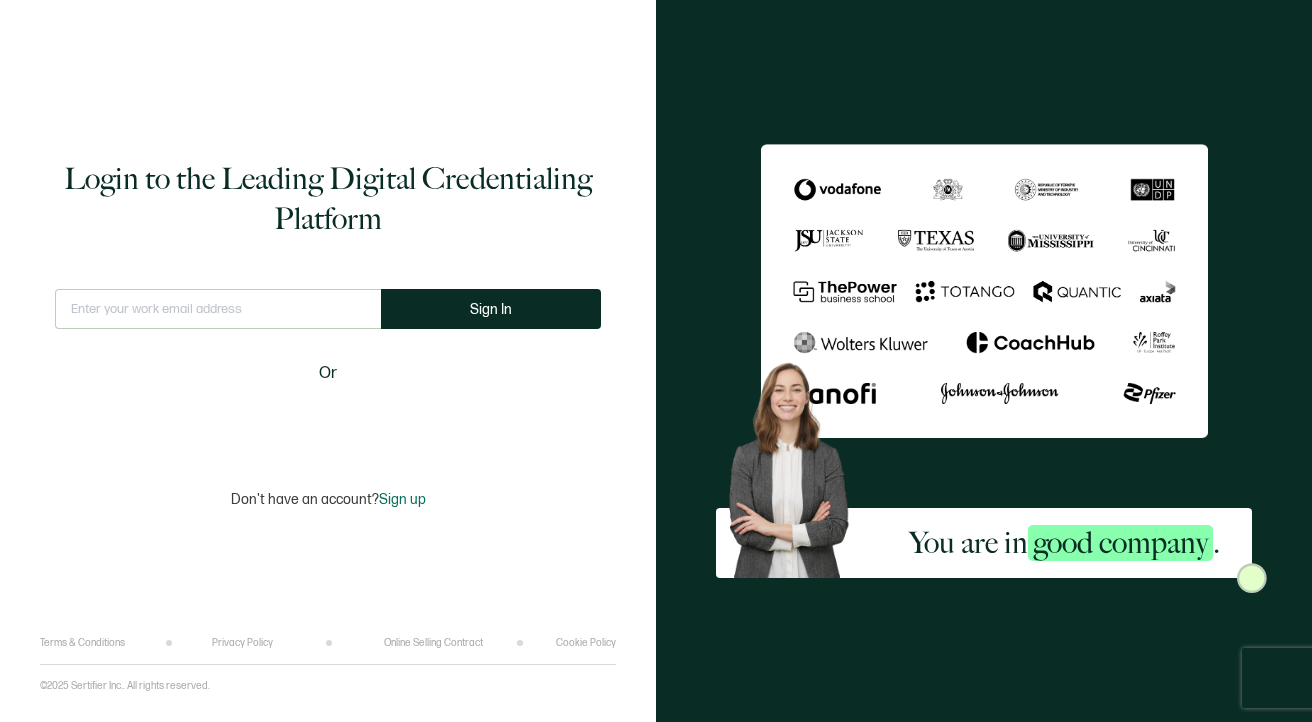 scroll, scrollTop: 0, scrollLeft: 0, axis: both 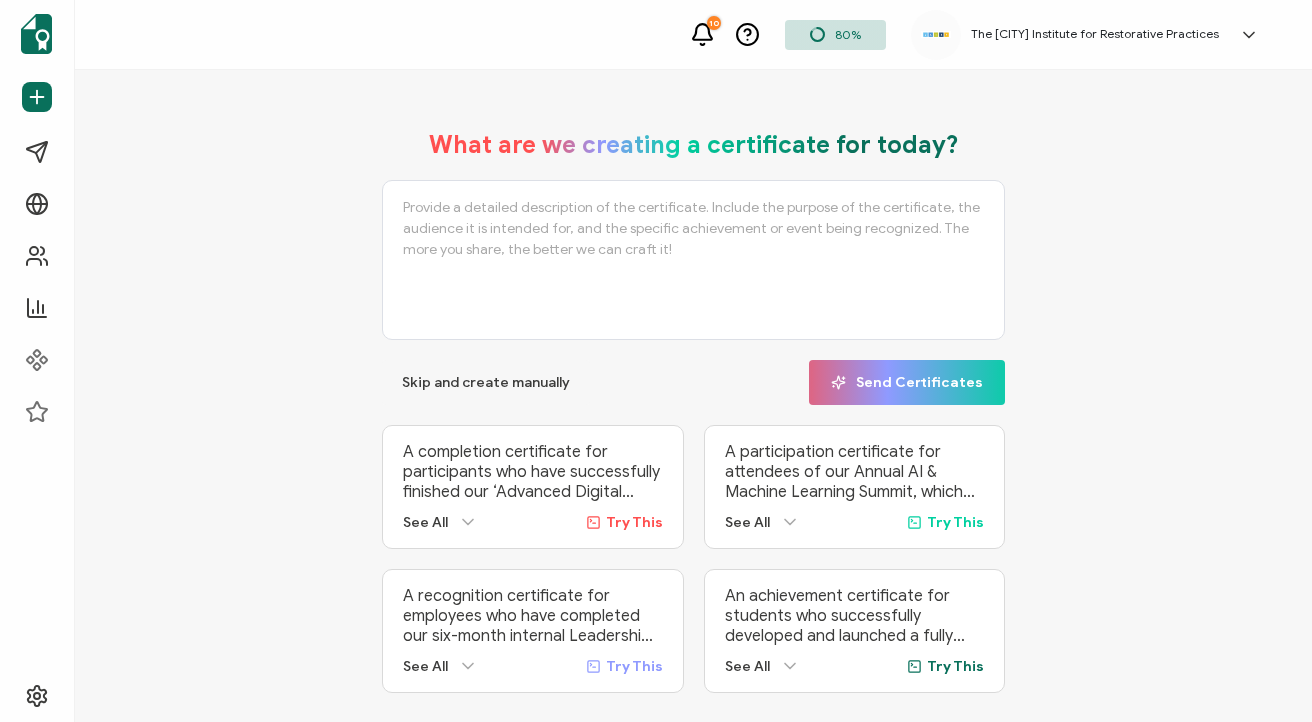 click on "What are we creating a certificate for today?
Skip and create manually
Send Certificates
A completion certificate for participants who have successfully finished our ‘Advanced Digital Marketing’ online course. This program is designed for marketing professionals looking to enhance their expertise in SEO, PPC, content marketing, and social media strategy. The certificate serves as a formal acknowledgment of their dedication, knowledge, and skill development, providing credibility in their professional journey.
See All       Try This
A recognition certificate for employees who have completed our six-month internal Leadership Development Program. This program equips emerging leaders with essential management skills, strategic decision-making abilities, and conflict-resolution techniques. The certificate acknowledges their commitment to professional growth and readiness to take on leadership roles within the organization.
See All" at bounding box center (693, 411) 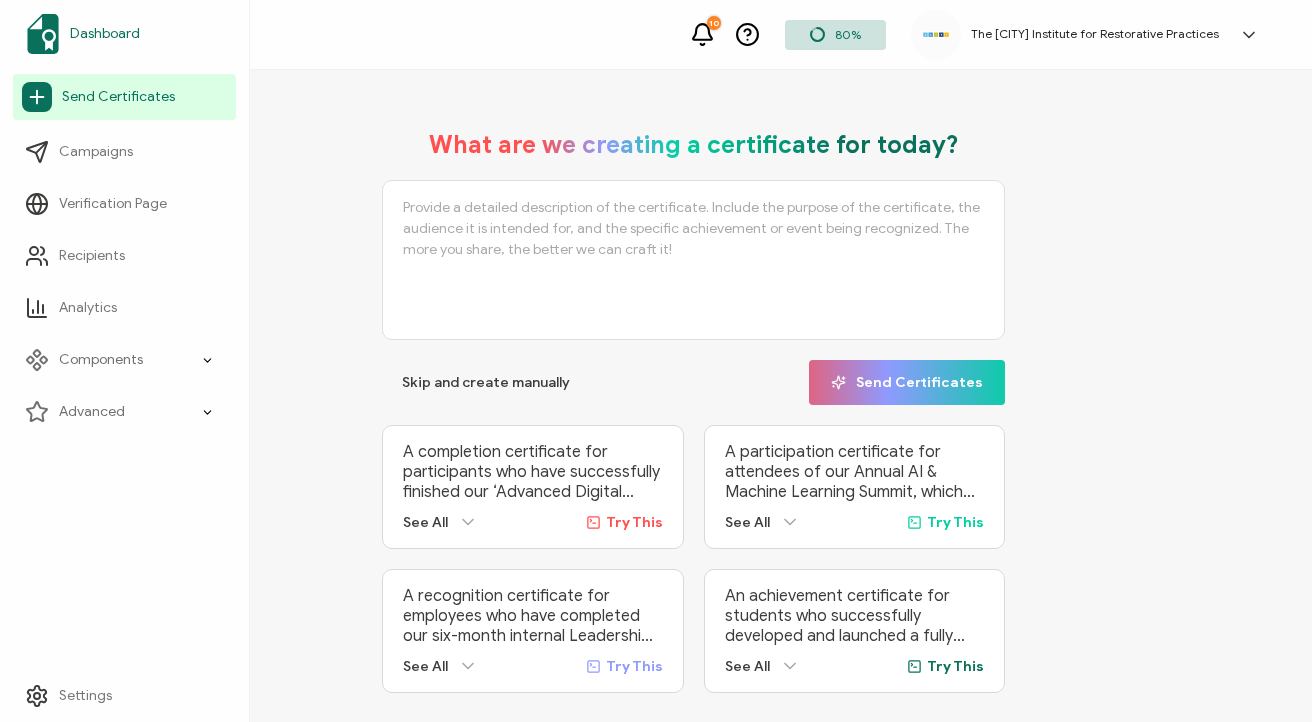 click on "Dashboard" at bounding box center (105, 34) 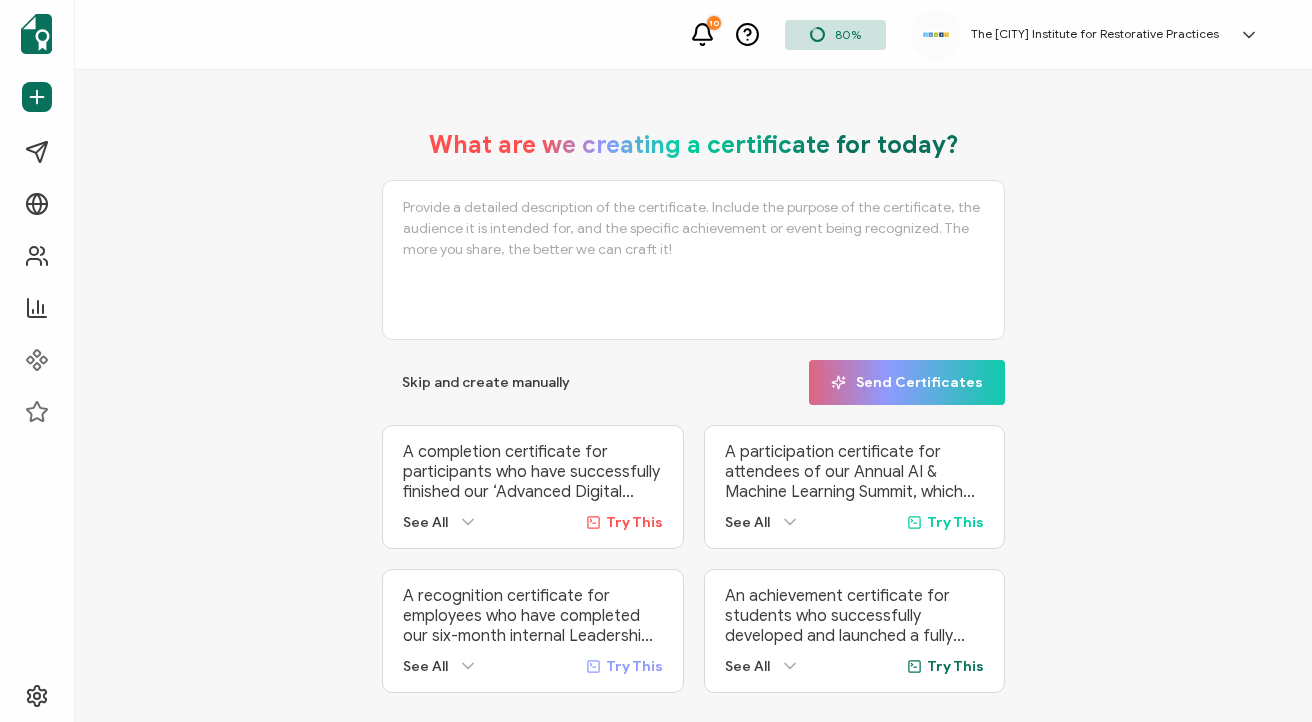 click at bounding box center (693, 260) 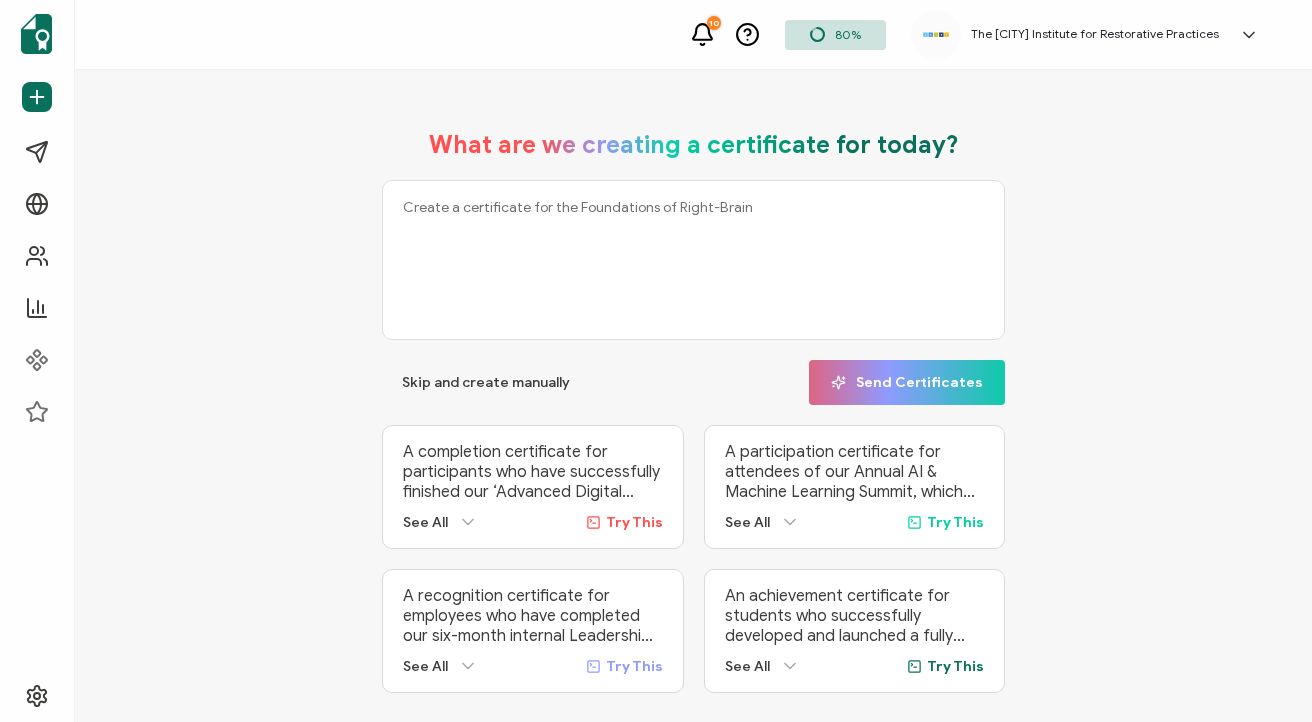 drag, startPoint x: 655, startPoint y: 209, endPoint x: 575, endPoint y: 211, distance: 80.024994 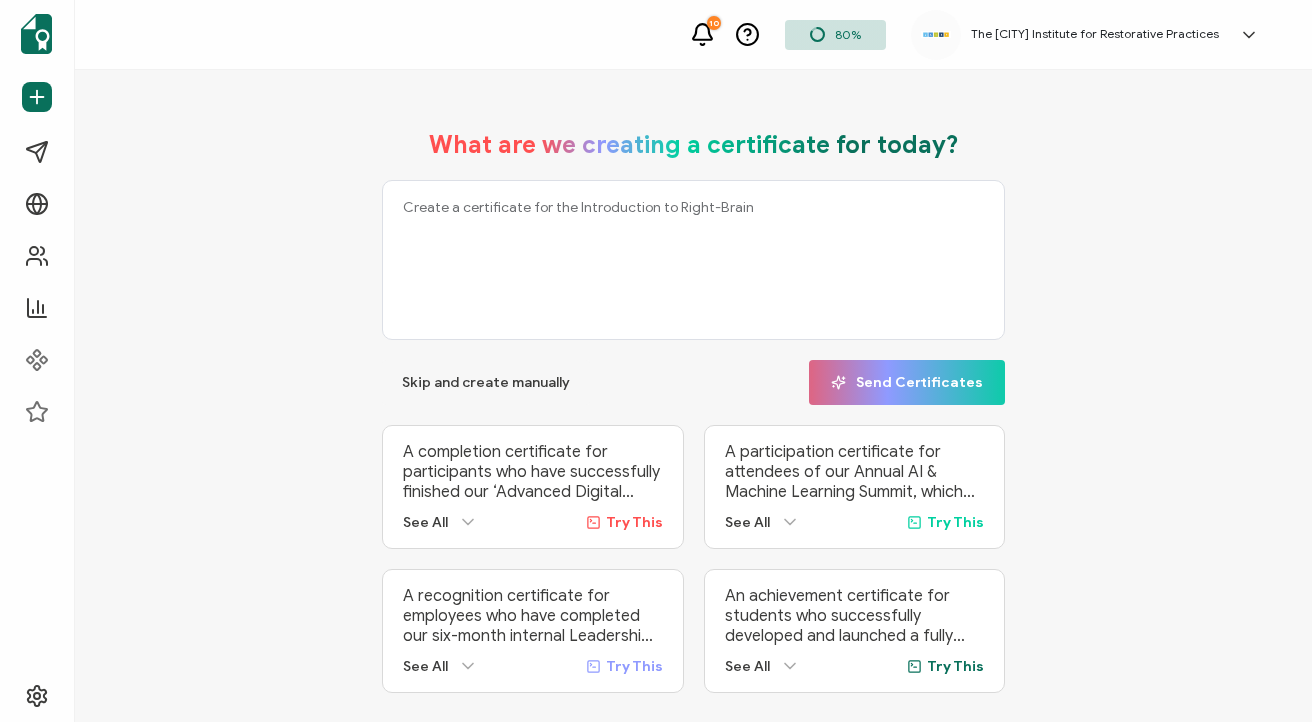 click on "Create a certificate for the Introduction to Right-Brain" at bounding box center [693, 260] 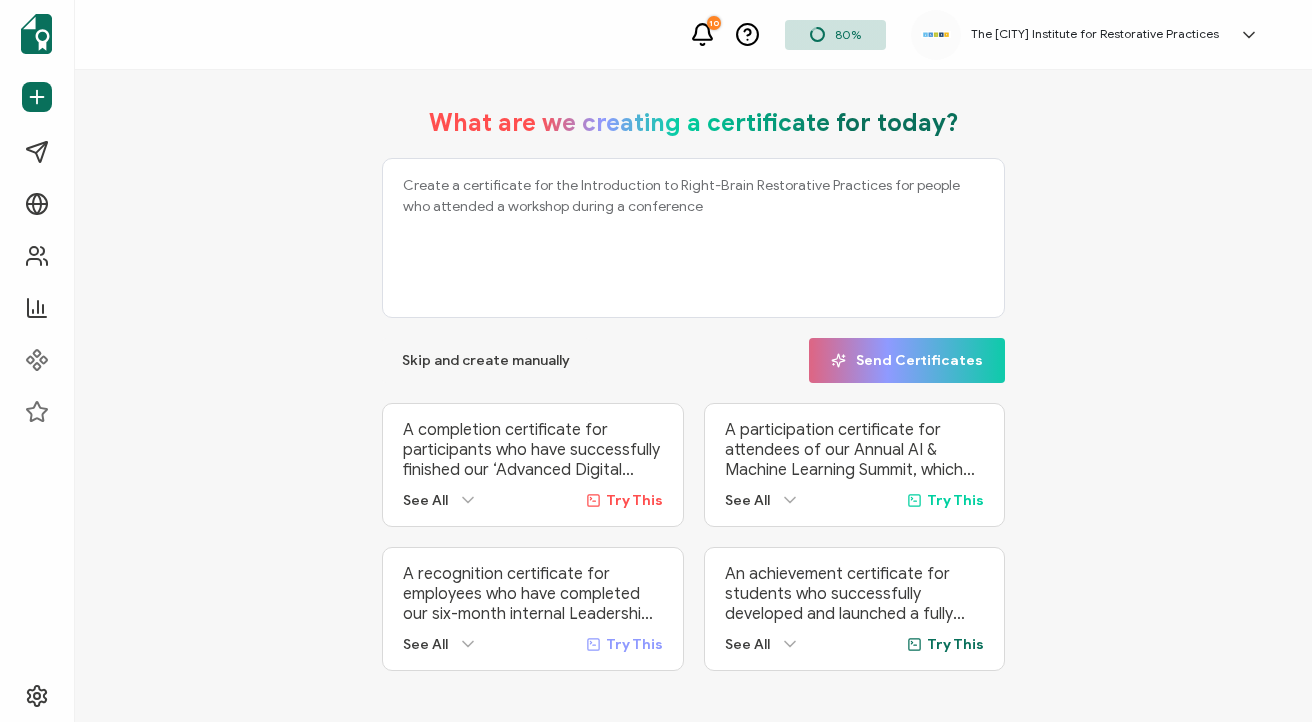 scroll, scrollTop: 41, scrollLeft: 0, axis: vertical 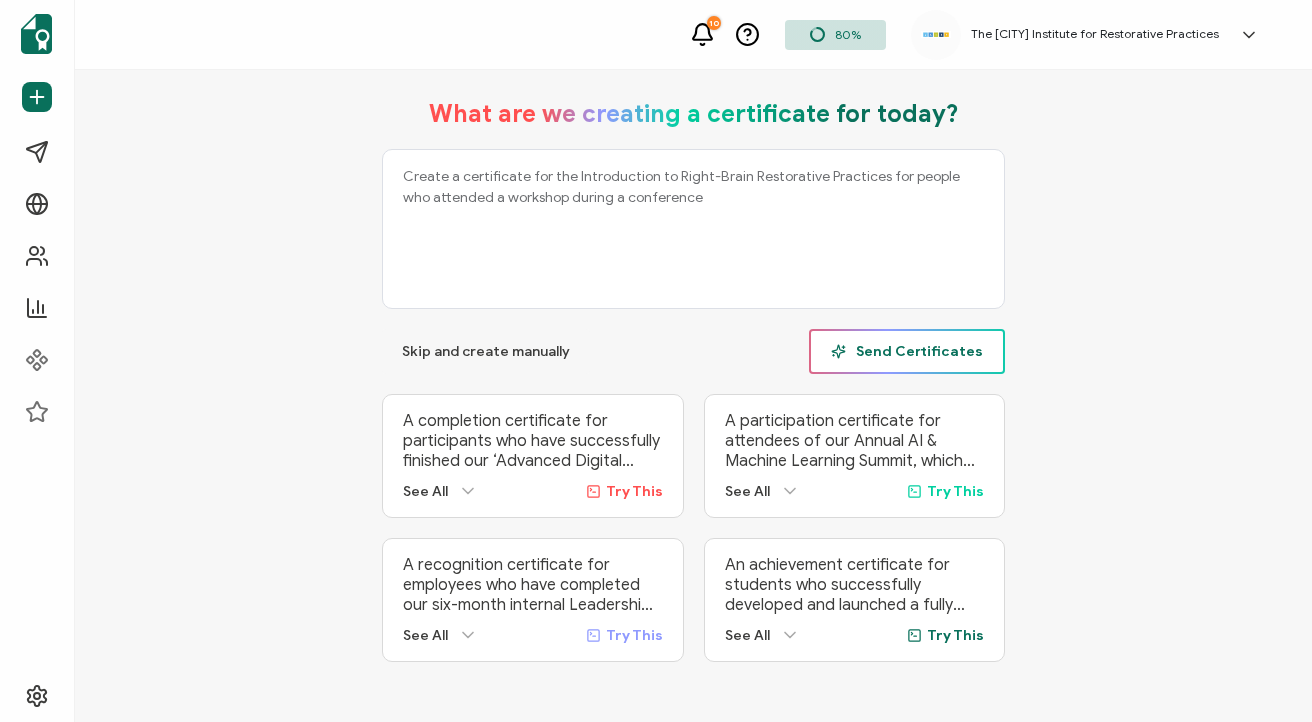 type on "Create a certificate for the Introduction to Right-Brain Restorative Practices for people who attended a workshop during a conference" 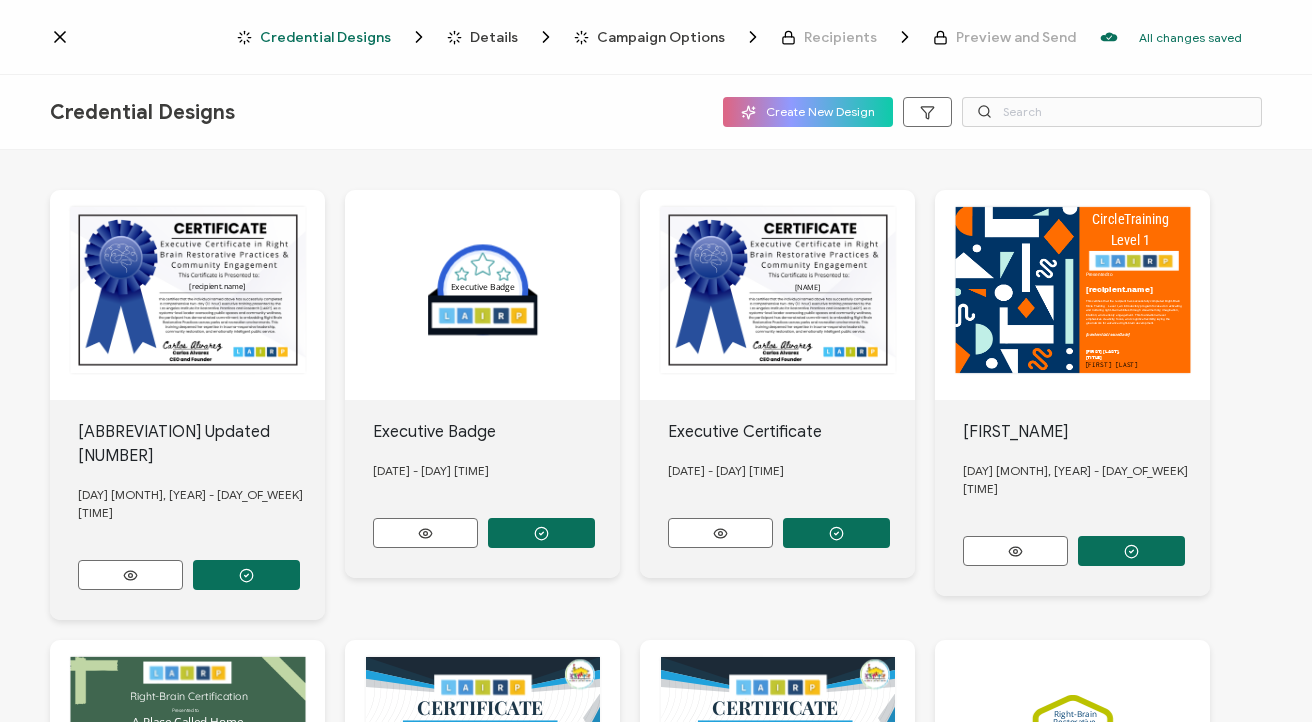 click on "[recipient.name]" at bounding box center (187, 295) 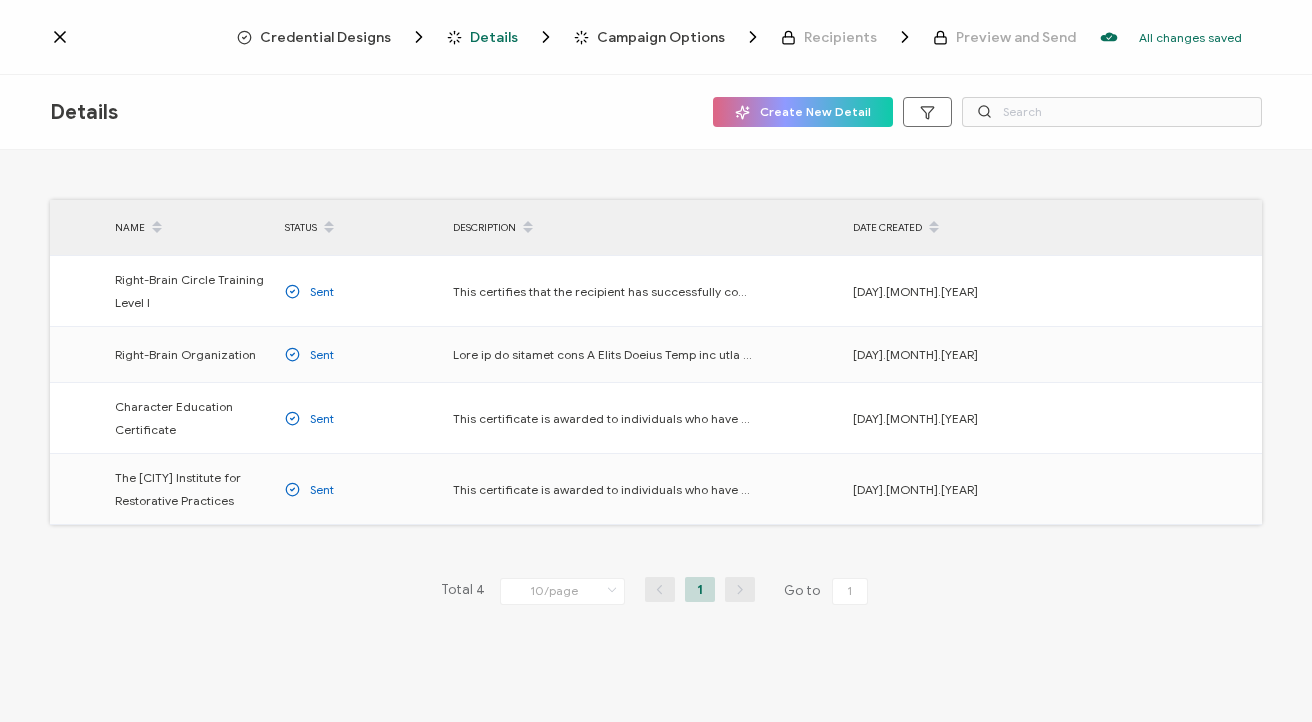 click at bounding box center [143, 37] 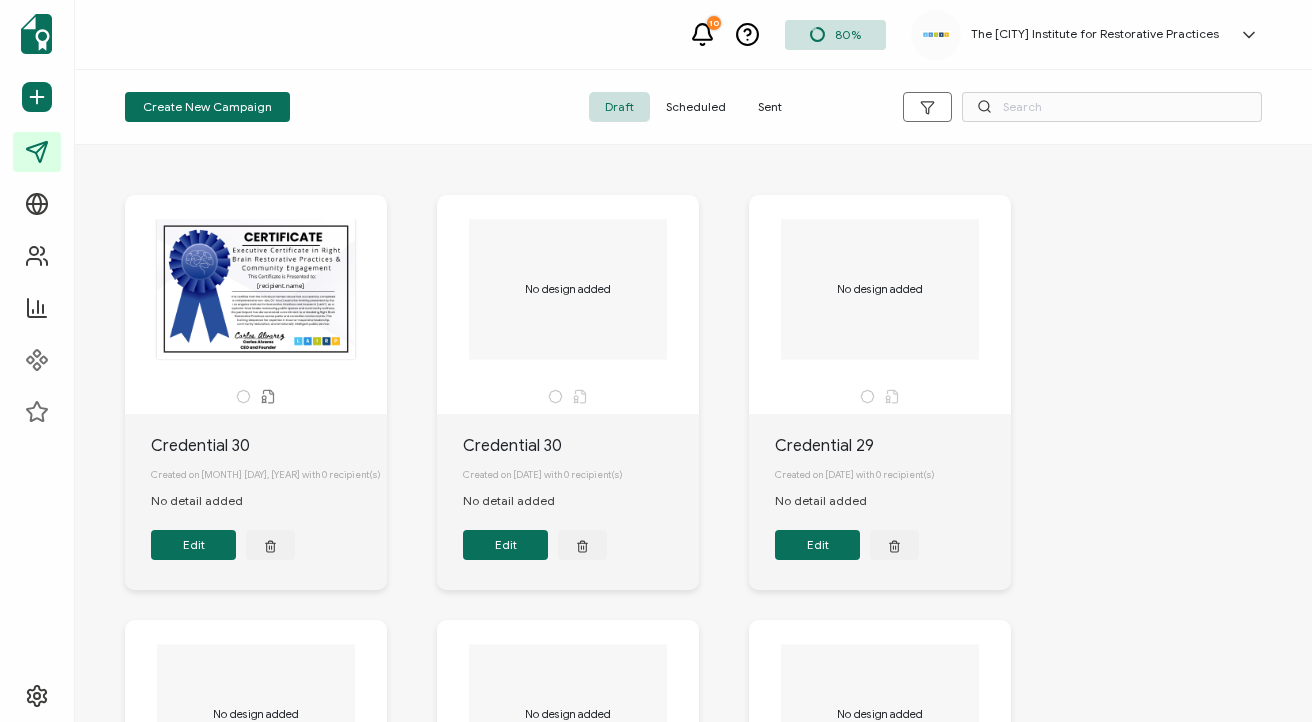 click on "Edit" at bounding box center (193, 545) 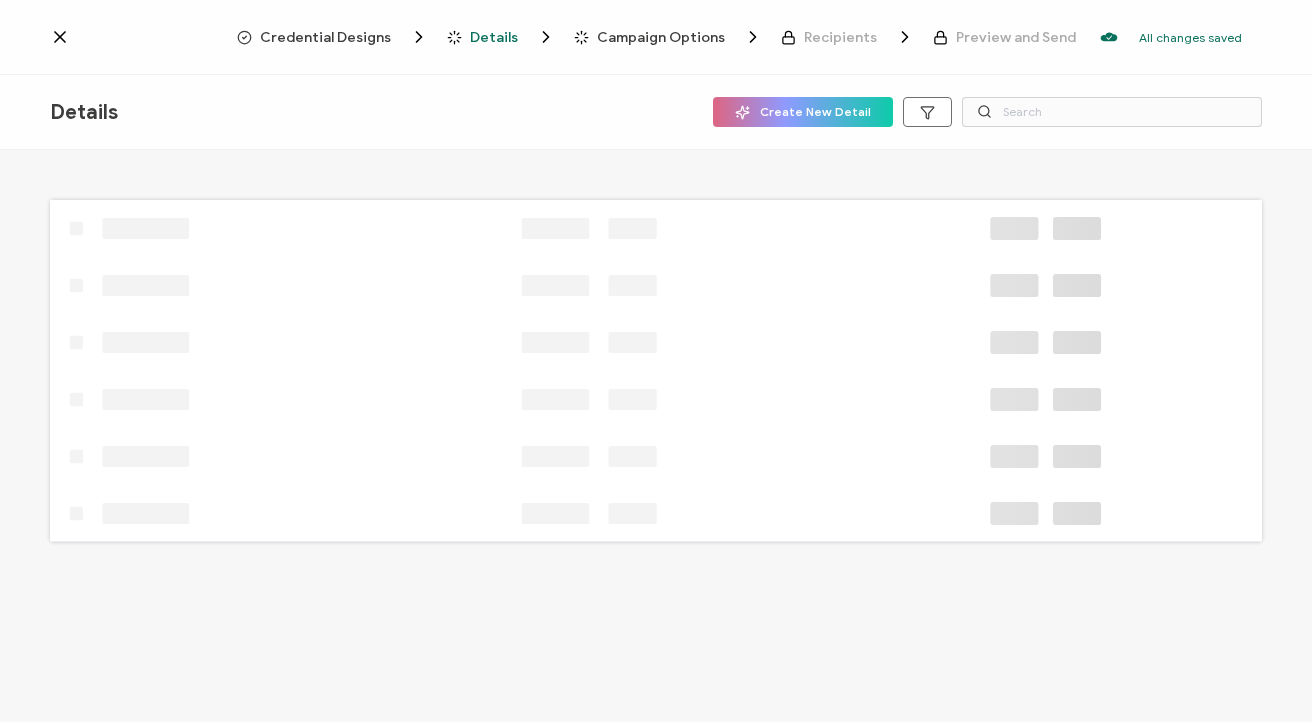 click on "Created on [DATE] with 0 recipient(s)" at bounding box center [656, 37] 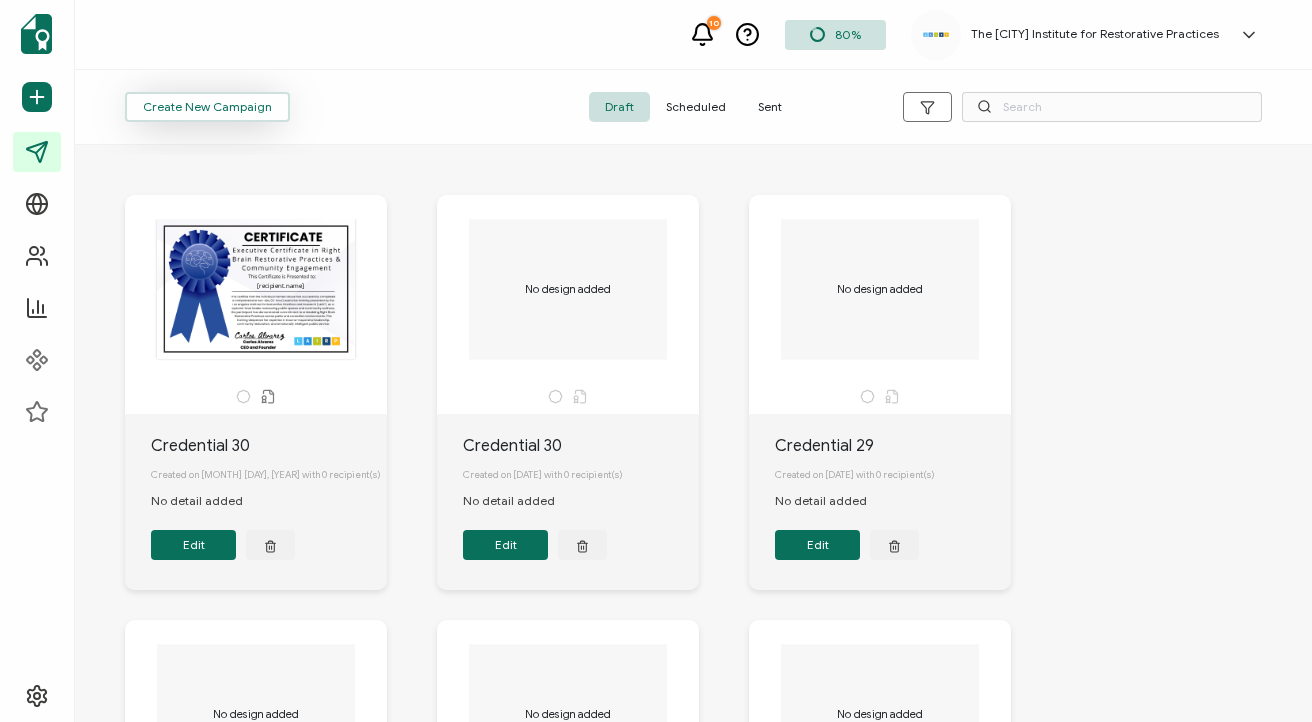 click on "Create New Campaign" at bounding box center (207, 107) 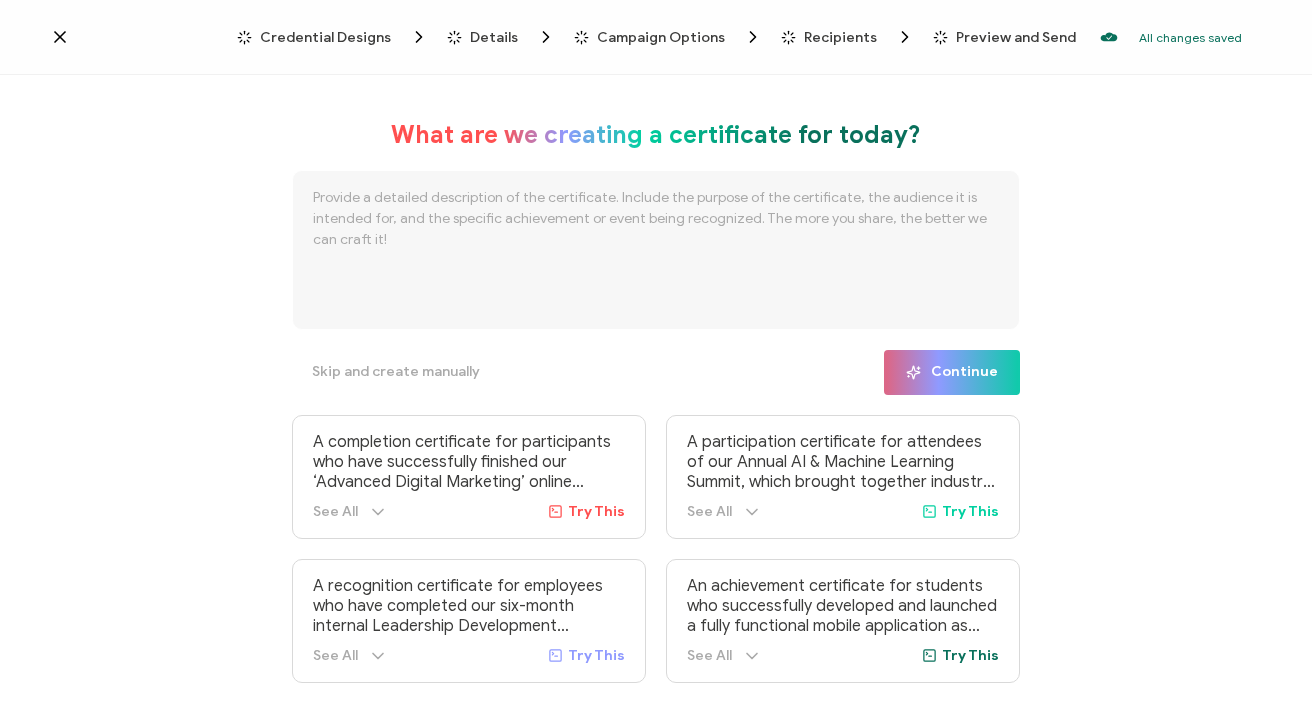 click 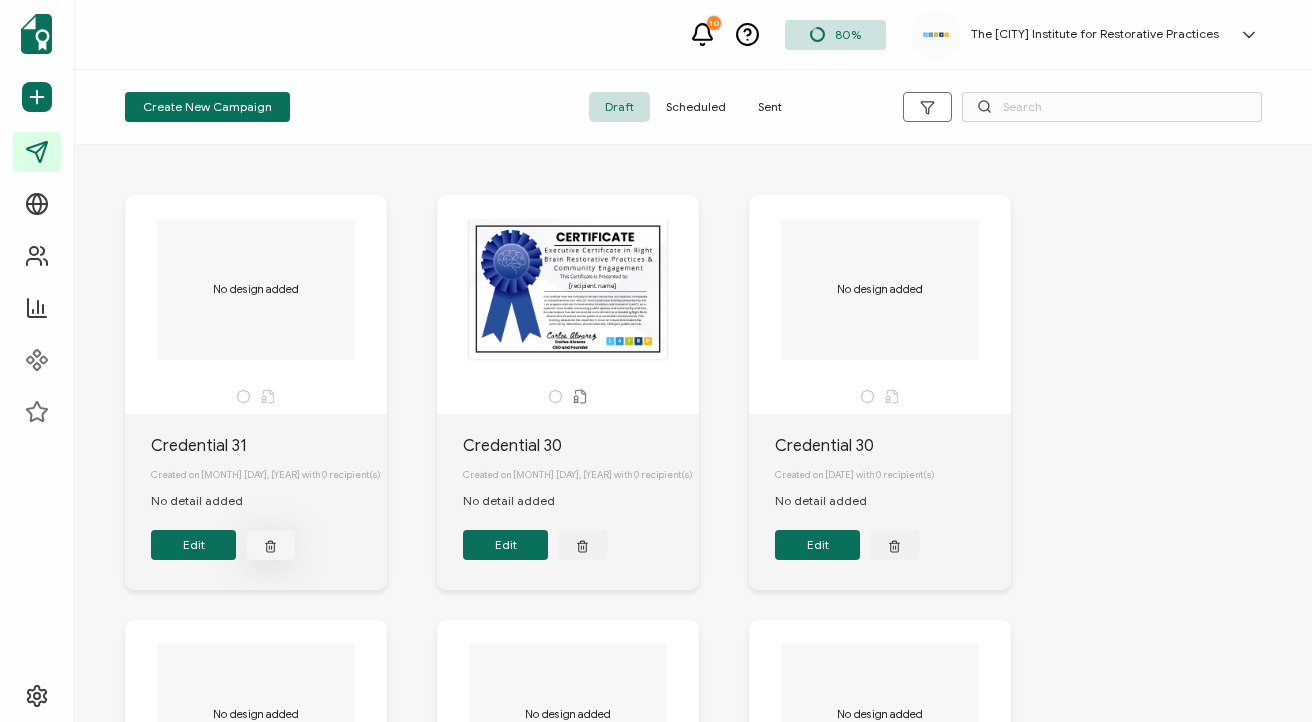 click at bounding box center [270, 545] 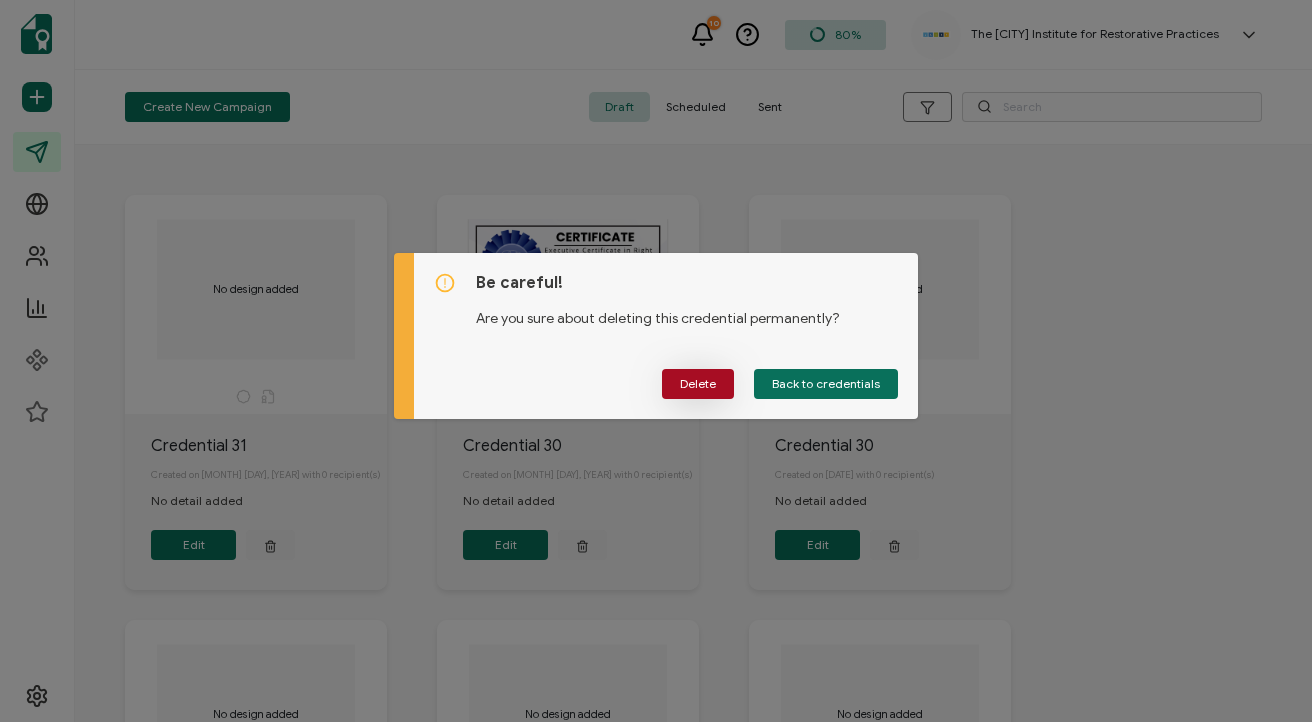 click on "Delete" at bounding box center [698, 384] 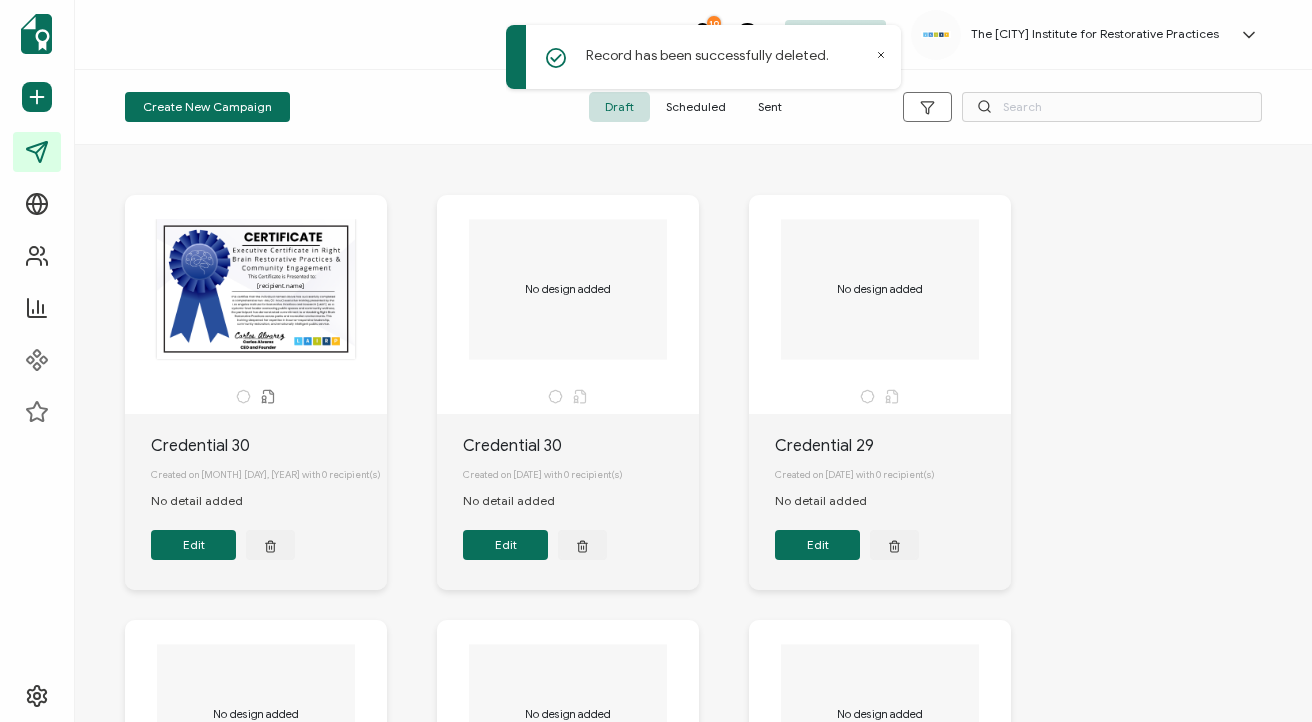 click on "Record has been successfully deleted." at bounding box center (703, 57) 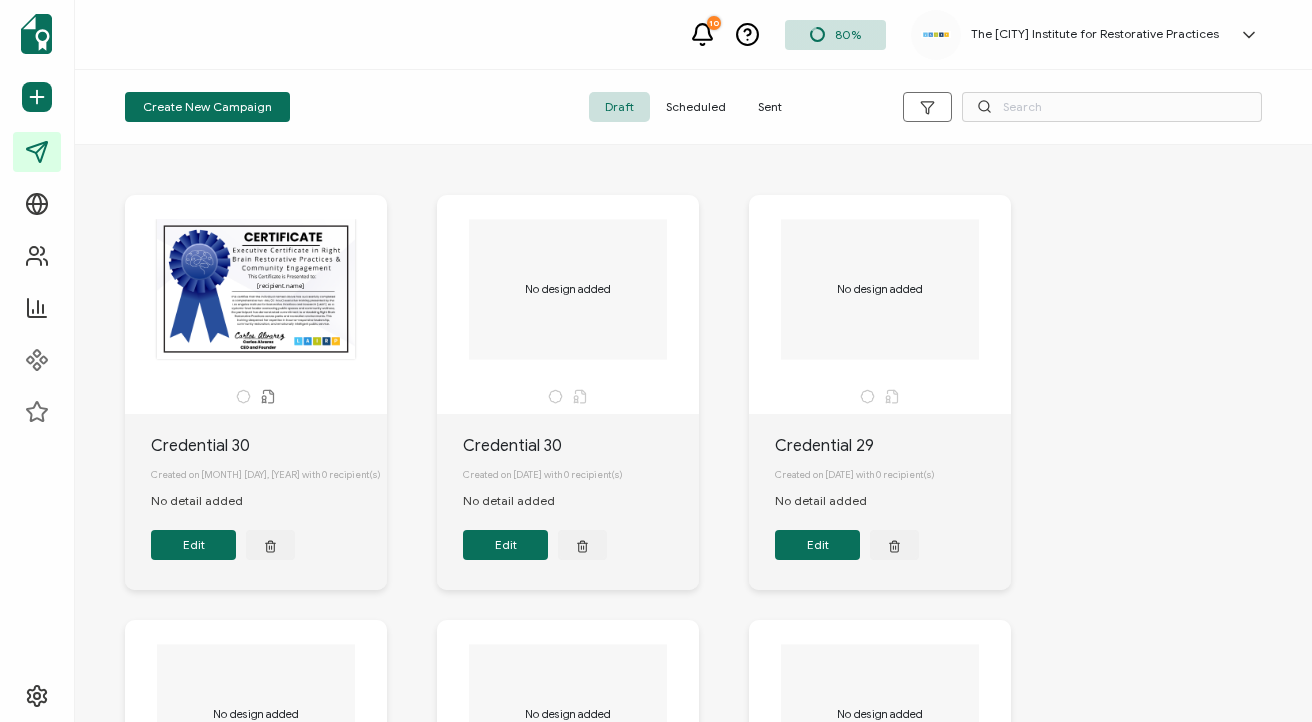 click 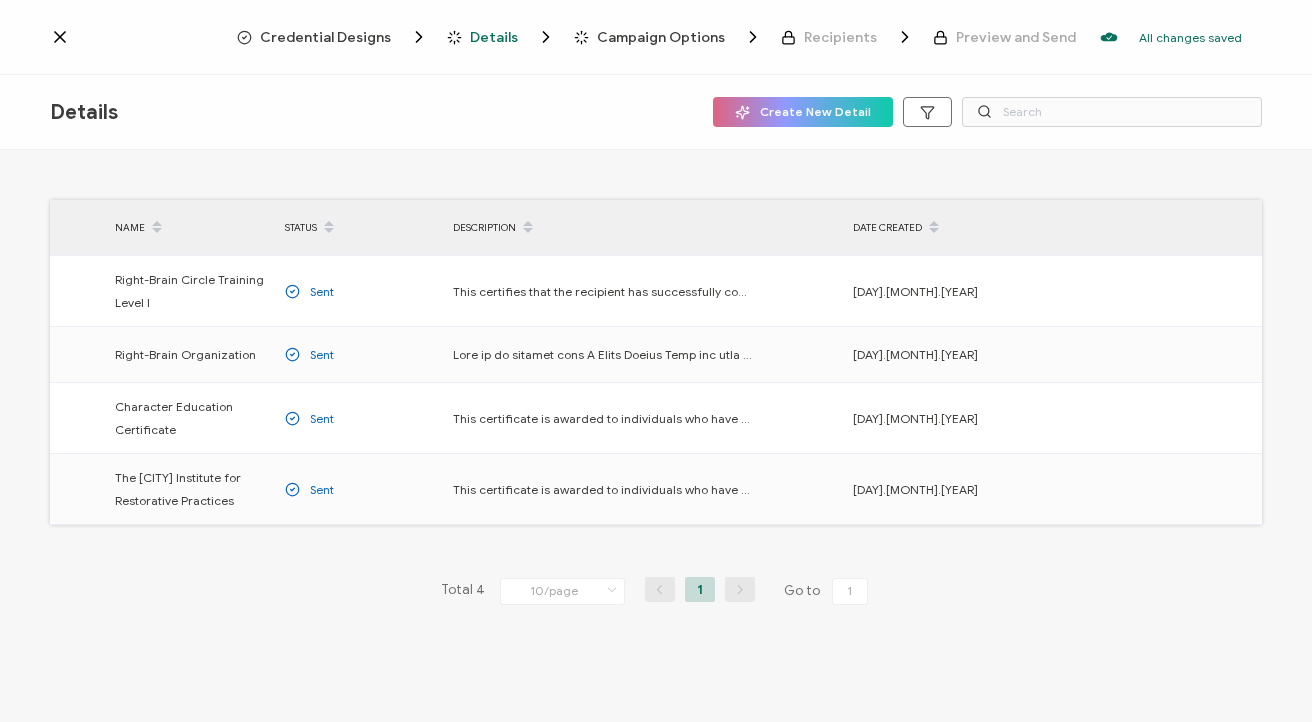 click 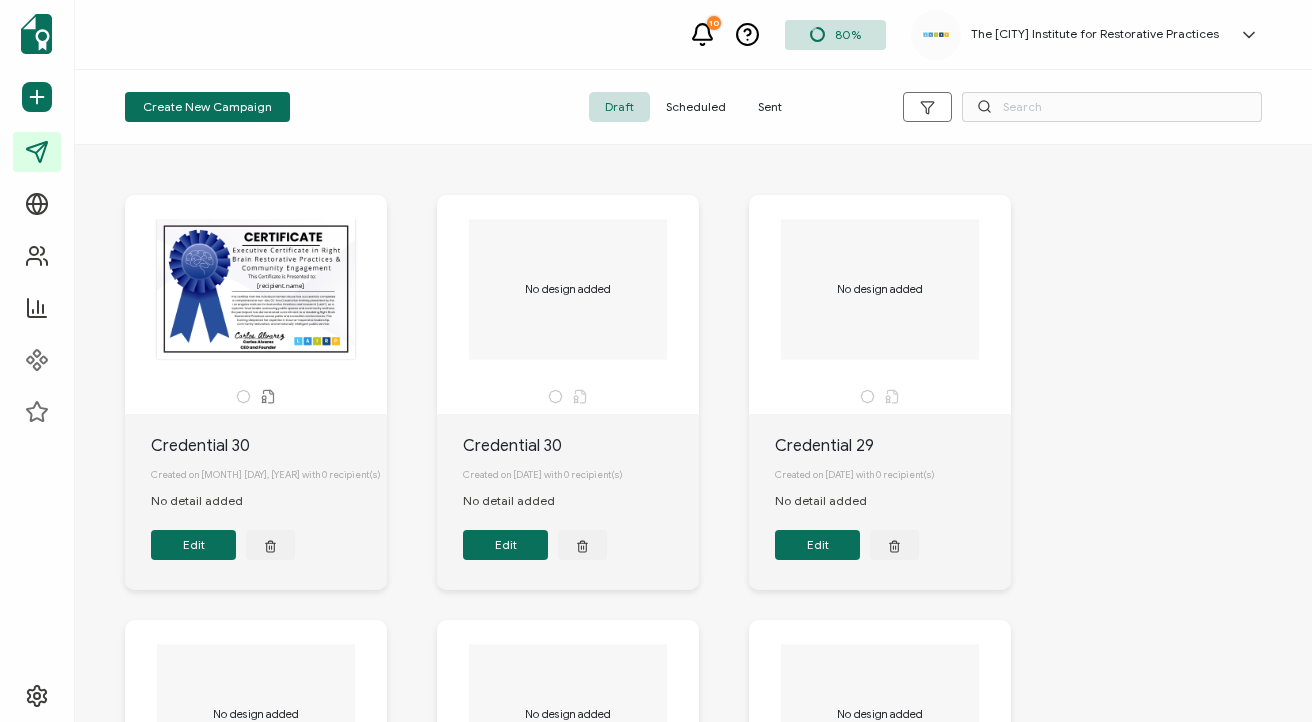 click on "[RECIPIENT NAME] Credential 30 Created on [DATE] with 0 recipient(s) No detail added Edit No design added Credential 30 Created on [DATE] with 0 recipient(s) No detail added Edit No design added Credential 29 Created on [DATE] with 0 recipient(s) No detail added Edit No design added Credential 28 Created on [DATE] with 0 recipient(s) No detail added" at bounding box center (693, 1069) 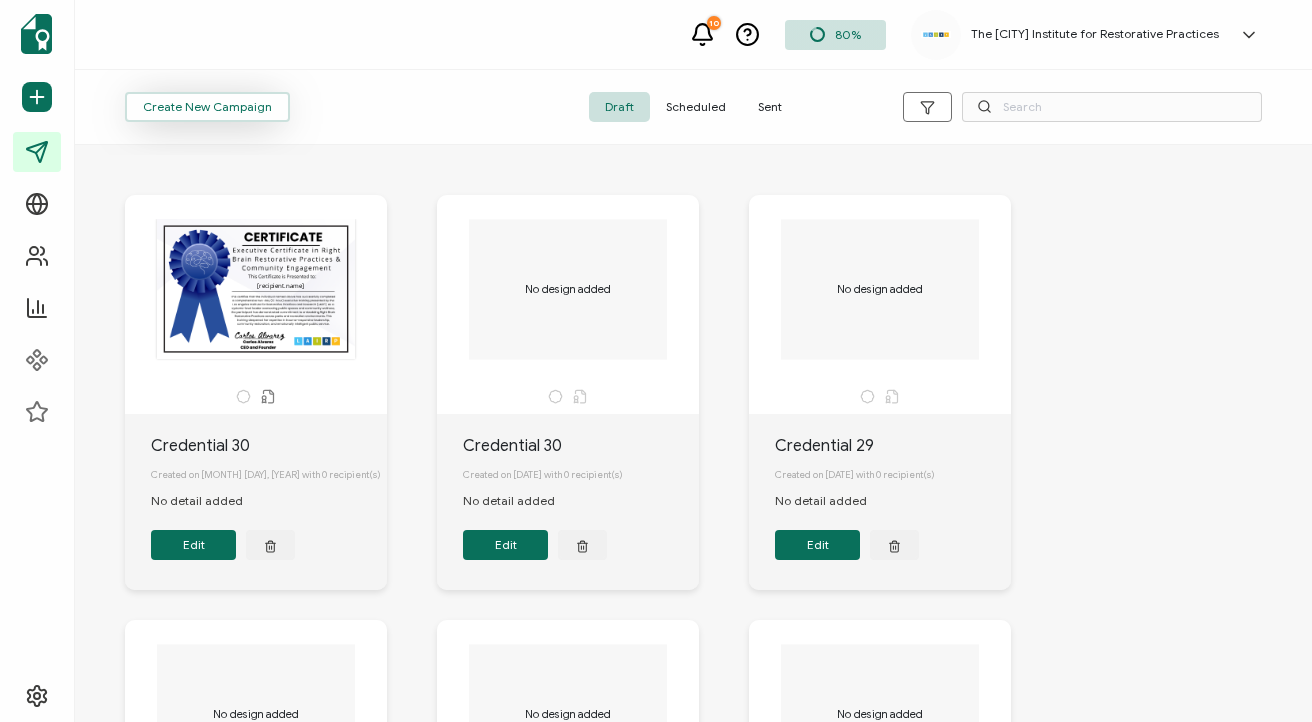 click on "Create New Campaign" at bounding box center [207, 107] 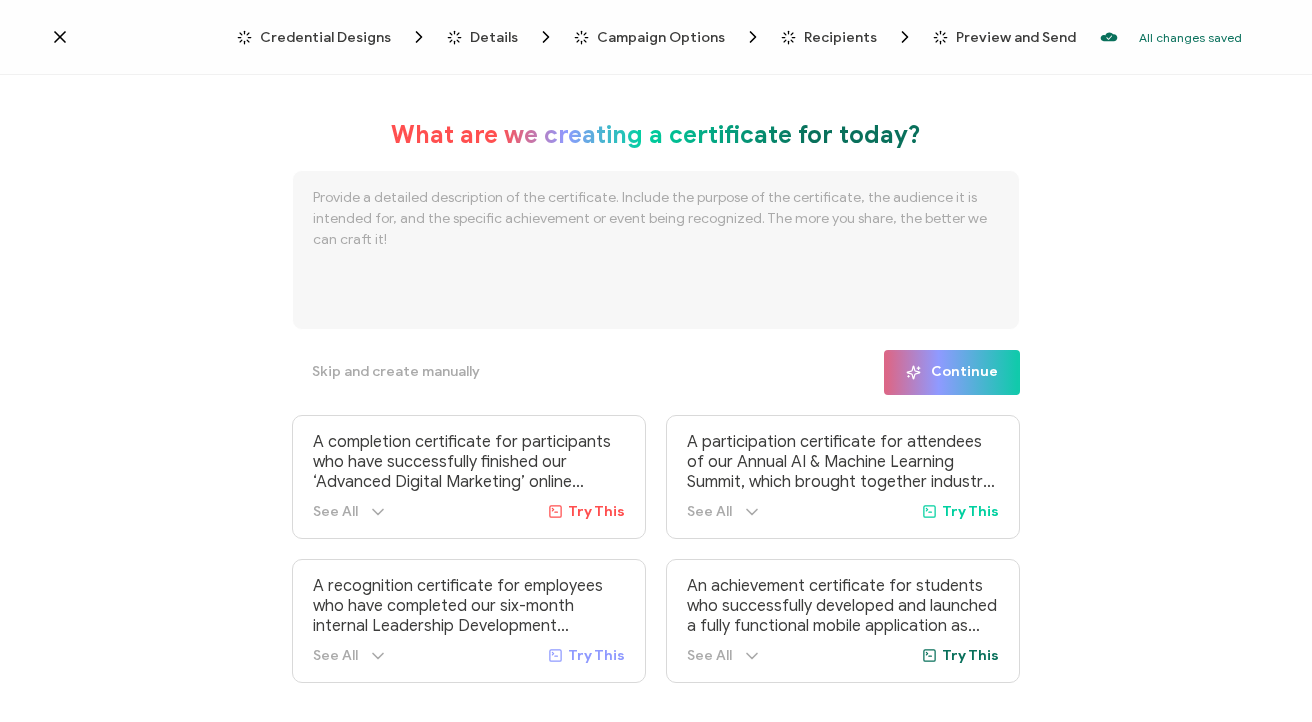 click 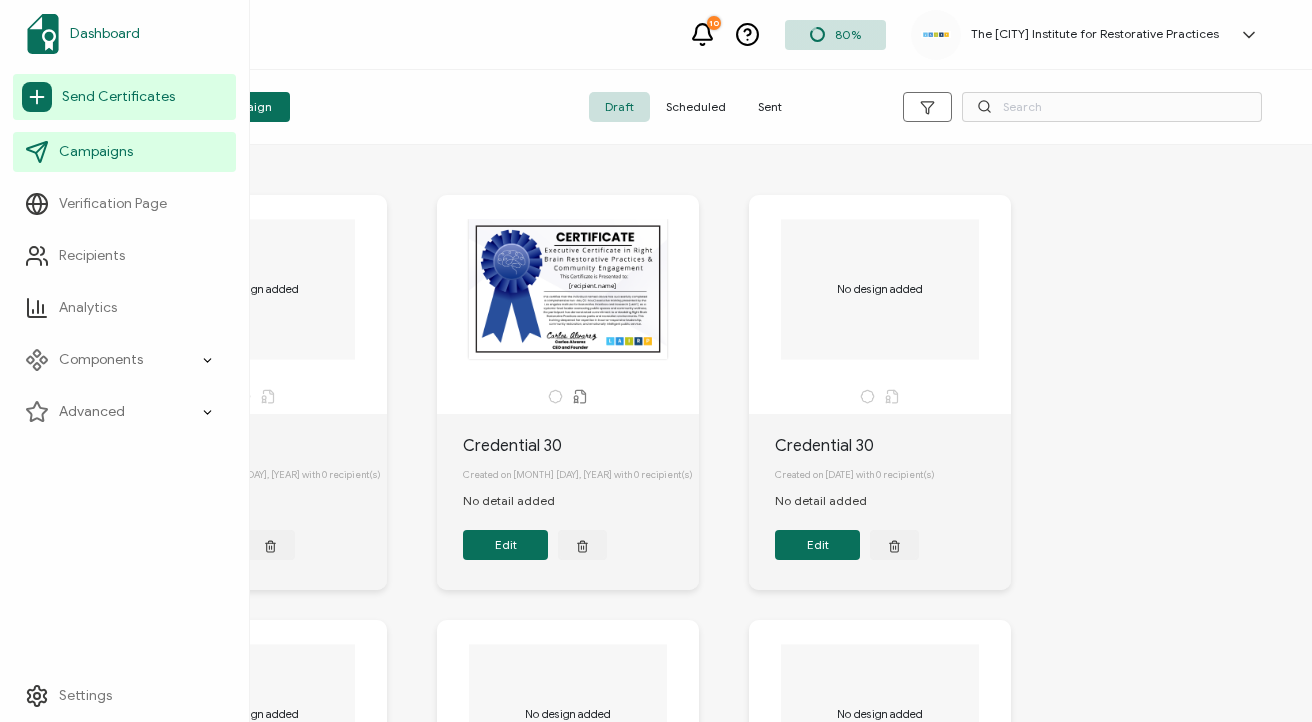 click on "Dashboard" at bounding box center [105, 34] 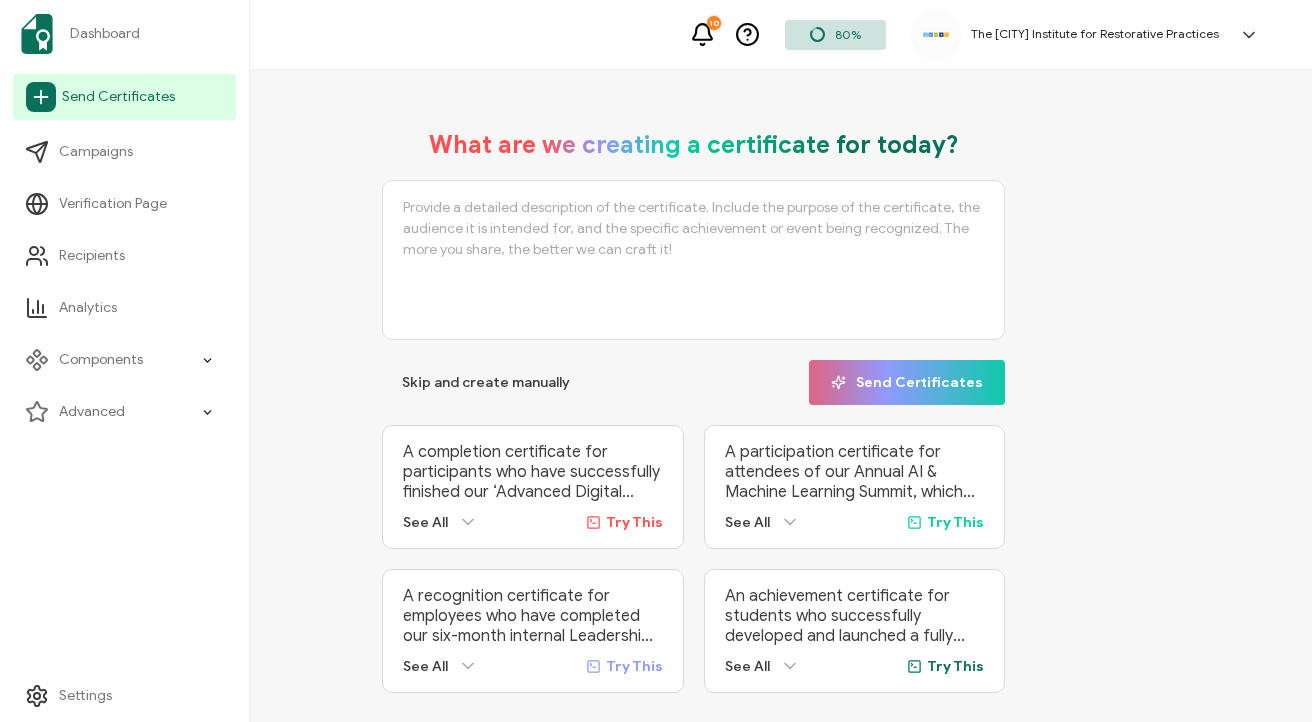 click on "Send Certificates" at bounding box center (118, 97) 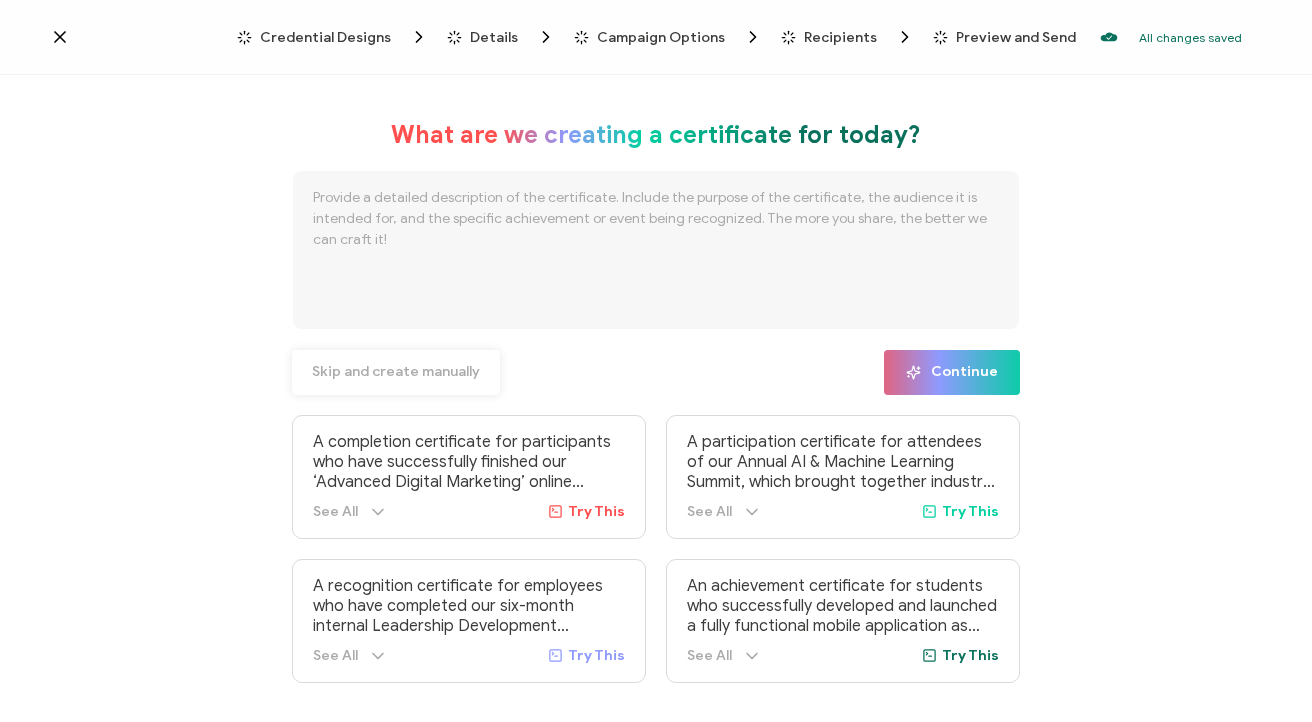 click on "Skip and create manually" at bounding box center [396, 372] 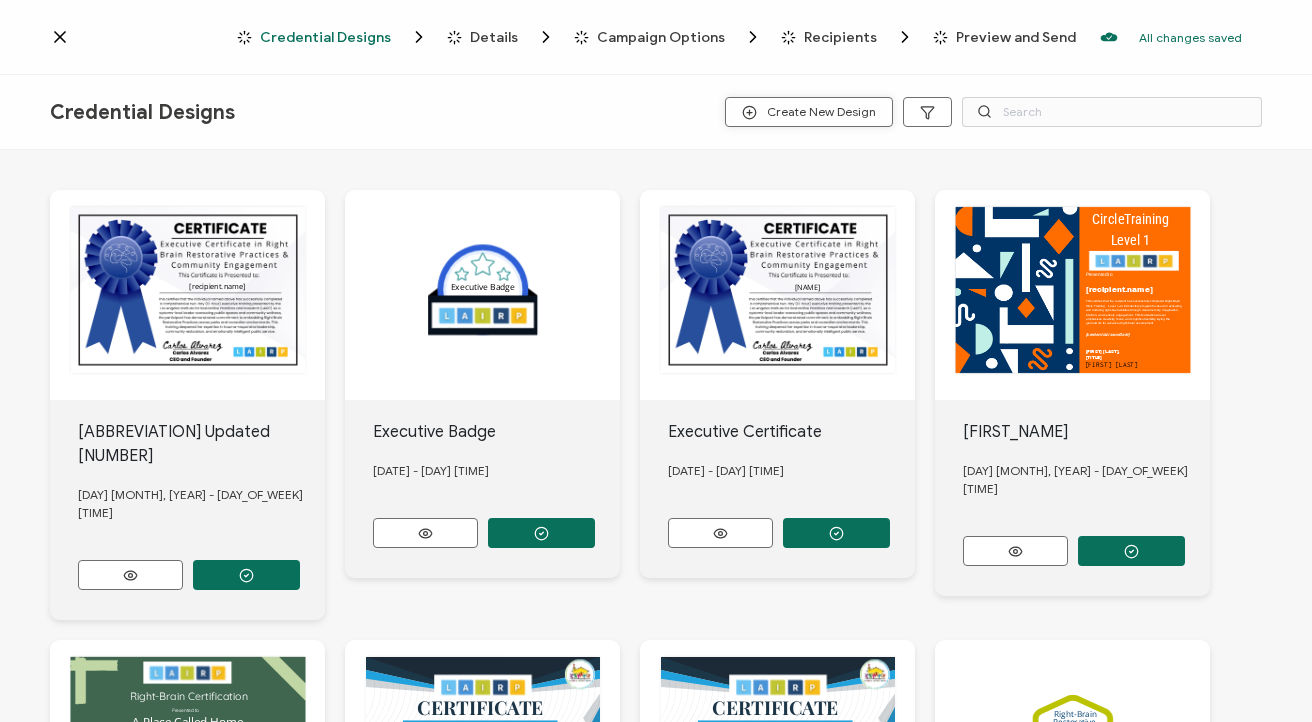 click on "Create New Design" at bounding box center [809, 112] 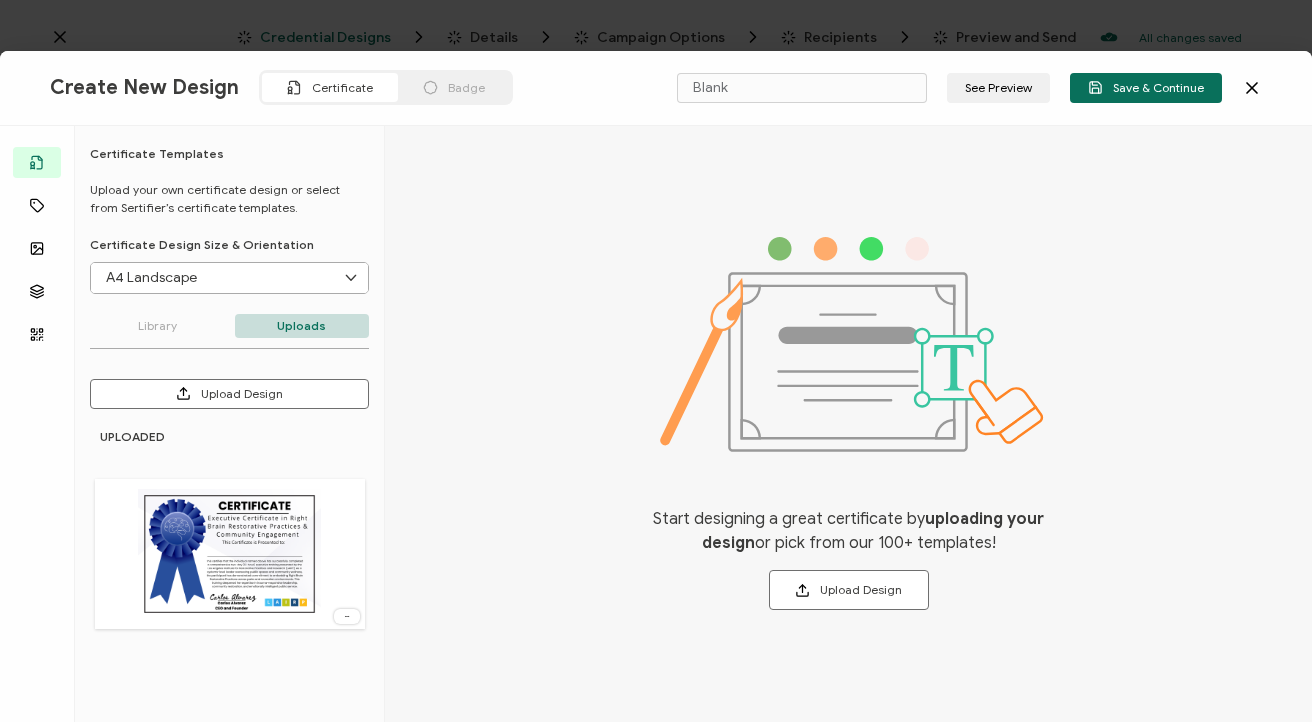 click on "Upload Design" at bounding box center (849, 590) 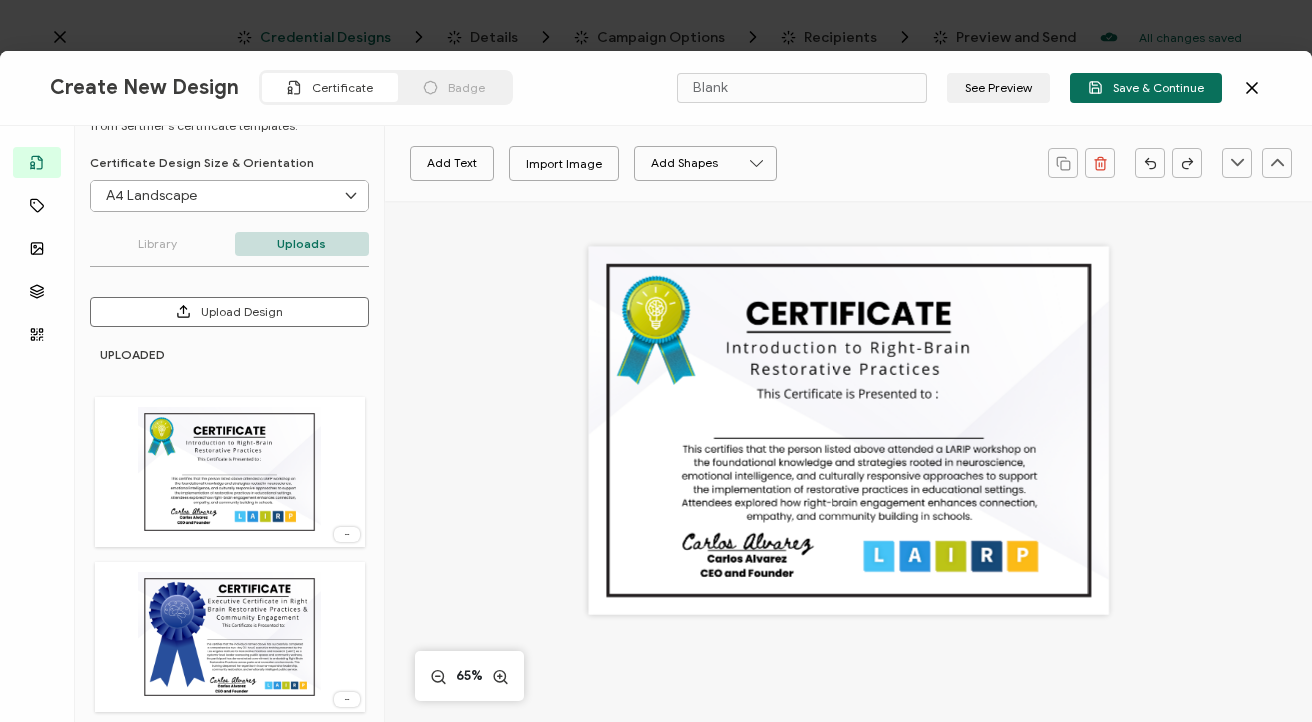 scroll, scrollTop: 100, scrollLeft: 0, axis: vertical 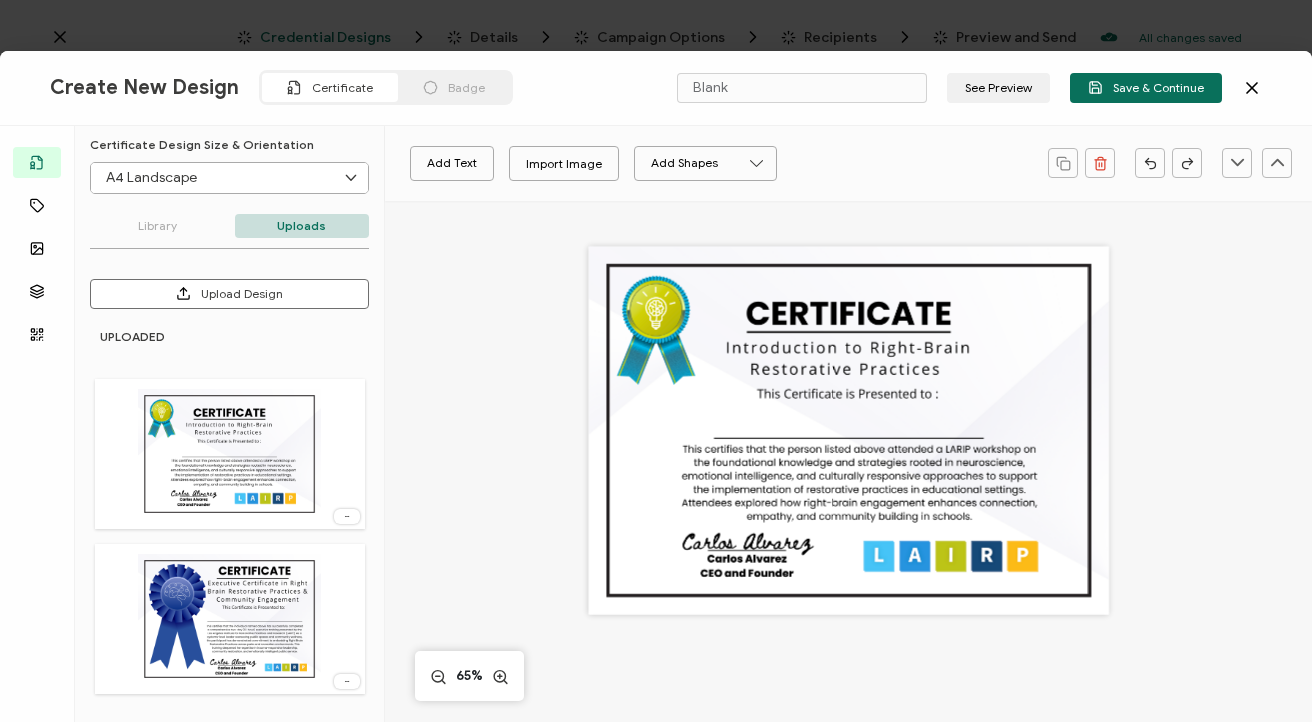 click 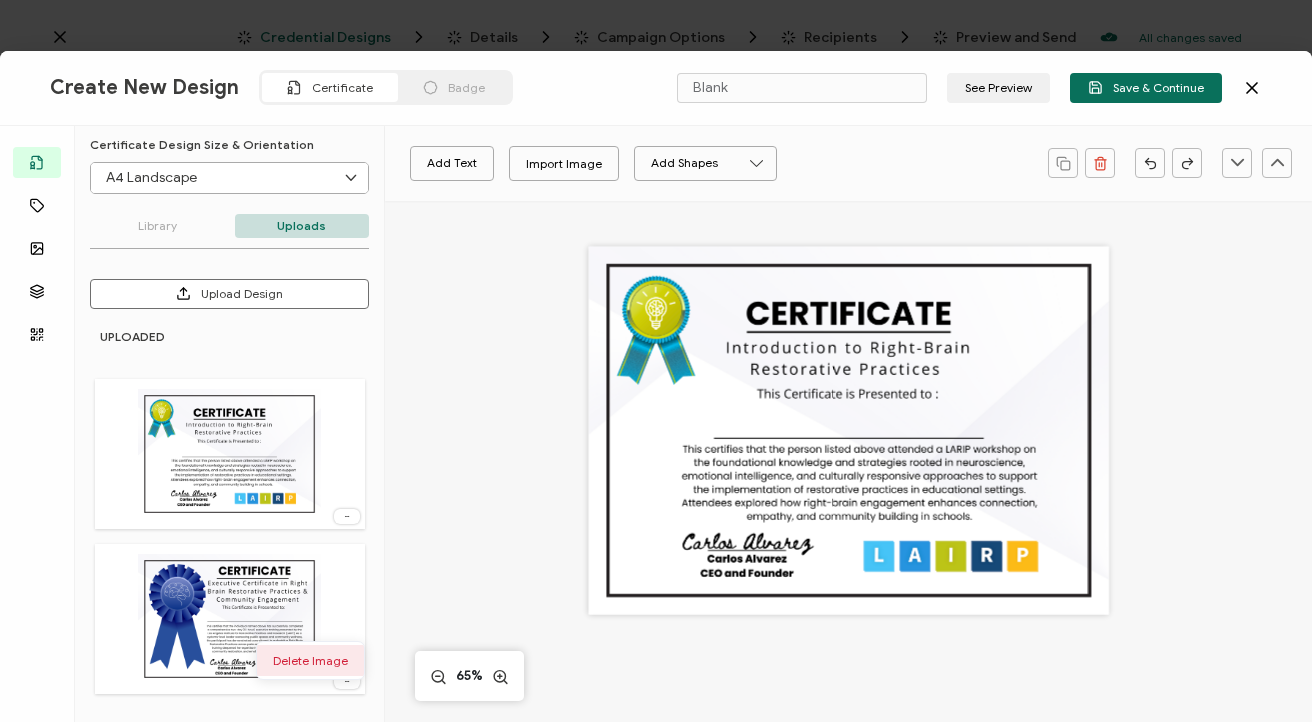 click on "Delete Image" at bounding box center (310, 660) 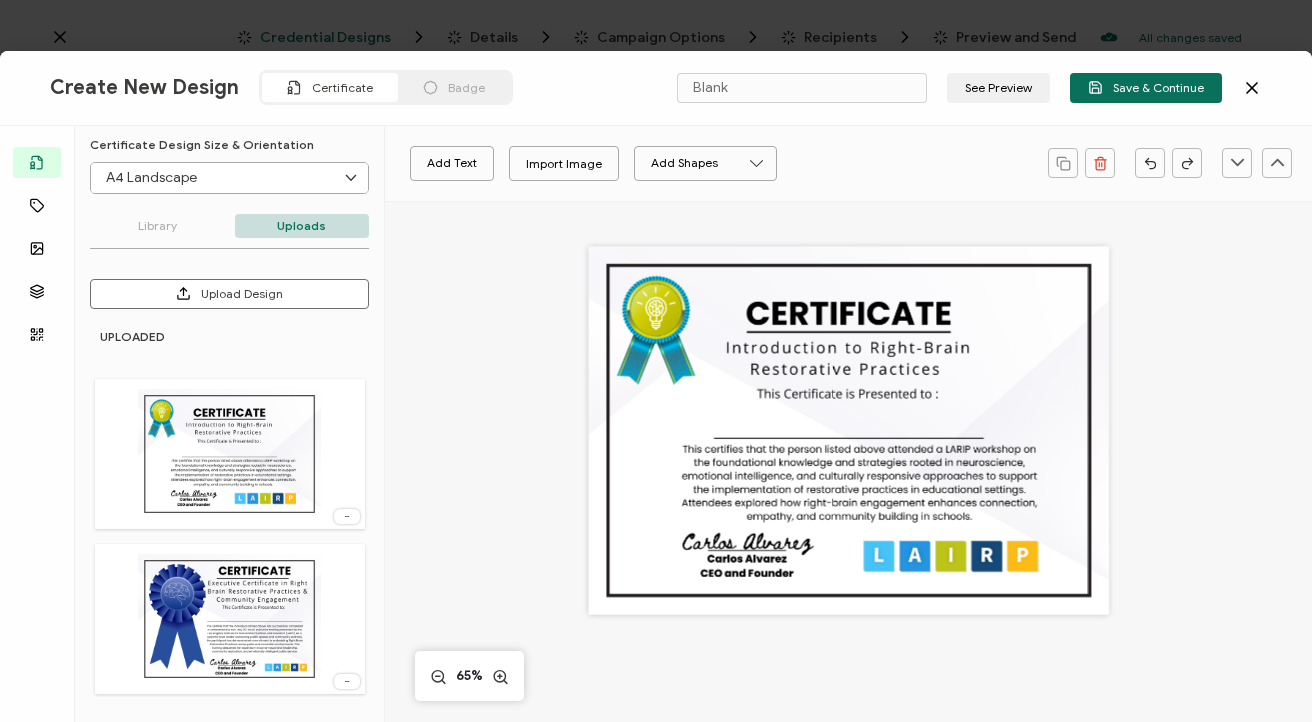 scroll, scrollTop: 0, scrollLeft: 0, axis: both 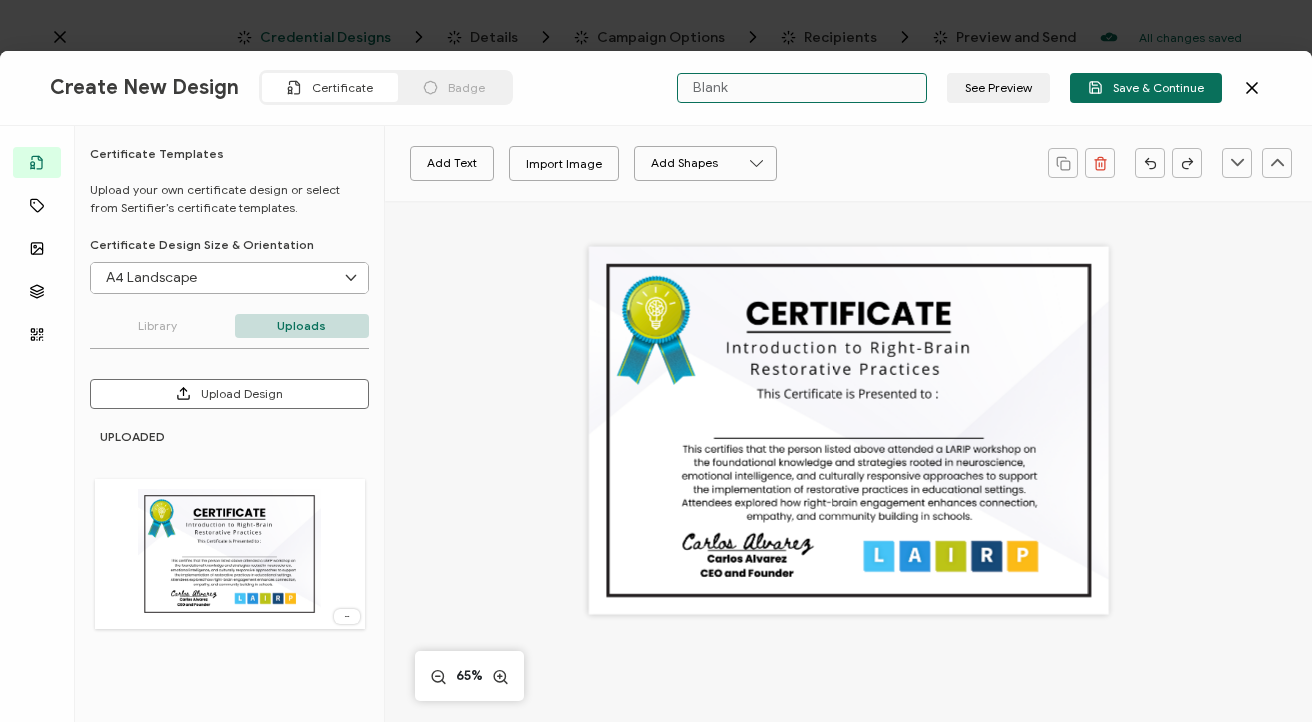 click on "Blank" at bounding box center [802, 88] 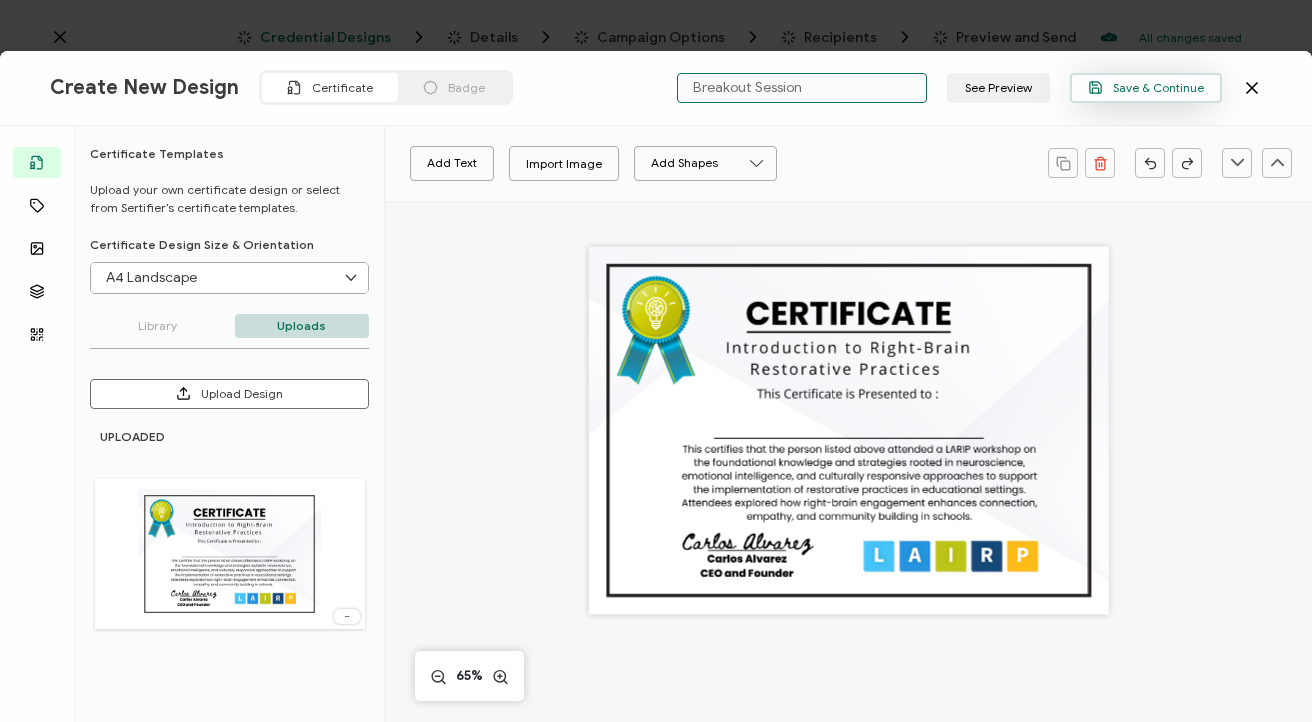 type on "Breakout Session" 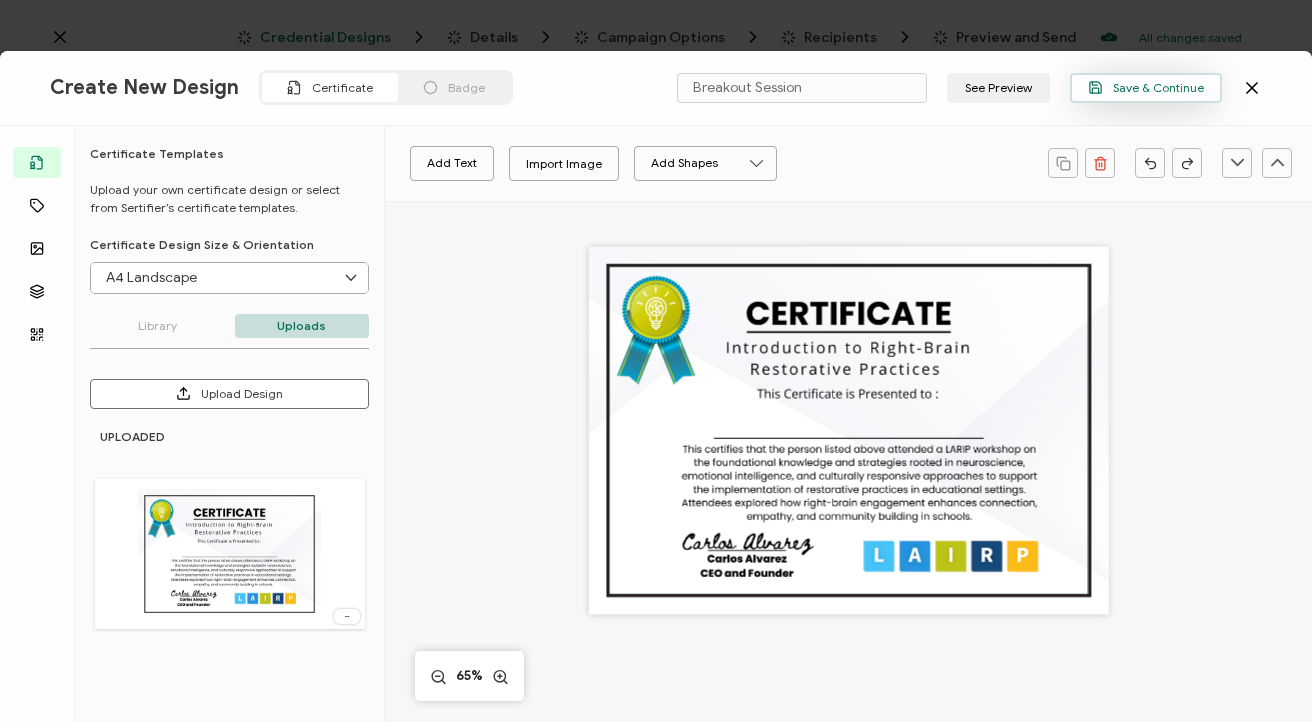 click on "Save & Continue" at bounding box center (1146, 87) 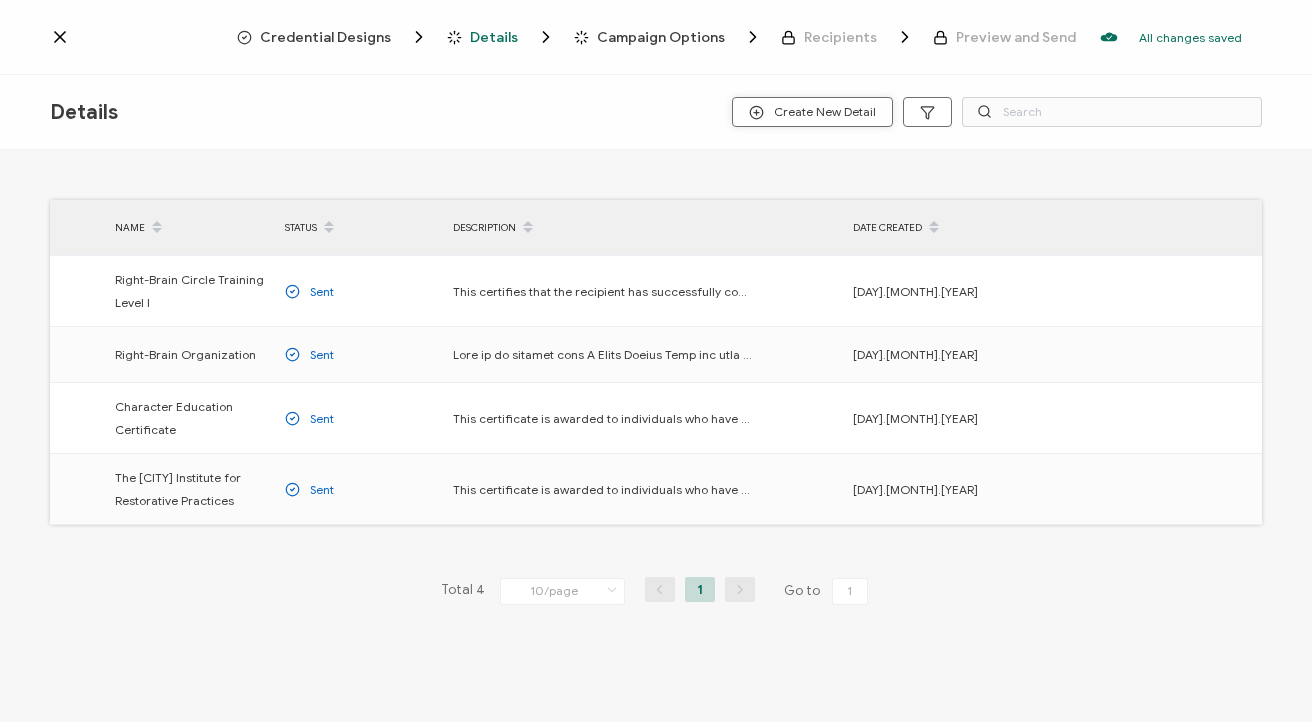 click on "Create New Detail" at bounding box center (812, 112) 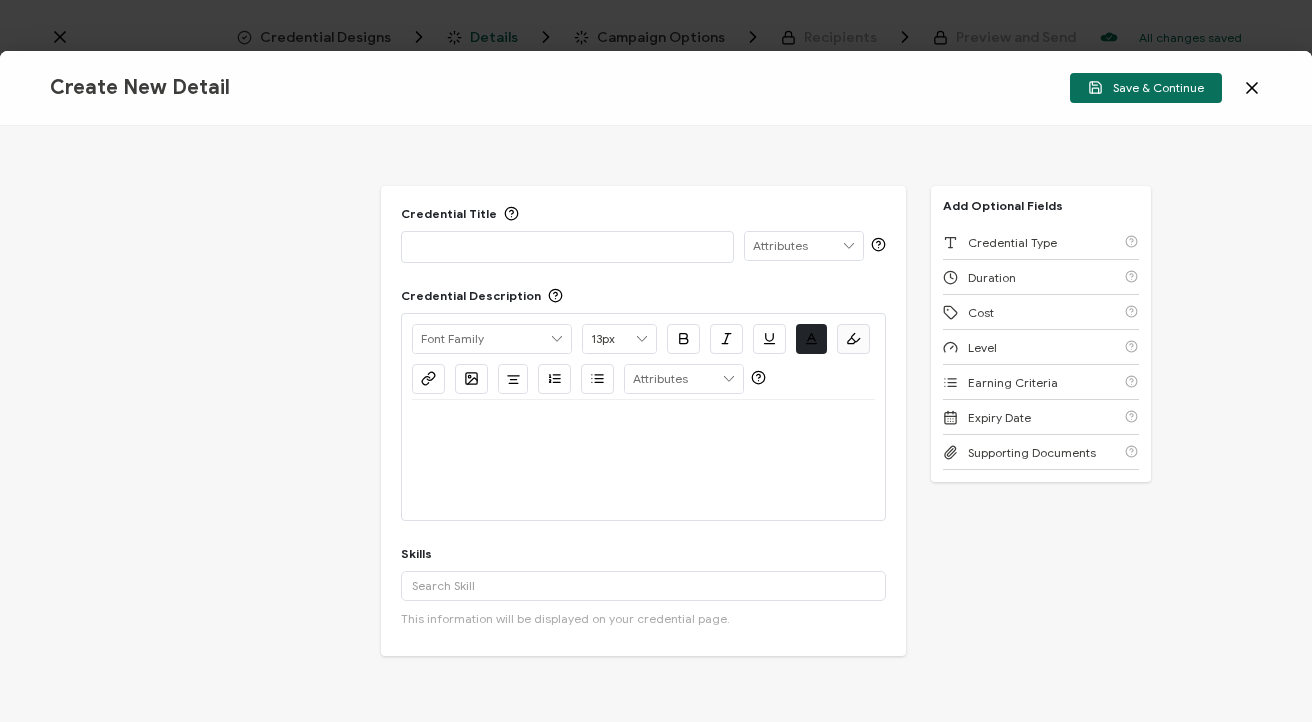 click at bounding box center [567, 246] 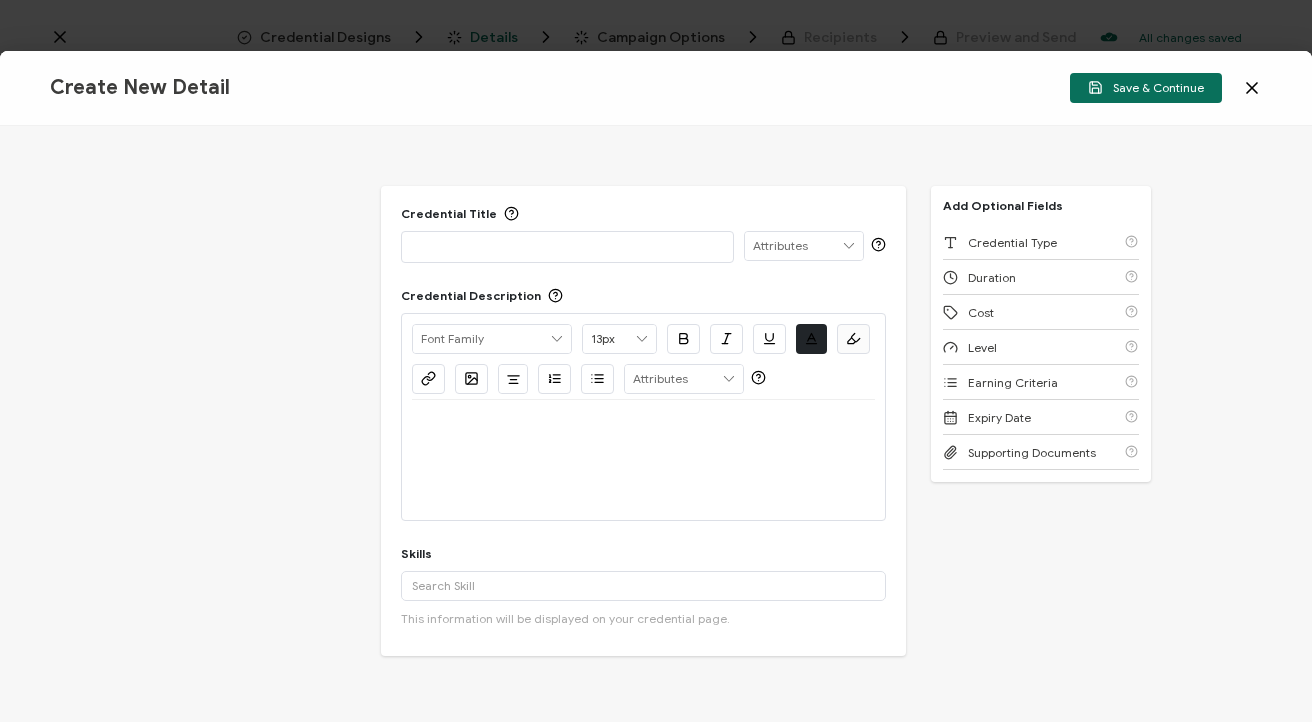 click at bounding box center (567, 246) 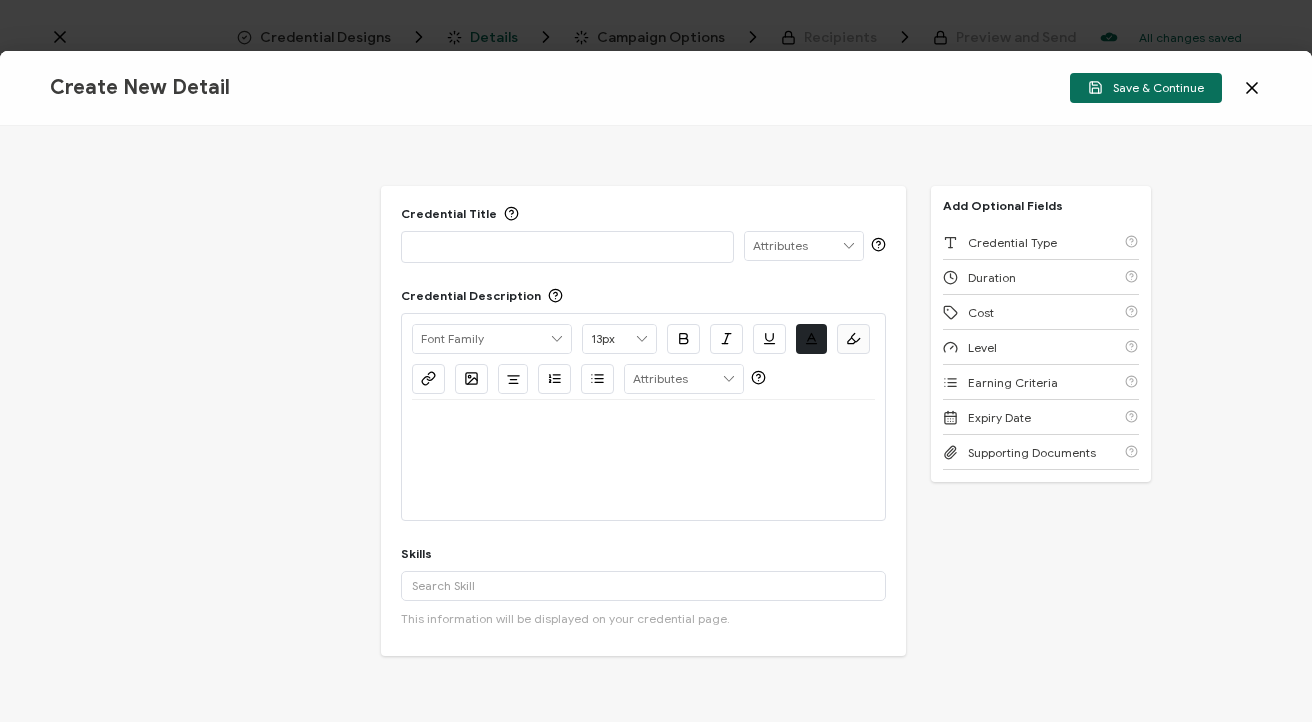 type 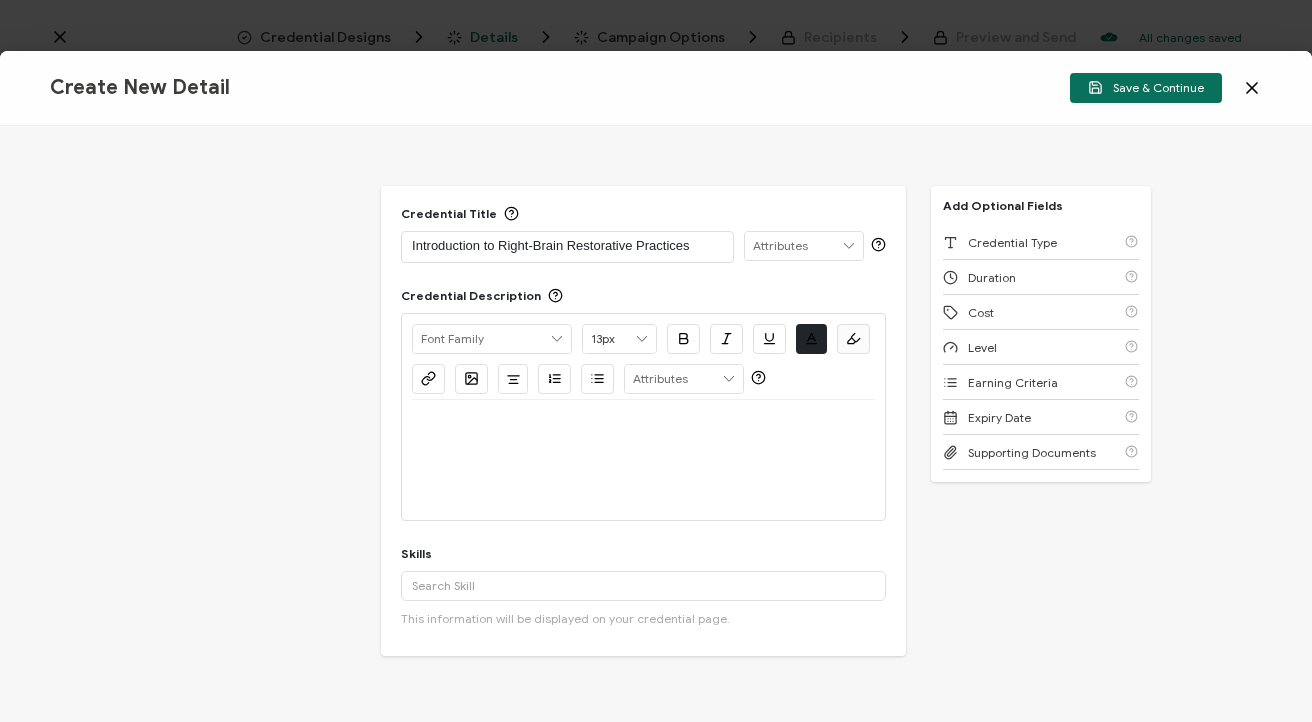 click at bounding box center [643, 424] 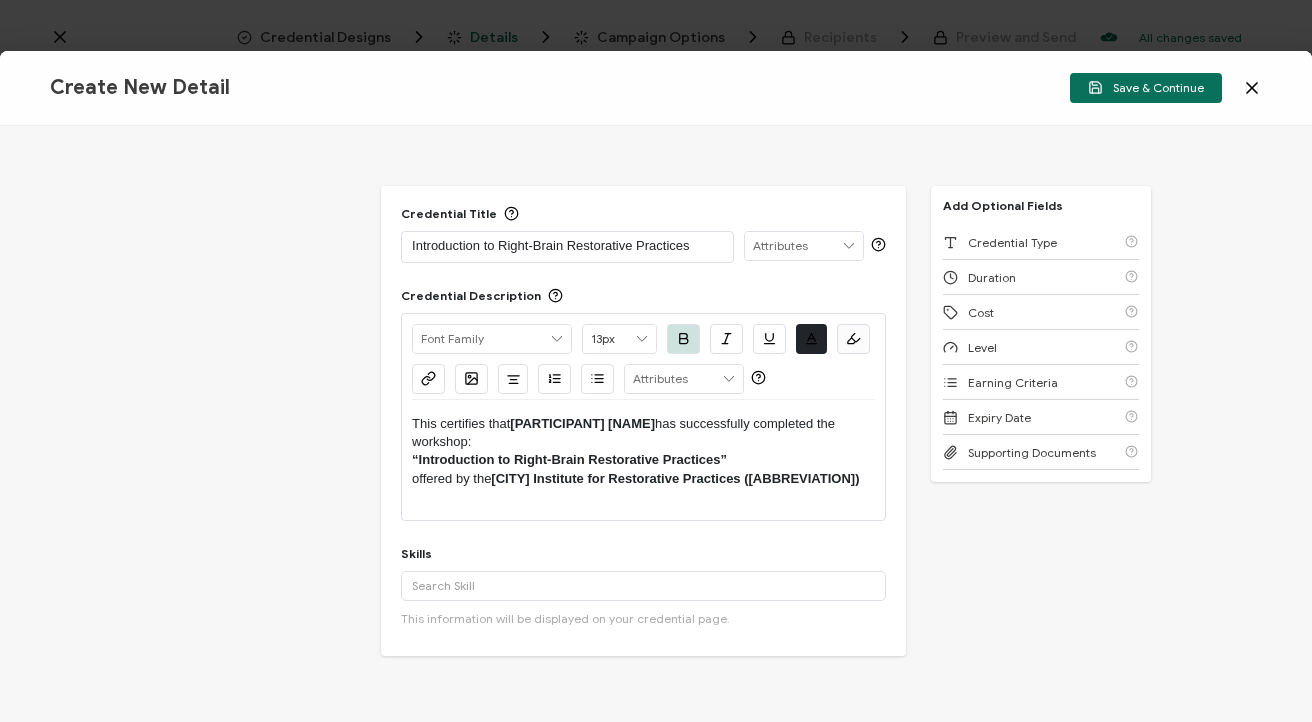 scroll, scrollTop: 0, scrollLeft: 0, axis: both 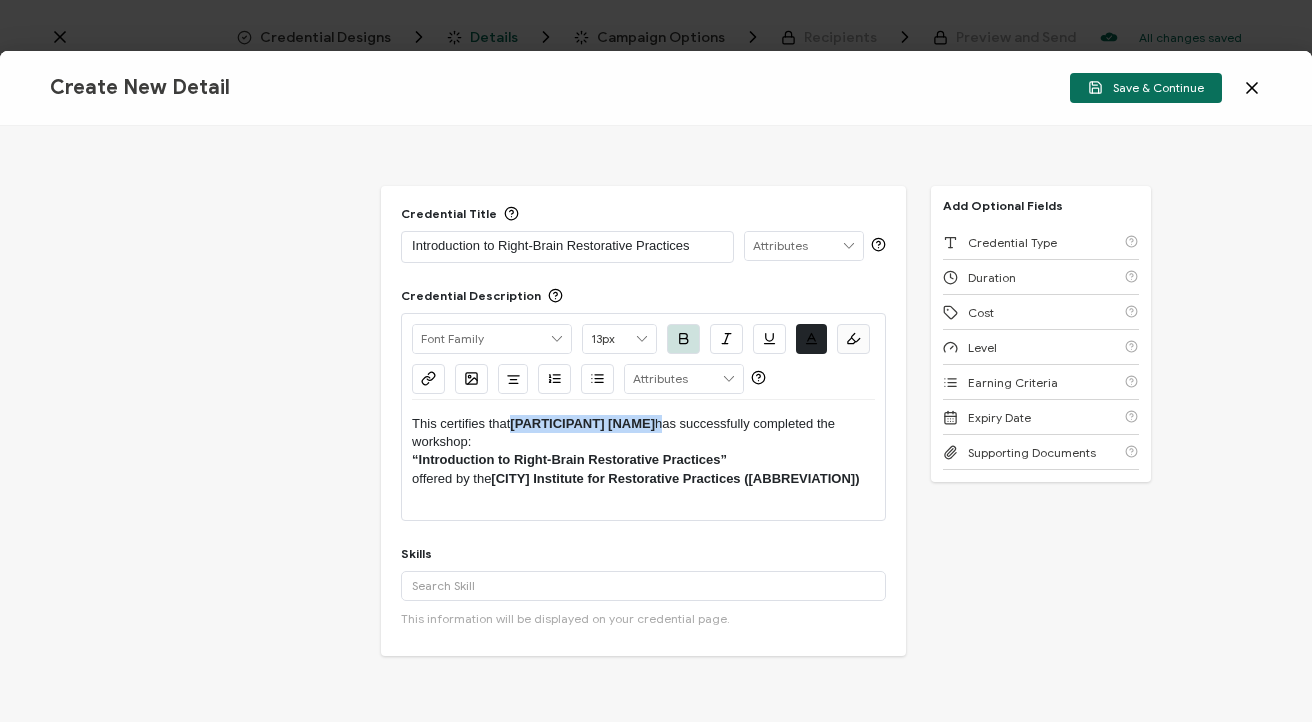 drag, startPoint x: 629, startPoint y: 425, endPoint x: 513, endPoint y: 423, distance: 116.01724 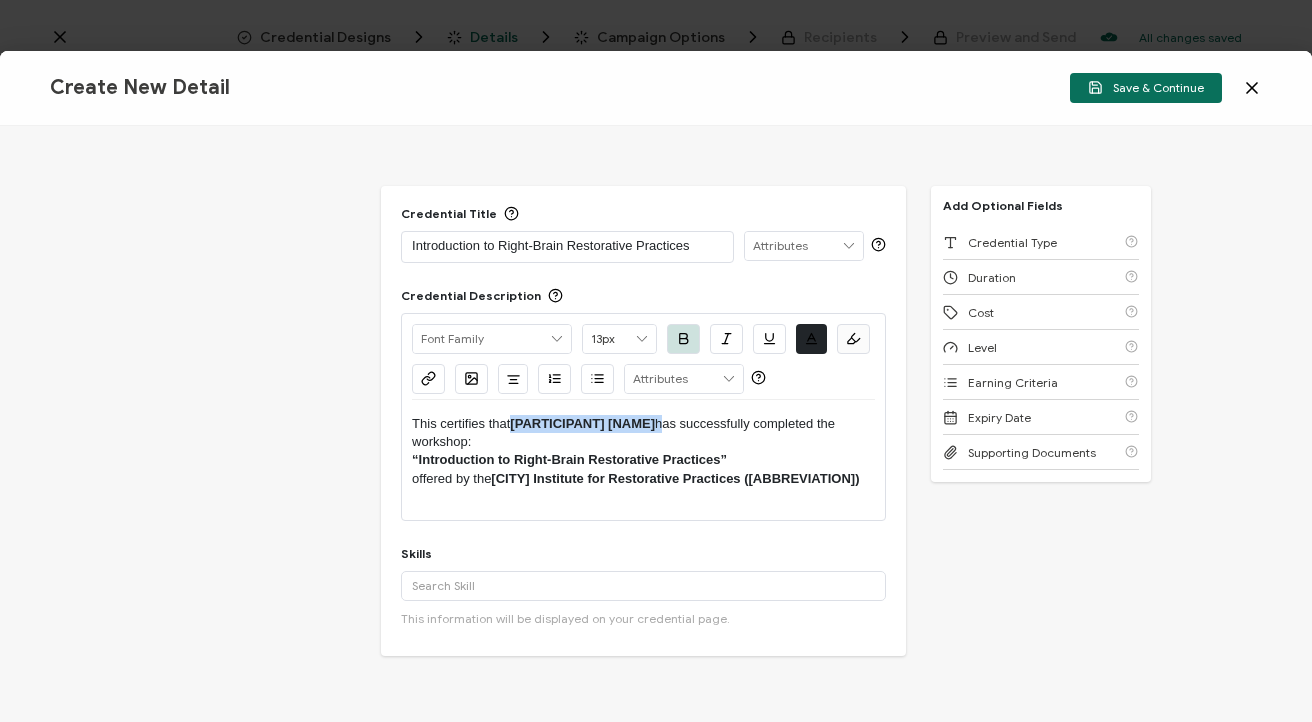 click on "This certifies that  [Participant Name]  has successfully completed the workshop:" at bounding box center (643, 433) 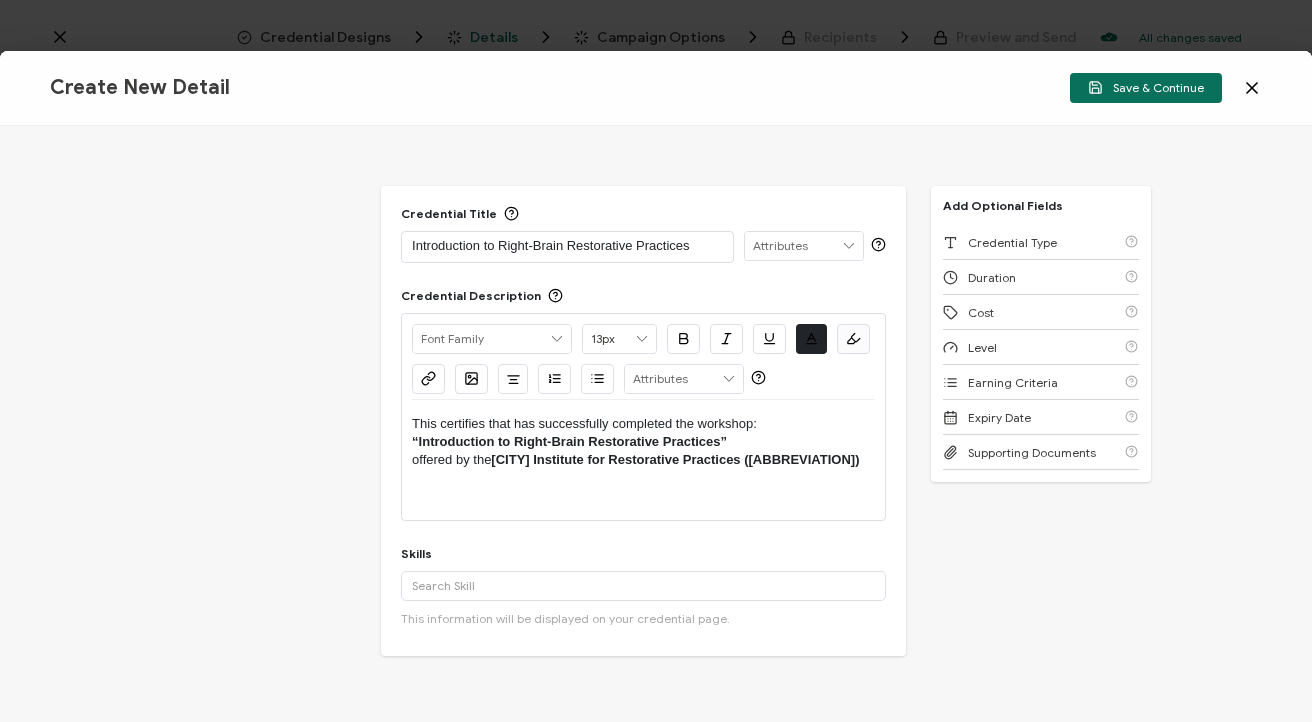type 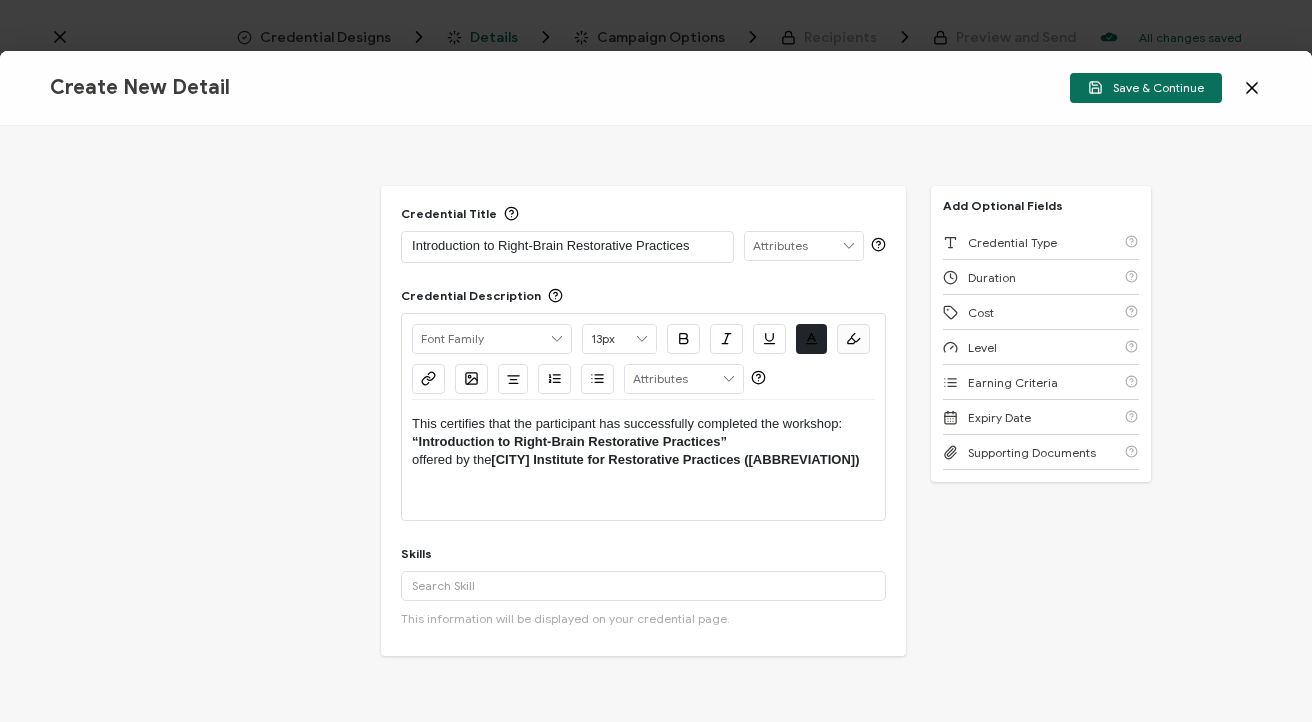 click on "offered by the Los Angeles Institute for Restorative Practices (LAIRP)" at bounding box center [643, 460] 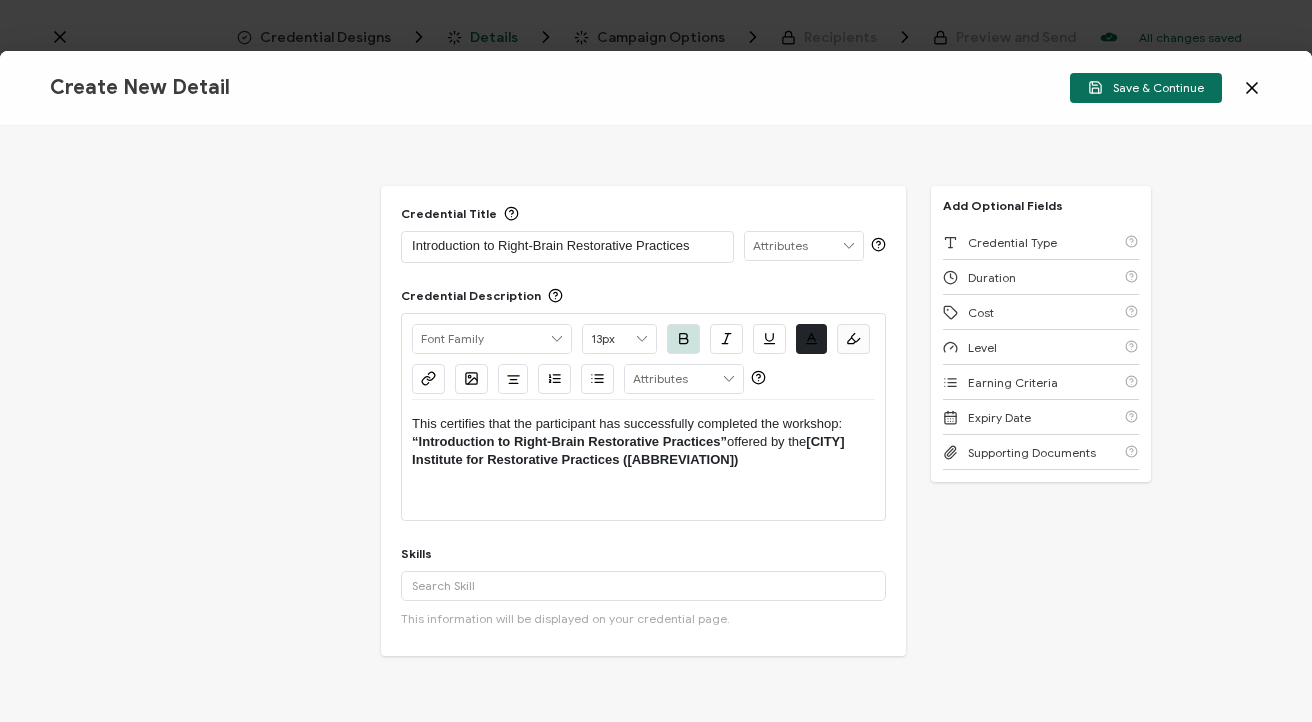 click on "“Introduction to Right-Brain Restorative Practices”" at bounding box center (569, 441) 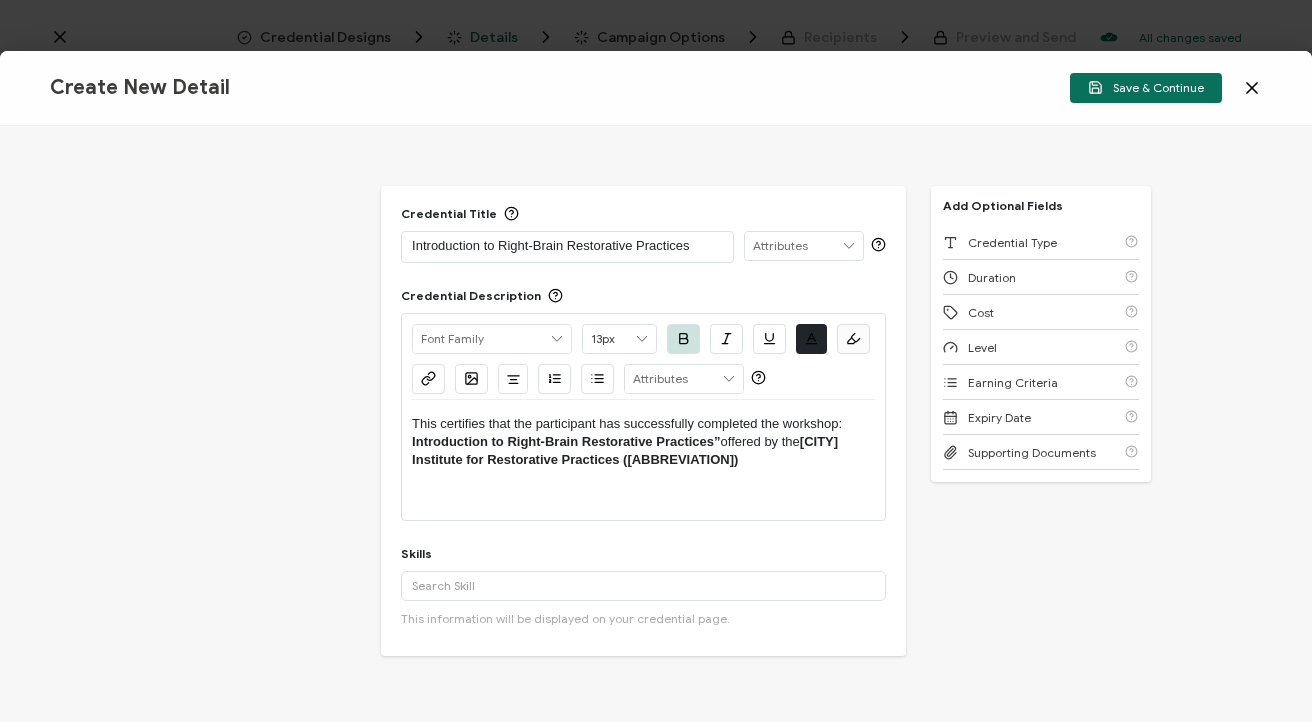 click on "This certifies that the participant has successfully completed the workshop:" at bounding box center (643, 424) 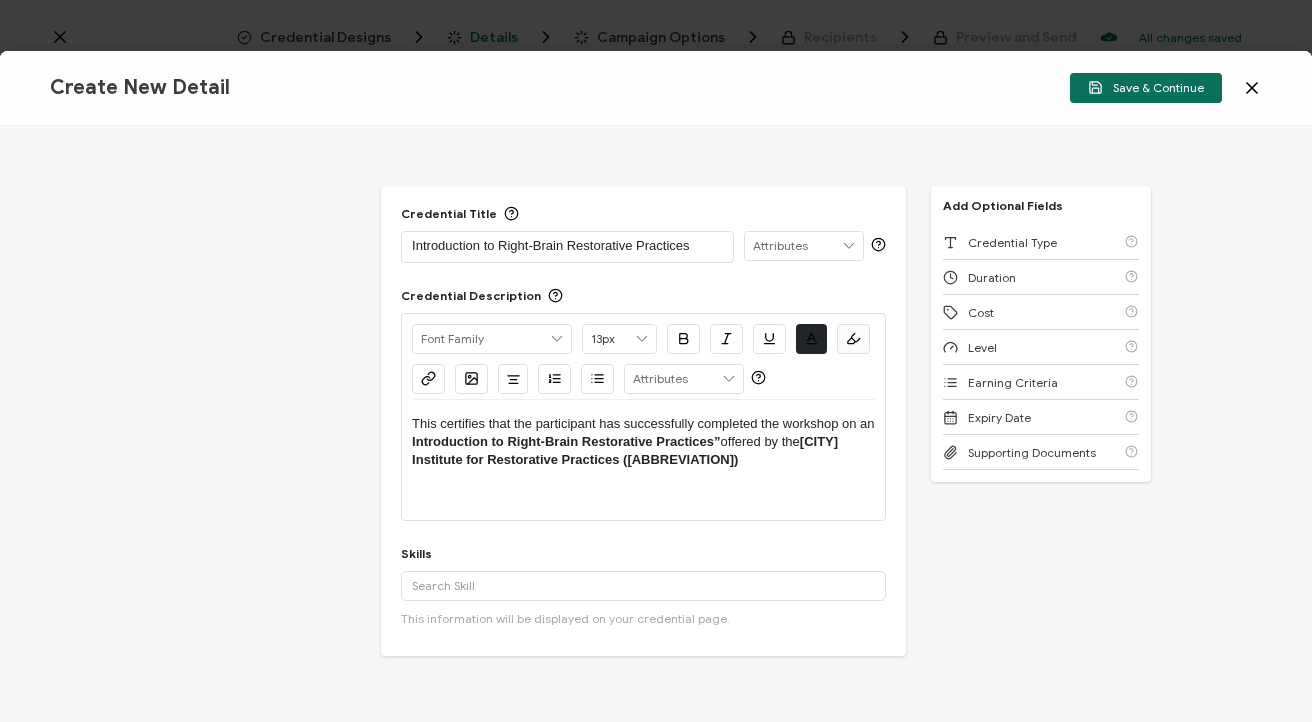 click on "Alright Sans Amita Archivo Black Arial Arimo Blinker Caveat Charm Charmonman Cinzel EB Garamond Farro Fira Sans Gelasio Gilroy Great Vibes Grenze Hanken Grotesk Inconsolata Josefin Sans Kolektif House Kufam Lato Libre Caslon Text Lora Lugrasimo Markazi Text Merienda Merriweather Montserrat Muli Noto Sans Noto Serif Nunito Open Sans Open Sans Condensed Orbitron Oswald Playfair Display Poppins PT Sans PT Sans Narrow PT Serif Quicksand Raleway Red Hat Display Roboto Roboto Condensed Roboto Slab Rubik Slabo 27px Source Sans Pro Spartan Tajawal Titillium Web Ubuntu UnifrakturCook UnifrakturMaguntia Work Sans   13px 11px 12px 13px 14px 15px 16px 17px 18px 19px 20px 21px 22px 23px 24px 25px 26px 27px 28px 29px 30px 31px 32px 33px 34px 35px 36px 37px 38px 39px 40px 41px 42px 43px 44px 45px 46px 47px 48px 49px 50px 51px 52px 53px 54px 55px 56px 57px 58px 59px 60px 61px 62px 63px 64px 65px 66px 67px 68px 69px 70px 71px 72px           #212529
Clear
OK
#FBFBFB
Clear" at bounding box center (643, 417) 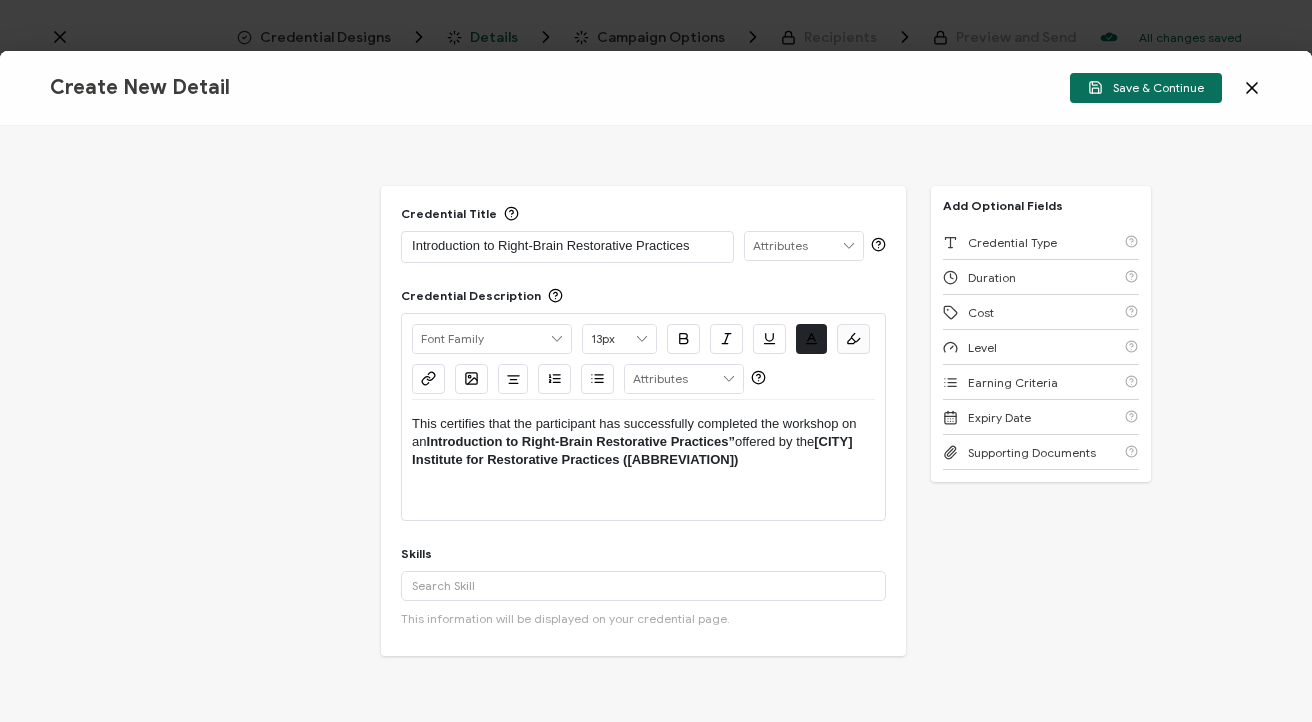 click on "Introduction to Right-Brain Restorative Practices”" at bounding box center [581, 441] 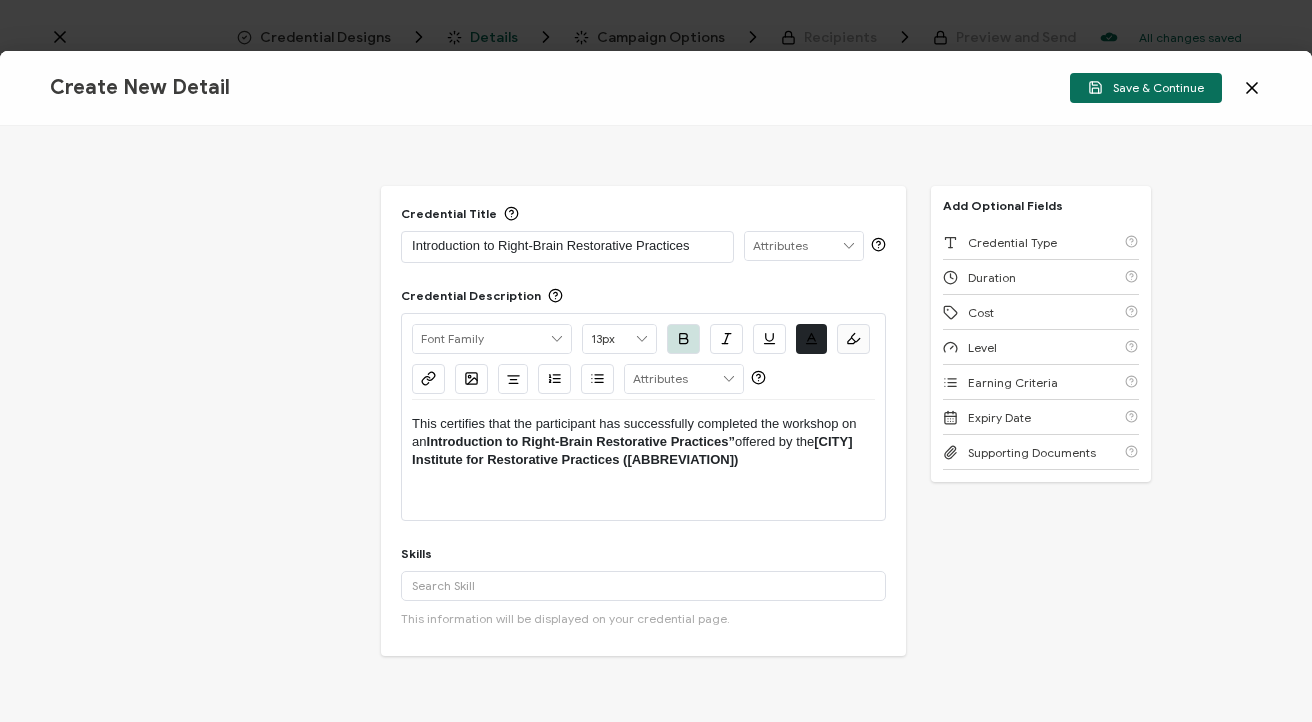 click on "Introduction to Right-Brain Restorative Practices”" at bounding box center (581, 441) 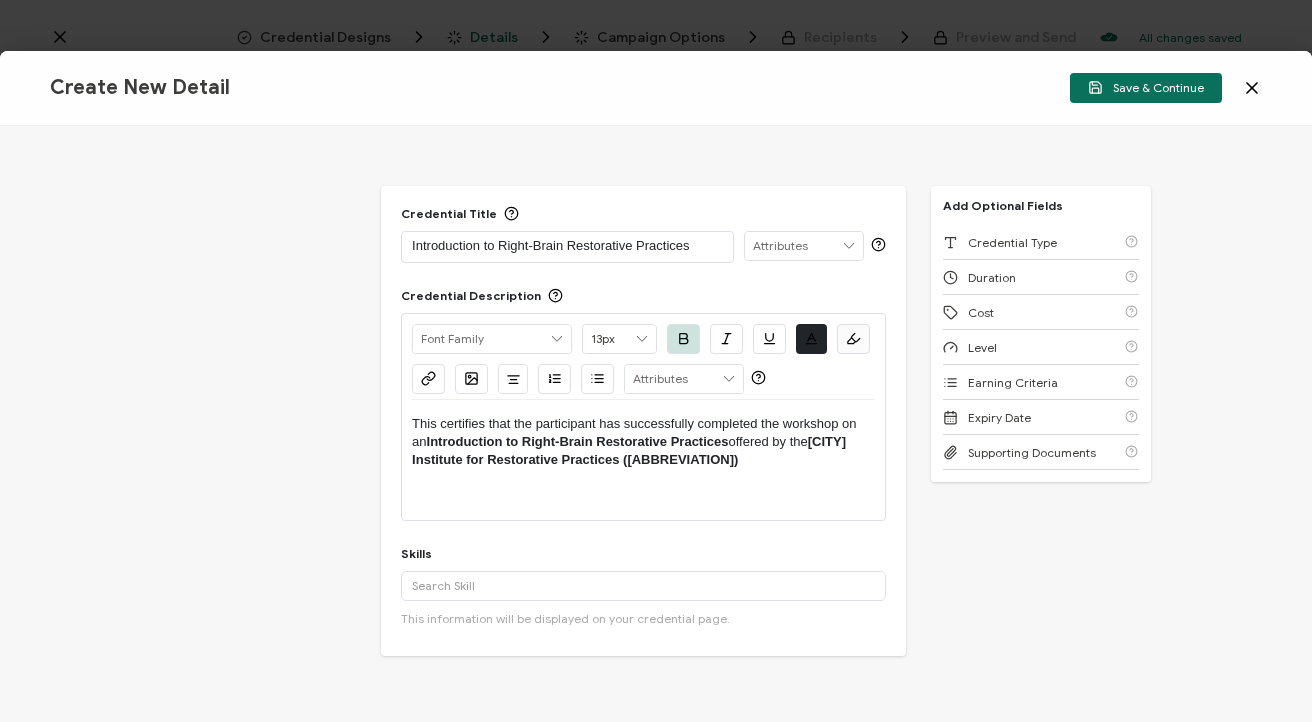 click on "This certifies that the participant has successfully completed the workshop on an Introduction to Right-Brain Restorative Practices offered by the [CITY] Institute for Restorative Practices ([ABBREVIATION])" at bounding box center [643, 442] 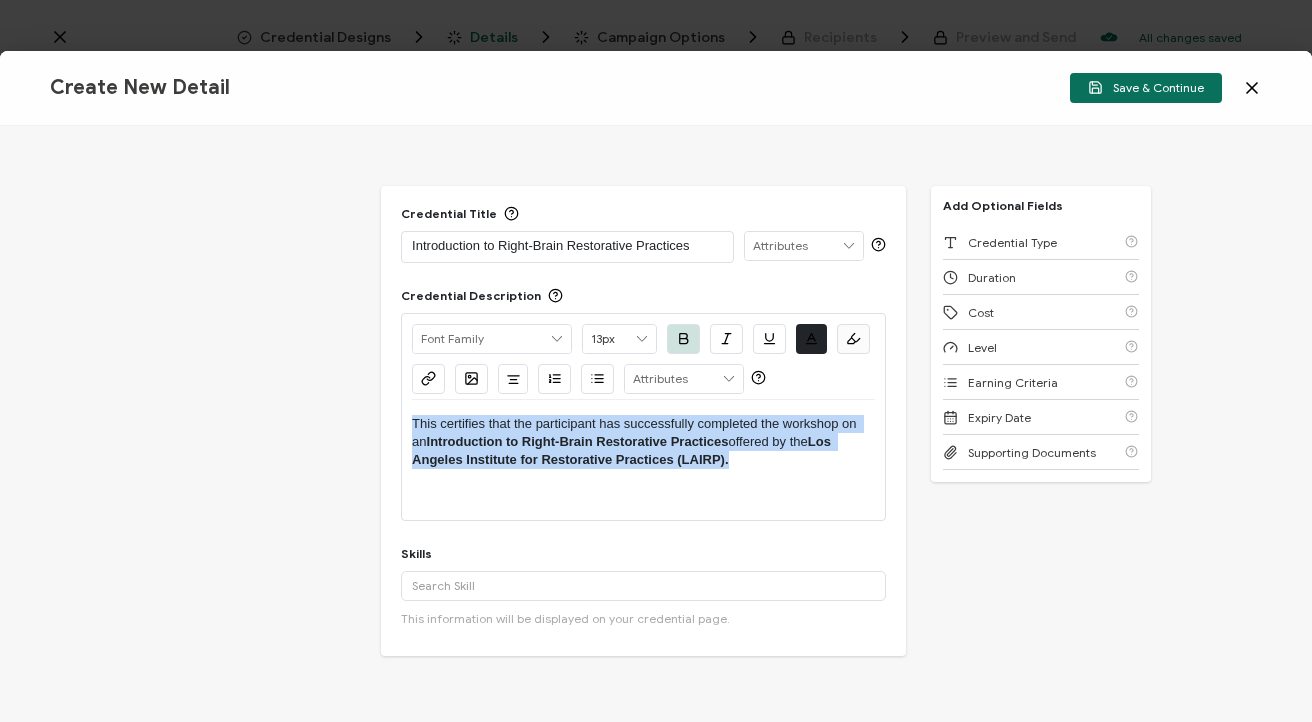 drag, startPoint x: 761, startPoint y: 470, endPoint x: 348, endPoint y: 370, distance: 424.9341 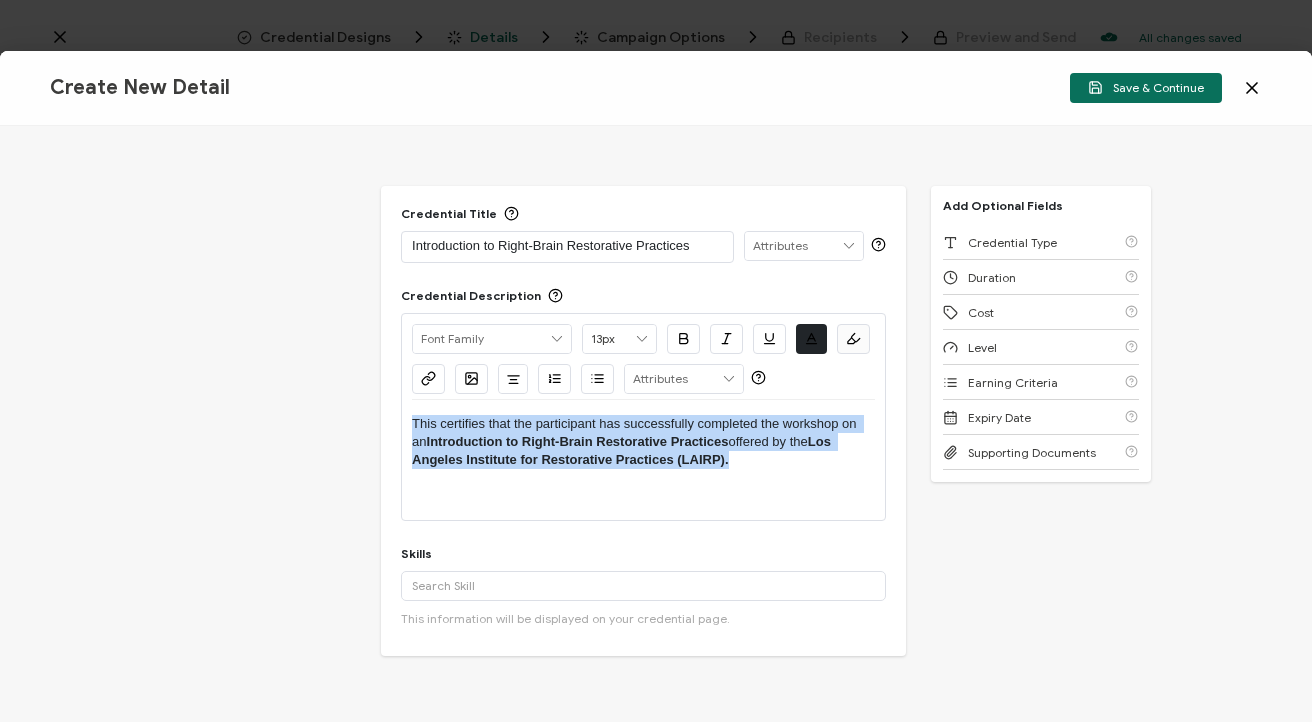 click 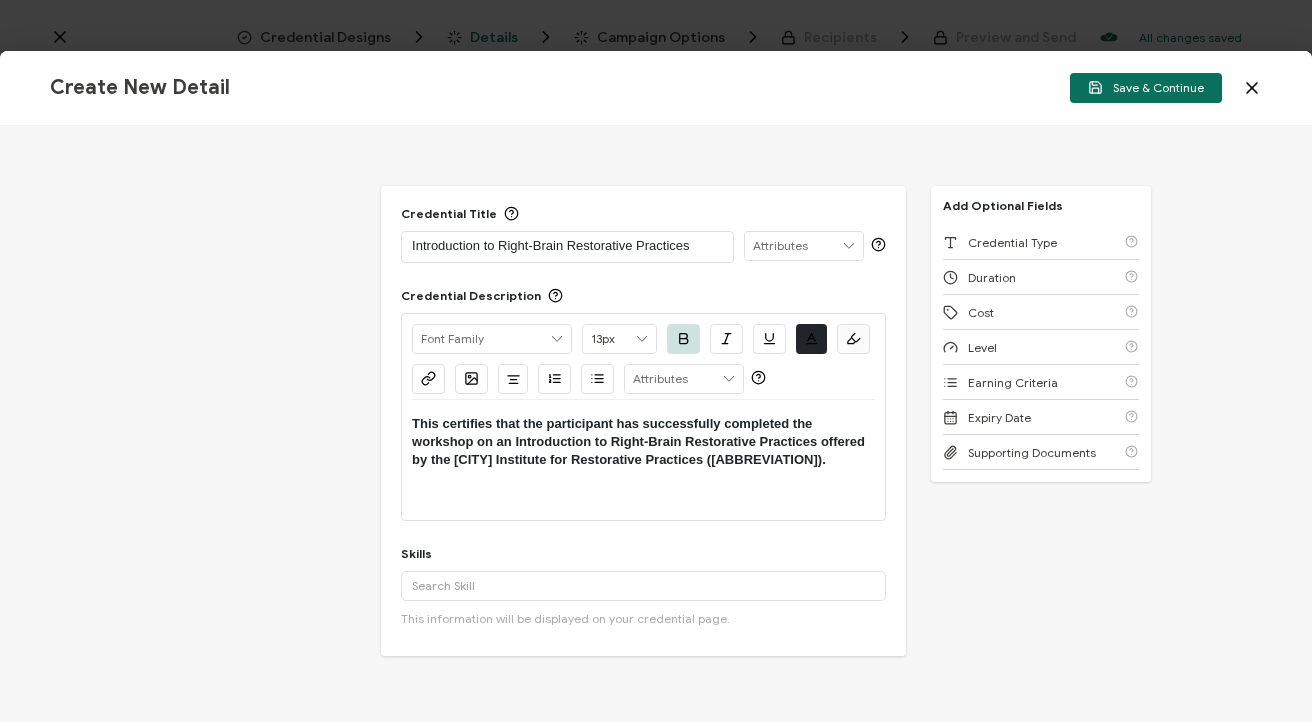 click 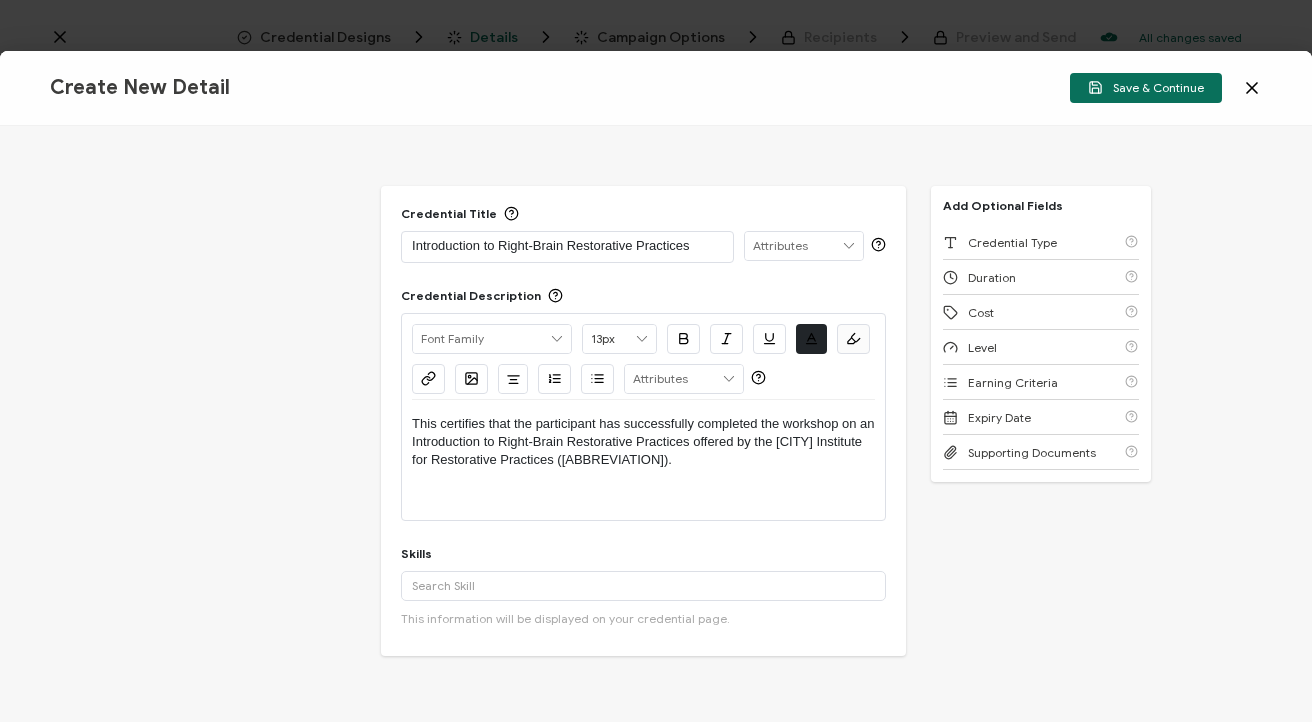 click on "This certifies that the participant has successfully completed the workshop on an Introduction to Right-Brain Restorative Practices offered by the [CITY] Institute for Restorative Practices ([ABBREVIATION])." at bounding box center (643, 460) 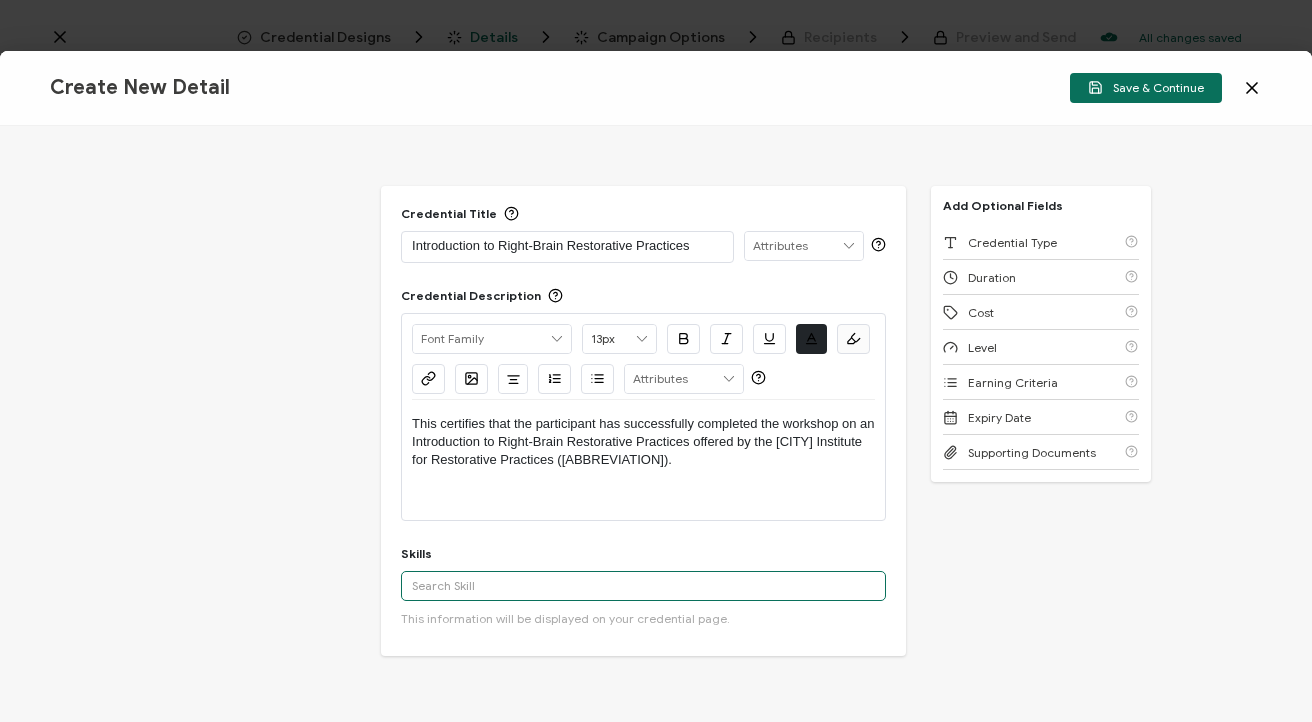 click at bounding box center [643, 586] 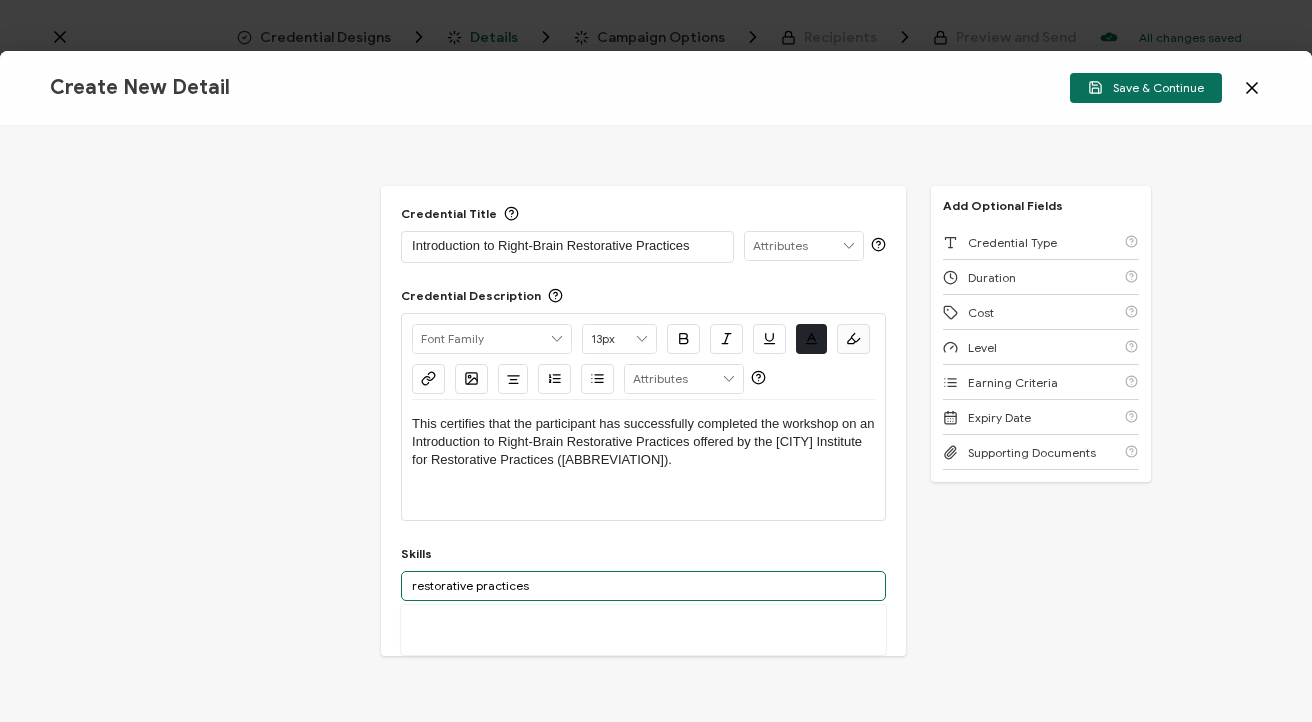 click on "restorative practices" at bounding box center [643, 586] 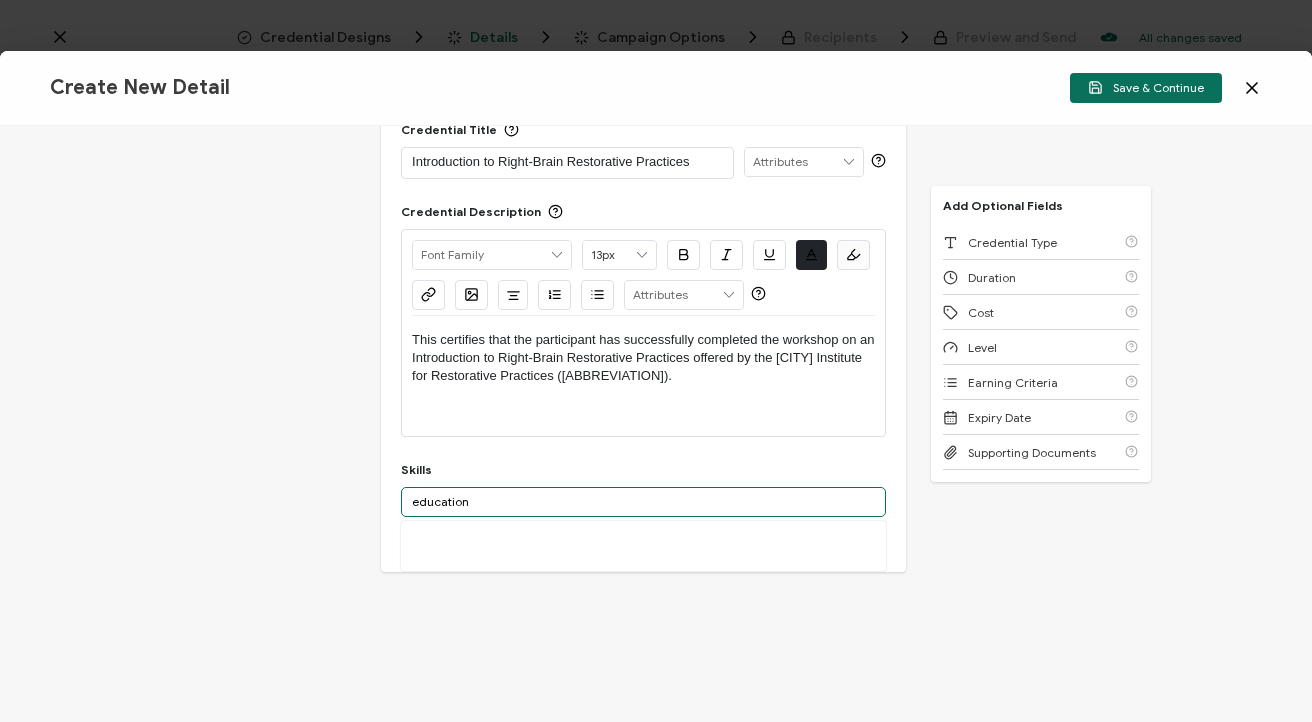 scroll, scrollTop: 127, scrollLeft: 0, axis: vertical 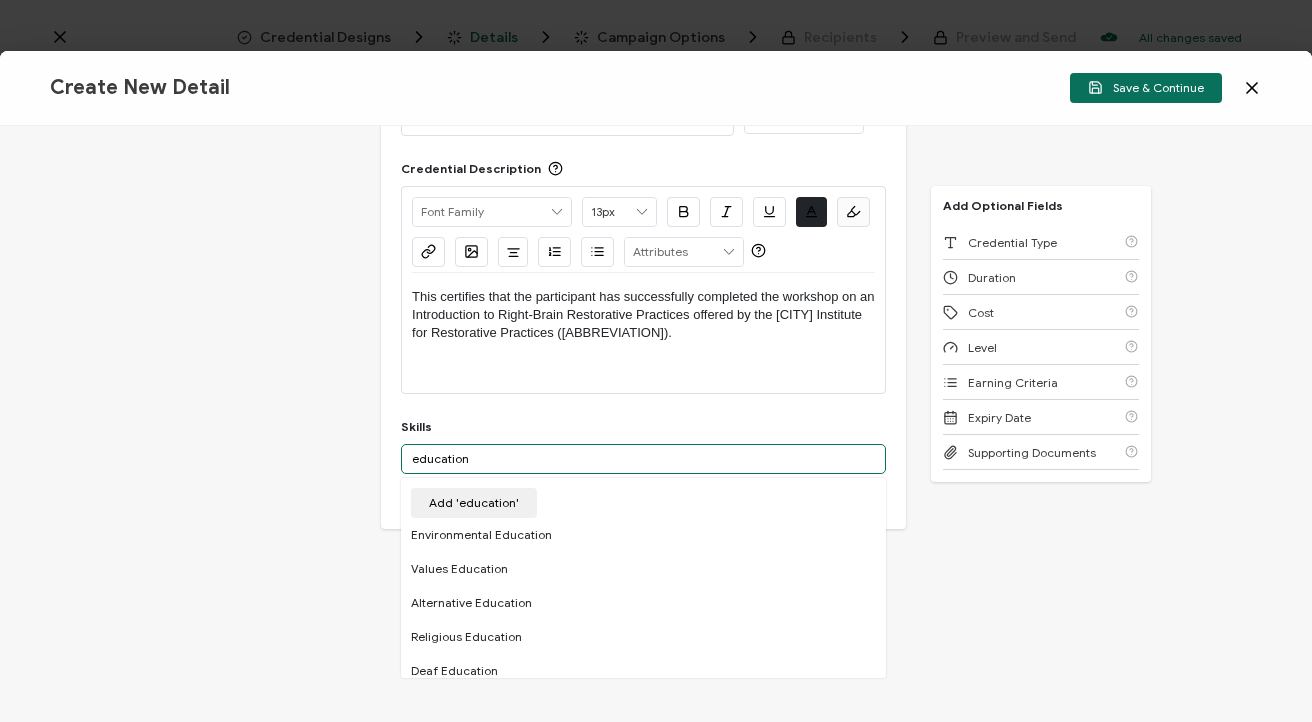 click on "education" at bounding box center (643, 459) 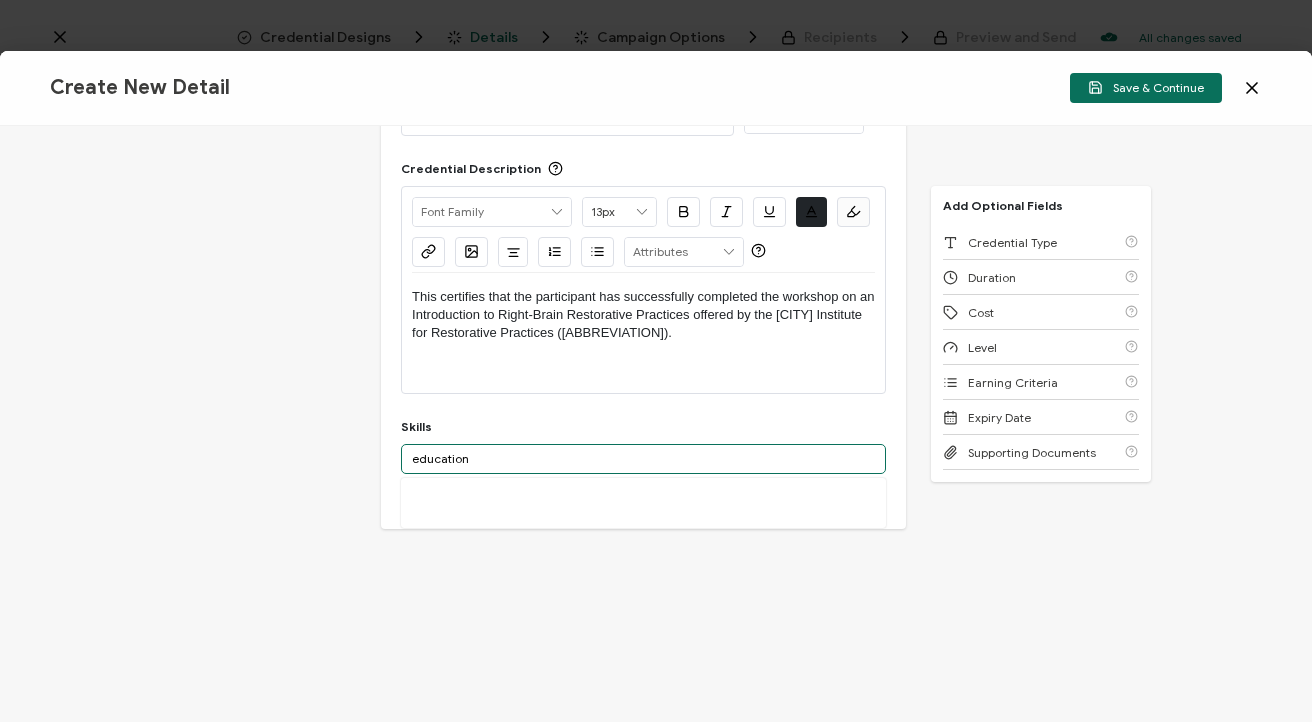 click on "education" at bounding box center [643, 459] 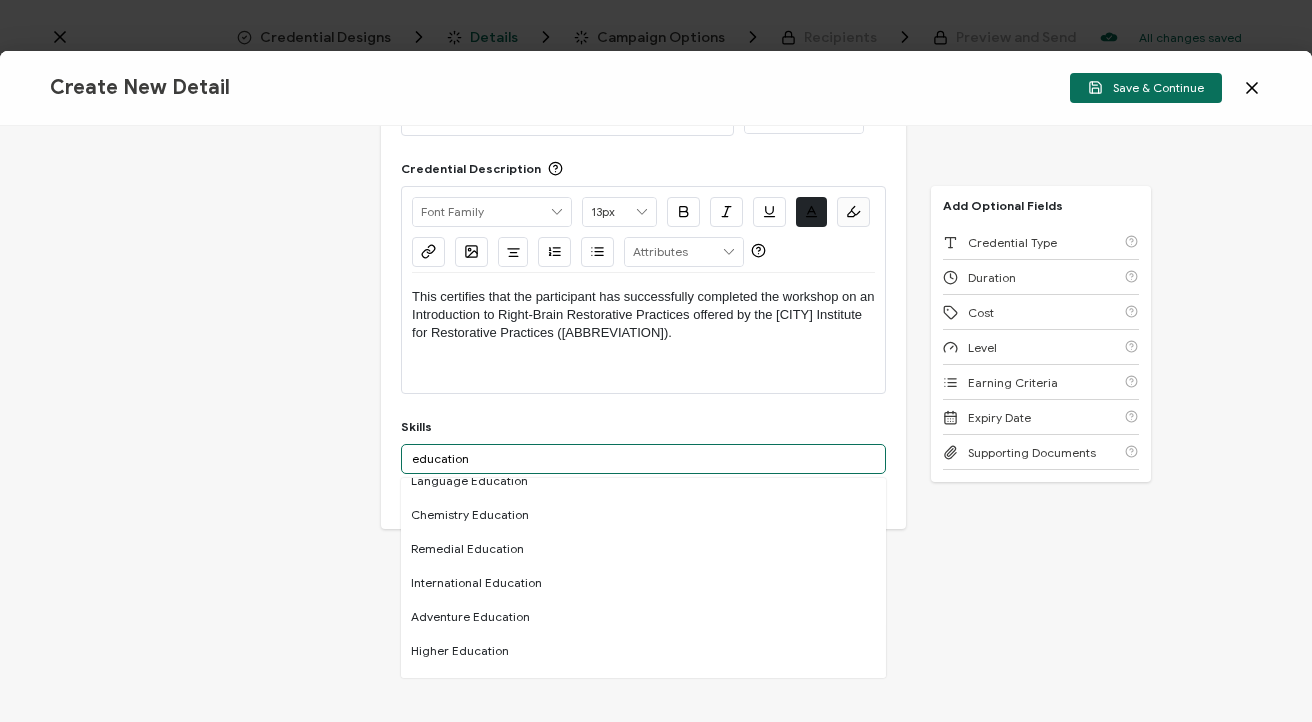 scroll, scrollTop: 1248, scrollLeft: 0, axis: vertical 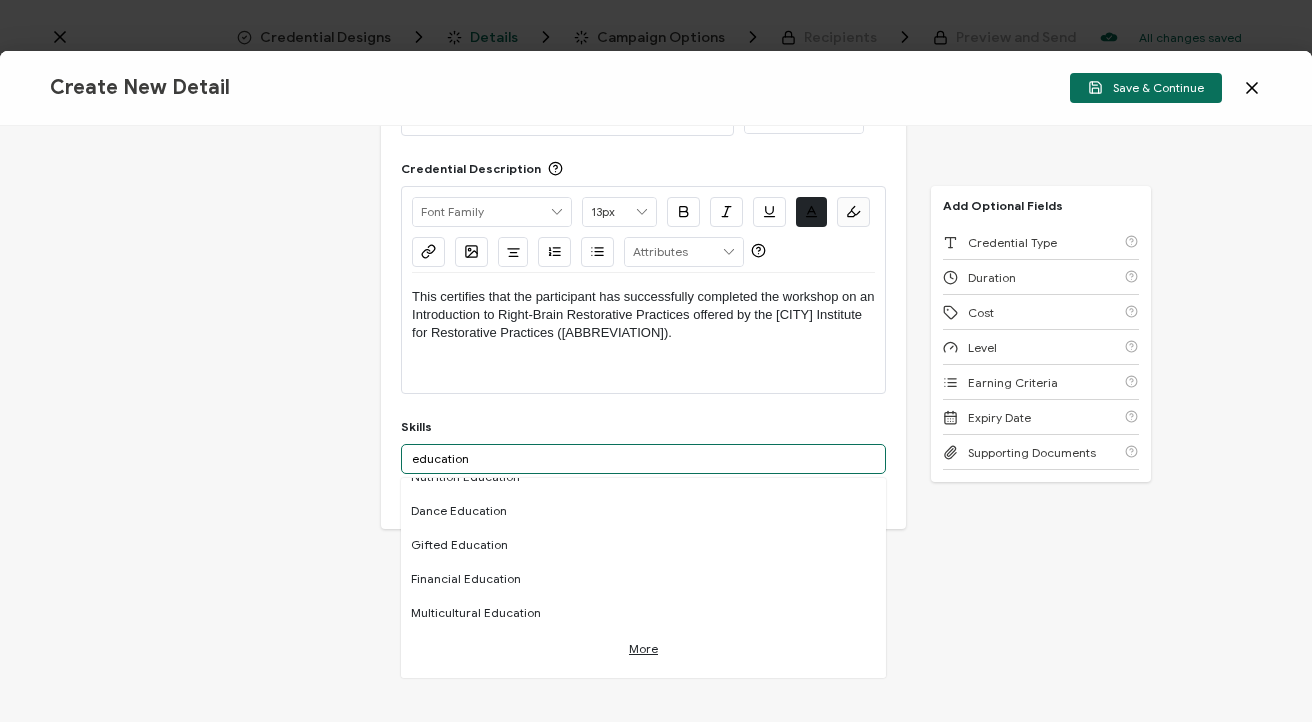 click on "education" at bounding box center (643, 459) 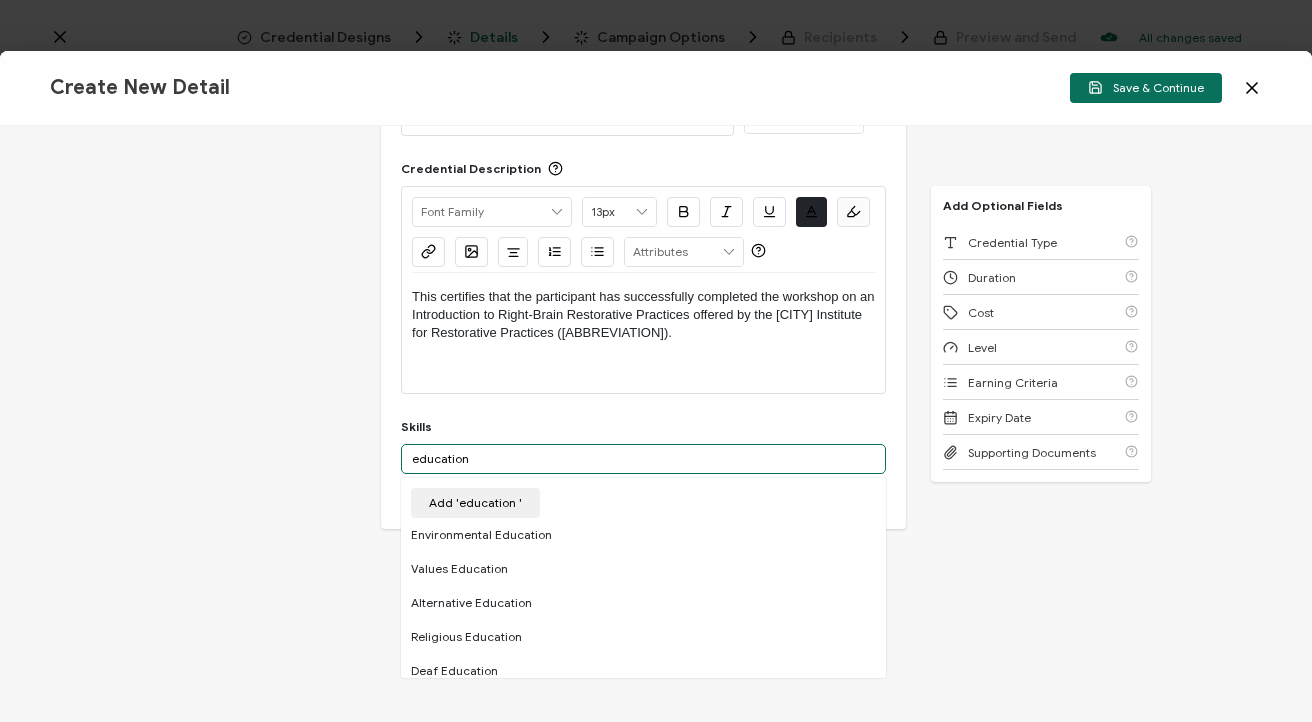 click on "education" at bounding box center [643, 459] 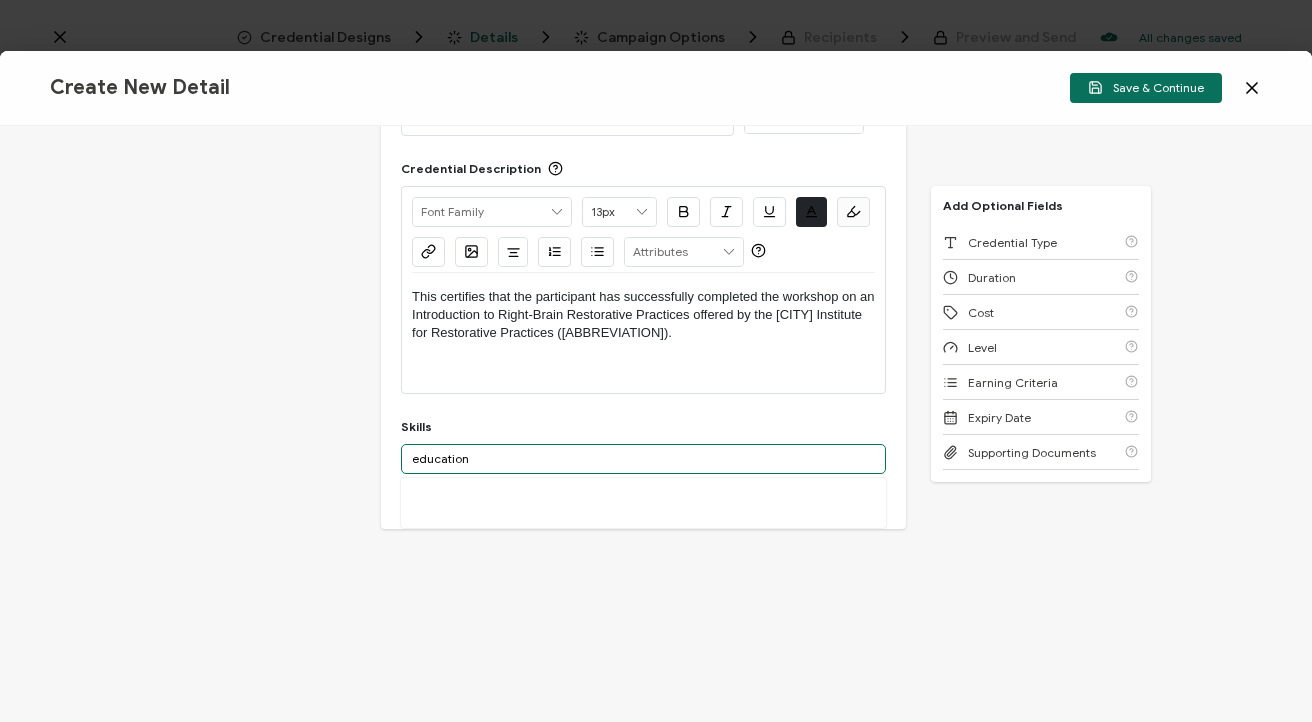 click on "education" at bounding box center [643, 459] 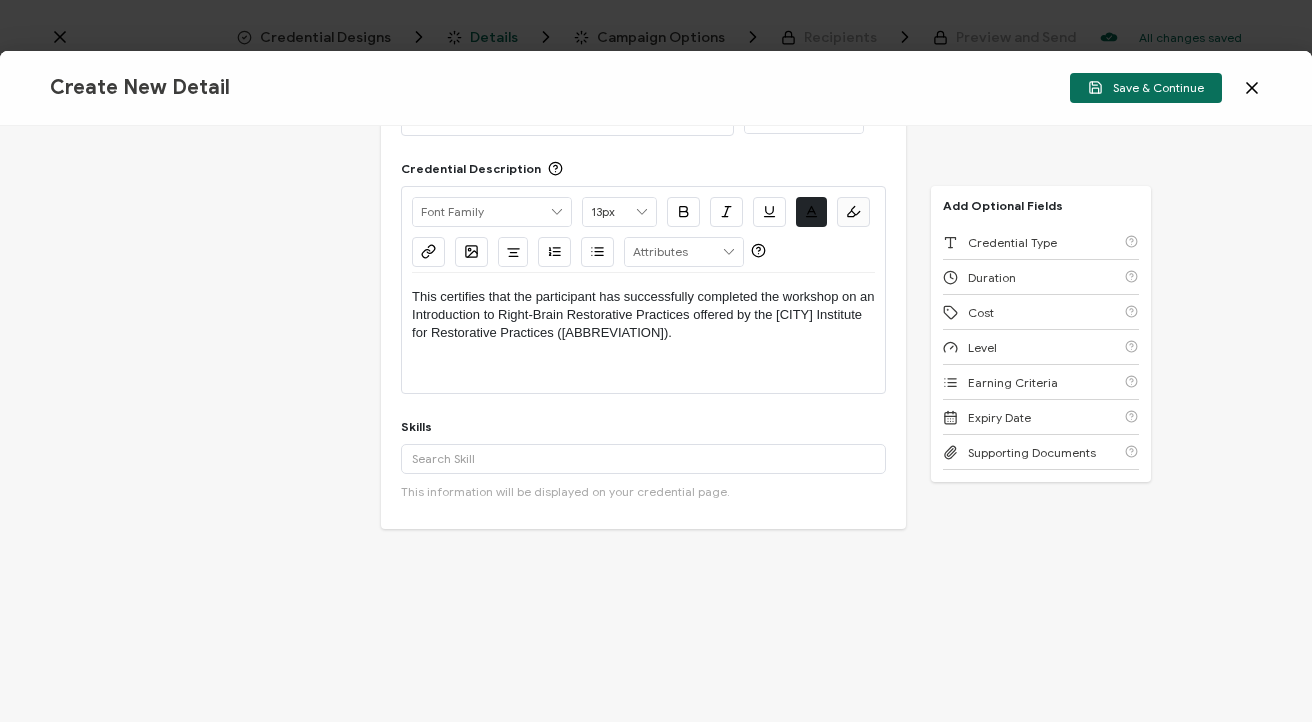 click on "Credential Title
Introduction to Right-Brain Restorative Practices ISSUER
Issuer Name
Credential Description
Alright Sans Amita Archivo Black Arial Arimo Blinker Caveat Charm Charmonman Cinzel EB Garamond Farro Fira Sans Gelasio Gilroy Great Vibes Grenze Hanken Grotesk Inconsolata Josefin Sans Kolektif House Kufam Lato Libre Caslon Text Lora Lugrasimo Markazi Text Merienda Merriweather Montserrat Muli Noto Sans Noto Serif Nunito Open Sans Open Sans Condensed Orbitron Oswald Playfair Display Poppins PT Sans PT Sans Narrow PT Serif Quicksand Raleway Red Hat Display Roboto Roboto Condensed Roboto Slab Rubik Slabo 27px Source Sans Pro Spartan Tajawal Titillium Web Ubuntu UnifrakturCook UnifrakturMaguntia Work Sans 13px 11px 12px 13px 14px 15px 16px 17px 18px 19px 20px 21px 22px 23px 24px 25px 26px 27px 28px 29px 30px 31px 32px 33px 34px 35px" at bounding box center (643, 354) 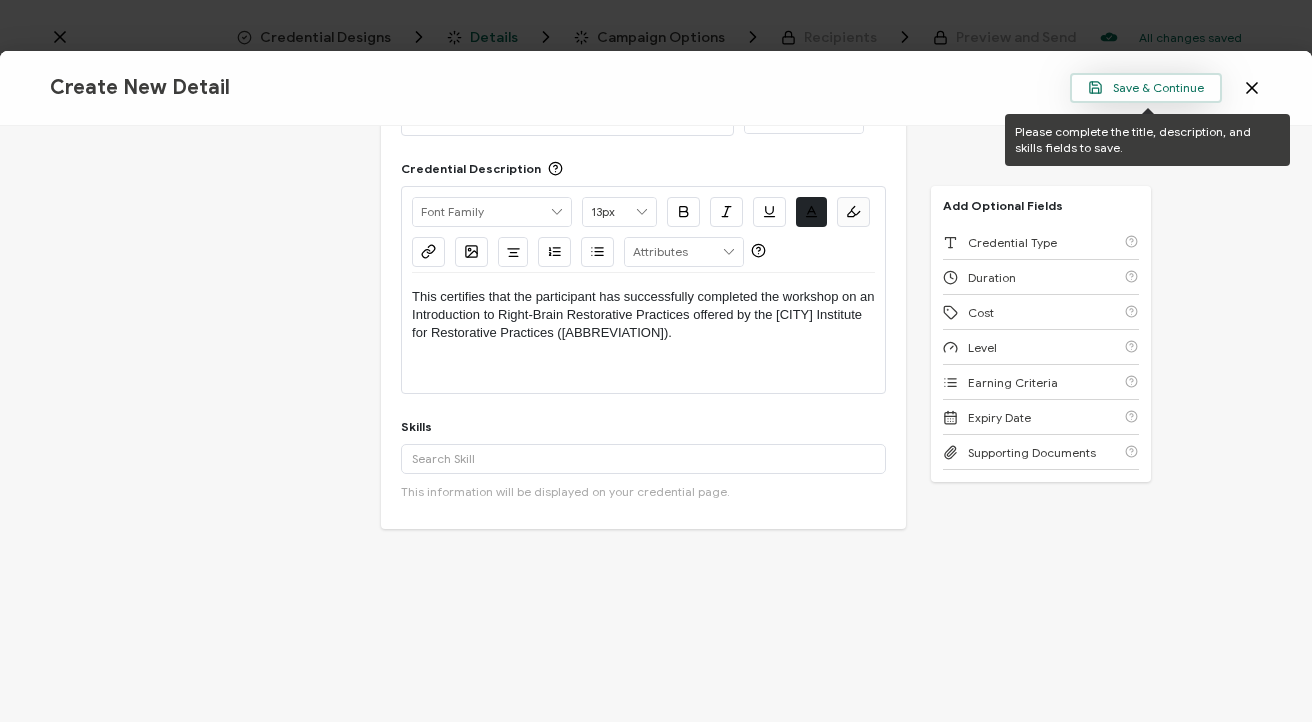 click on "Save & Continue" at bounding box center (1146, 88) 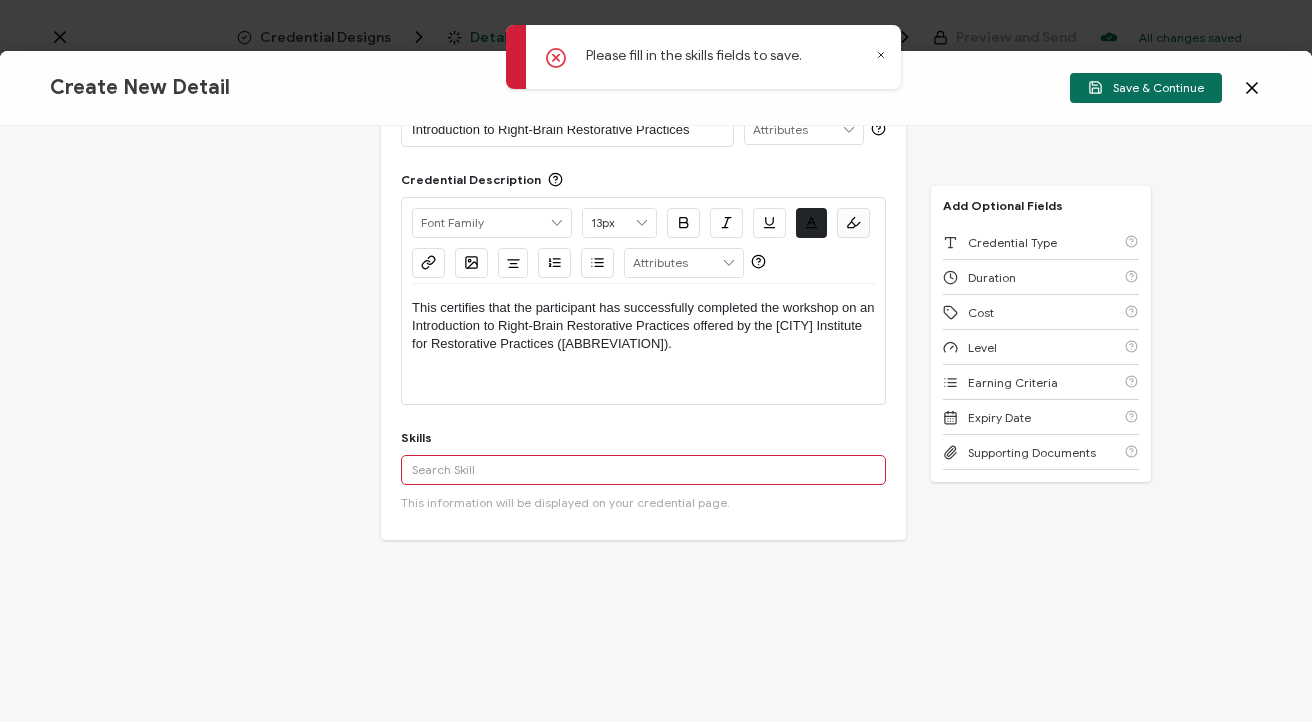 scroll, scrollTop: 90, scrollLeft: 0, axis: vertical 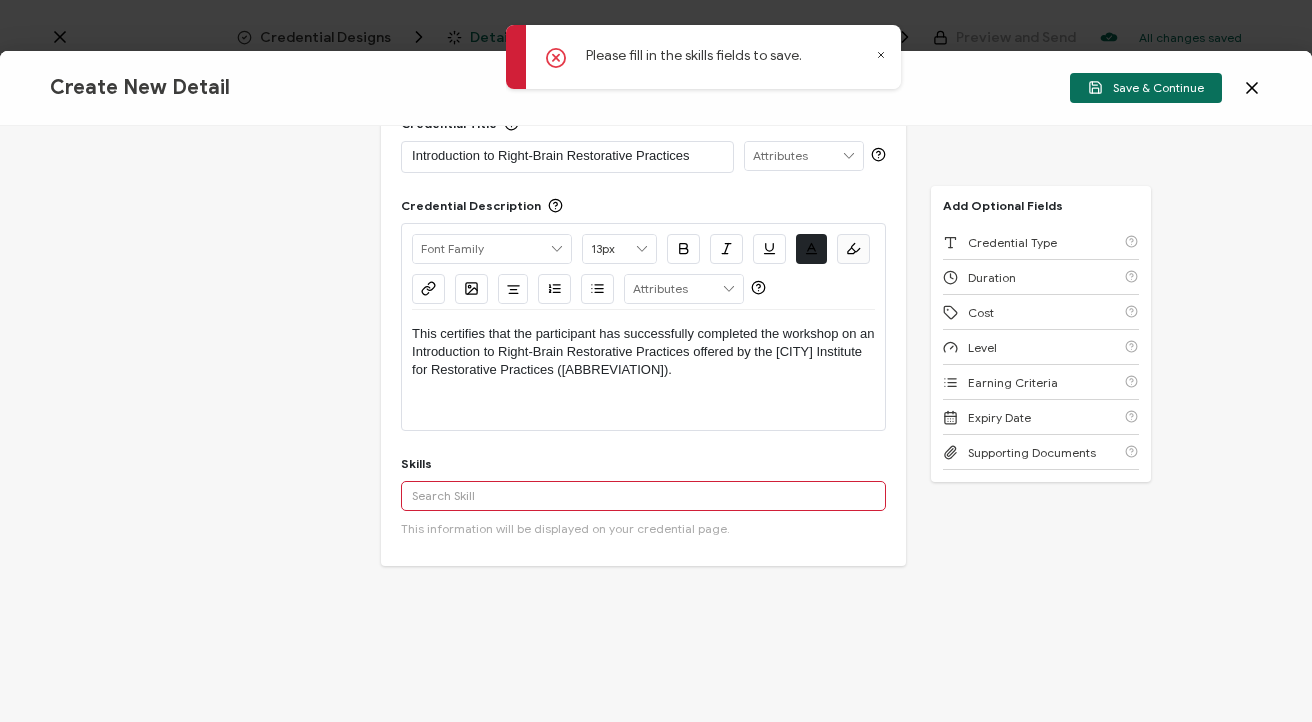 click on "Add '' A custom skill's name cannot exceed 40 characters. No Result More This information will be displayed on your credential page." at bounding box center [643, 508] 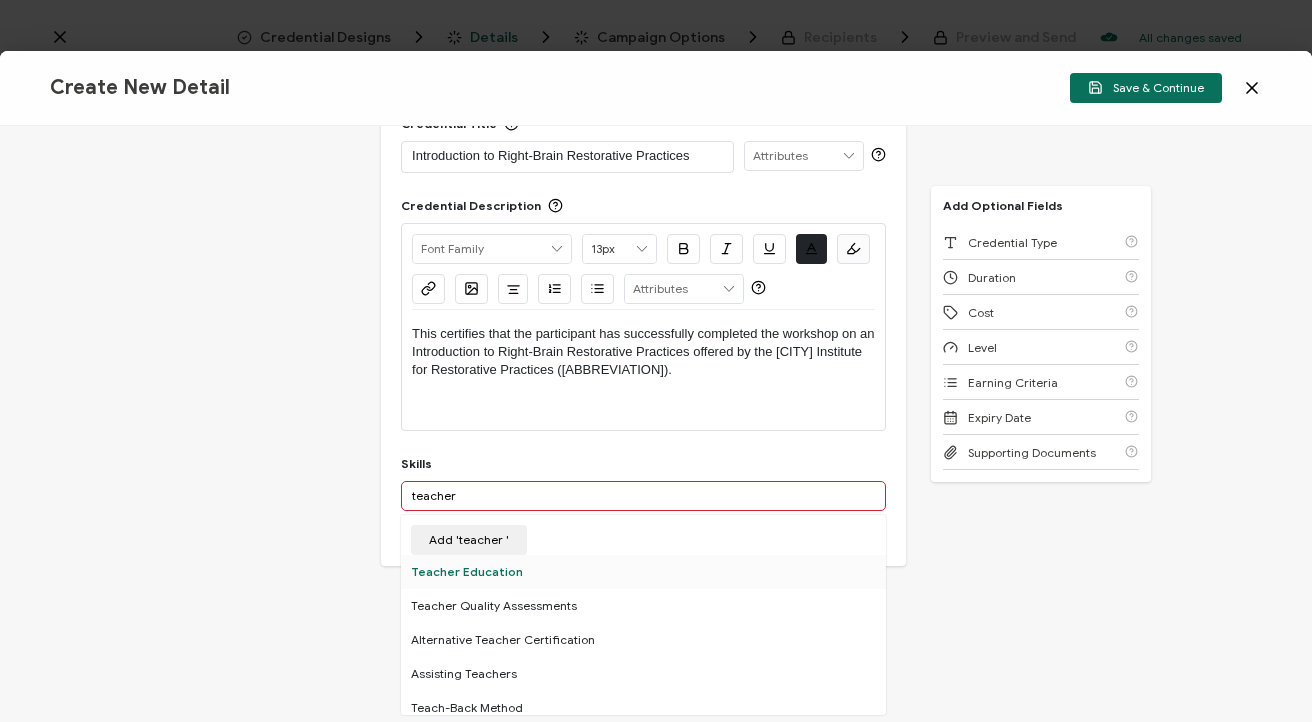 click on "Teacher Education" at bounding box center [643, 572] 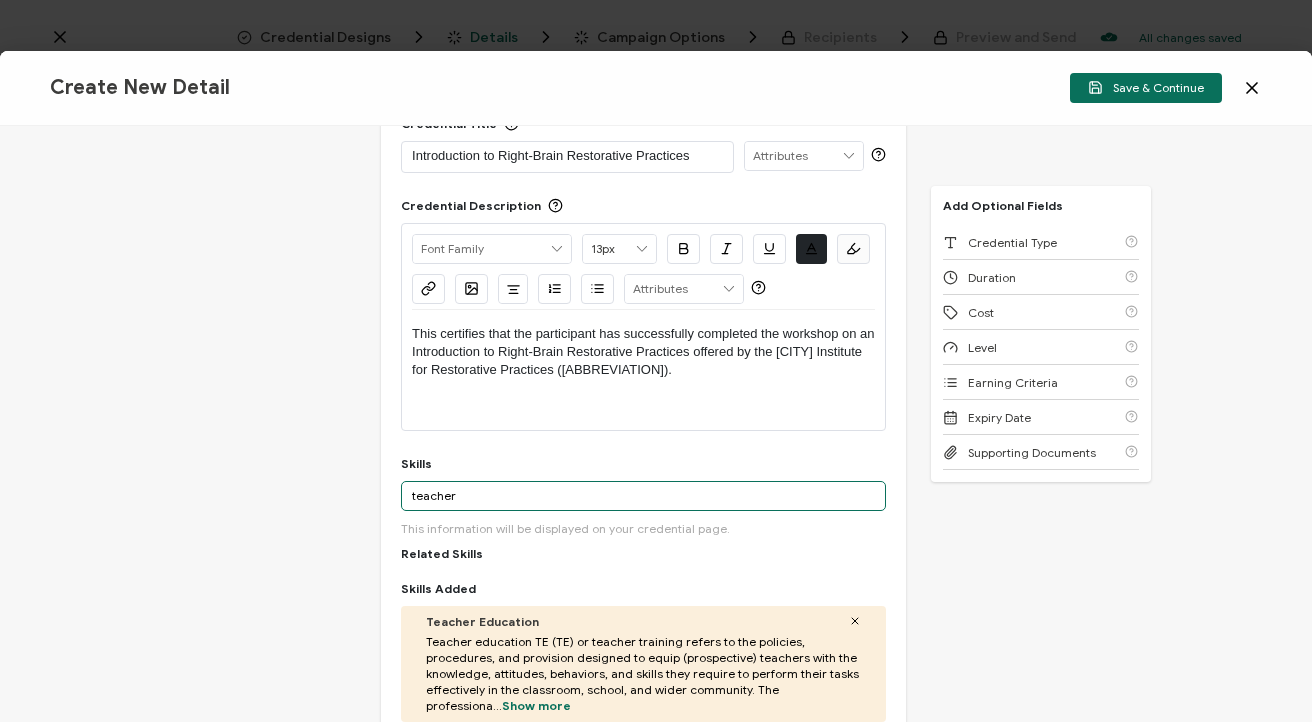 click on "teacher" at bounding box center (643, 496) 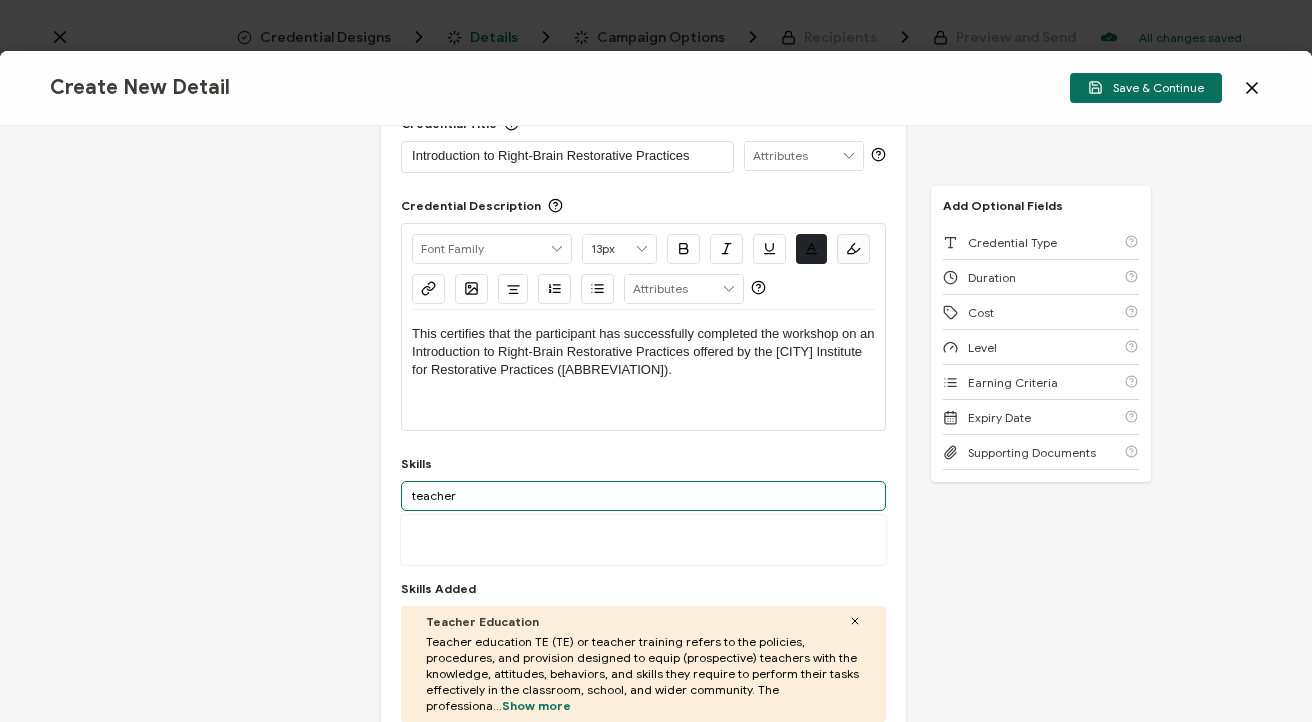 click on "teacher" at bounding box center (643, 496) 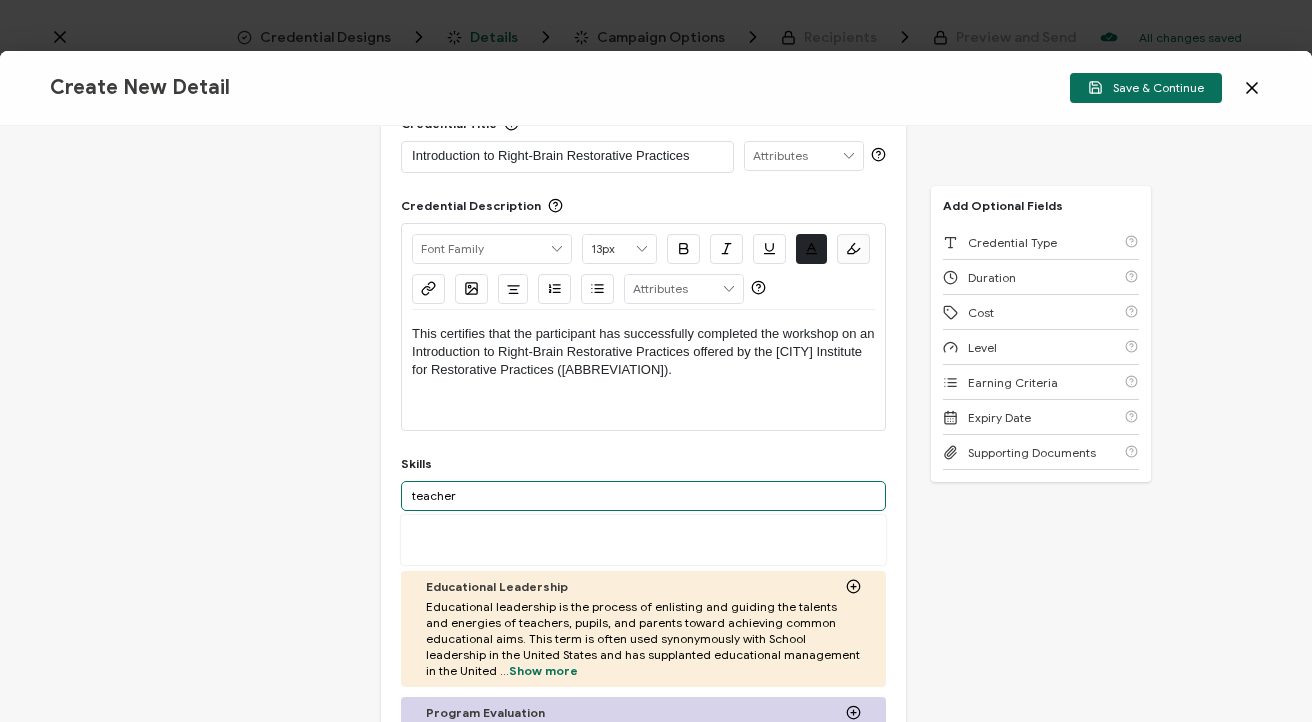 click on "teacher" at bounding box center (643, 496) 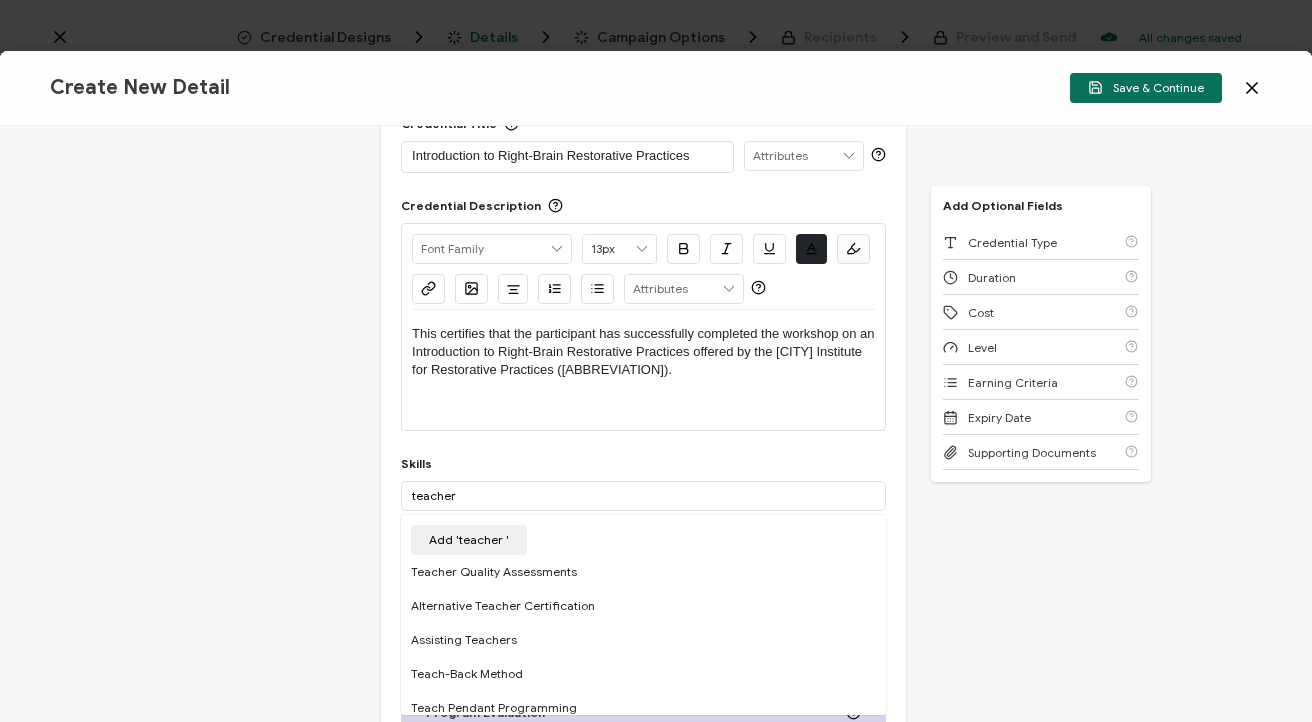 click on "Credential Title
Introduction to Right-Brain Restorative Practices ISSUER
Issuer Name
Credential Description
Alright Sans Amita Archivo Black Arial Arimo Blinker Caveat Charm Charmonman Cinzel EB Garamond Farro Fira Sans Gelasio Gilroy Great Vibes Grenze Hanken Grotesk Inconsolata Josefin Sans Kolektif House Kufam Lato Libre Caslon Text Lora Lugrasimo Markazi Text Merienda Merriweather Montserrat Muli Noto Sans Noto Serif Nunito Open Sans Open Sans Condensed Orbitron Oswald Playfair Display Poppins PT Sans PT Sans Narrow PT Serif Quicksand Raleway Red Hat Display Roboto Roboto Condensed Roboto Slab Rubik Slabo 27px Source Sans Pro Spartan Tajawal Titillium Web Ubuntu UnifrakturCook UnifrakturMaguntia Work Sans 13px 11px 12px 13px 14px 15px 16px 17px 18px 19px 20px 21px 22px 23px 24px 25px 26px 27px 28px 29px 30px 31px 32px 33px 34px 35px" at bounding box center [656, 424] 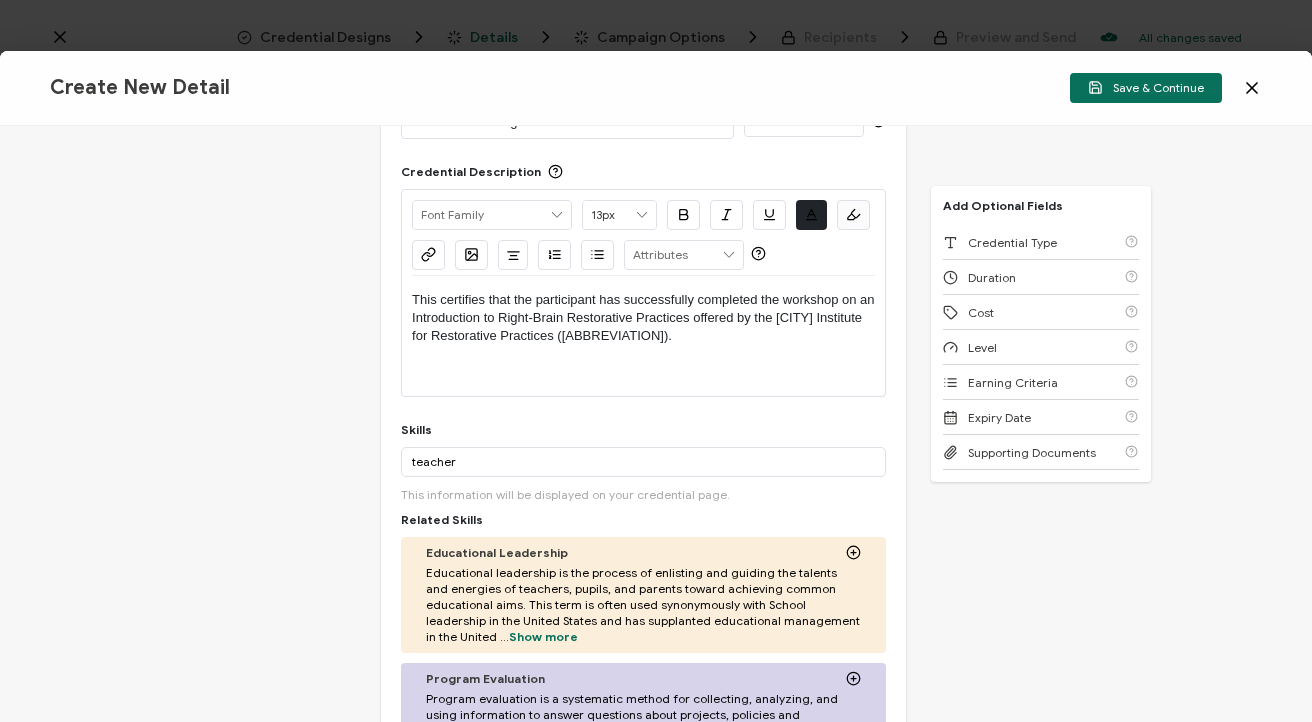 scroll, scrollTop: 196, scrollLeft: 0, axis: vertical 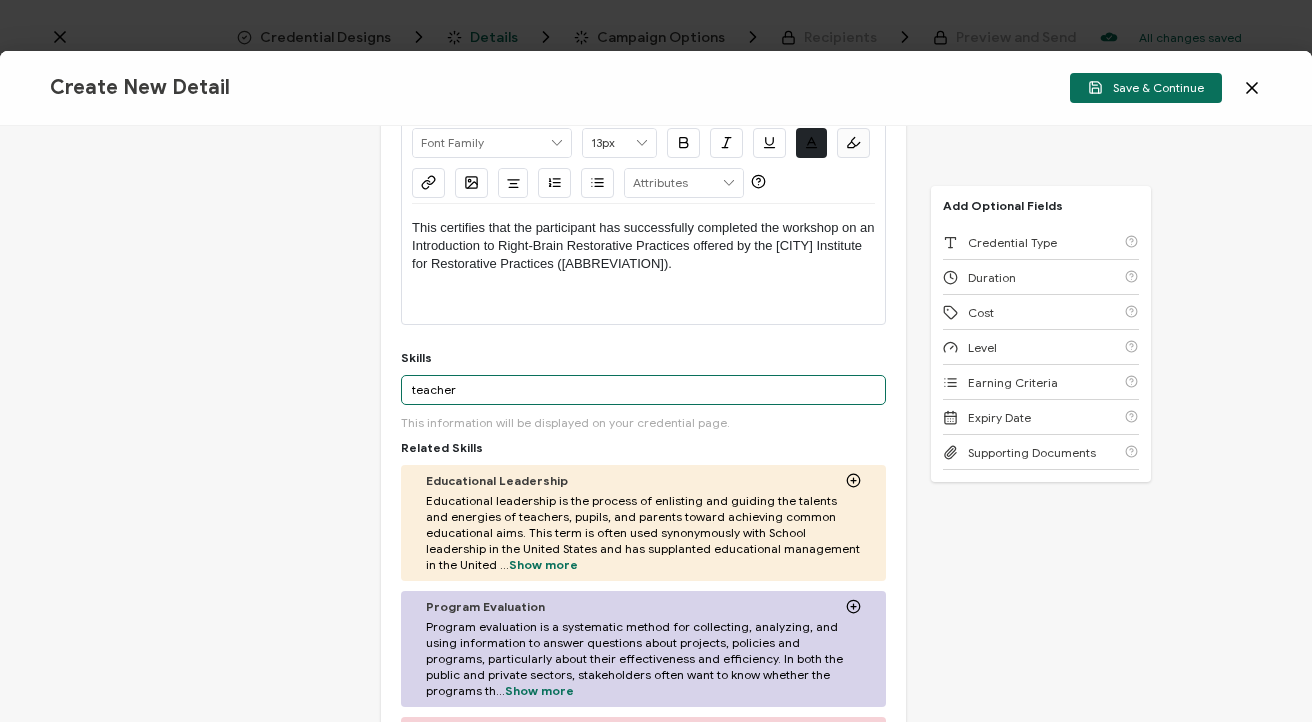click on "teacher" at bounding box center (643, 390) 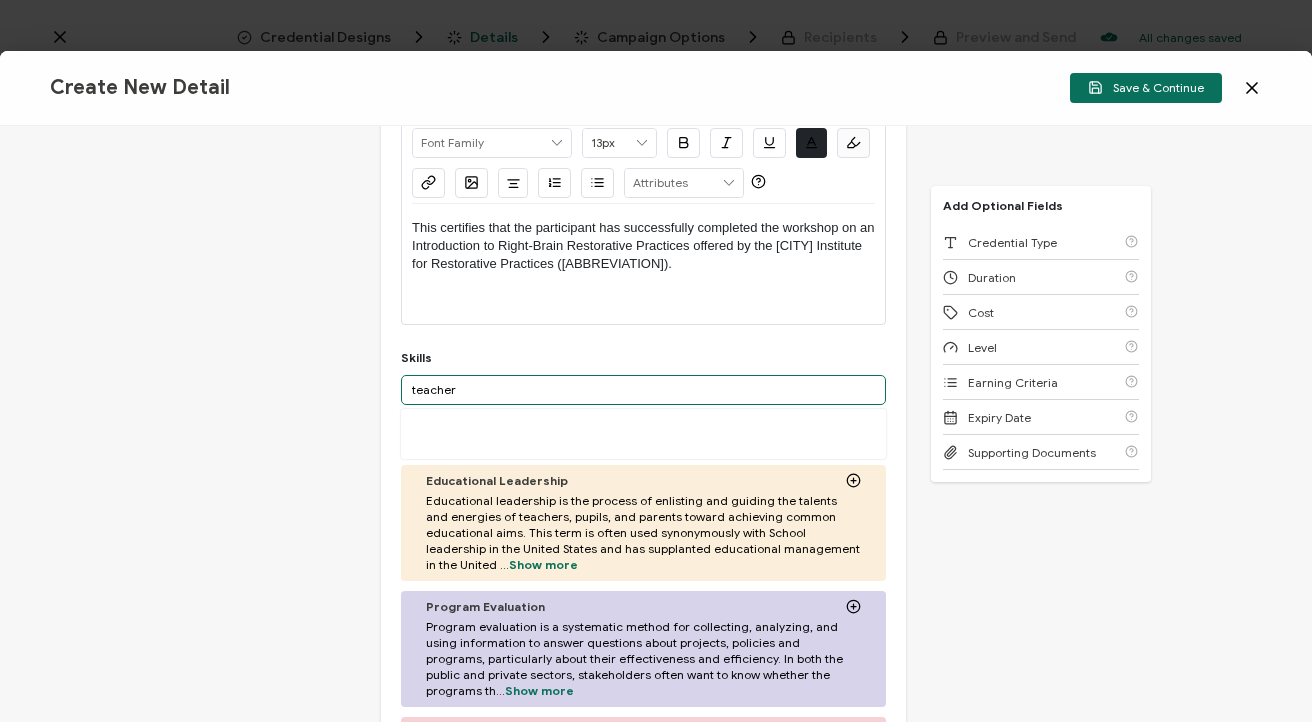 click on "teacher" at bounding box center [643, 390] 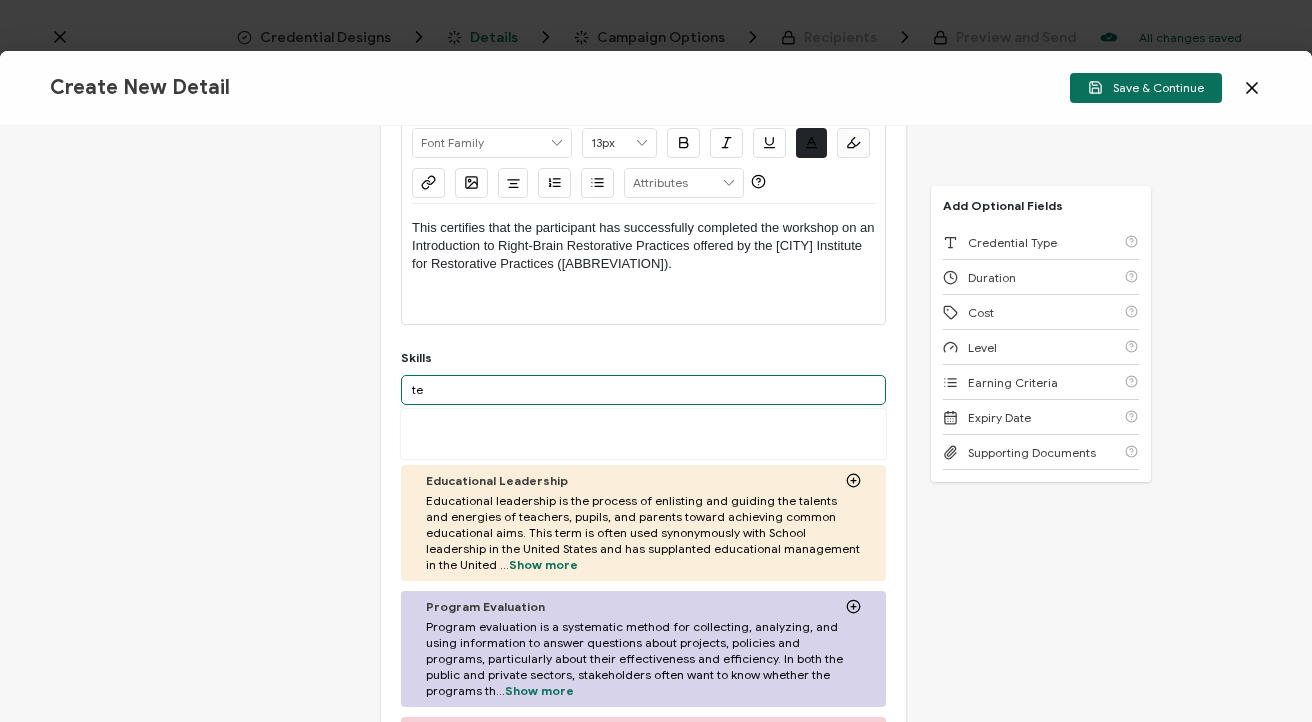 type on "t" 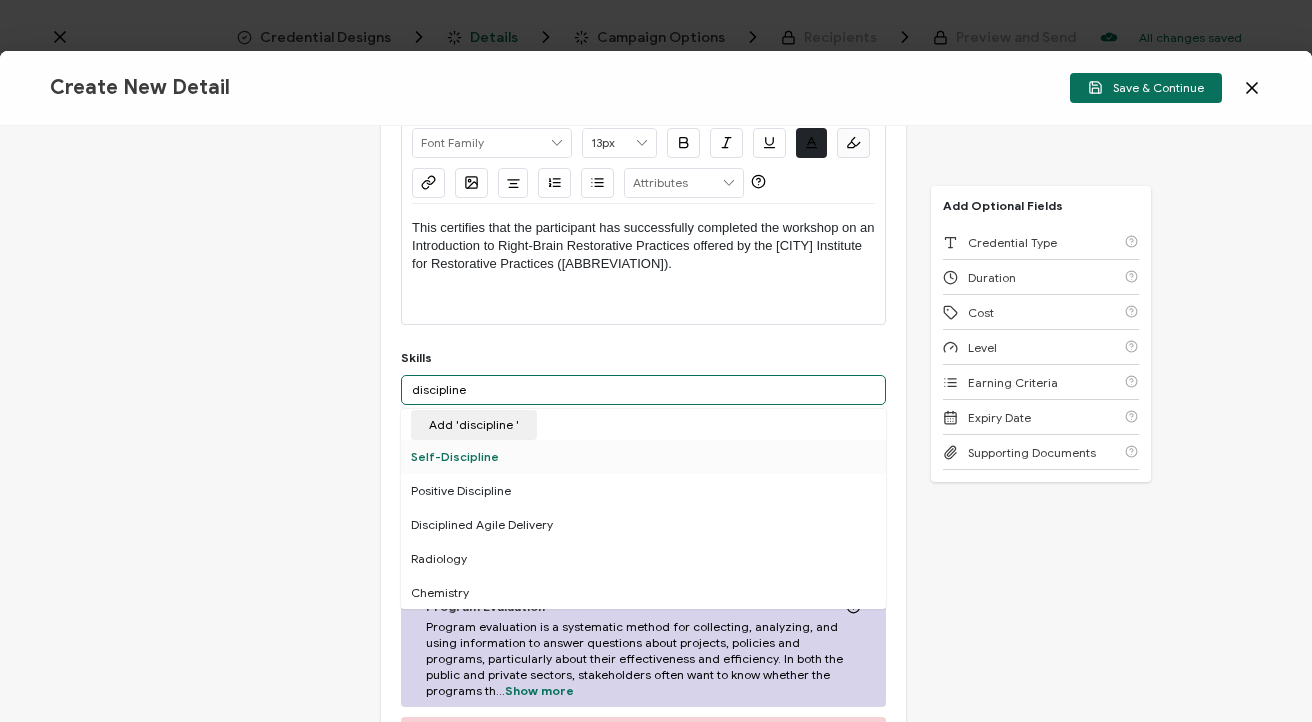 scroll, scrollTop: 0, scrollLeft: 0, axis: both 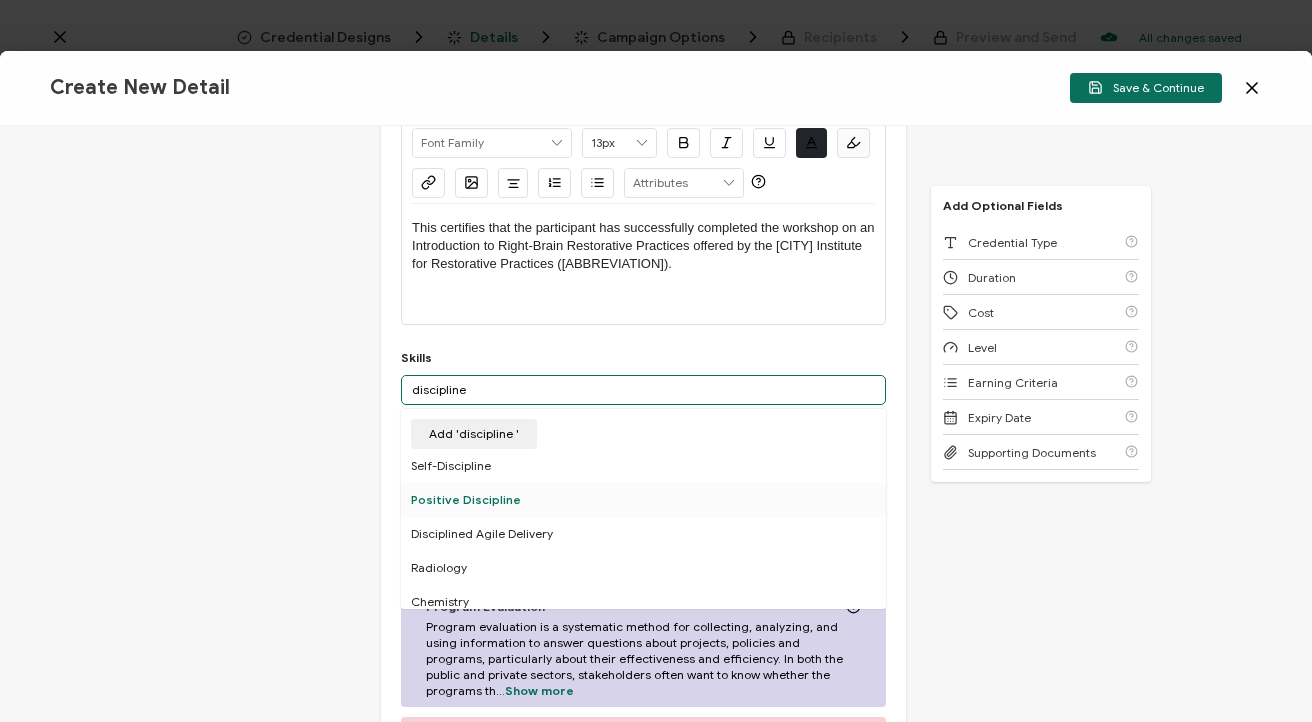 type on "discipline" 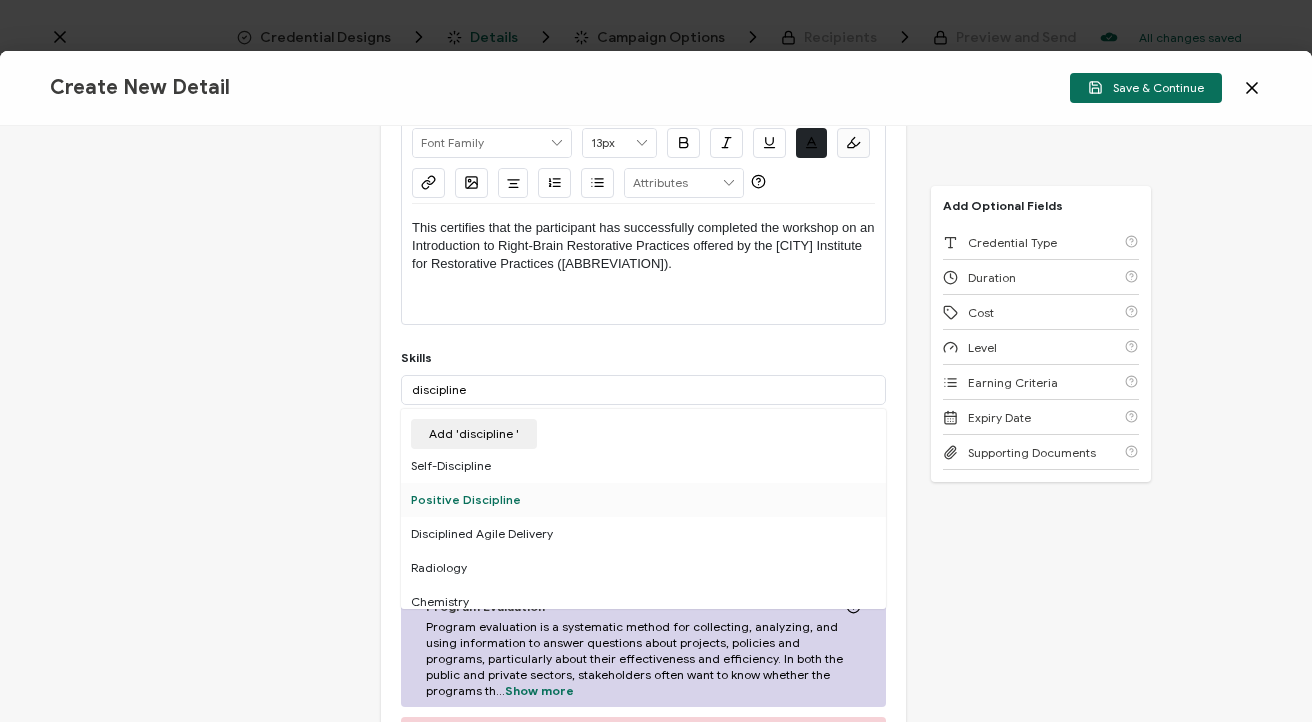 click on "Positive Discipline" at bounding box center (643, 500) 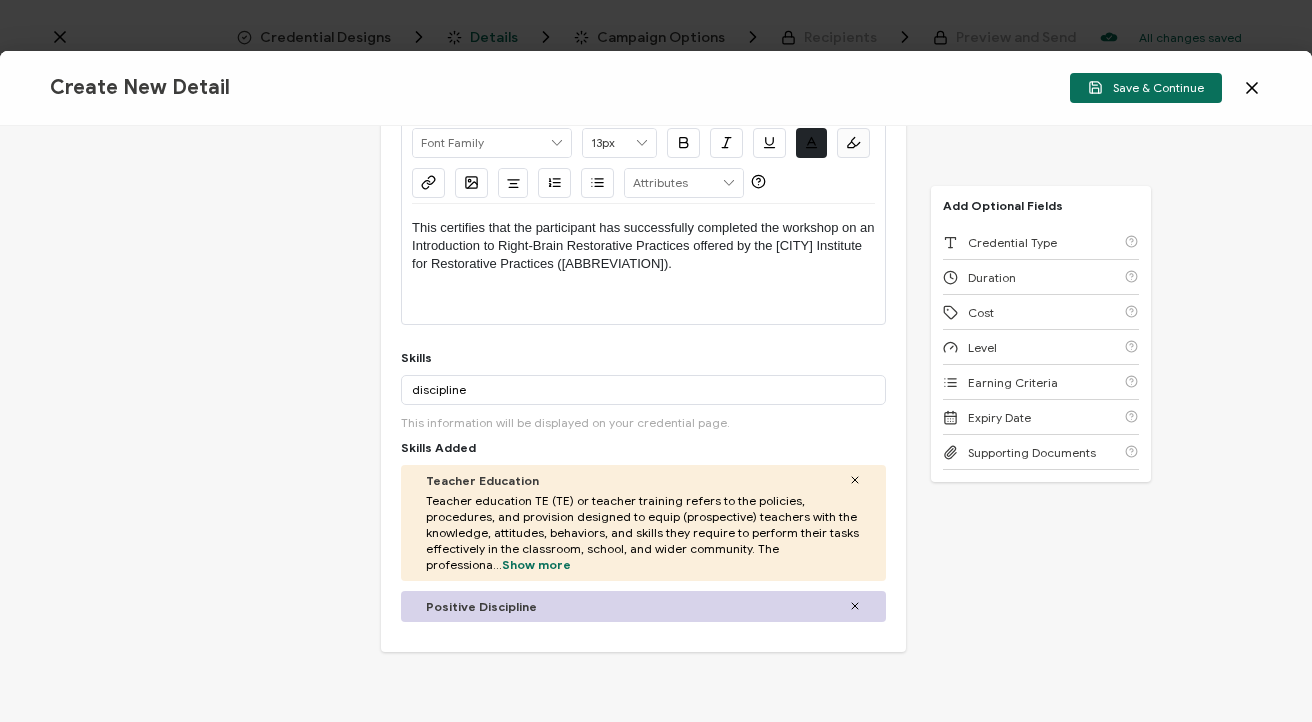 click on "Credential Title
Introduction to Right-Brain Restorative Practices ISSUER
Issuer Name
Credential Description
Alright Sans Amita Archivo Black Arial Arimo Blinker Caveat Charm Charmonman Cinzel EB Garamond Farro Fira Sans Gelasio Gilroy Great Vibes Grenze Hanken Grotesk Inconsolata Josefin Sans Kolektif House Kufam Lato Libre Caslon Text Lora Lugrasimo Markazi Text Merienda Merriweather Montserrat Muli Noto Sans Noto Serif Nunito Open Sans Open Sans Condensed Orbitron Oswald Playfair Display Poppins PT Sans PT Sans Narrow PT Serif Quicksand Raleway Red Hat Display Roboto Roboto Condensed Roboto Slab Rubik Slabo 27px Source Sans Pro Spartan Tajawal Titillium Web Ubuntu UnifrakturCook UnifrakturMaguntia Work Sans 13px 11px 12px 13px 14px 15px 16px 17px 18px 19px 20px 21px 22px 23px 24px 25px 26px 27px 28px 29px 30px 31px 32px 33px 34px 35px" at bounding box center [656, 424] 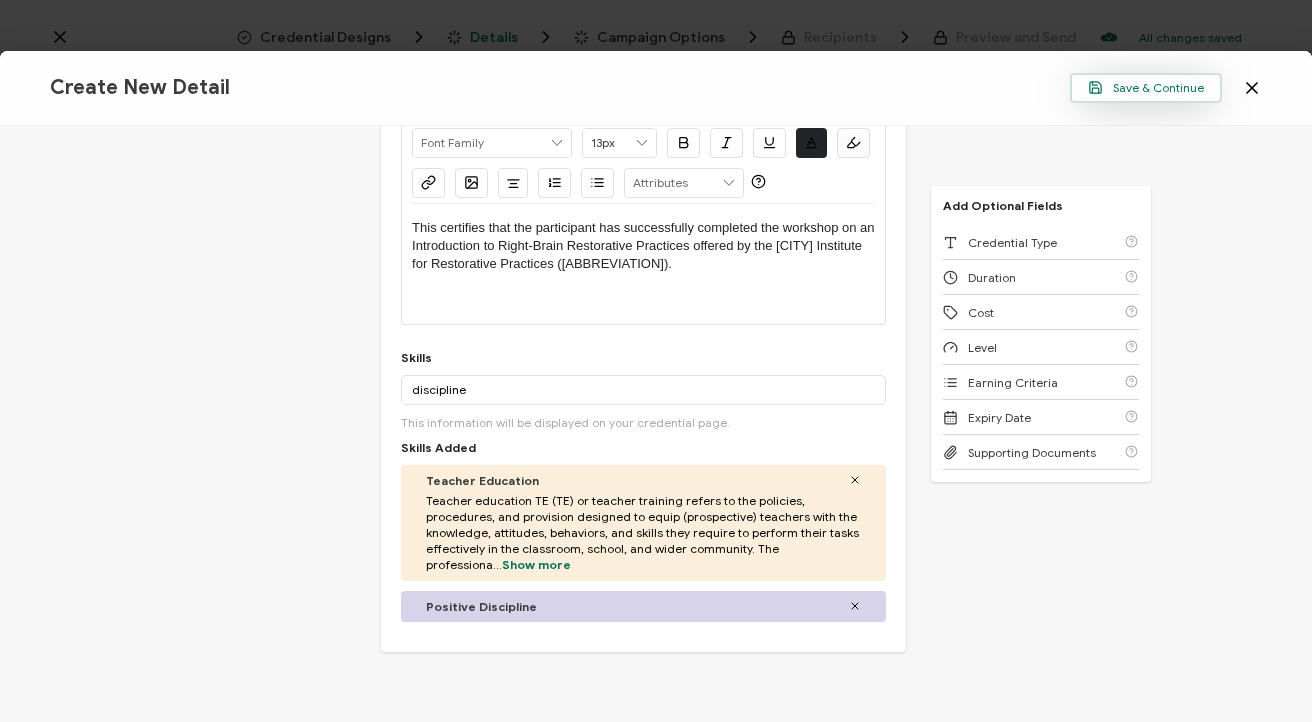 click on "Save & Continue" at bounding box center (1146, 87) 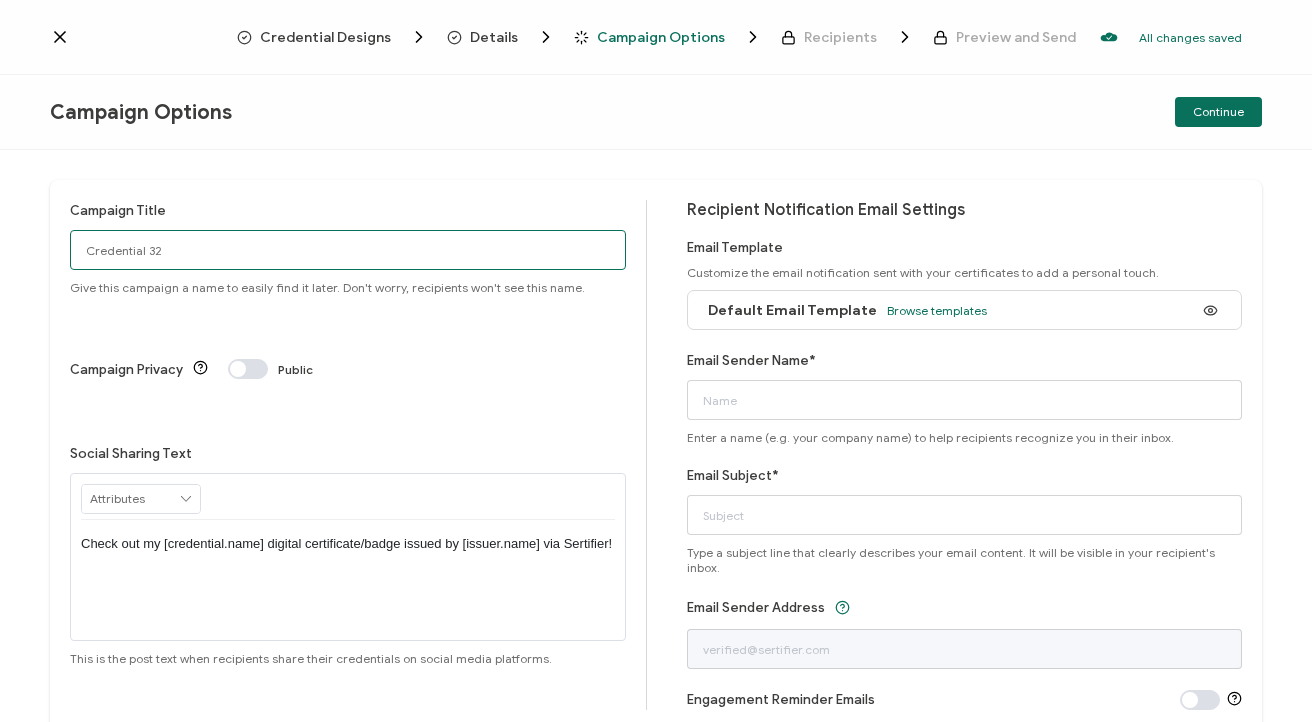 click on "Credential 32" at bounding box center [348, 250] 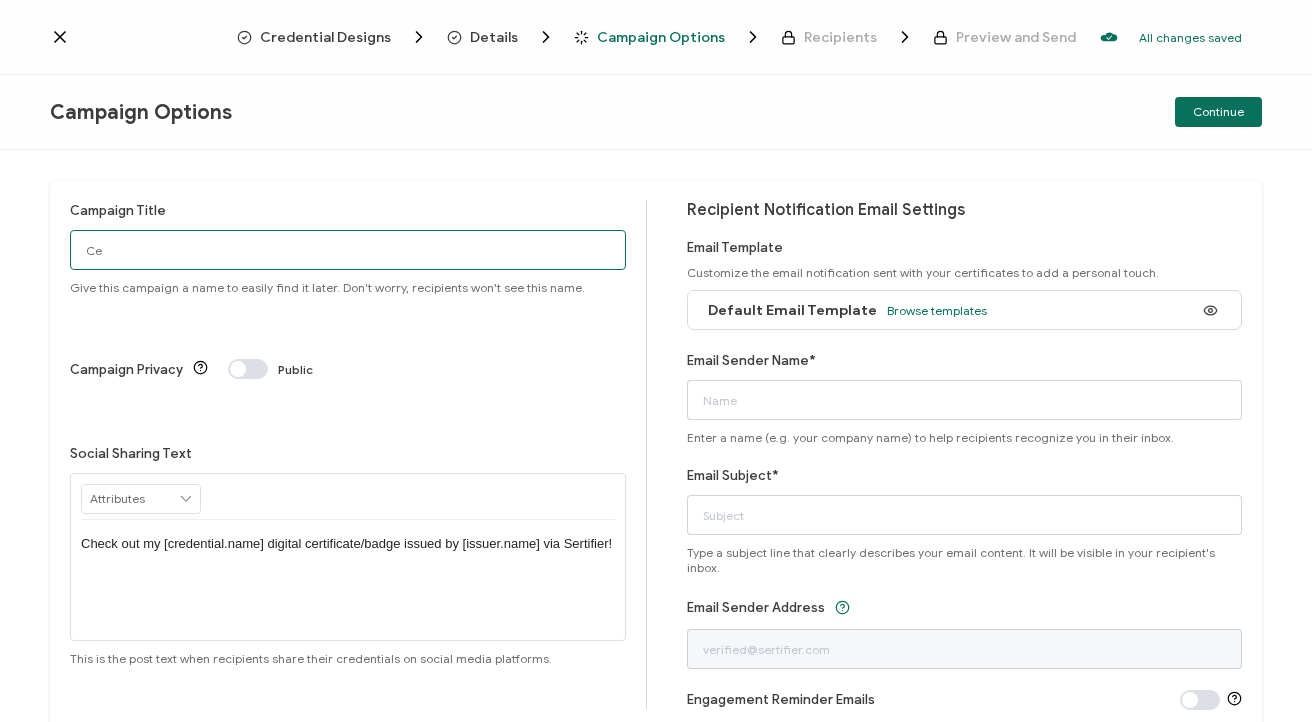 type on "C" 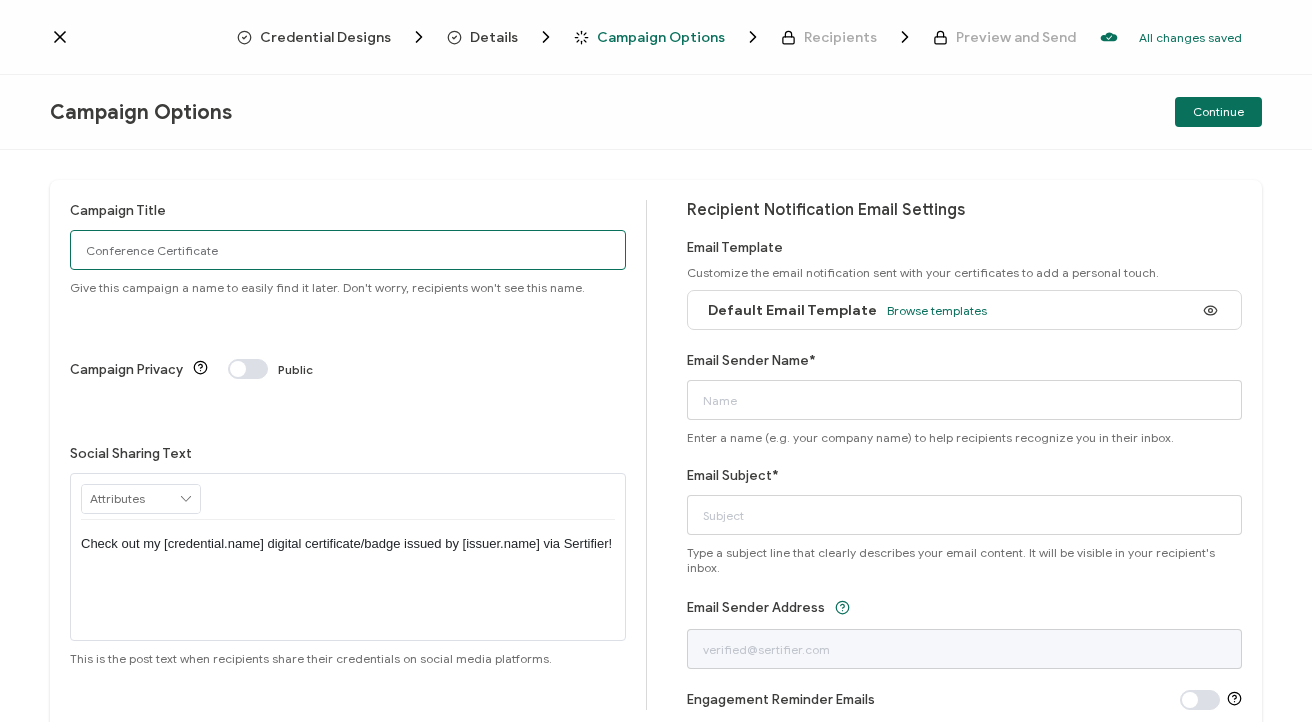 type on "Conference Certificate" 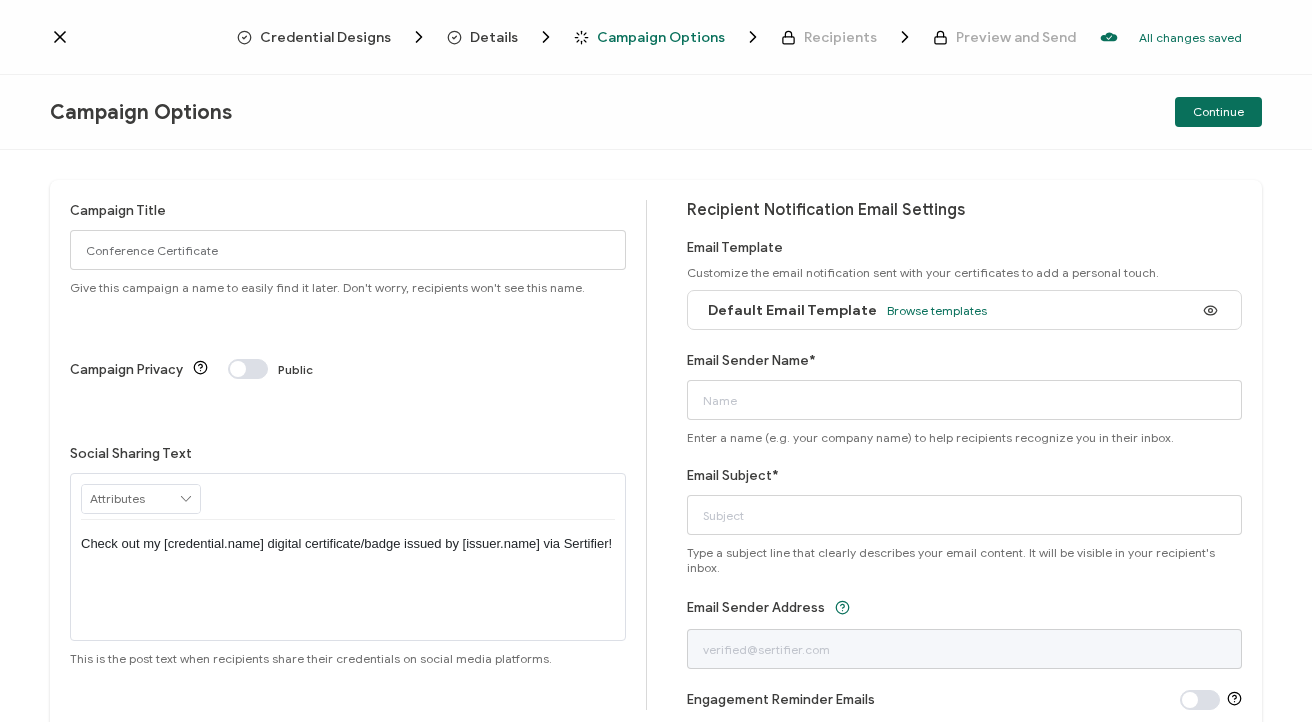 click at bounding box center (248, 369) 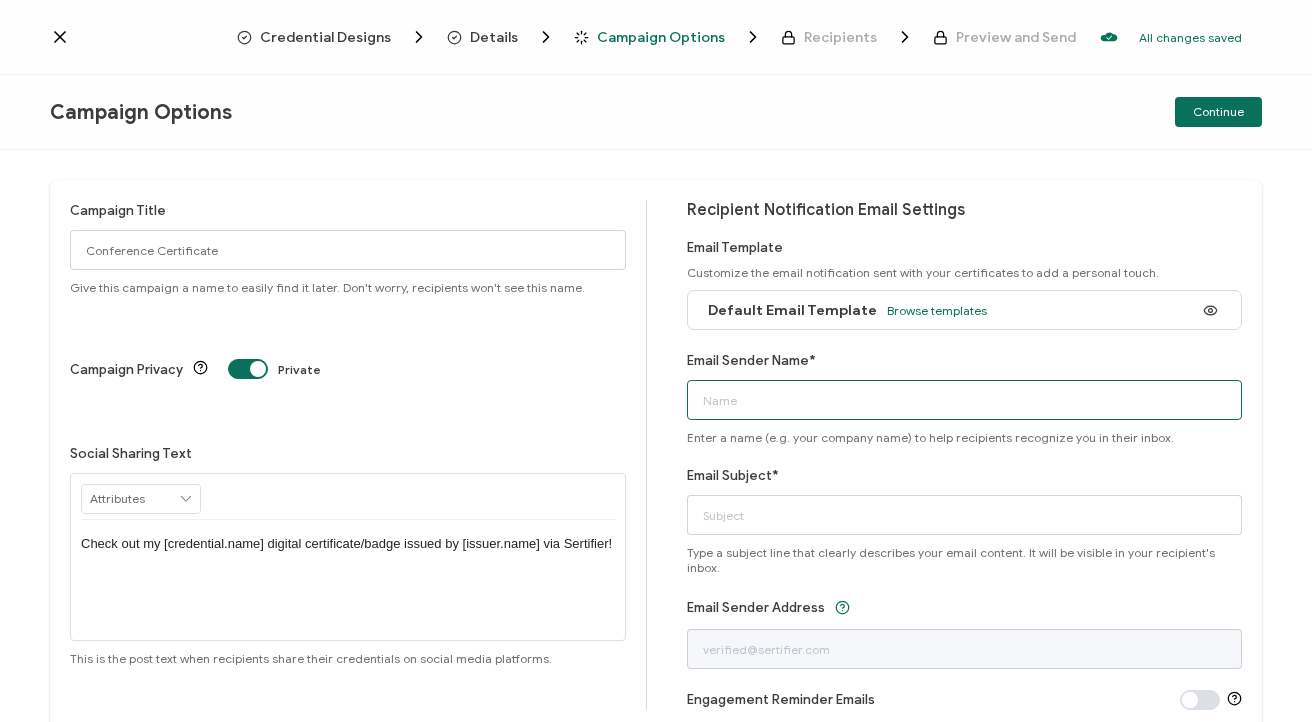 click on "Email Sender Name*" at bounding box center [965, 400] 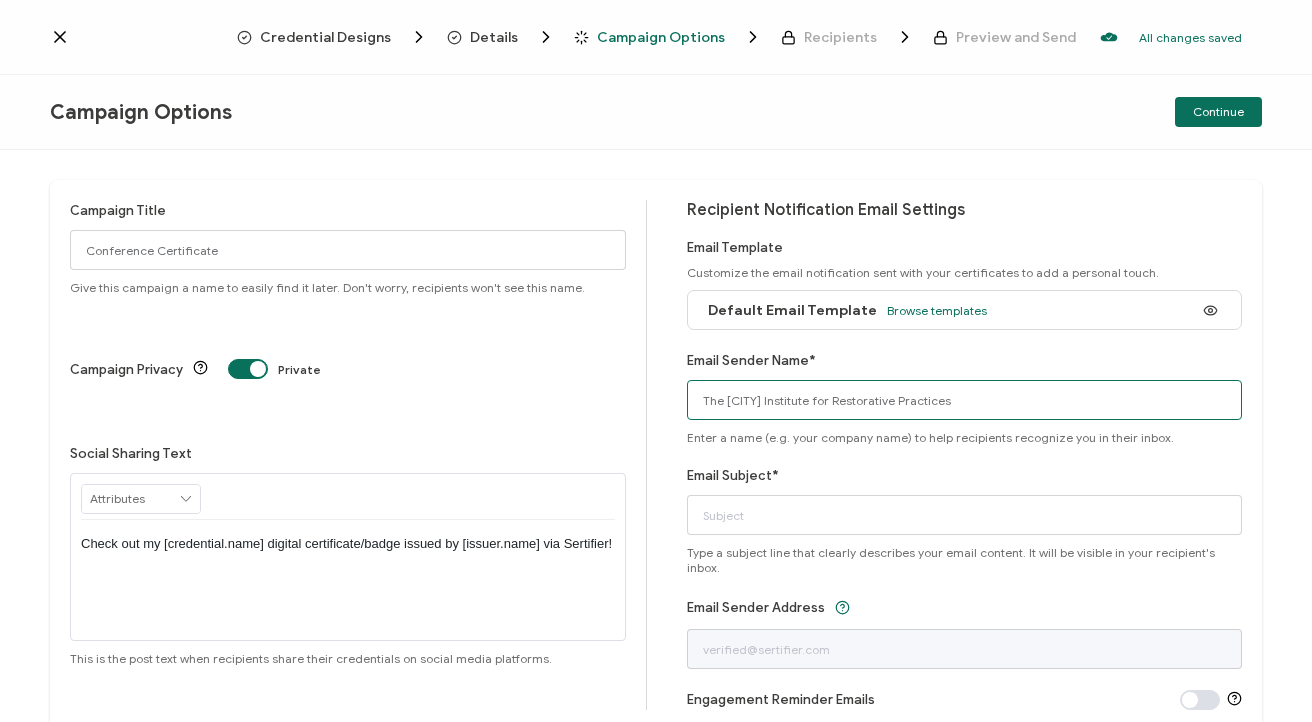 type on "The [CITY] Institute for Restorative Practices" 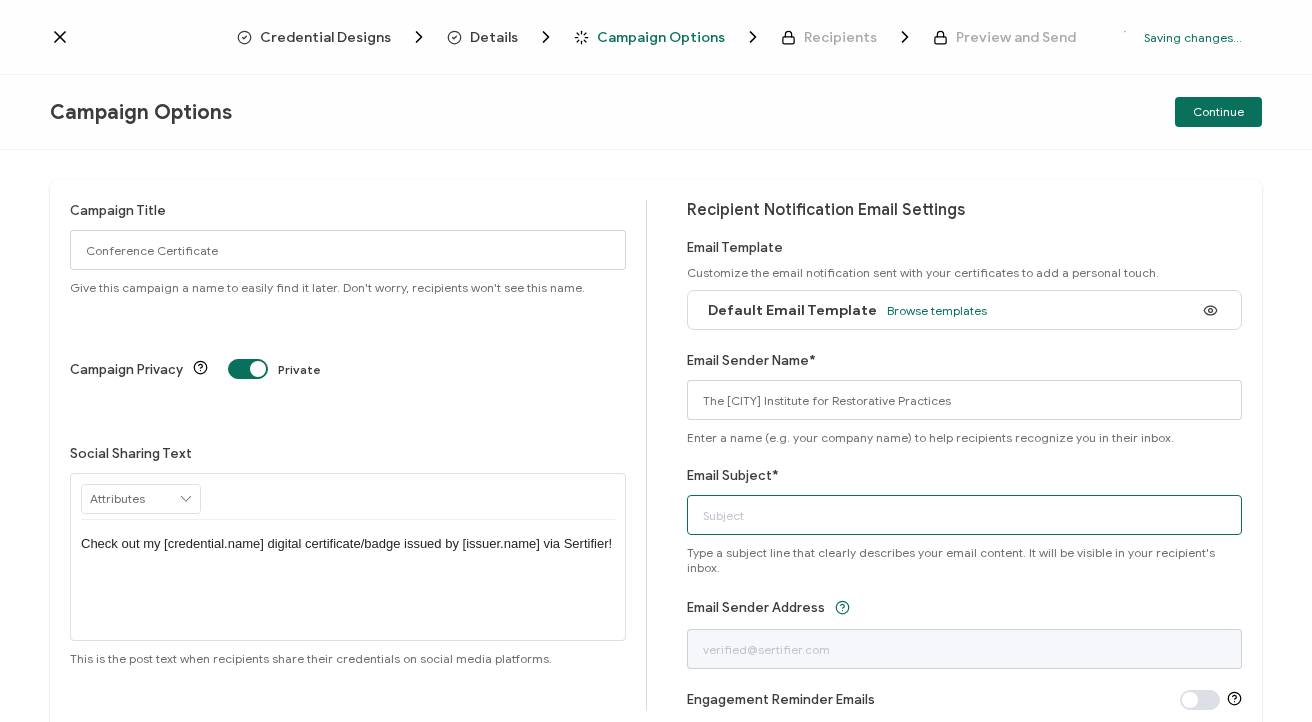 click on "Email Subject*" at bounding box center [965, 515] 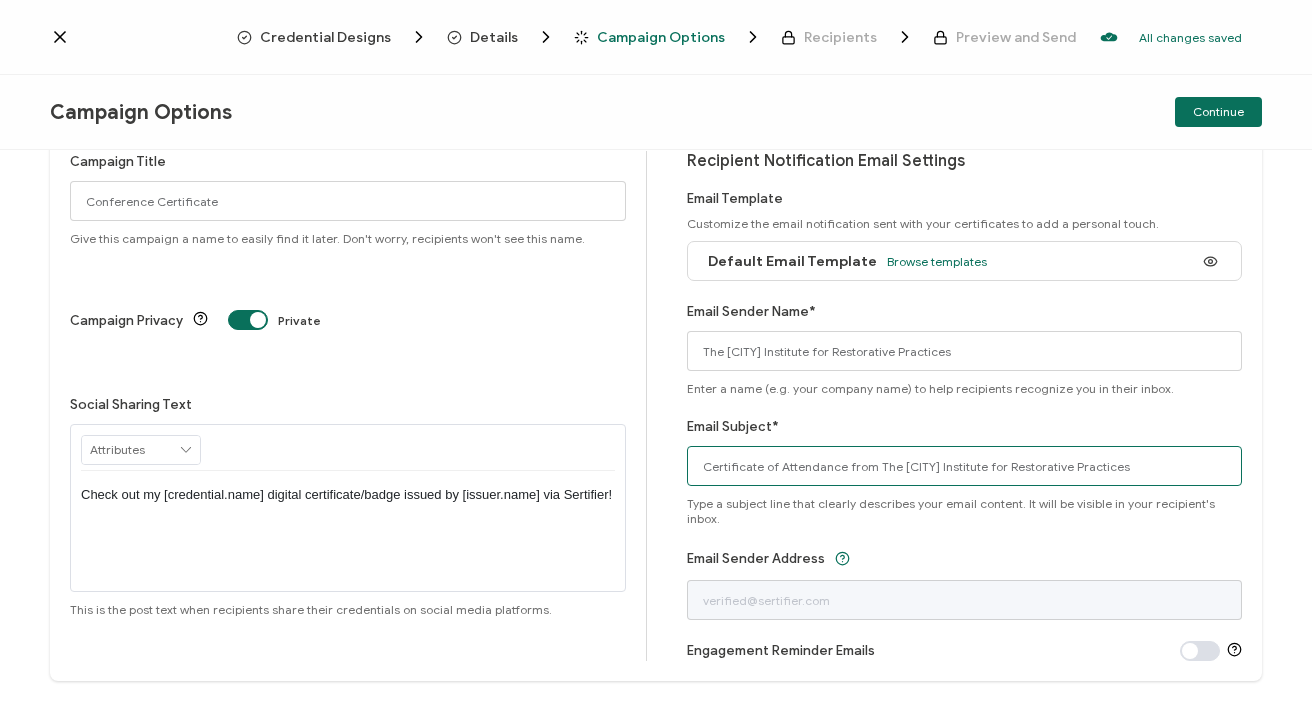 scroll, scrollTop: 63, scrollLeft: 0, axis: vertical 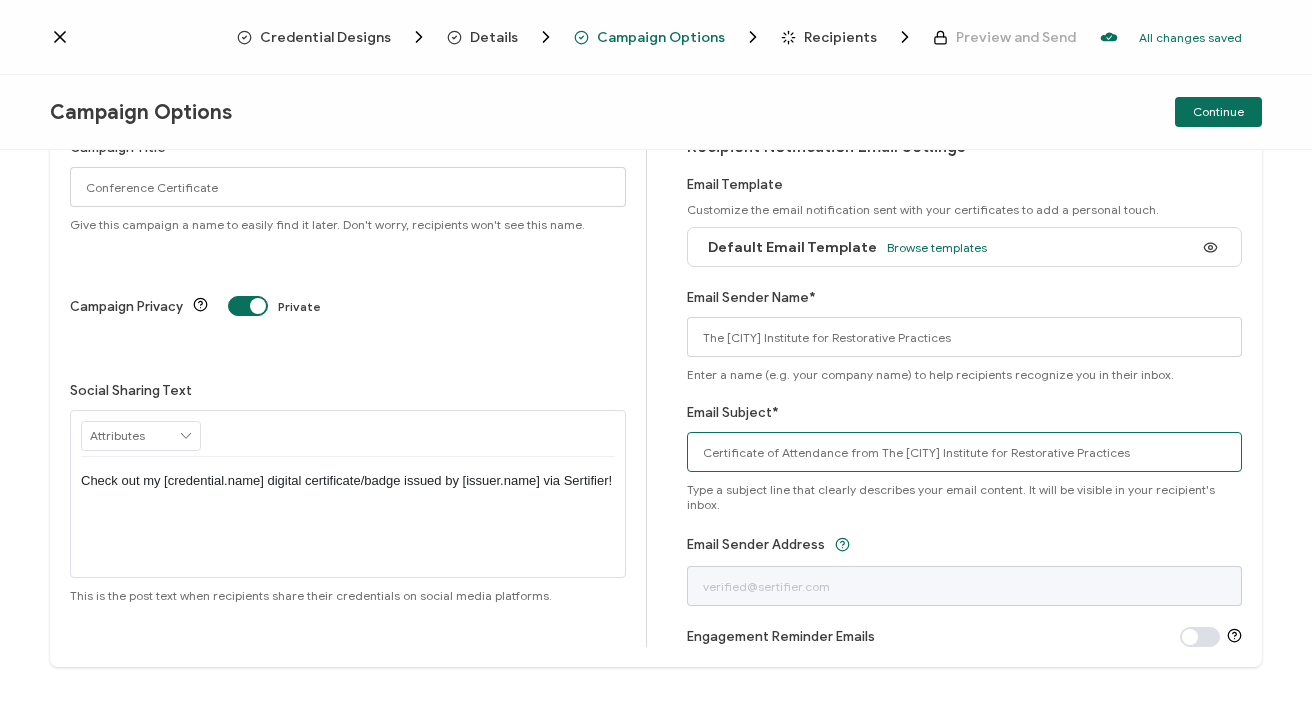 click on "Certificate of Attendance from The [CITY] Institute for Restorative Practices" at bounding box center [965, 452] 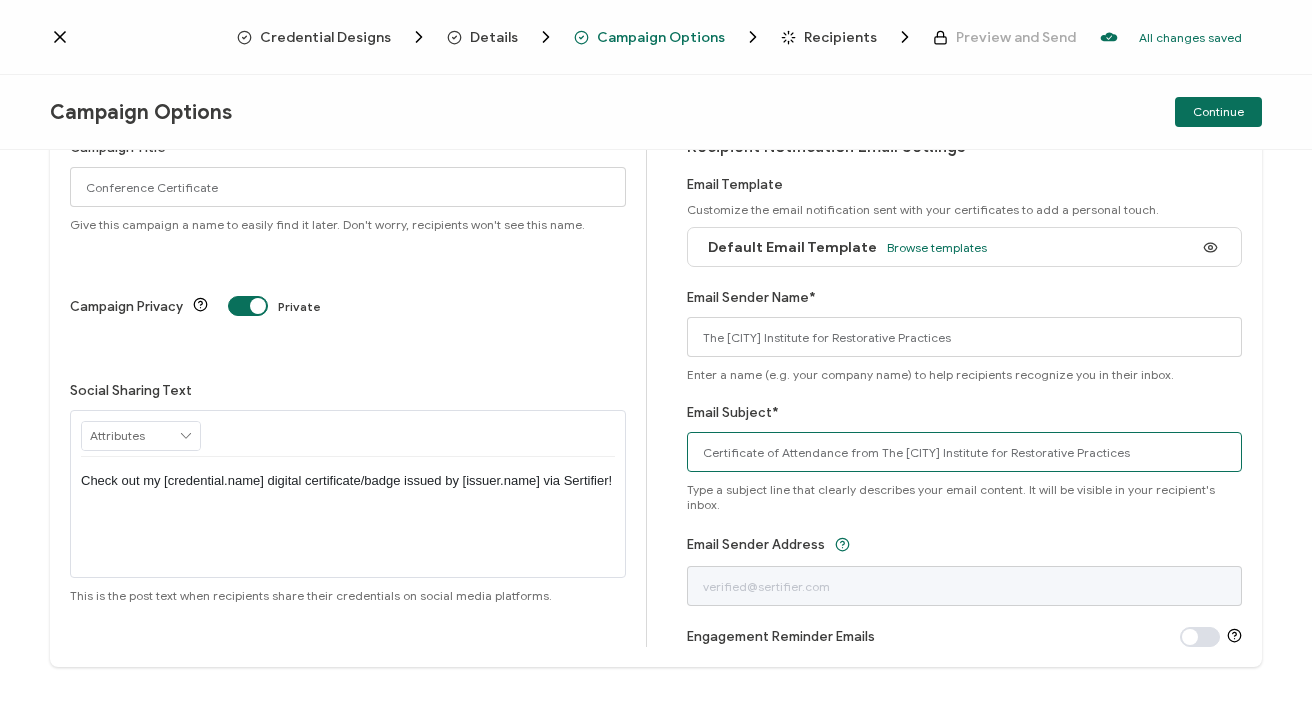 click on "Certificate of Attendance from The [CITY] Institute for Restorative Practices" at bounding box center (965, 452) 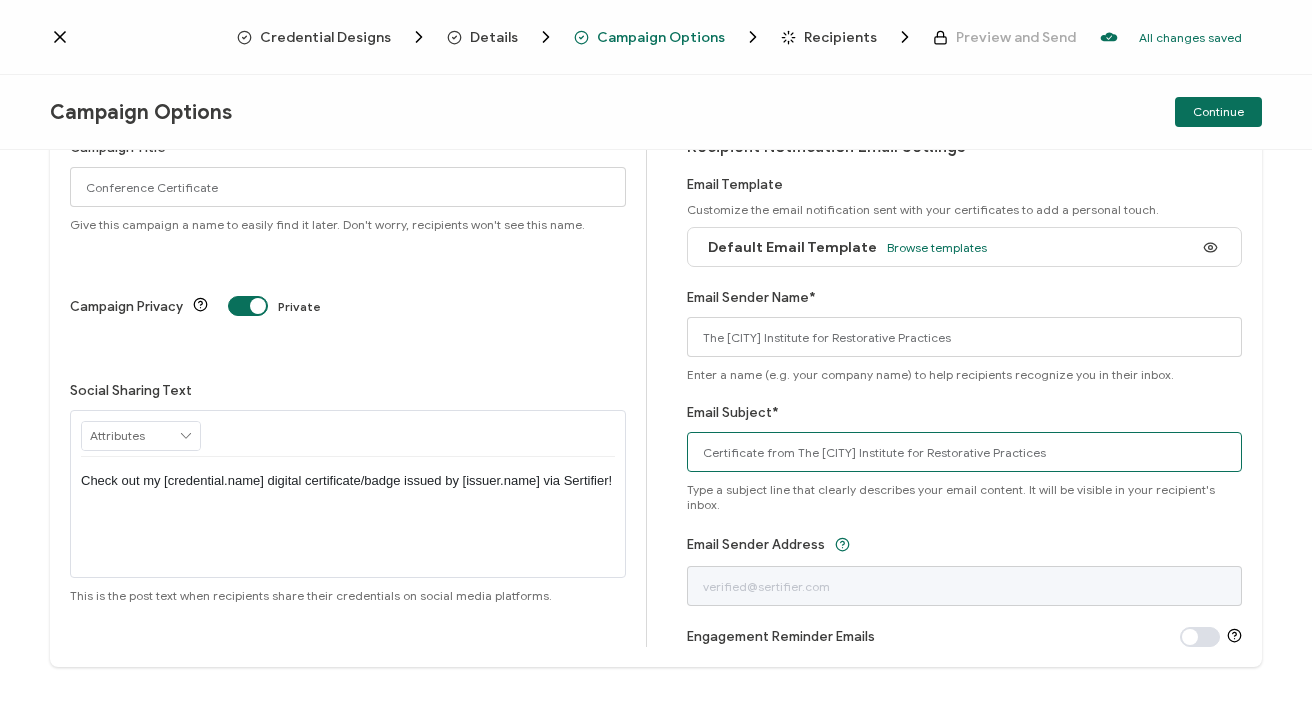 click on "Certificate from The [CITY] Institute for Restorative Practices" at bounding box center [965, 452] 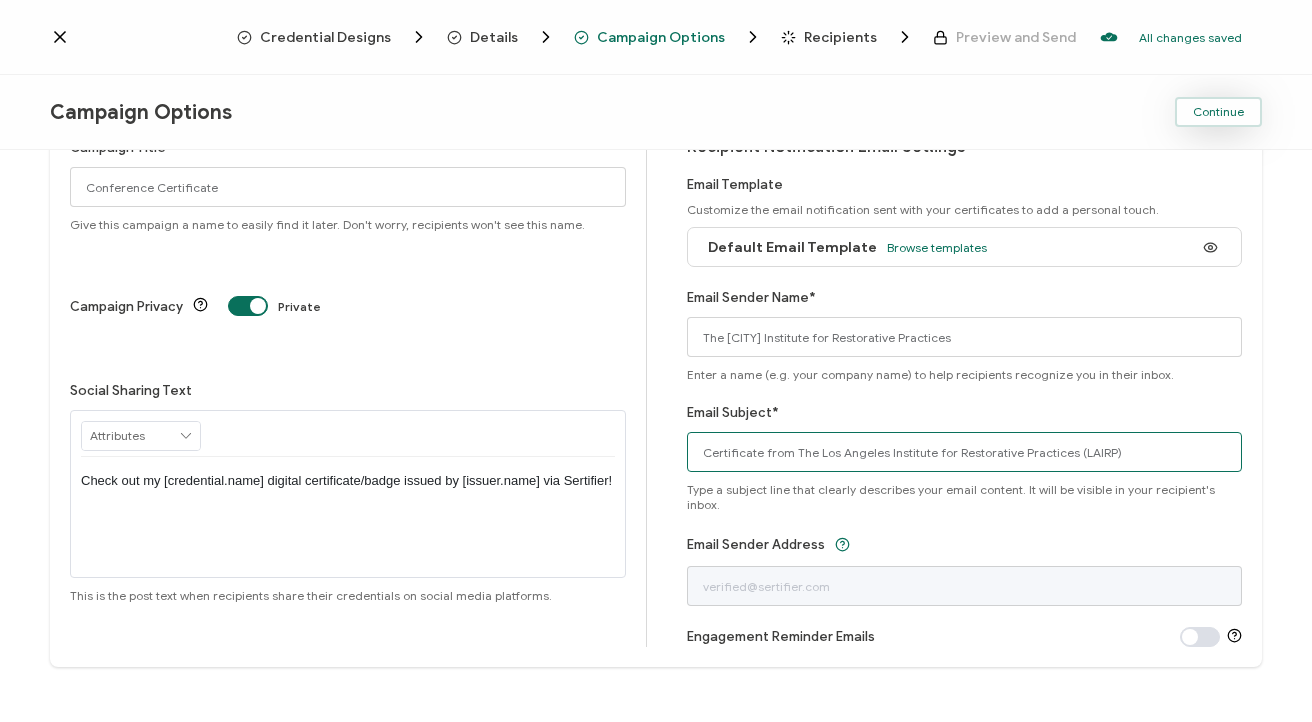 type on "Certificate from The Los Angeles Institute for Restorative Practices (LAIRP)" 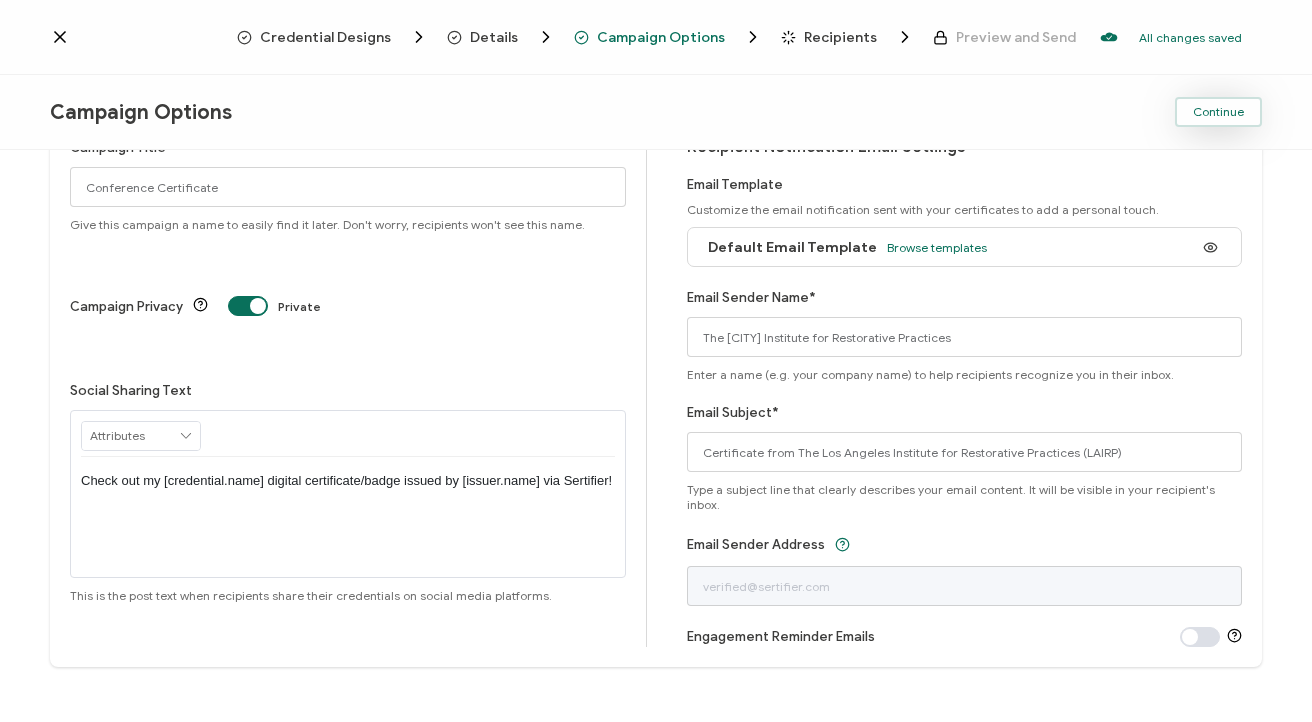 click on "Continue" at bounding box center [1218, 112] 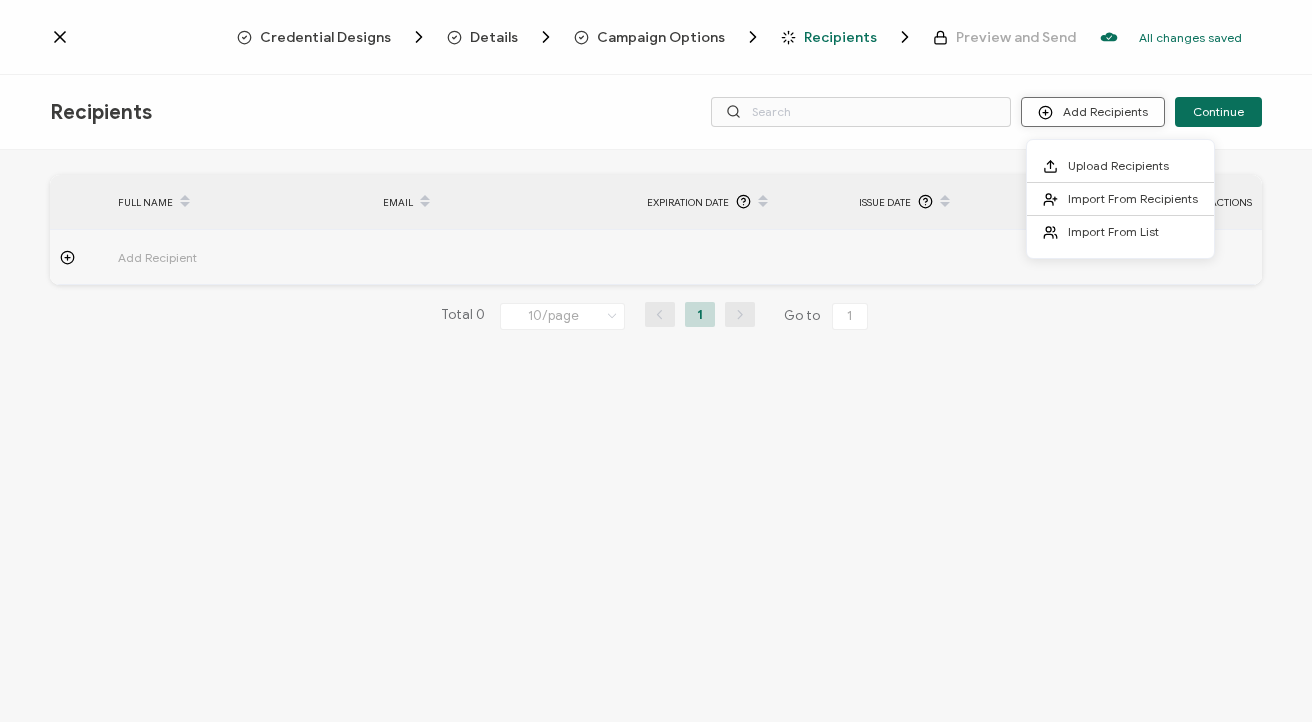 click on "Add Recipients" at bounding box center (1093, 112) 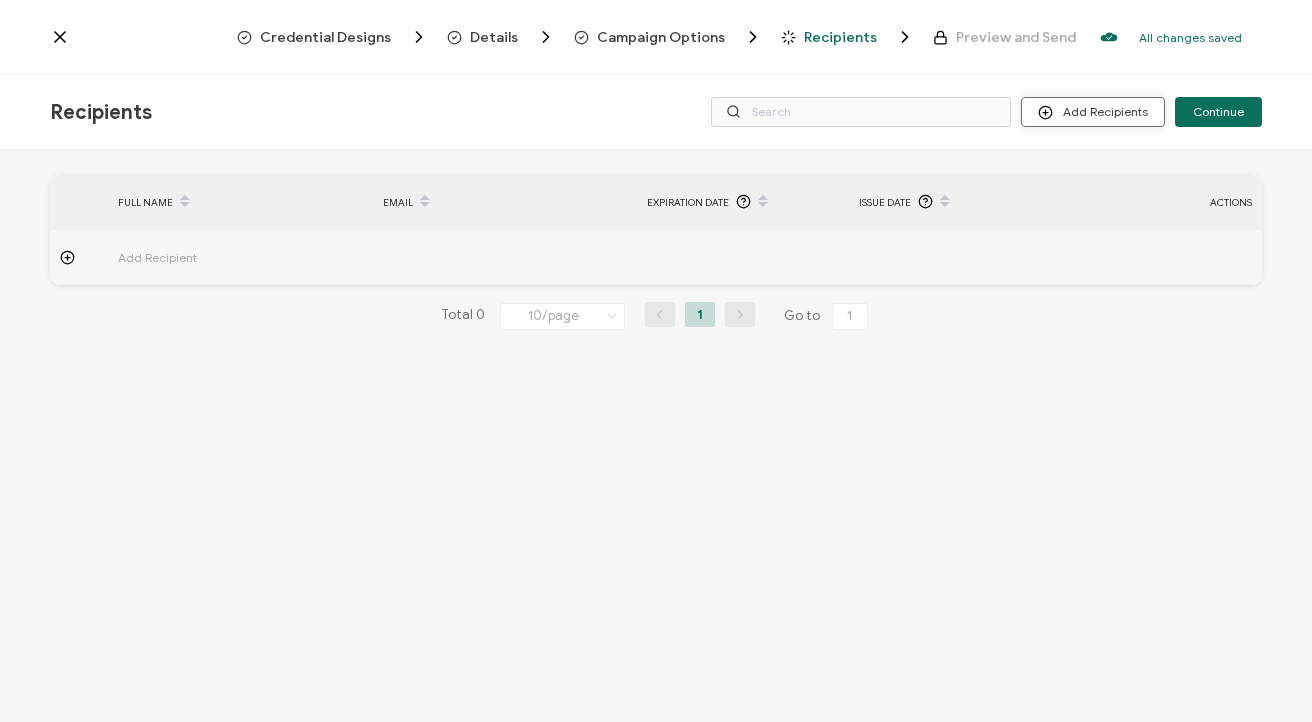 click on "Add Recipients" at bounding box center [1093, 112] 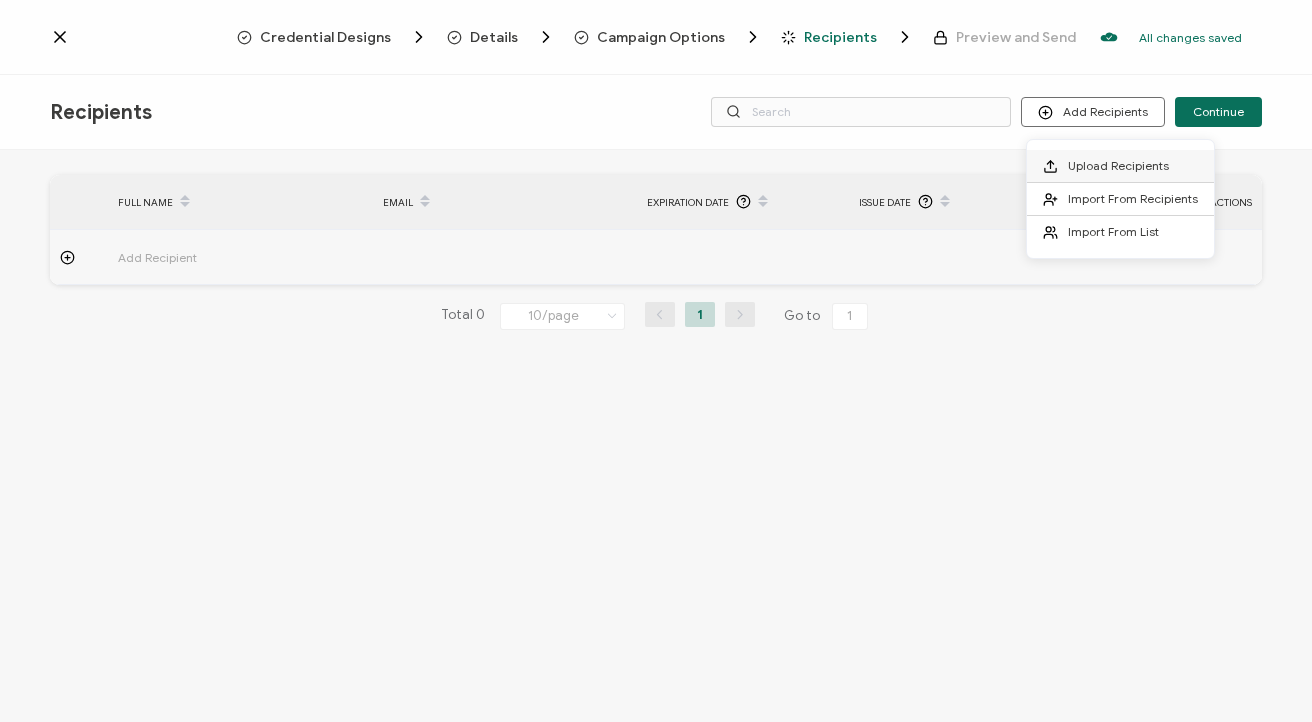 click on "Upload Recipients" at bounding box center (1118, 165) 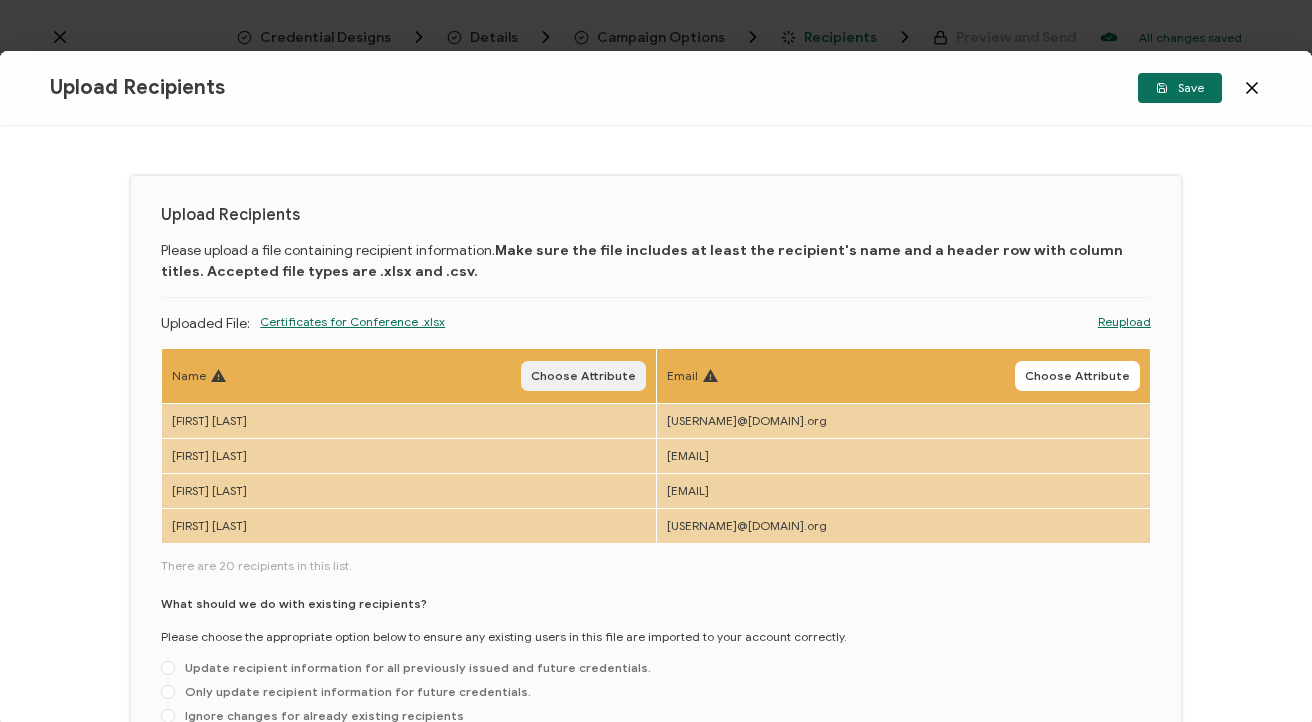 click on "Choose Attribute" at bounding box center [583, 376] 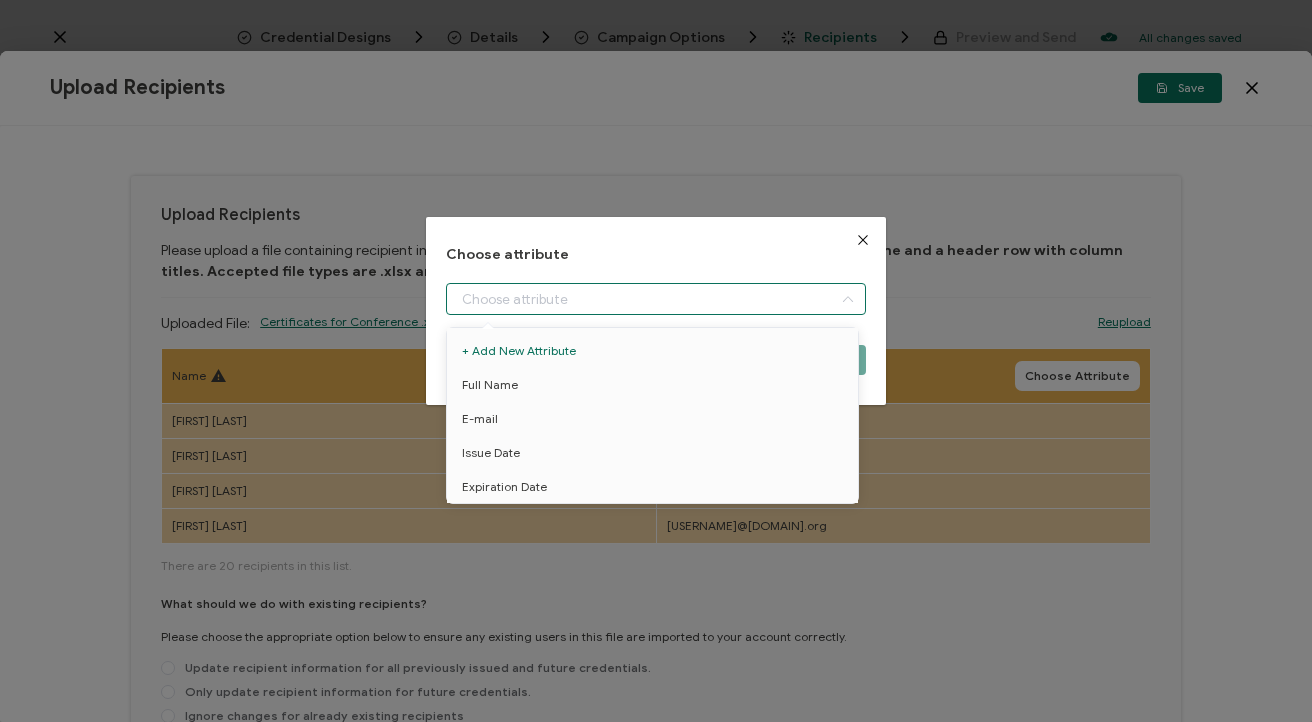 click at bounding box center [655, 299] 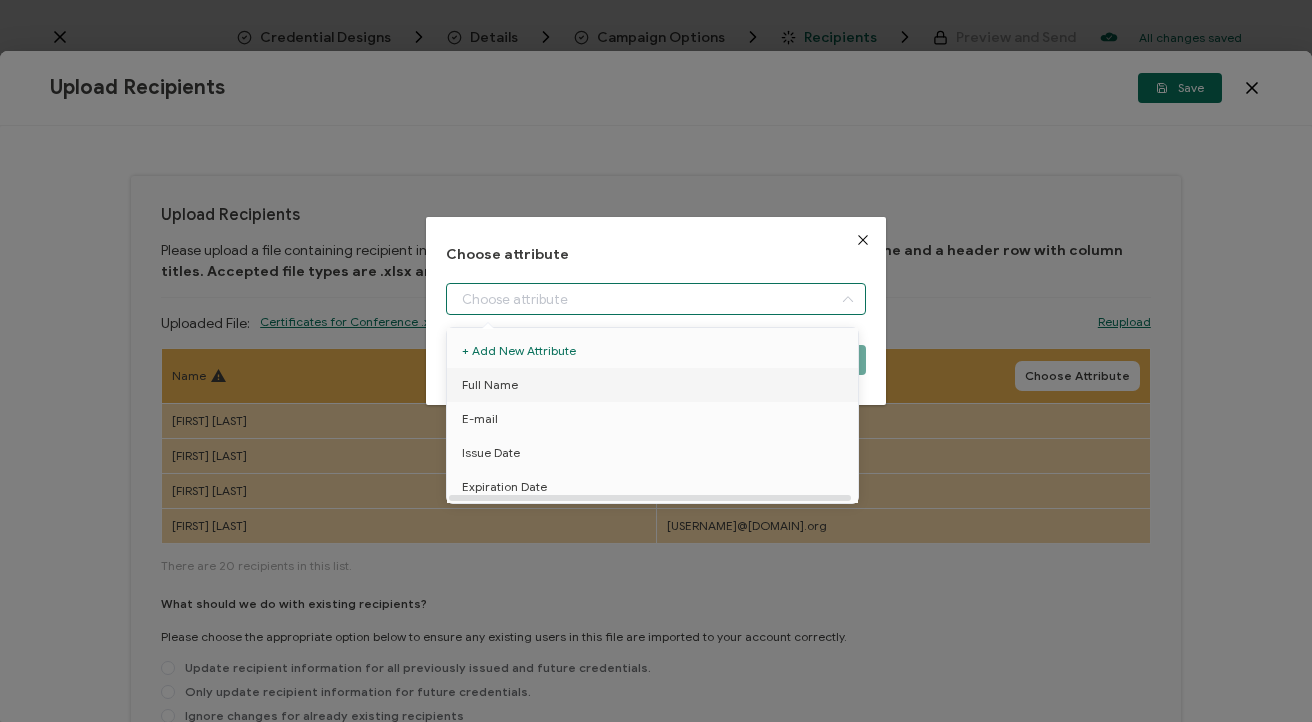 click on "Full Name" at bounding box center (656, 385) 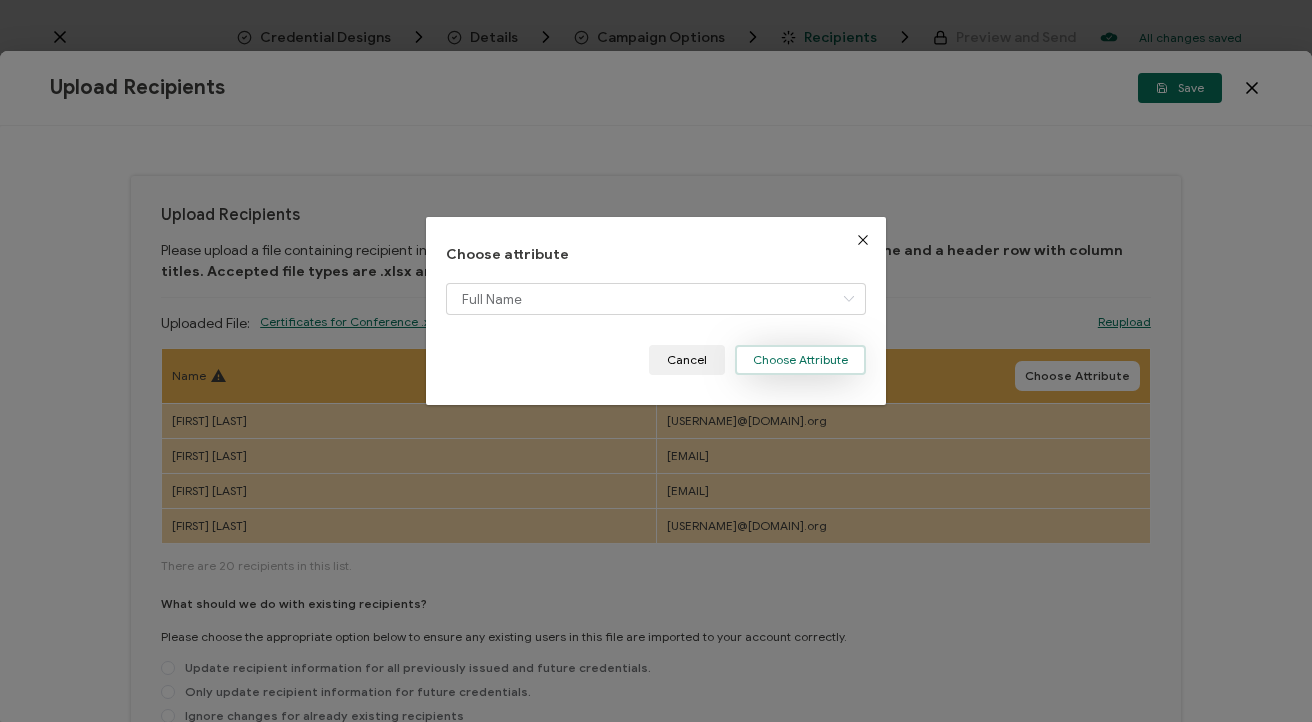 click on "Choose Attribute" at bounding box center (800, 360) 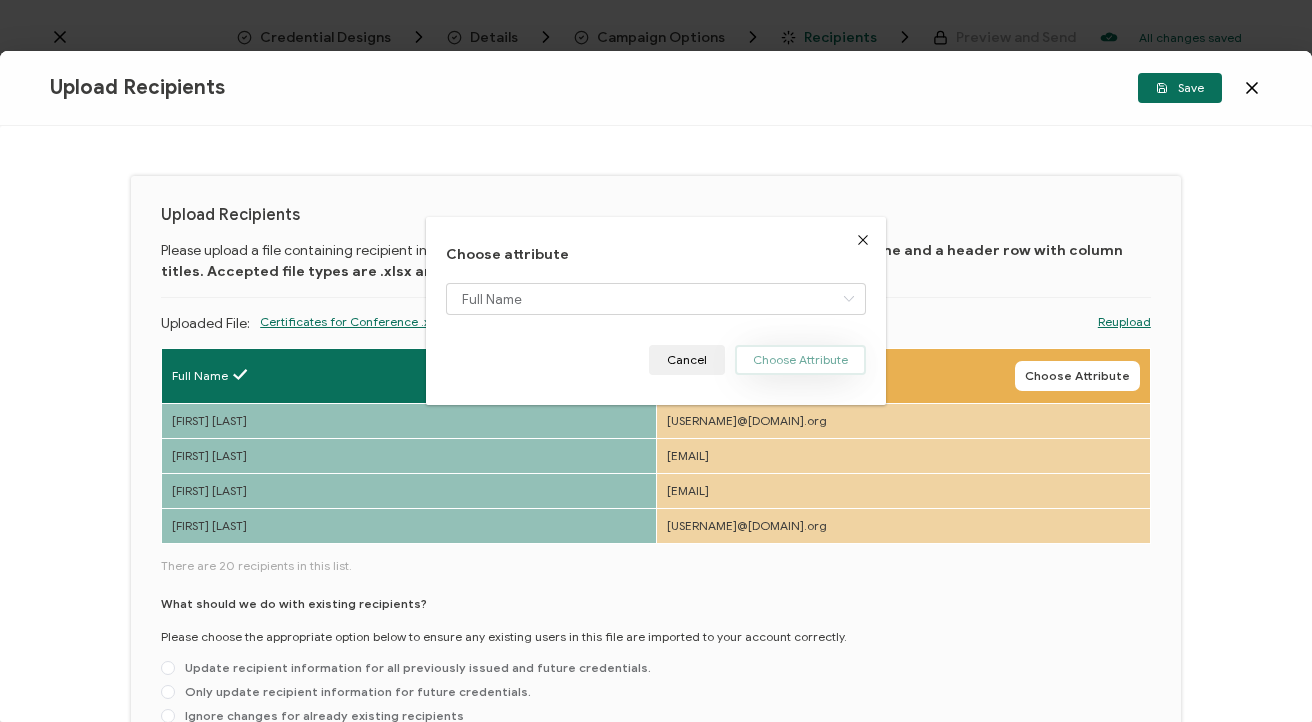 type 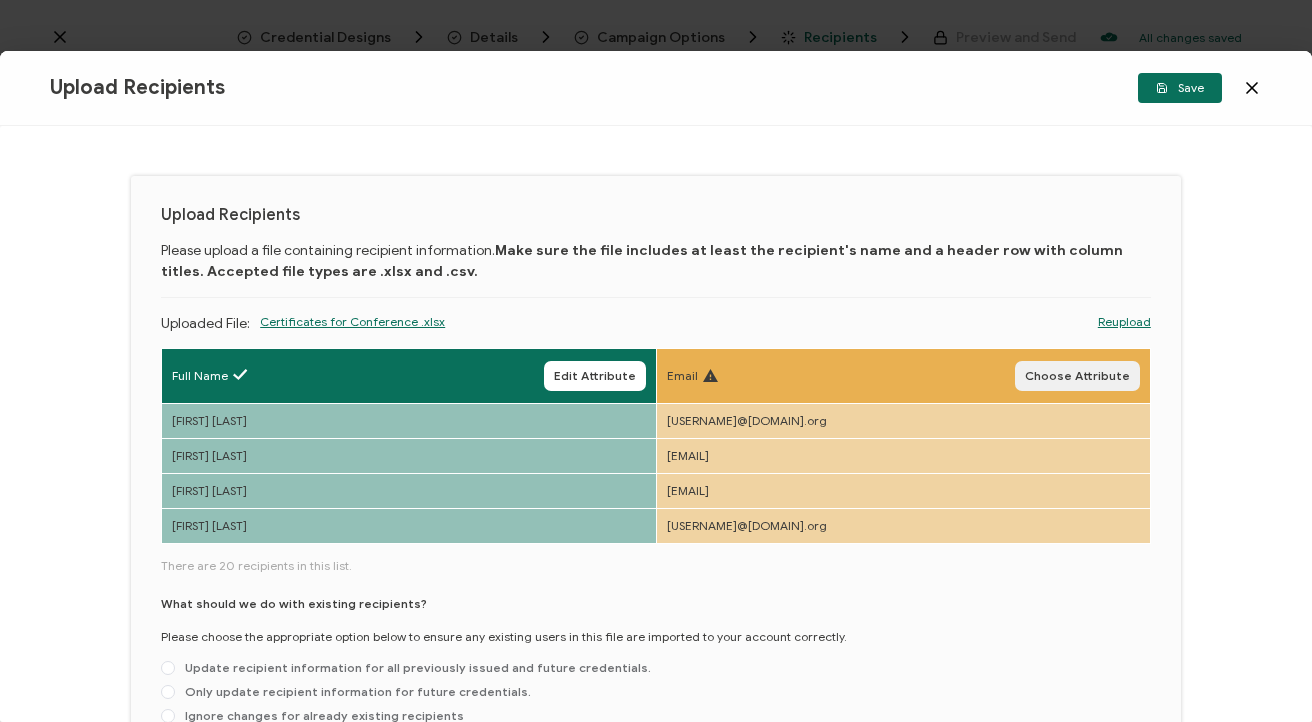 click on "Choose Attribute" at bounding box center [1077, 376] 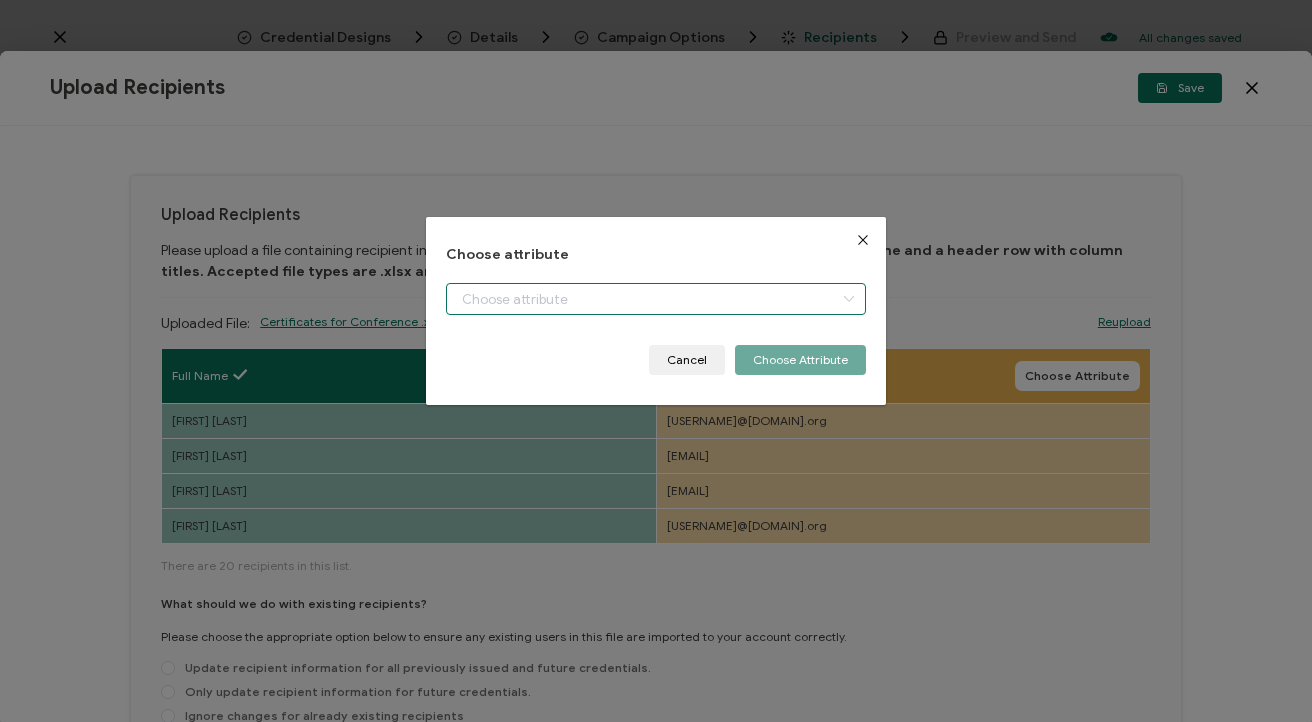 click at bounding box center (655, 299) 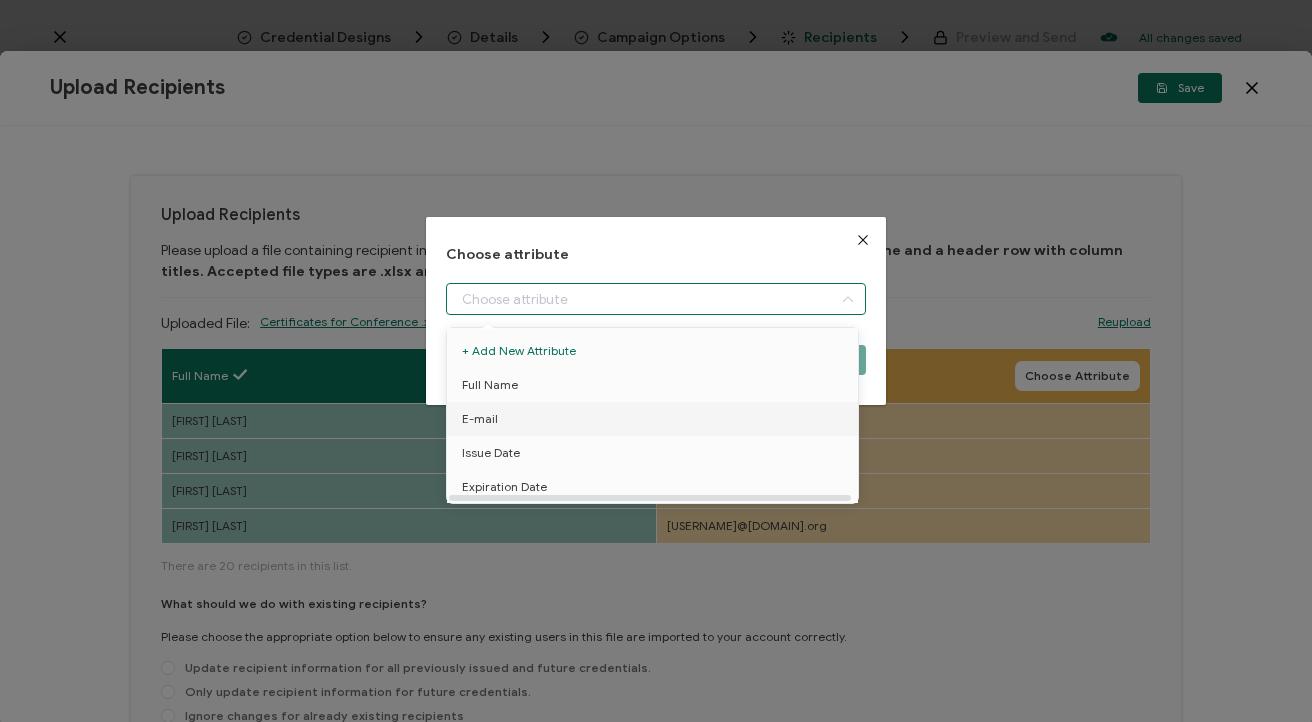 click on "E-mail" at bounding box center (656, 419) 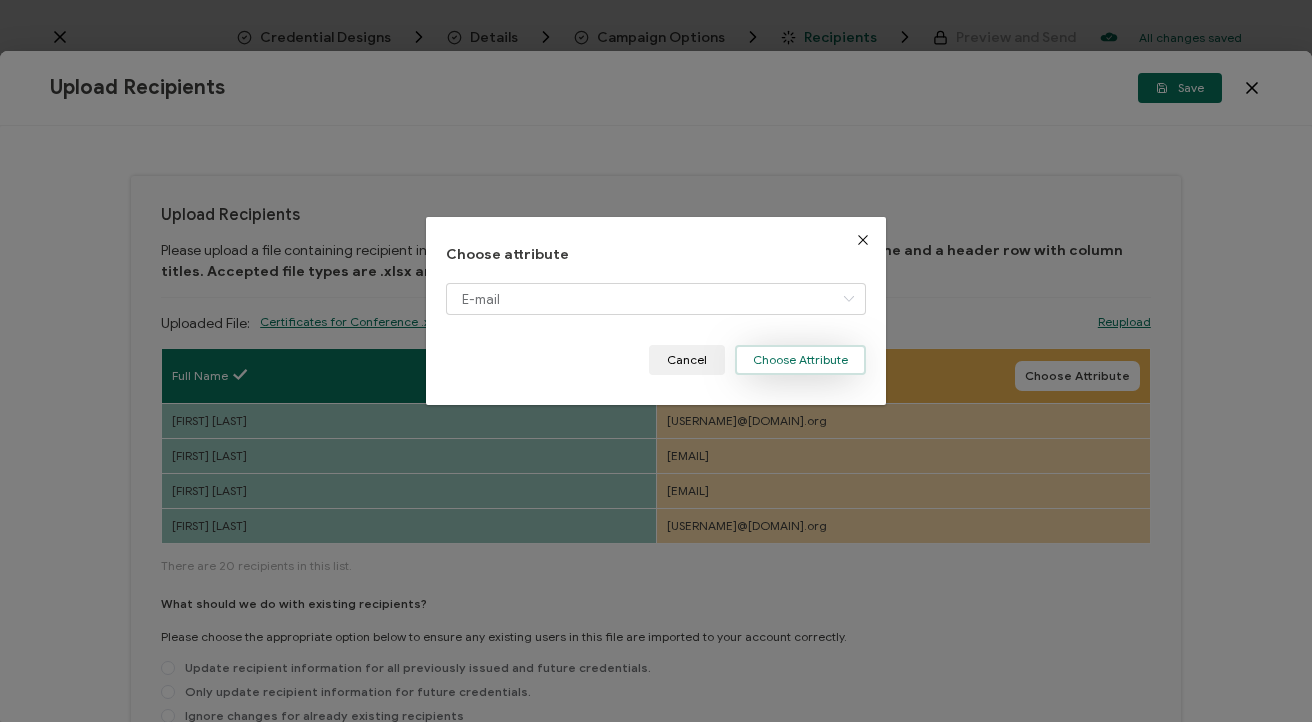 click on "Choose Attribute" at bounding box center (800, 360) 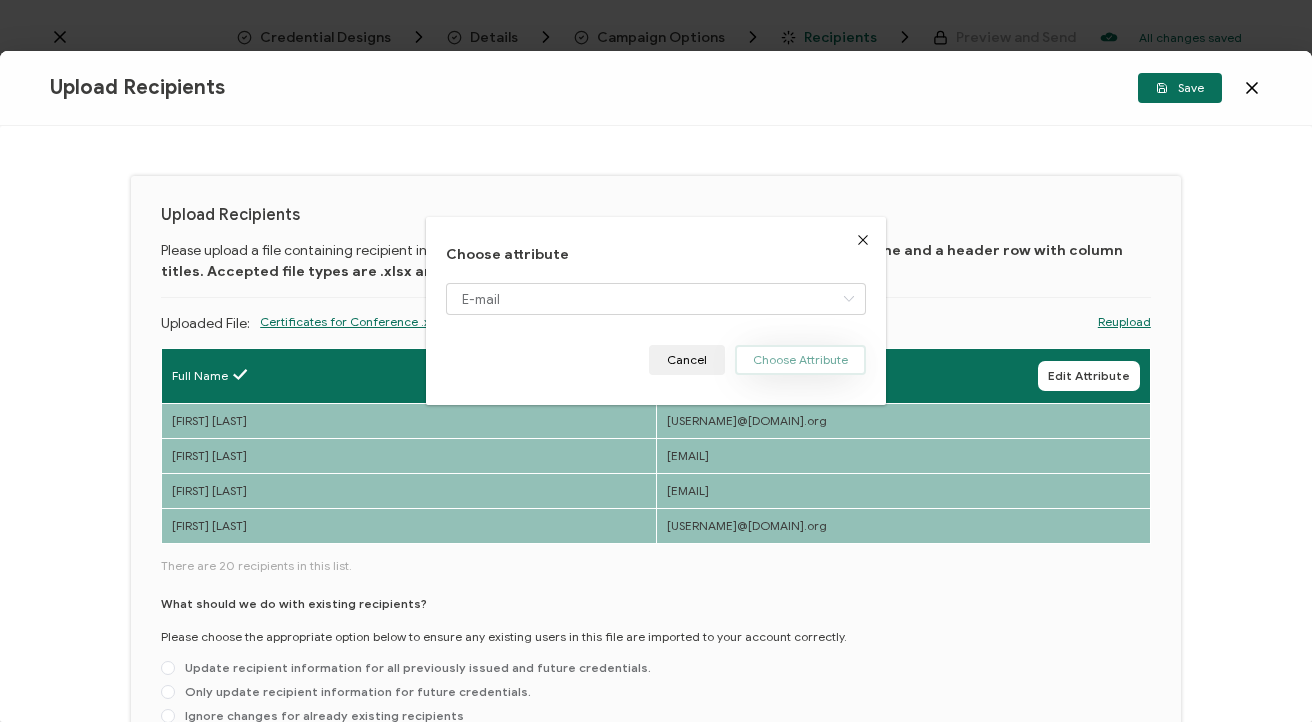 type 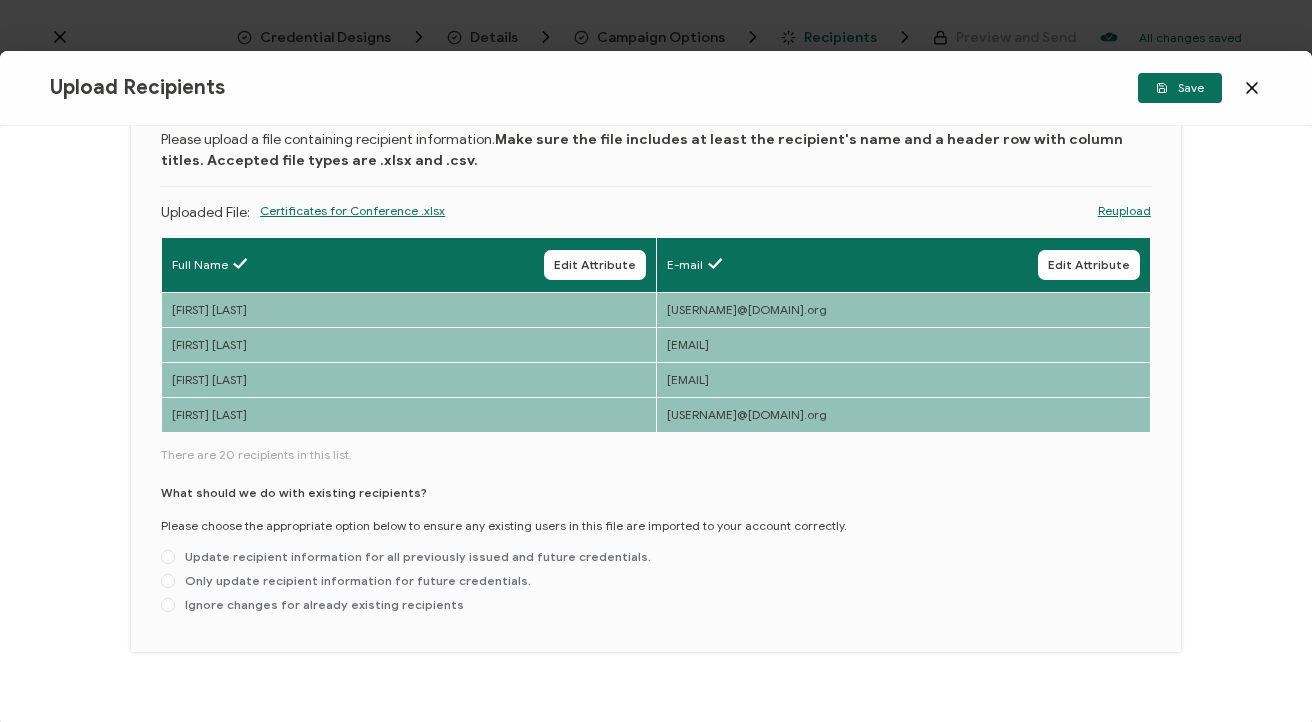 scroll, scrollTop: 111, scrollLeft: 0, axis: vertical 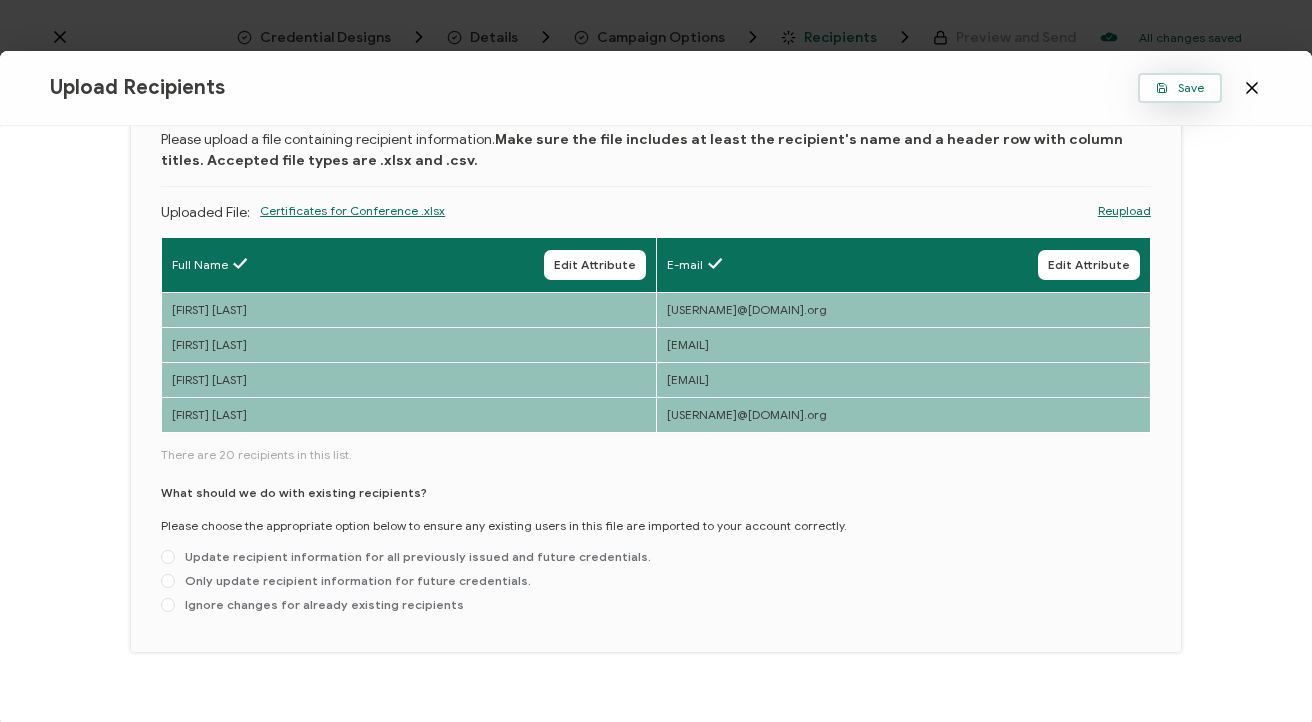click on "Save" at bounding box center [1180, 88] 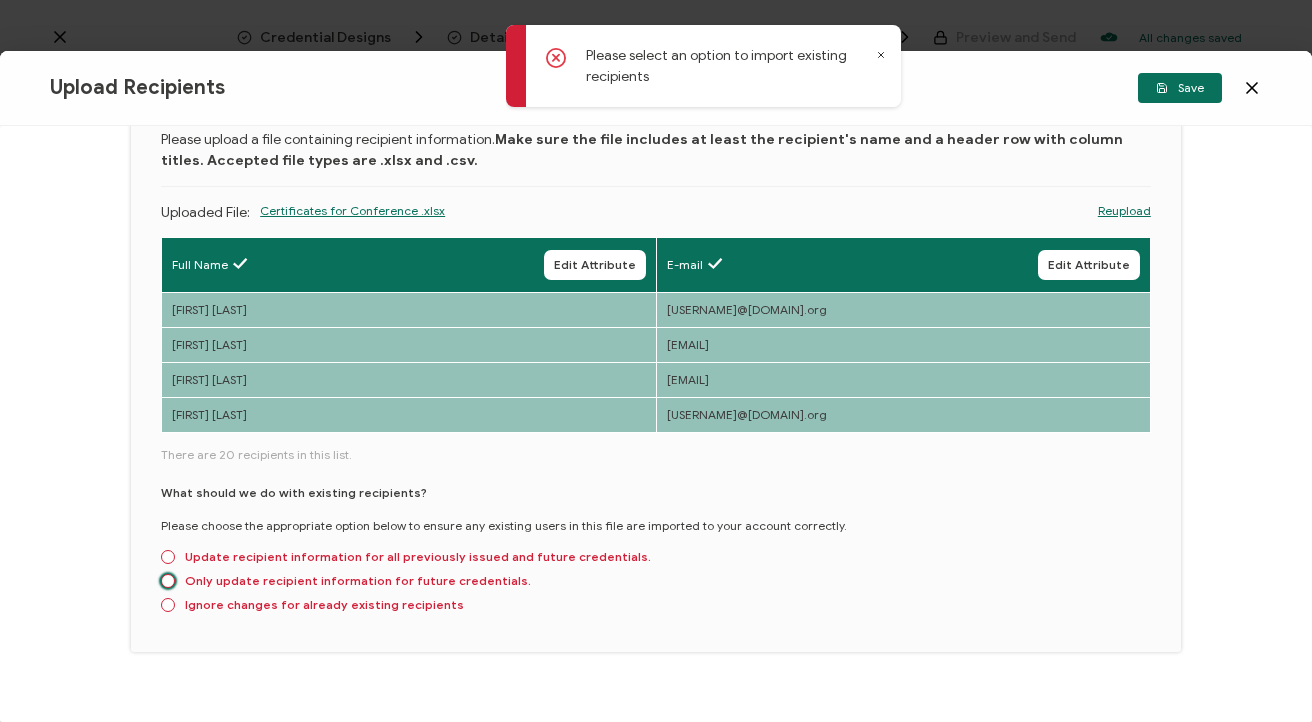 drag, startPoint x: 314, startPoint y: 584, endPoint x: 276, endPoint y: 579, distance: 38.327538 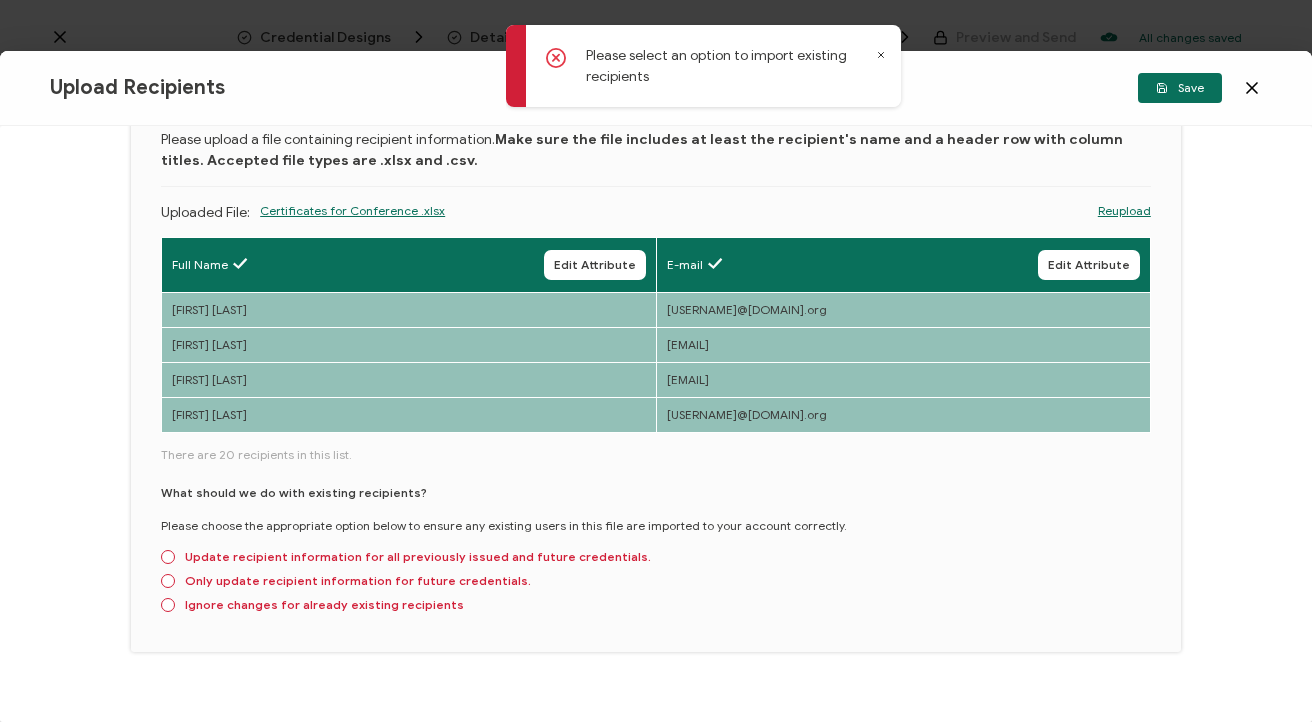 click on "Only update recipient information for future credentials." at bounding box center [168, 582] 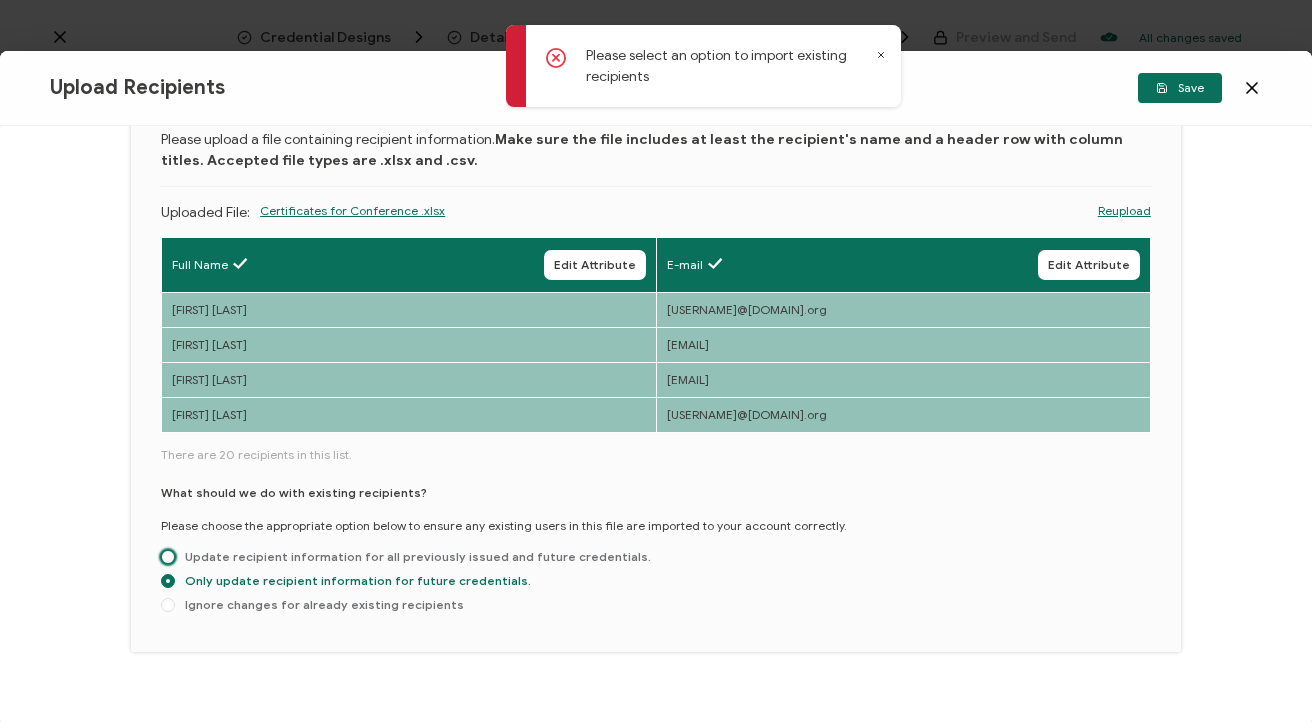 click at bounding box center [168, 557] 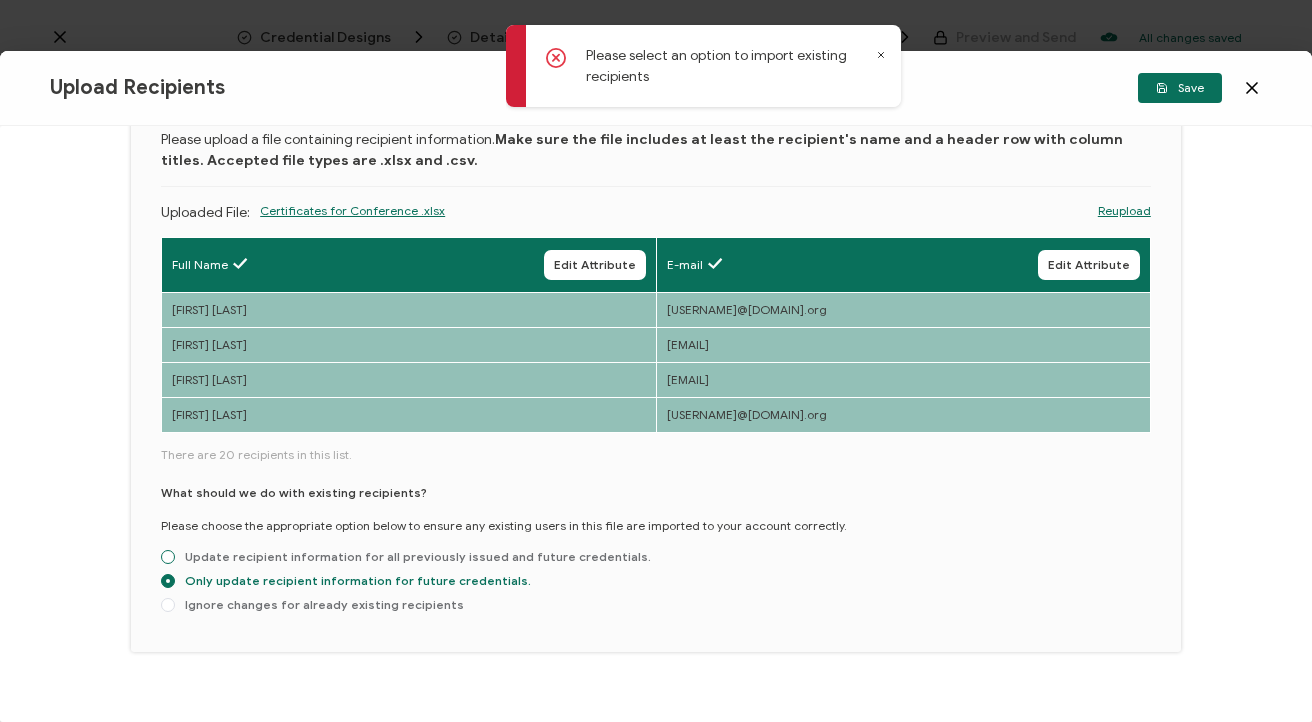 click on "Update recipient information for all previously issued and future credentials." at bounding box center (168, 558) 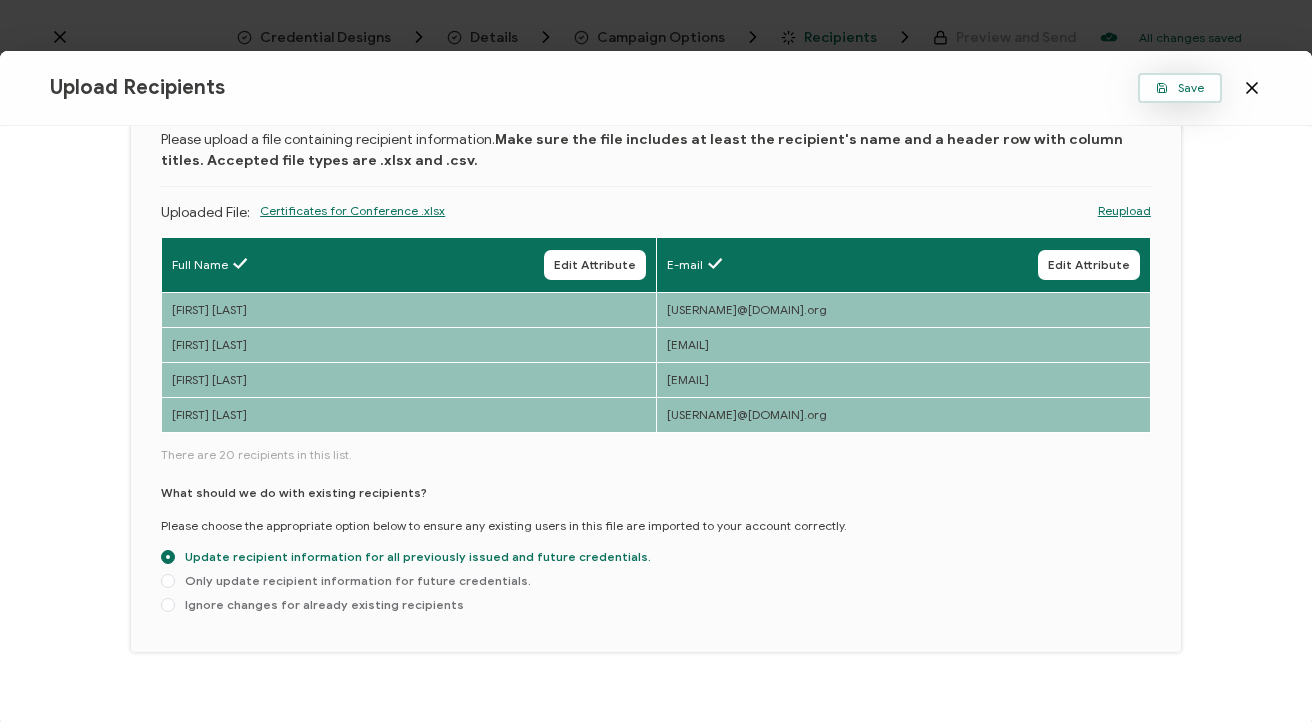 click on "Save" at bounding box center (1180, 88) 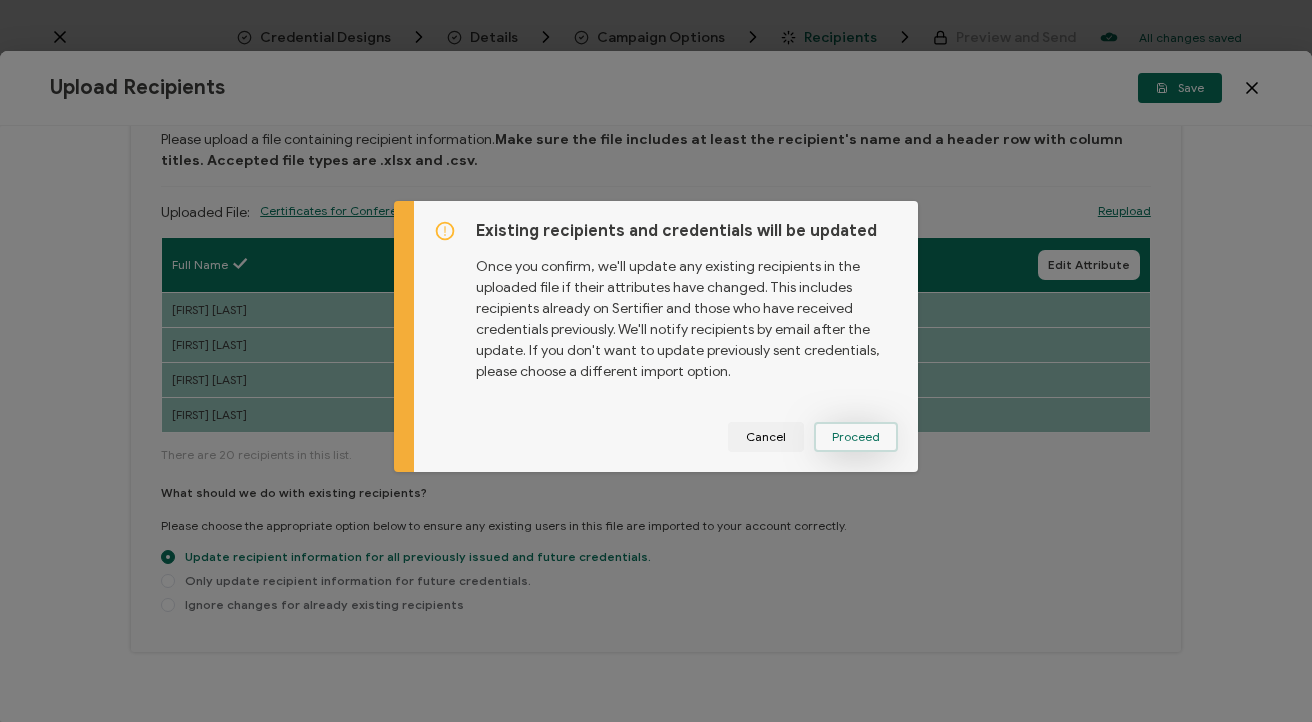 click on "Proceed" at bounding box center [856, 437] 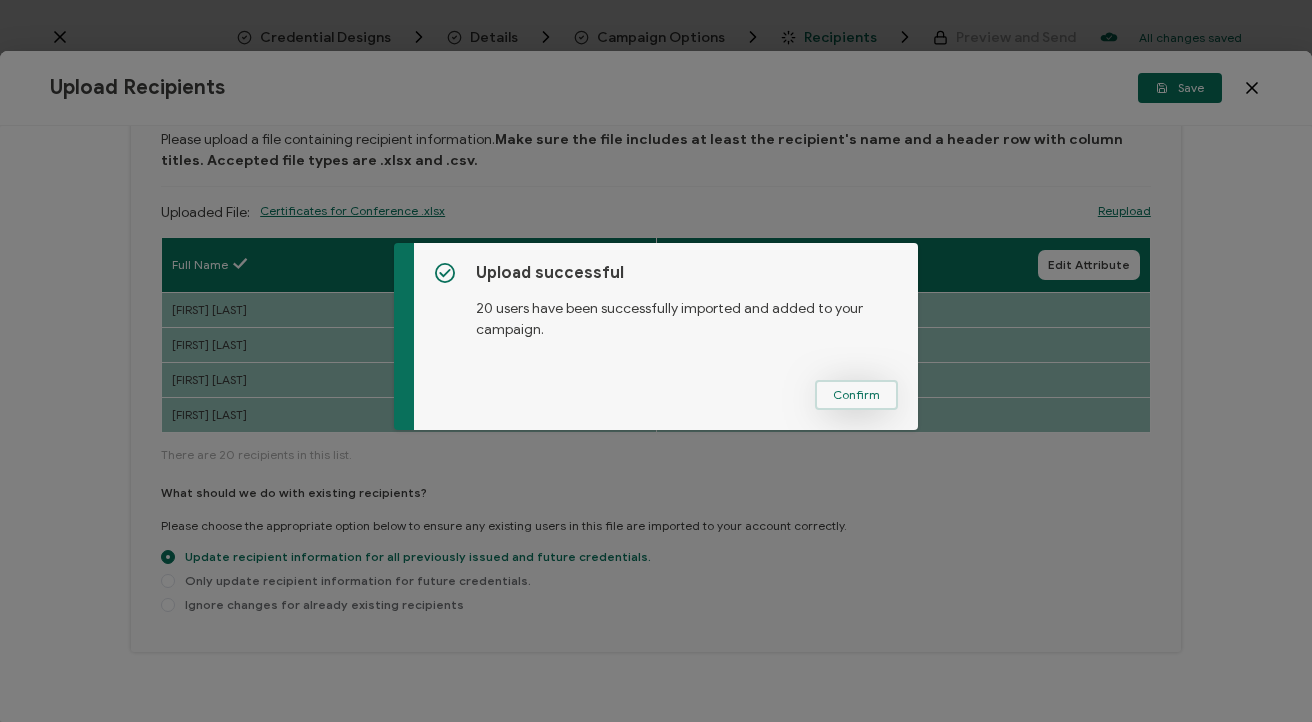 click on "Confirm" at bounding box center (856, 395) 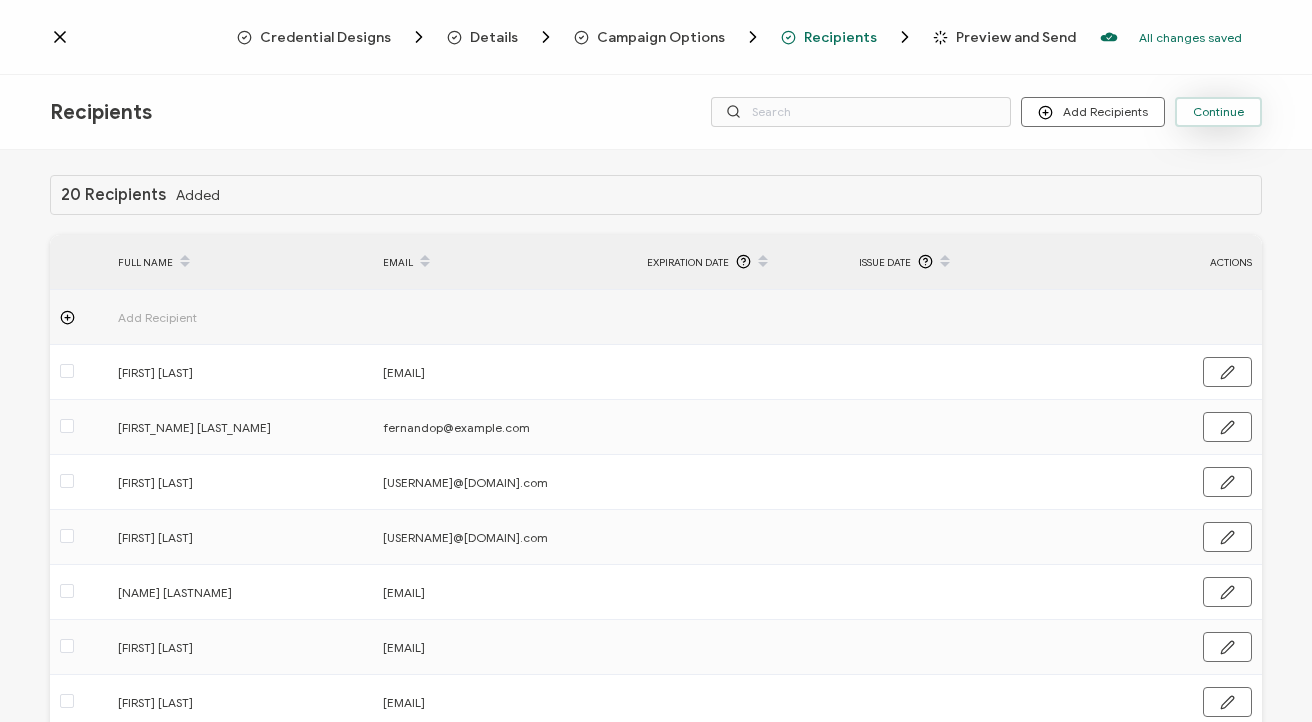 click on "Continue" at bounding box center (1218, 112) 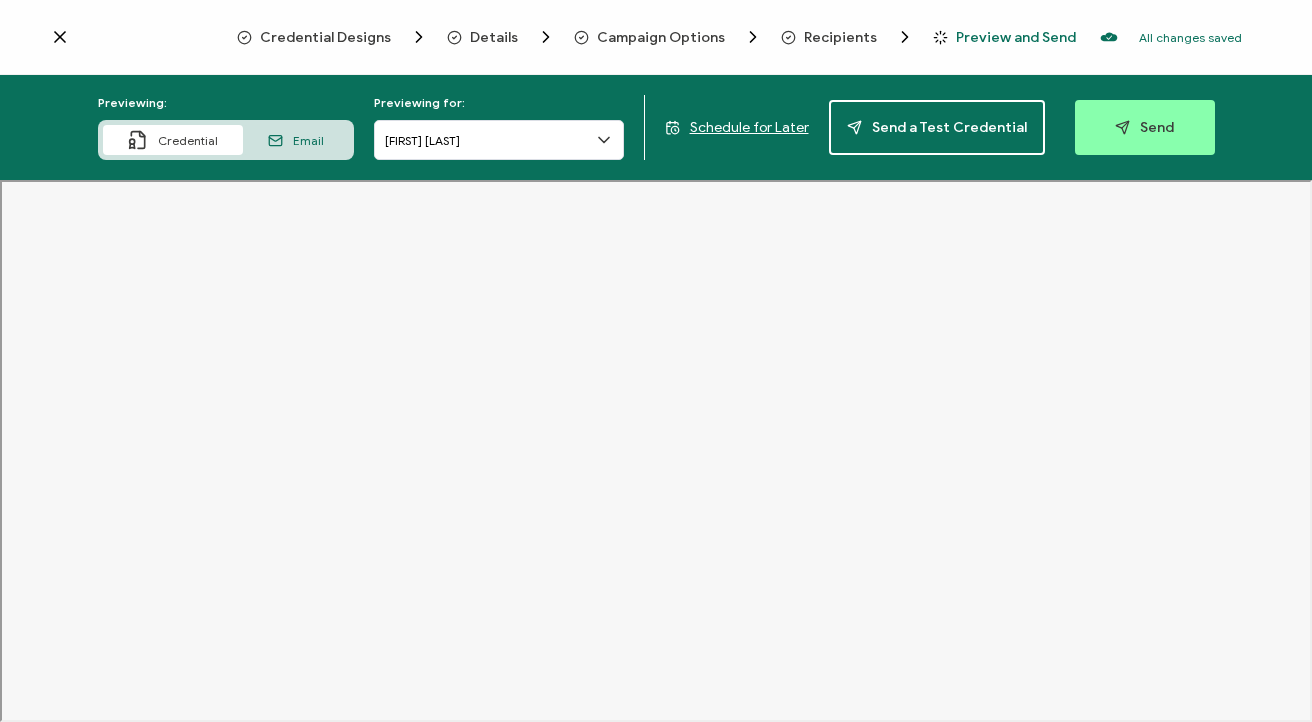 click on "Credential Designs" at bounding box center (325, 37) 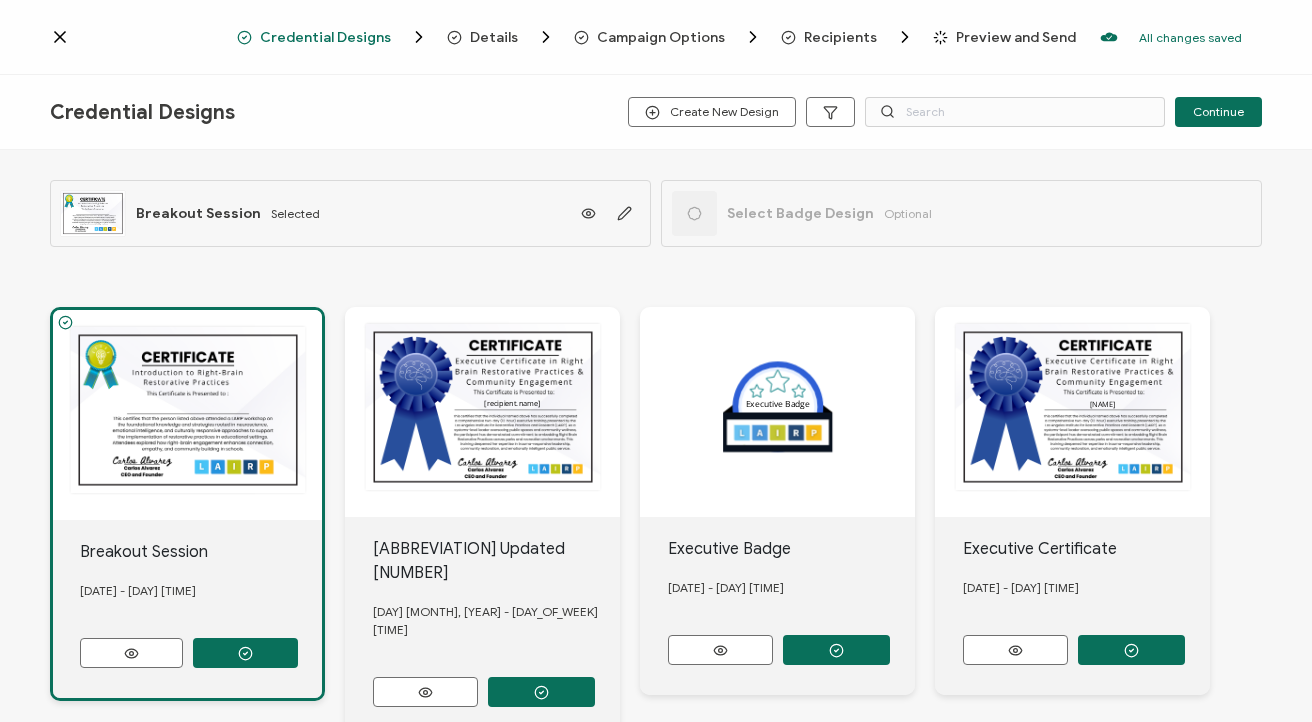click on "[recipient.name]" at bounding box center [482, 412] 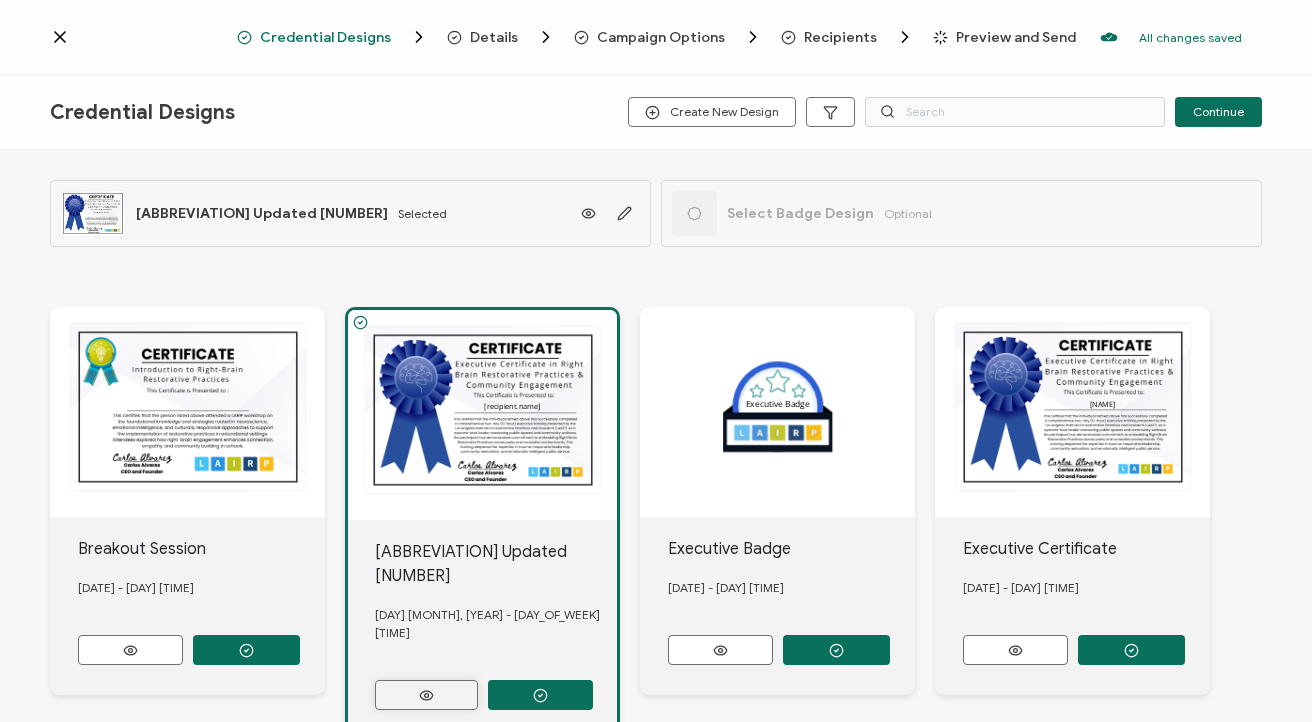 click at bounding box center (426, 695) 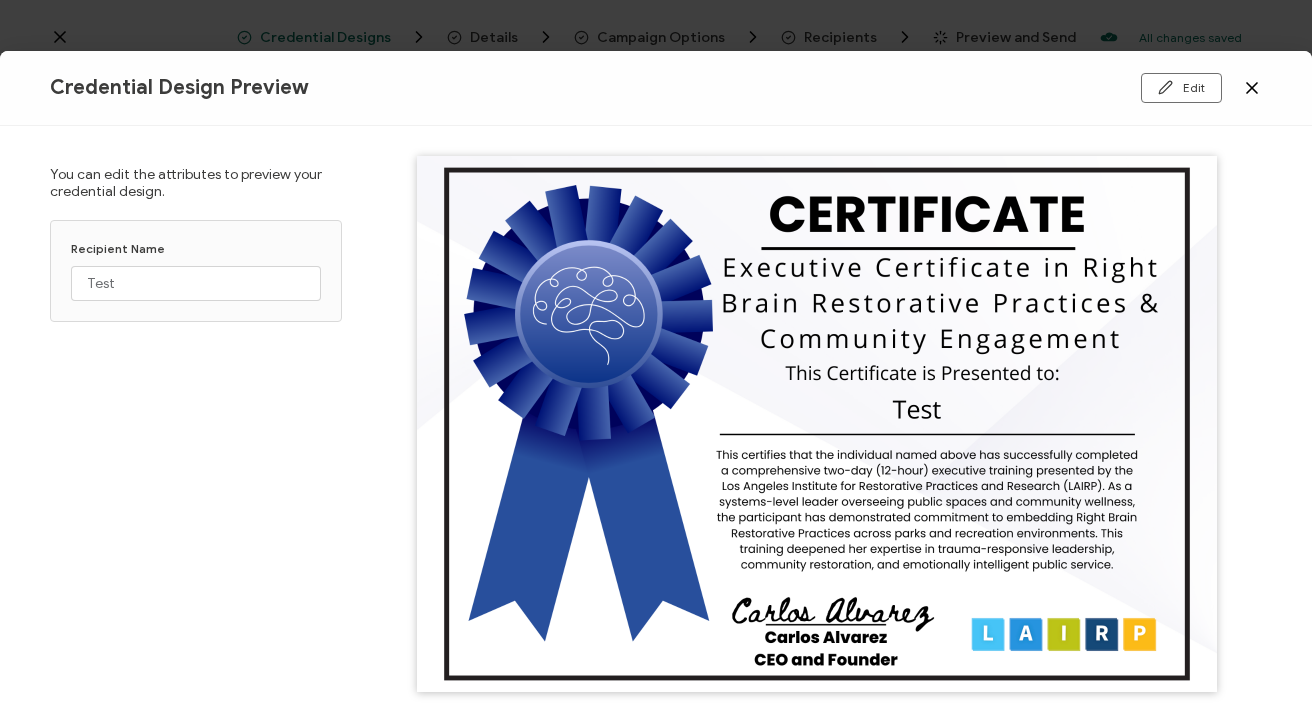 drag, startPoint x: 183, startPoint y: 245, endPoint x: 82, endPoint y: 235, distance: 101.49384 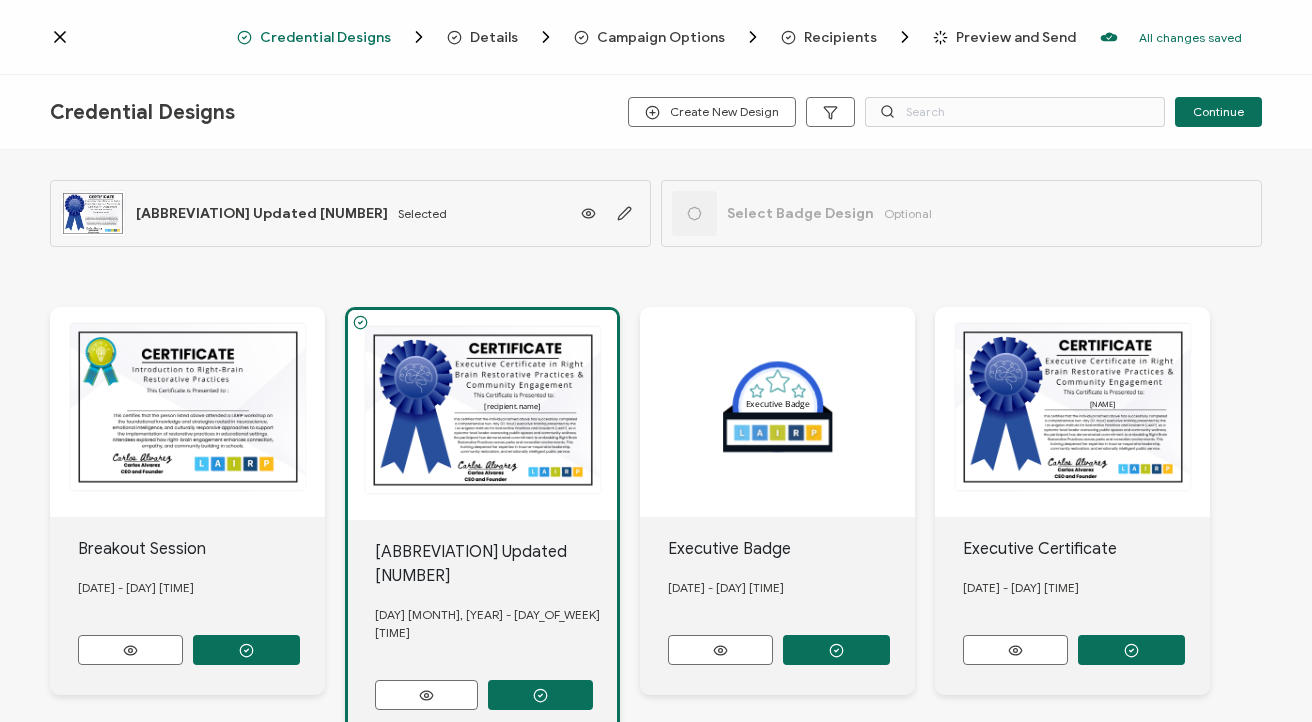 click at bounding box center (187, 412) 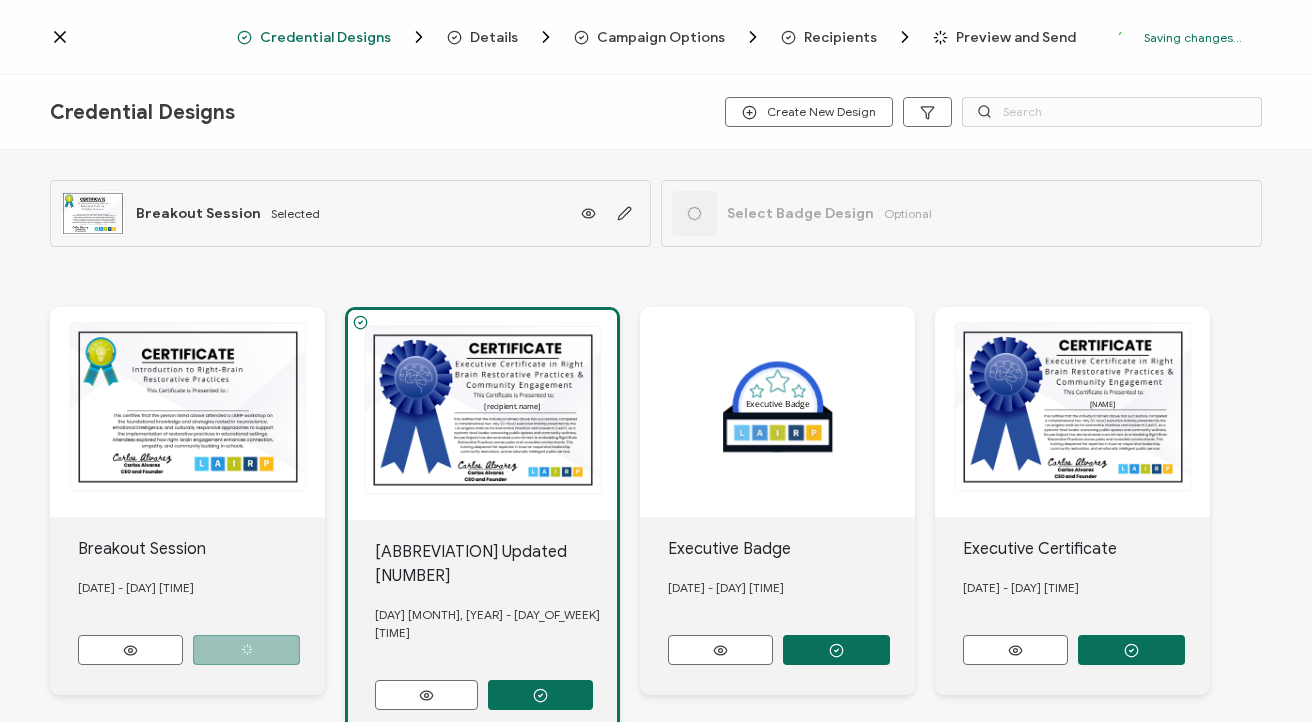 click at bounding box center (187, 412) 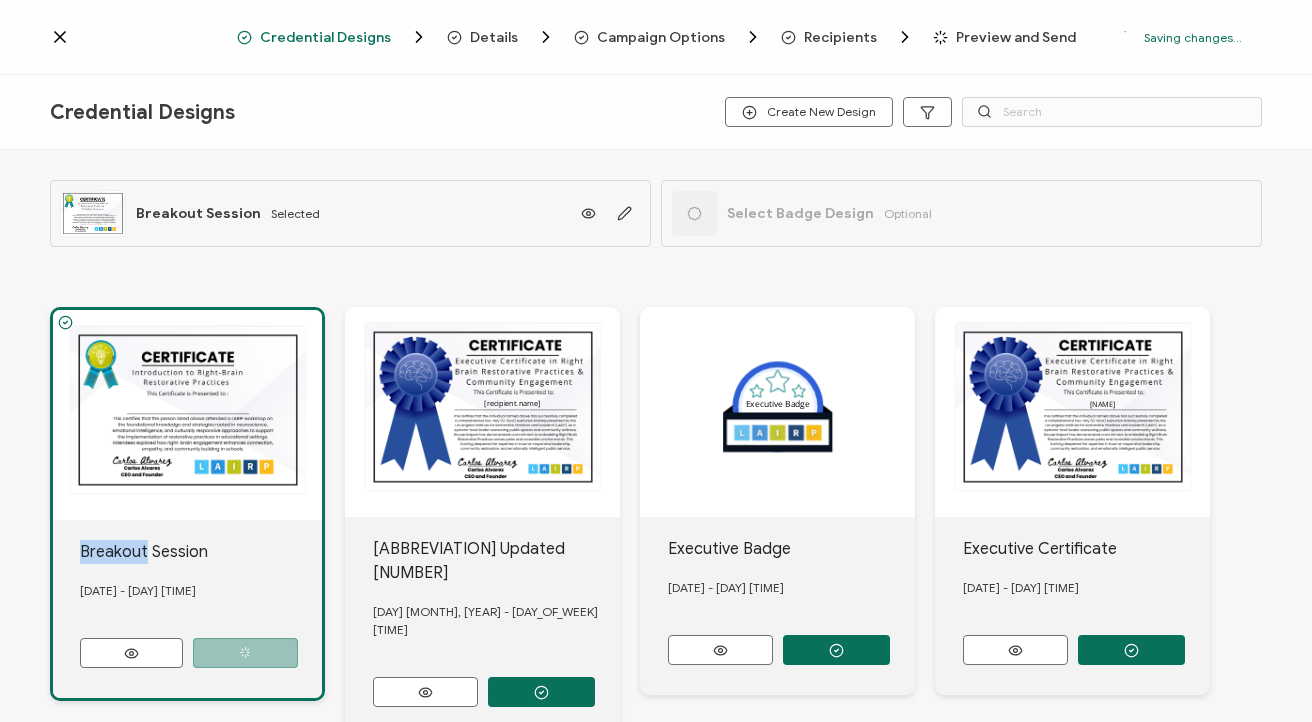 click at bounding box center [187, 415] 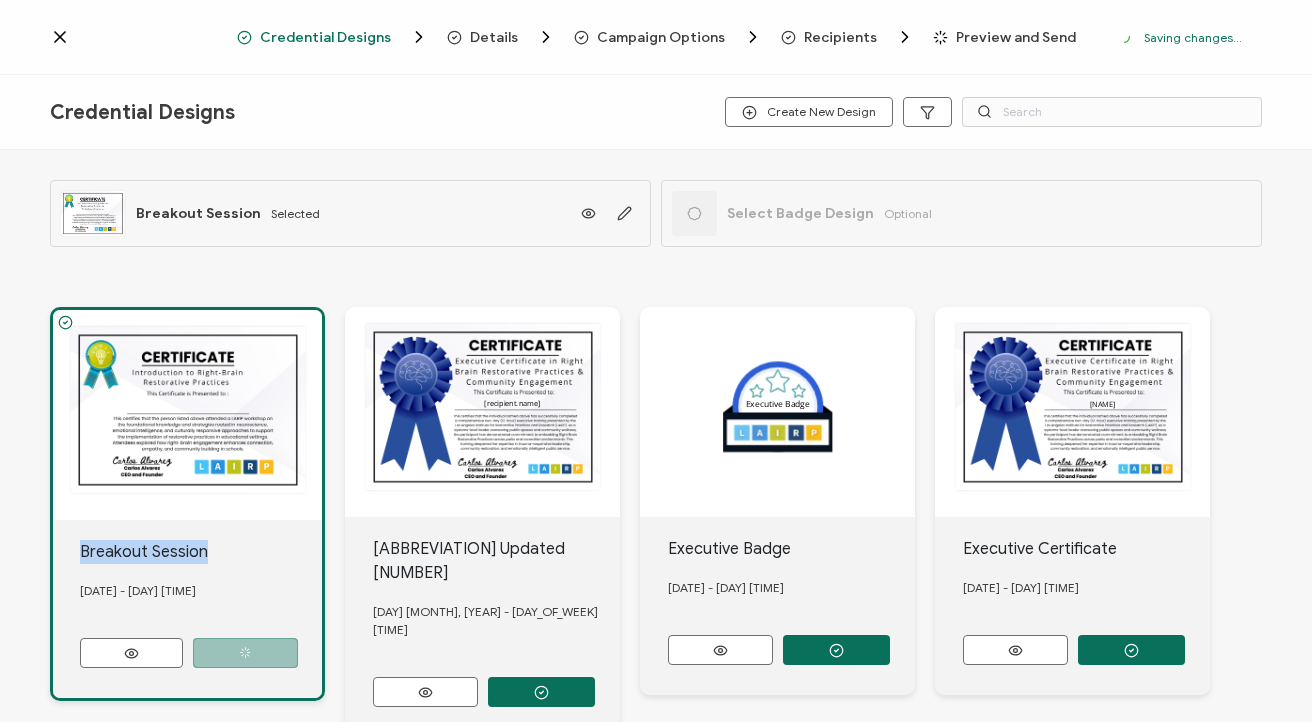click at bounding box center (187, 415) 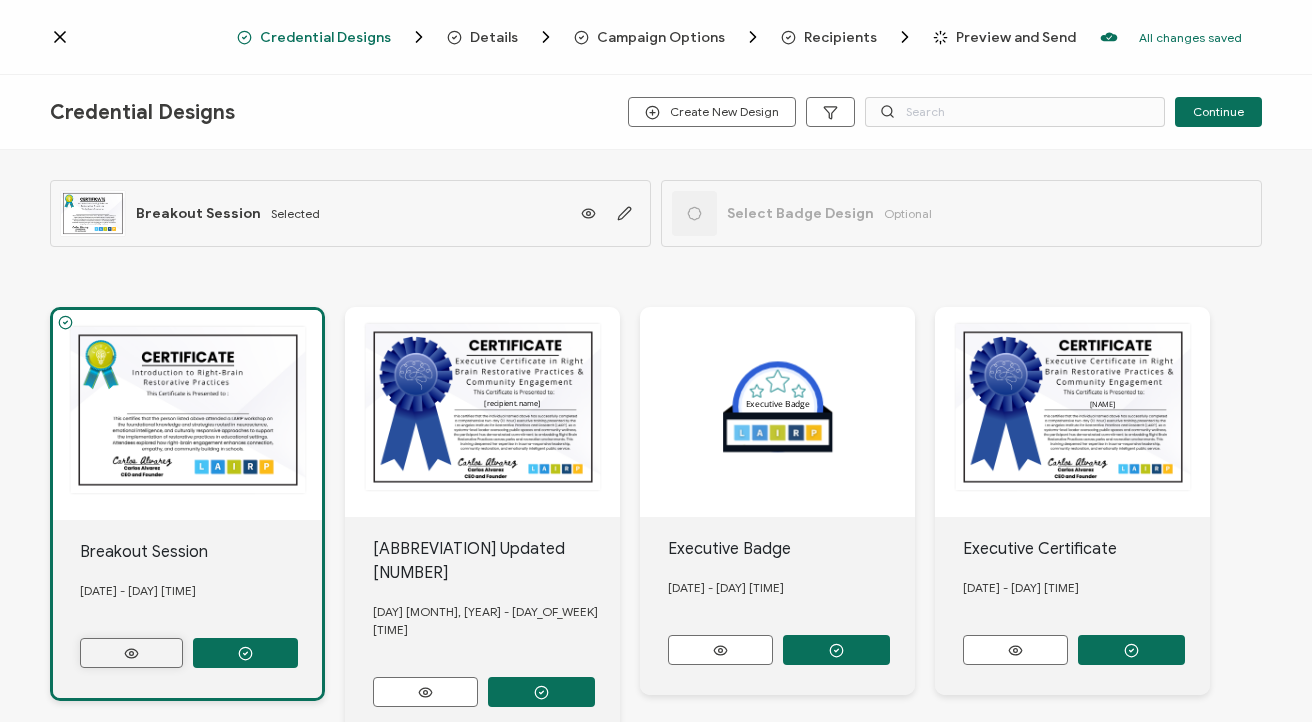 click at bounding box center [131, 653] 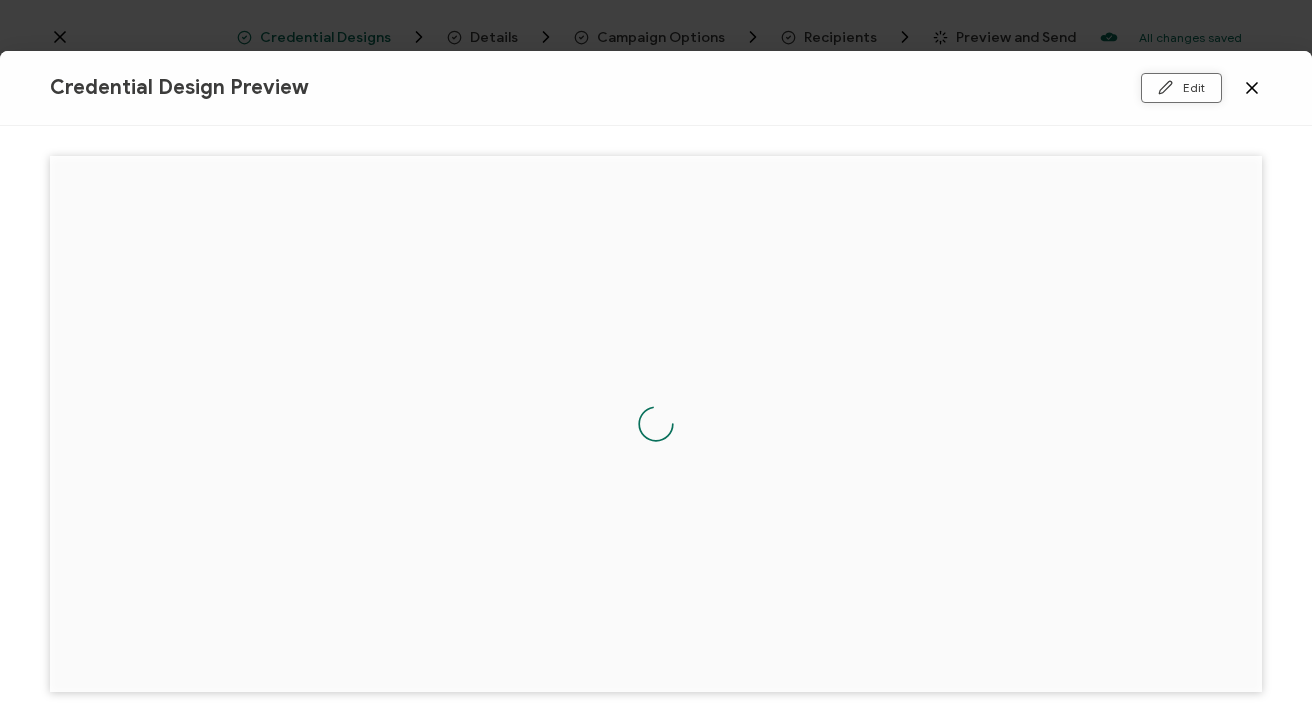 click on "Edit" at bounding box center [1181, 88] 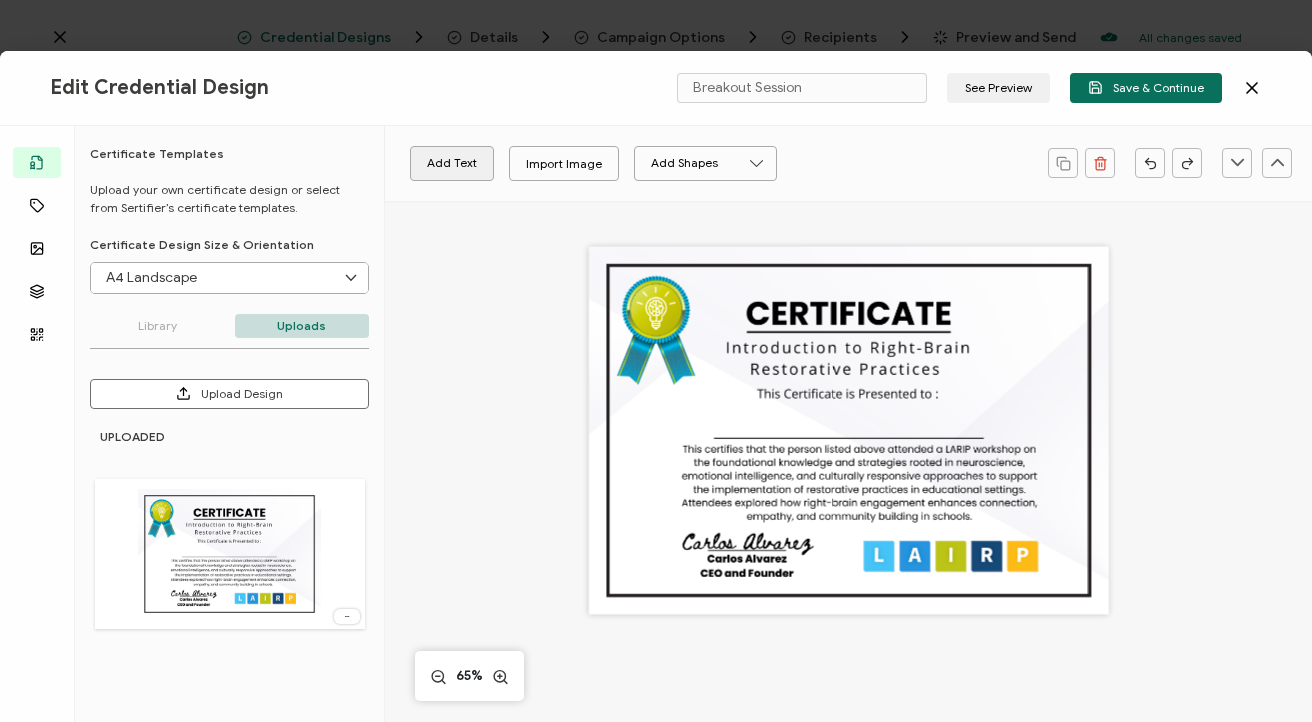 click on "Add Text" at bounding box center [452, 163] 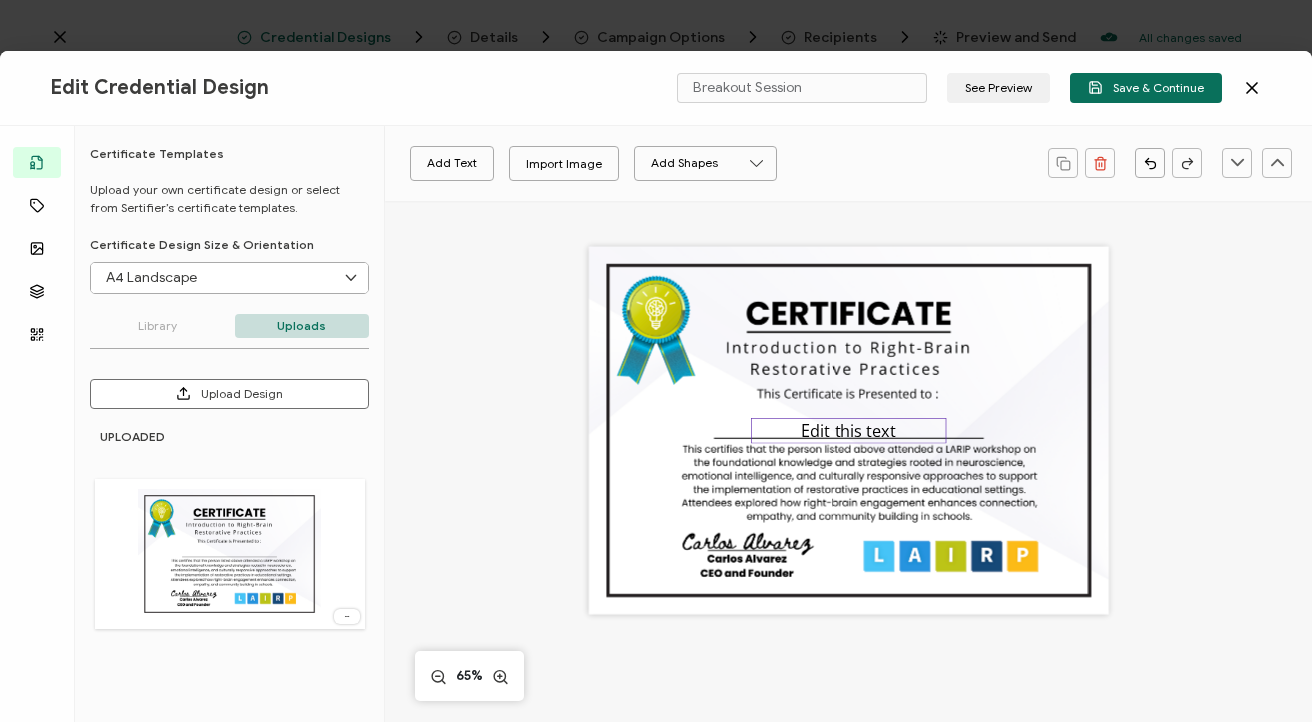 click on "Edit this text" at bounding box center [848, 430] 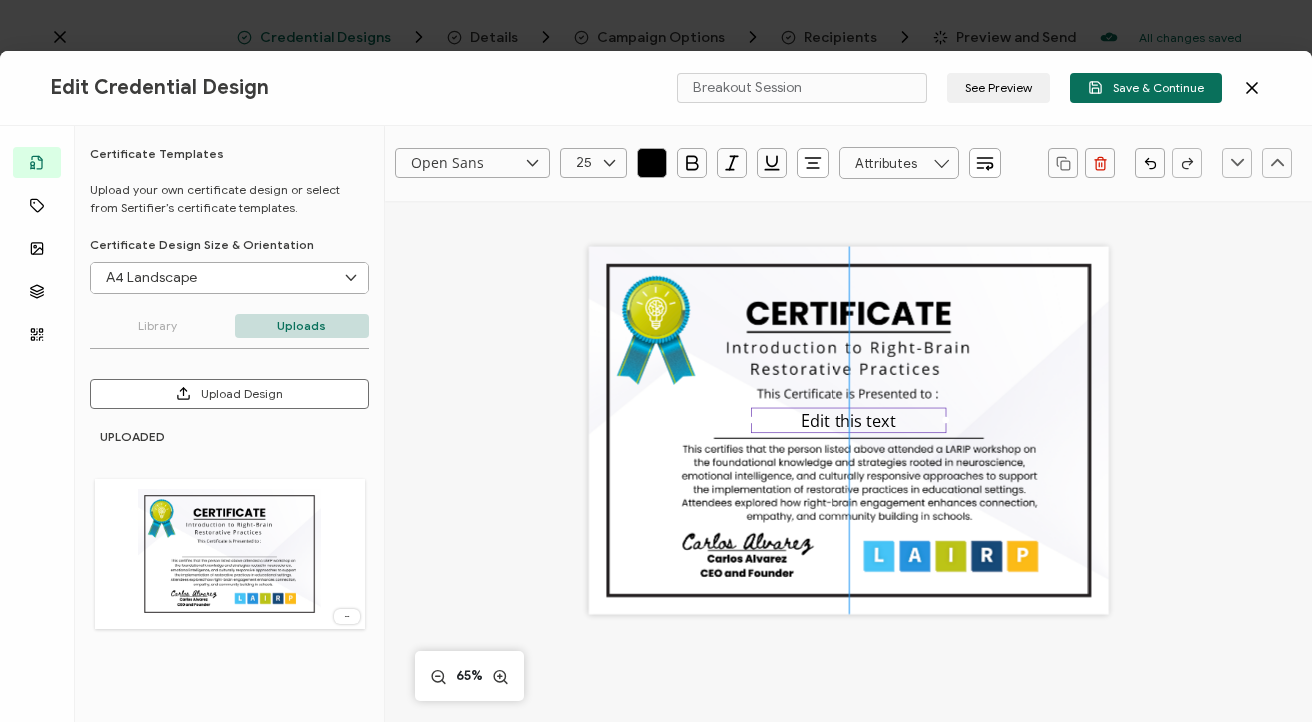 click on "Edit this text" at bounding box center (848, 420) 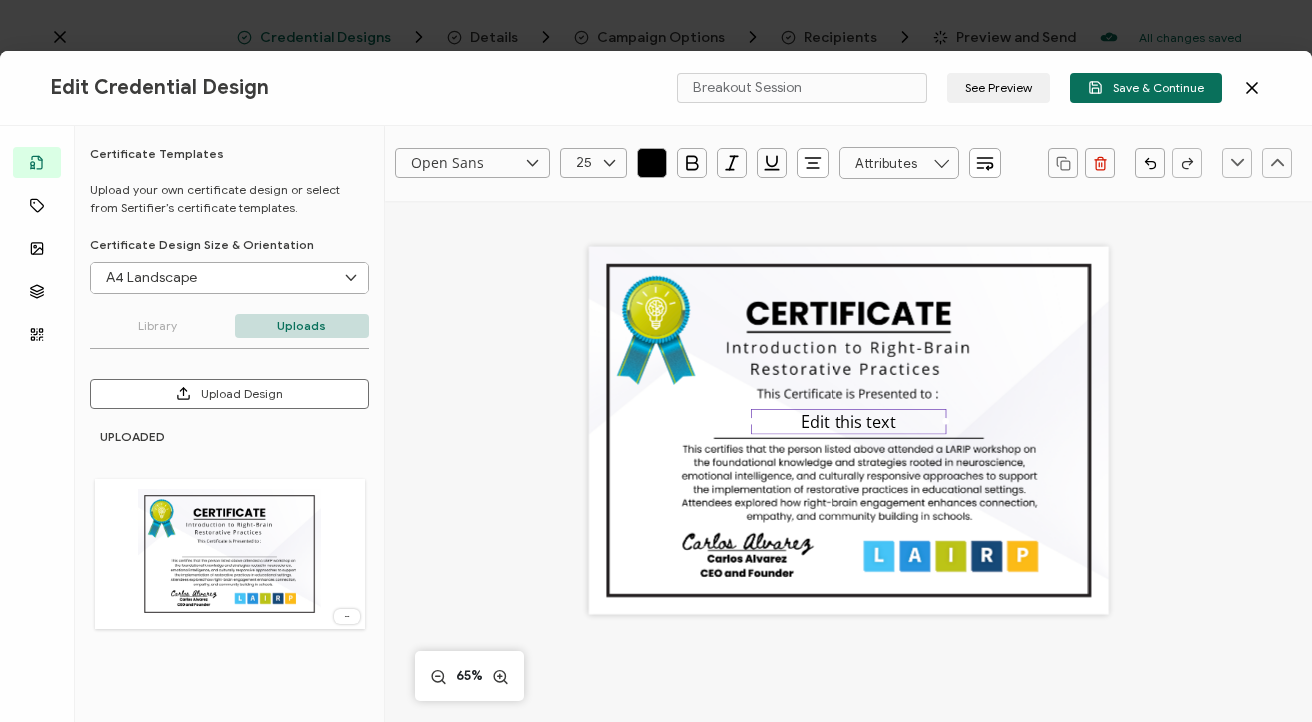 click on "Edit this text" at bounding box center (848, 421) 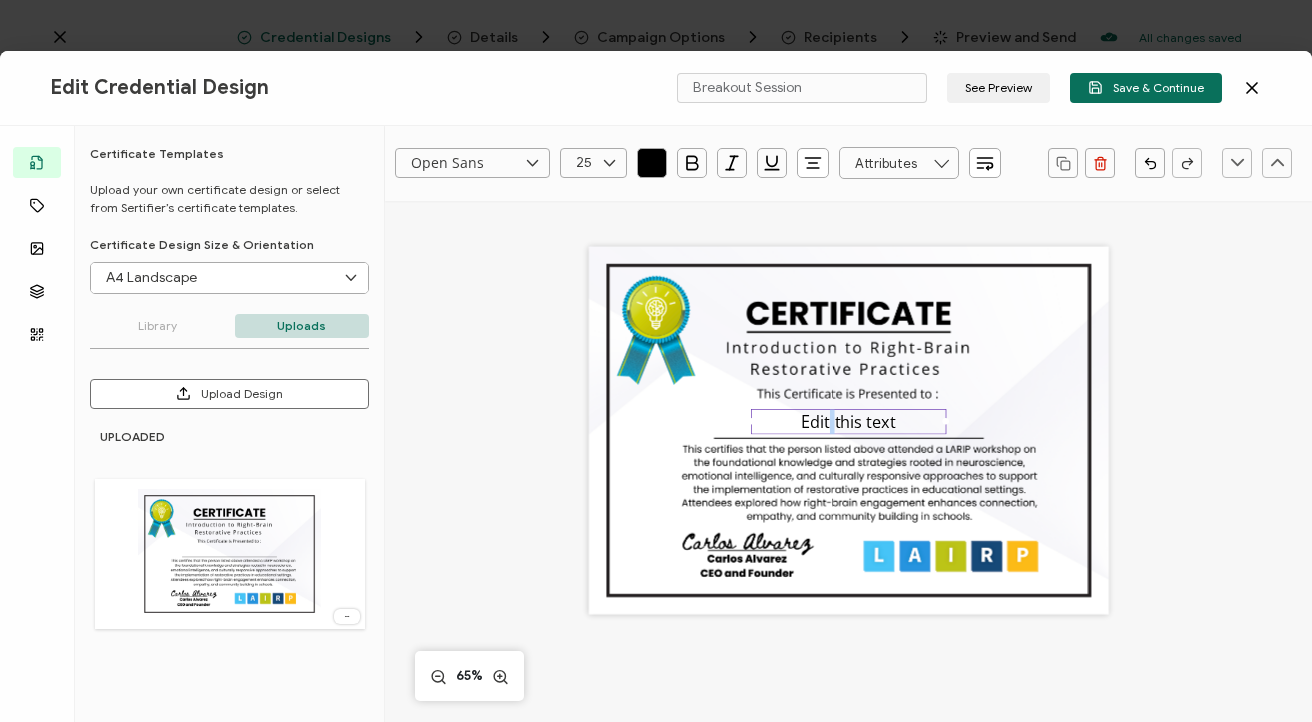 click on "Edit this text" at bounding box center (848, 421) 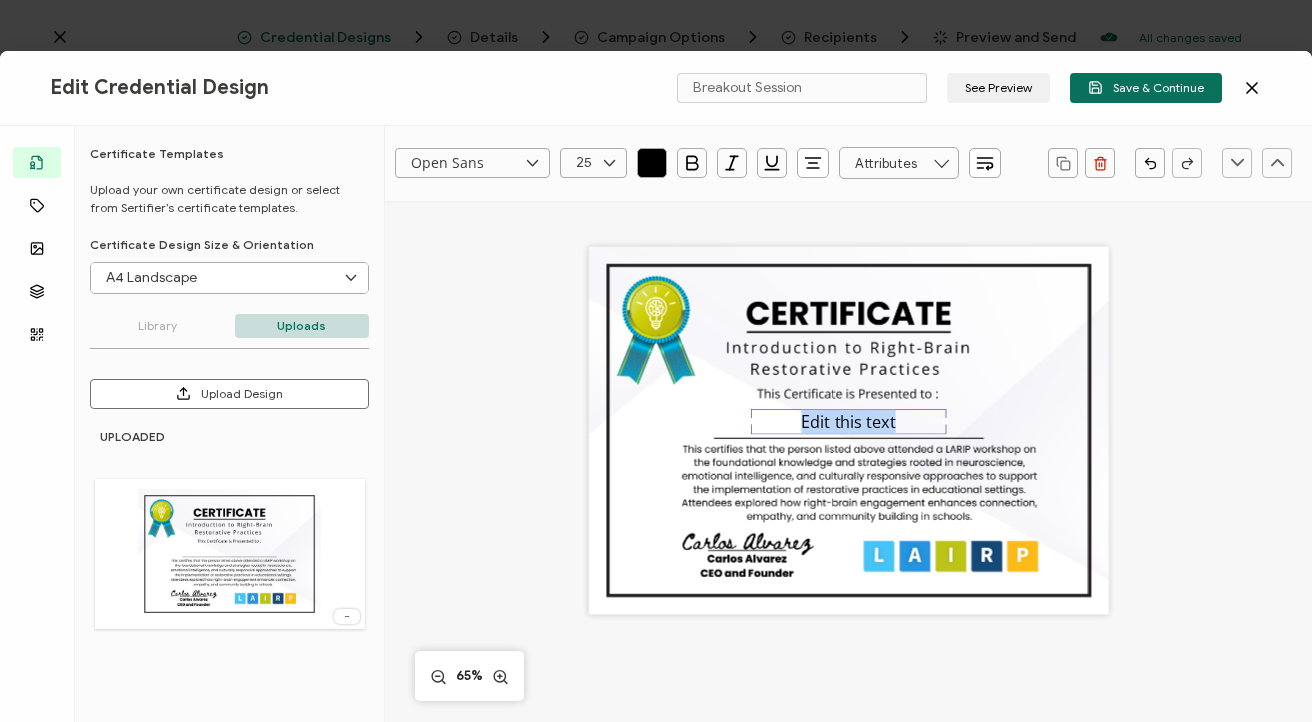 click on "Edit this text" at bounding box center (848, 421) 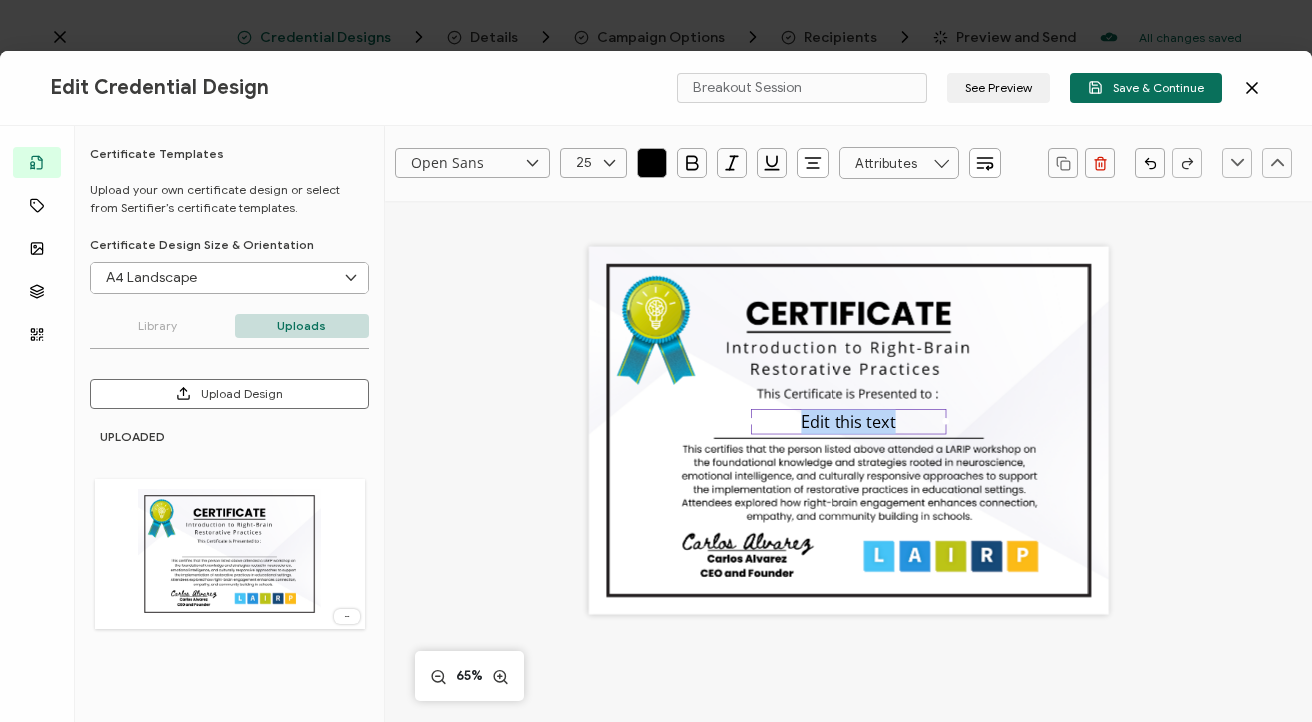 type 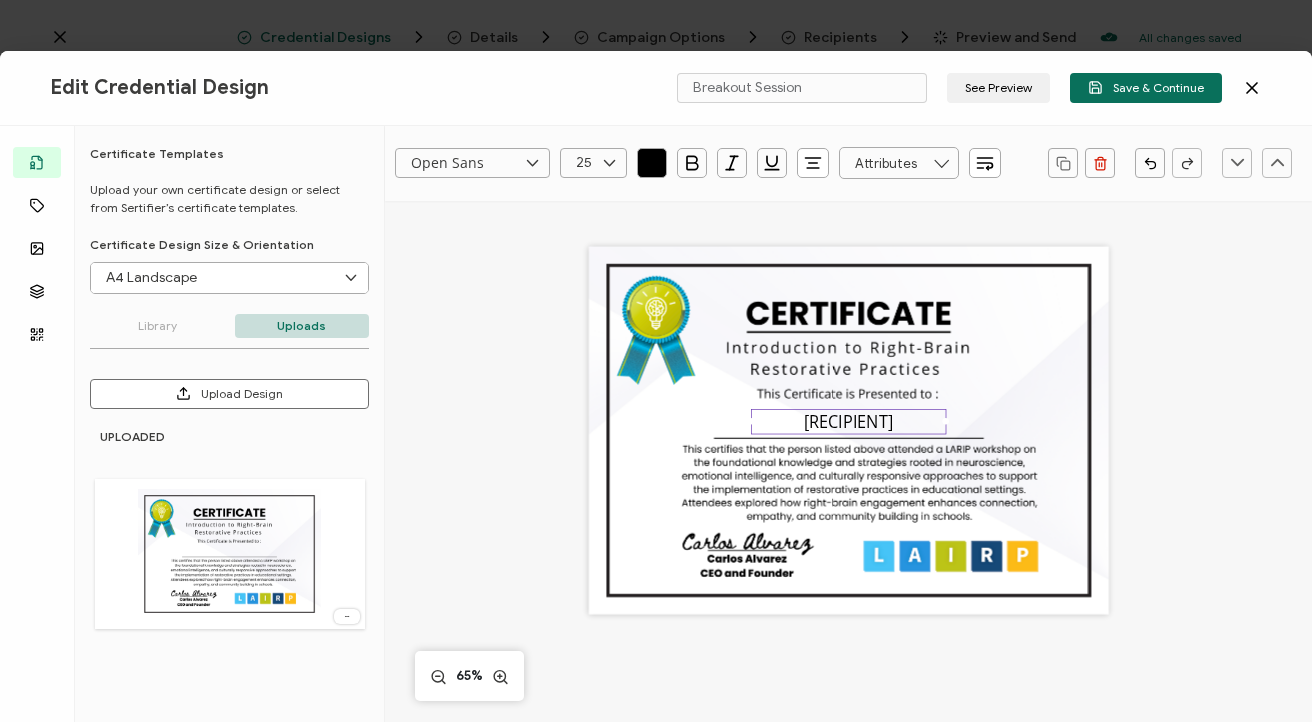 click on "[RECIPIENT]" at bounding box center (848, 453) 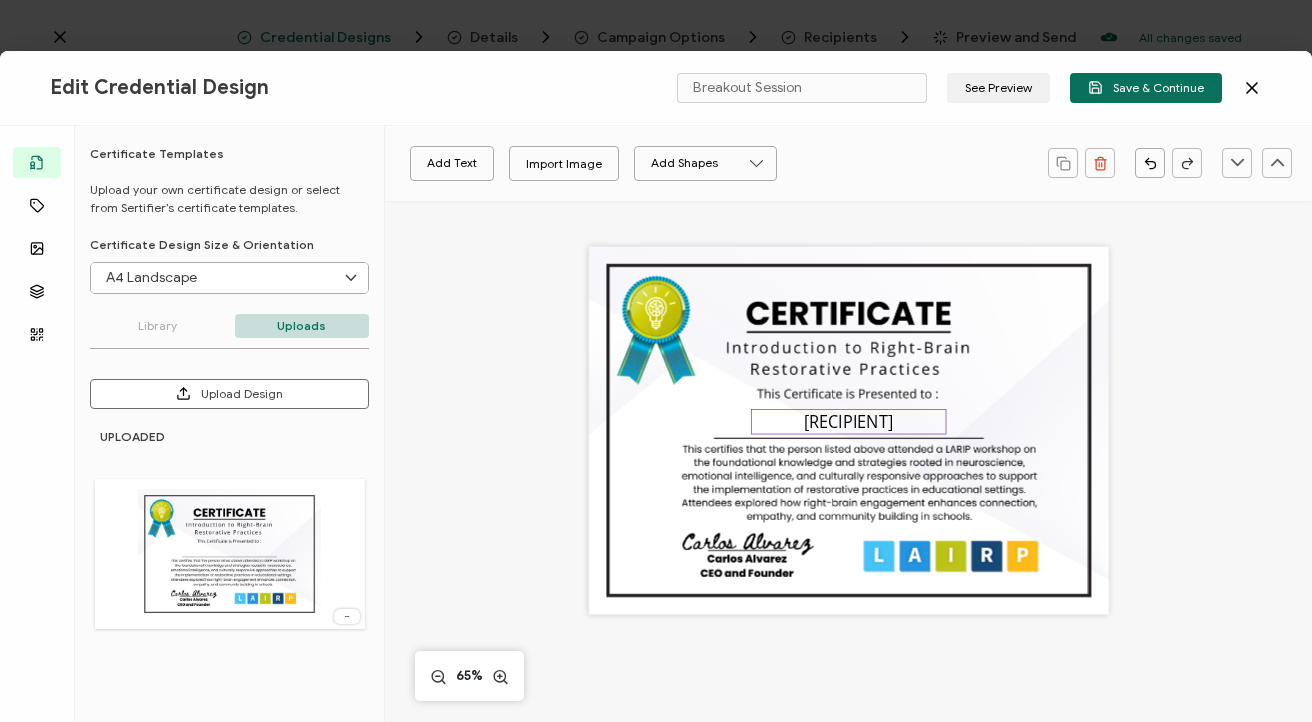 click on "[RECIPIENT]" at bounding box center [848, 421] 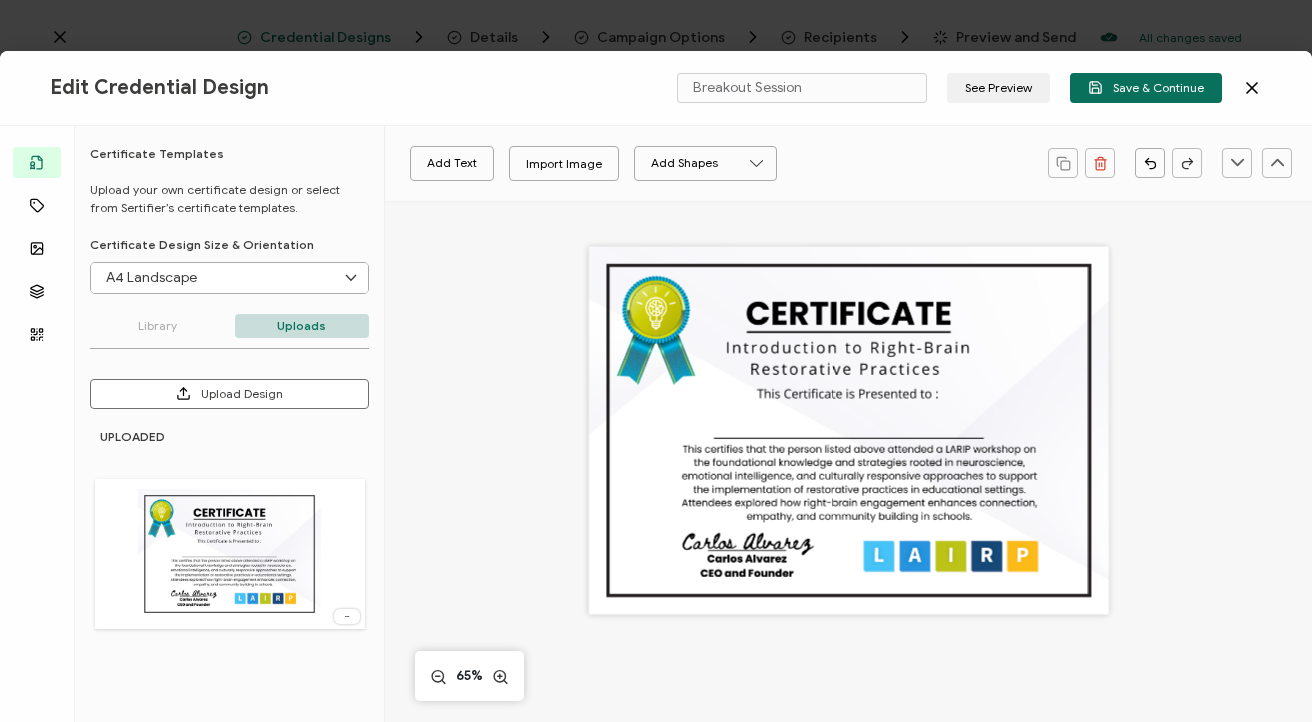 click on "Library" at bounding box center (157, 326) 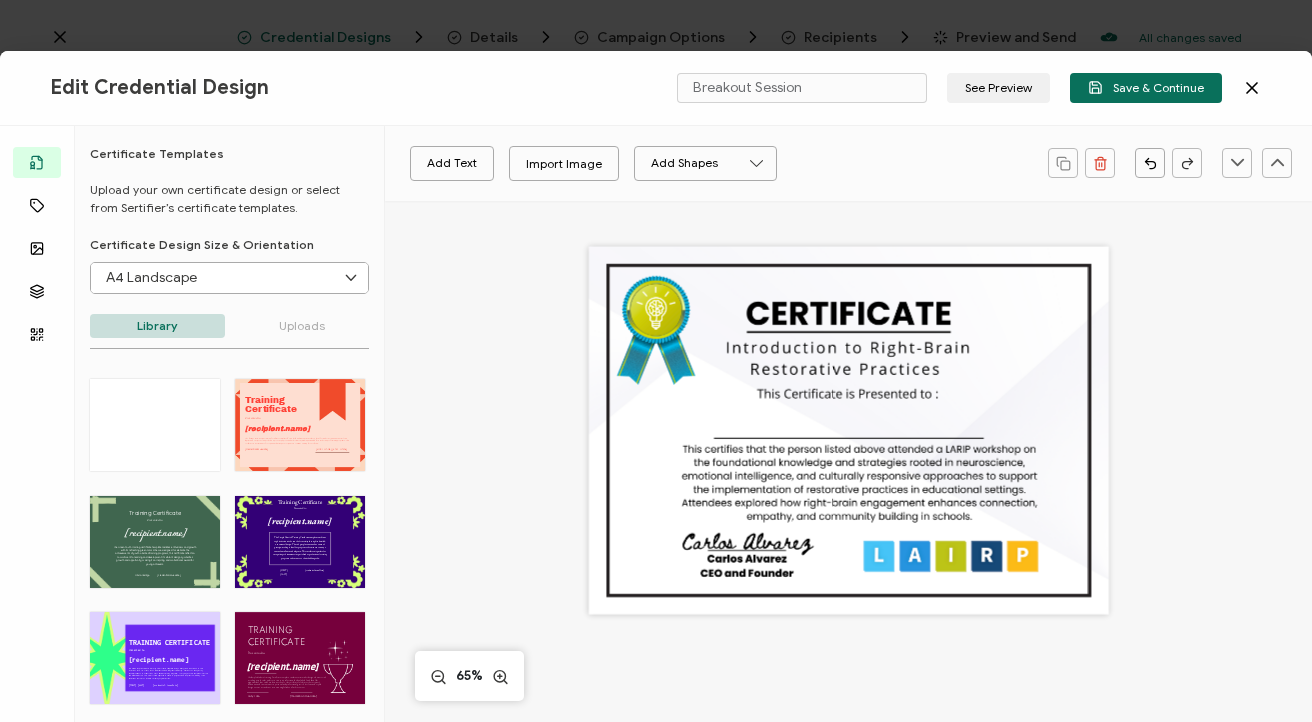 click on "Uploads" at bounding box center (302, 326) 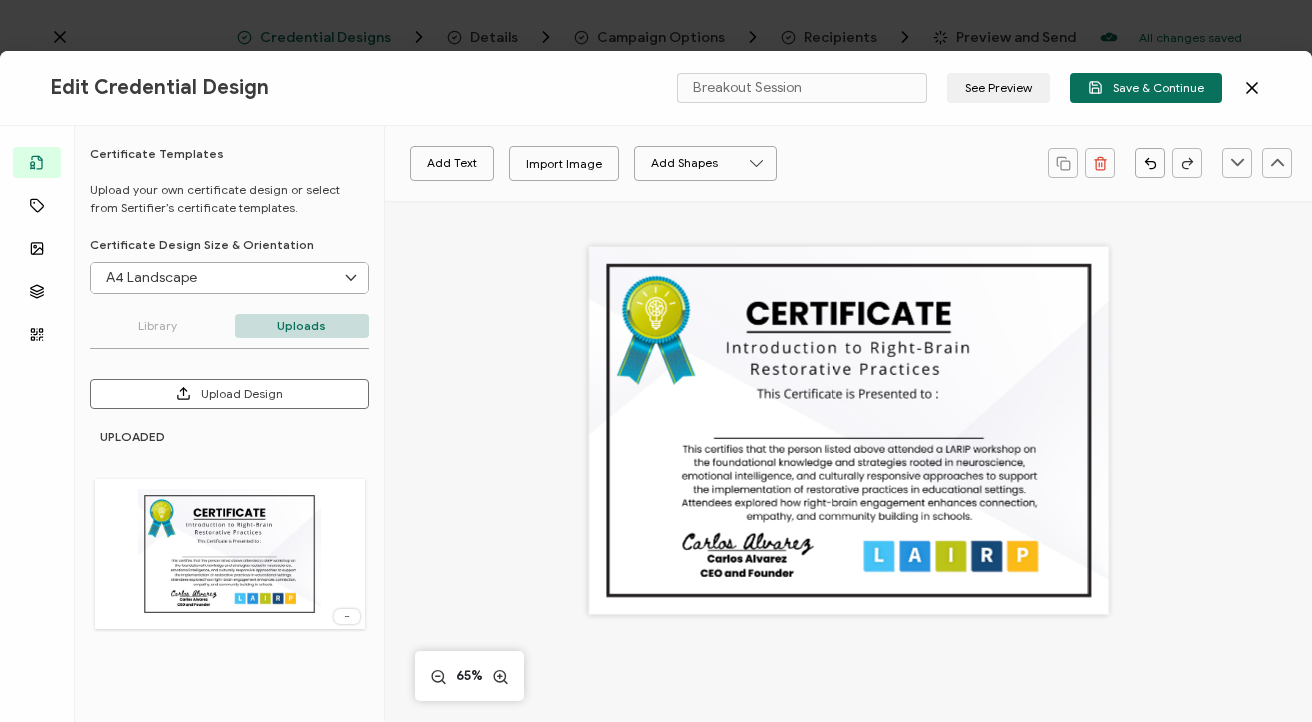 click on "A4 Landscape" at bounding box center [229, 278] 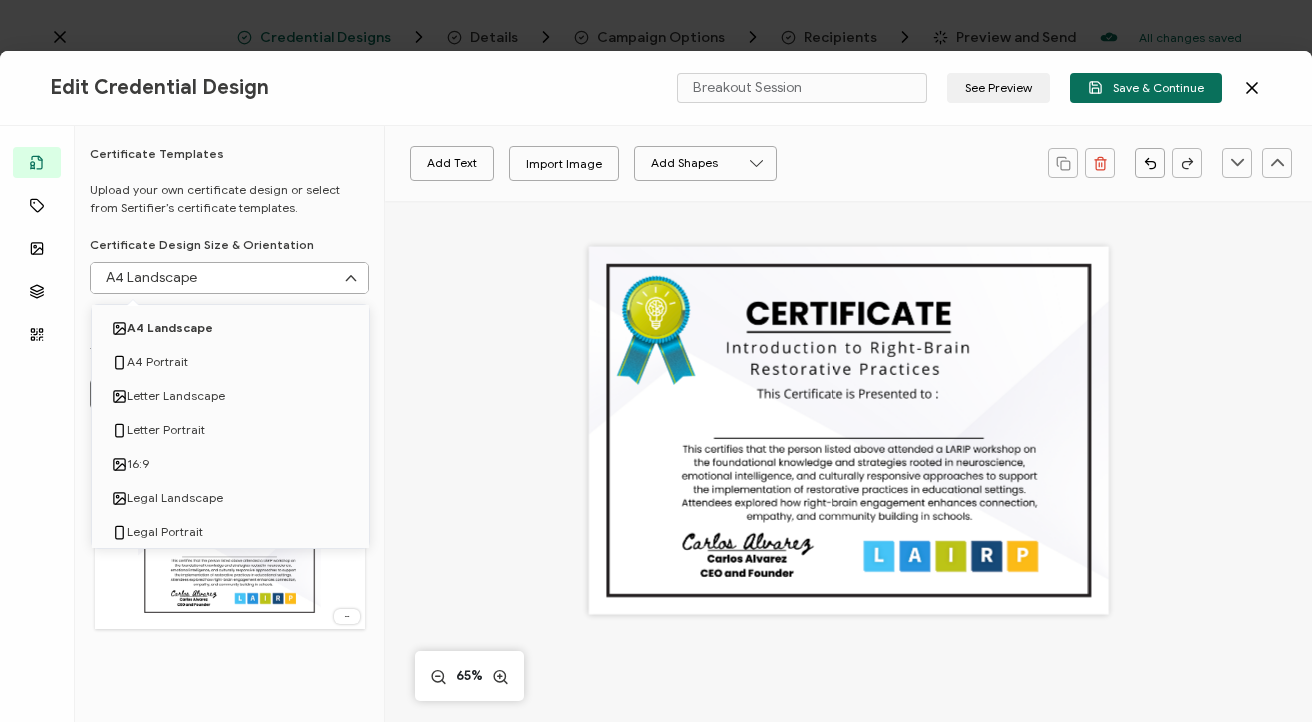 click on "A4 Landscape" at bounding box center [229, 278] 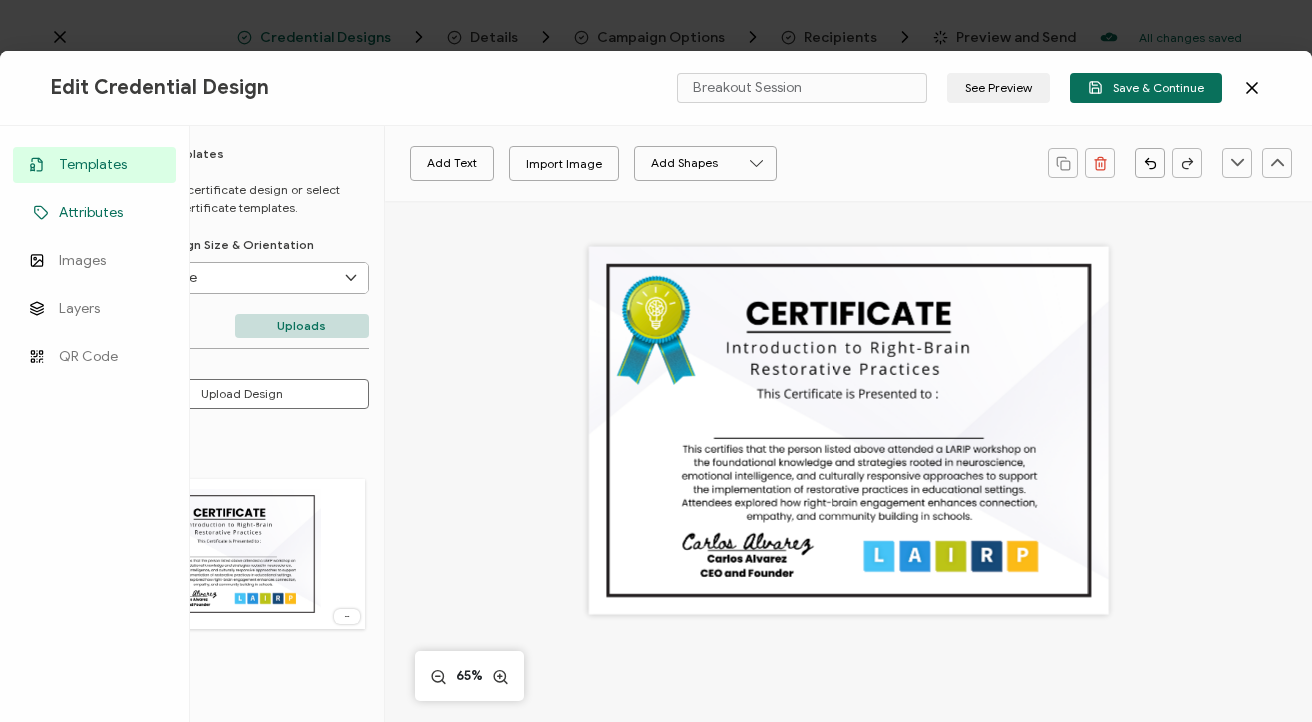 click 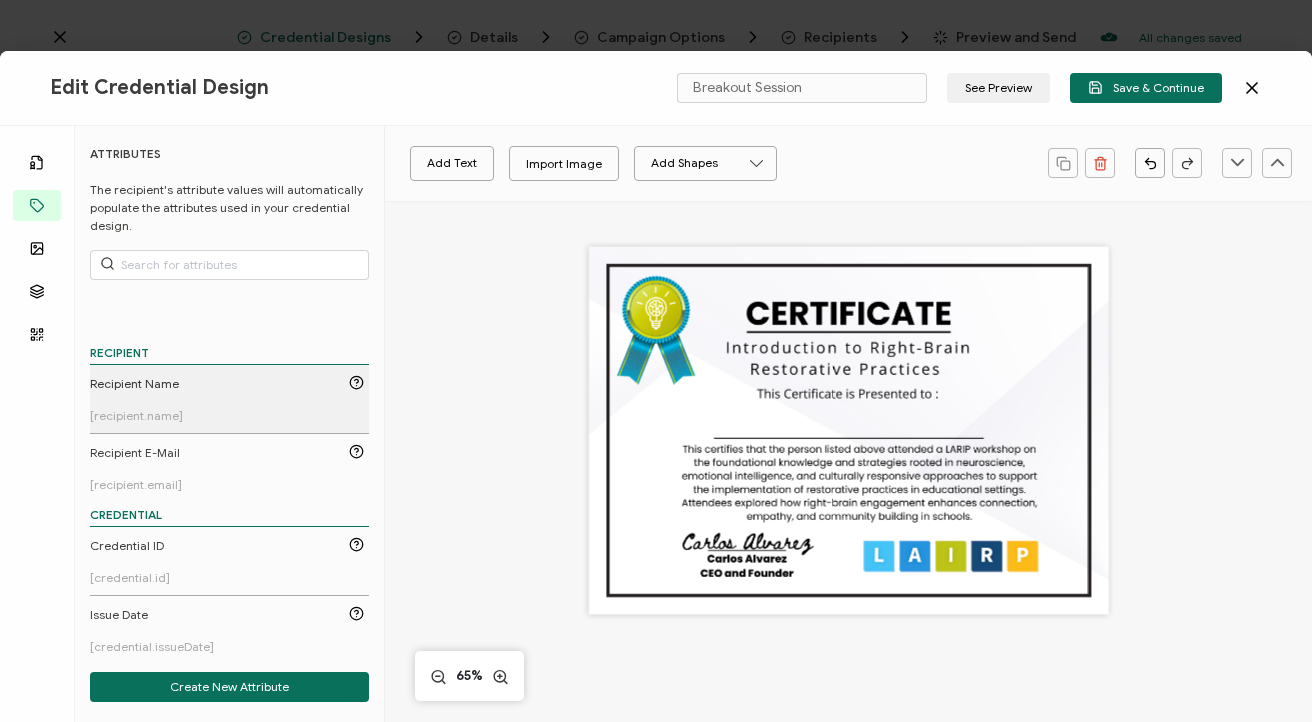 click on "Recipient Name" at bounding box center (134, 384) 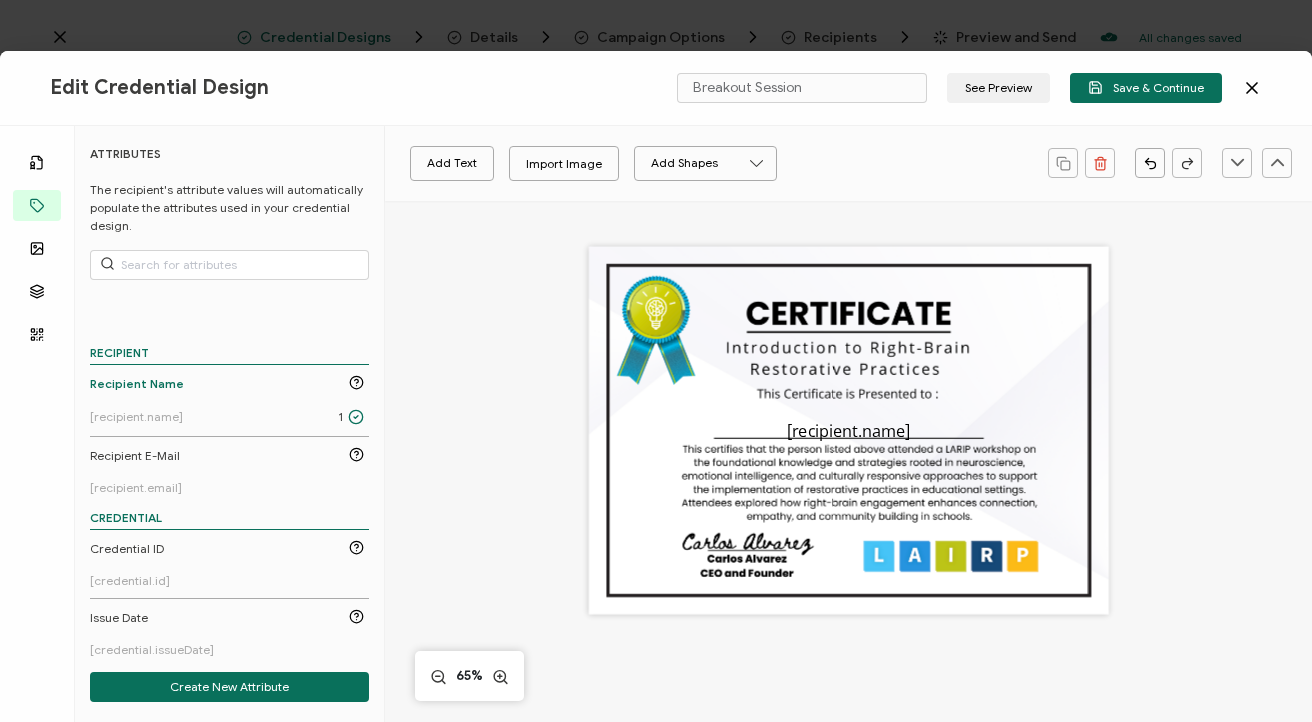 click on "Add Text
Import Image
Add Shapes Ellipse The recipient’s full name, which will be automatically filled based on the information uploaded when adding recipients or lists. [recipient.name] 65%" at bounding box center [848, 589] 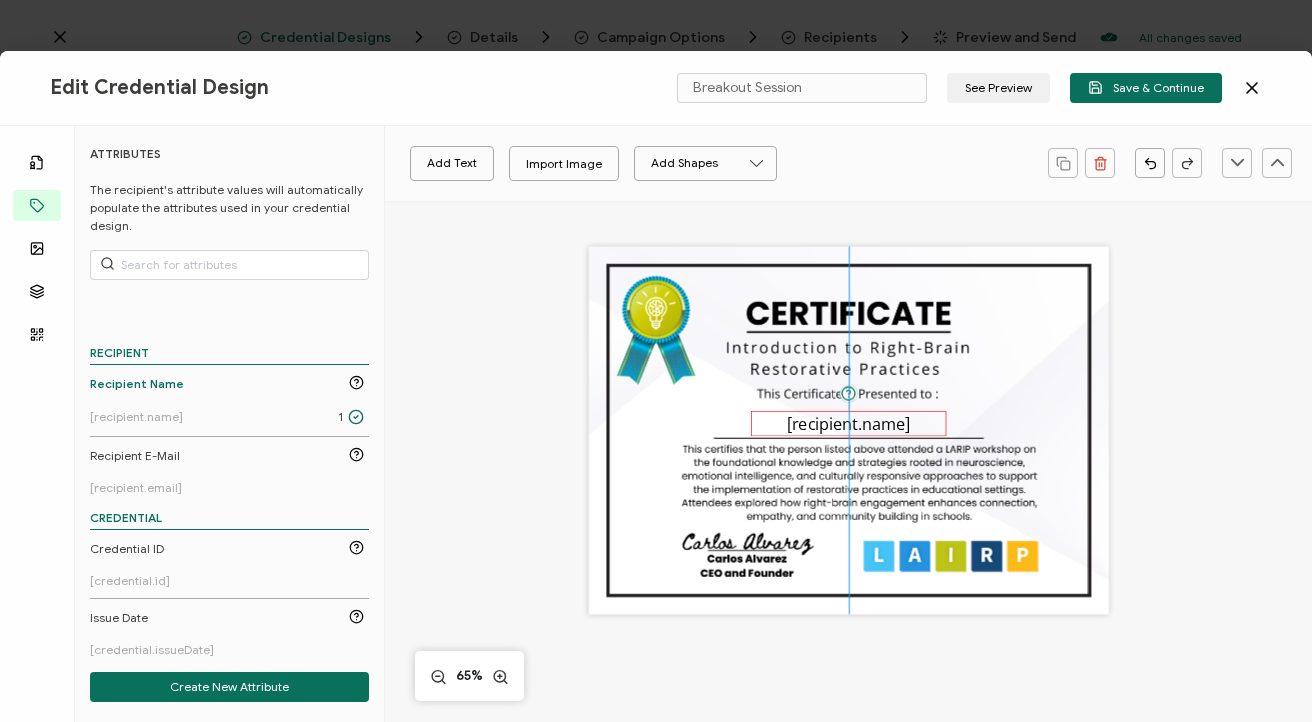click on "[recipient.name]" at bounding box center (849, 423) 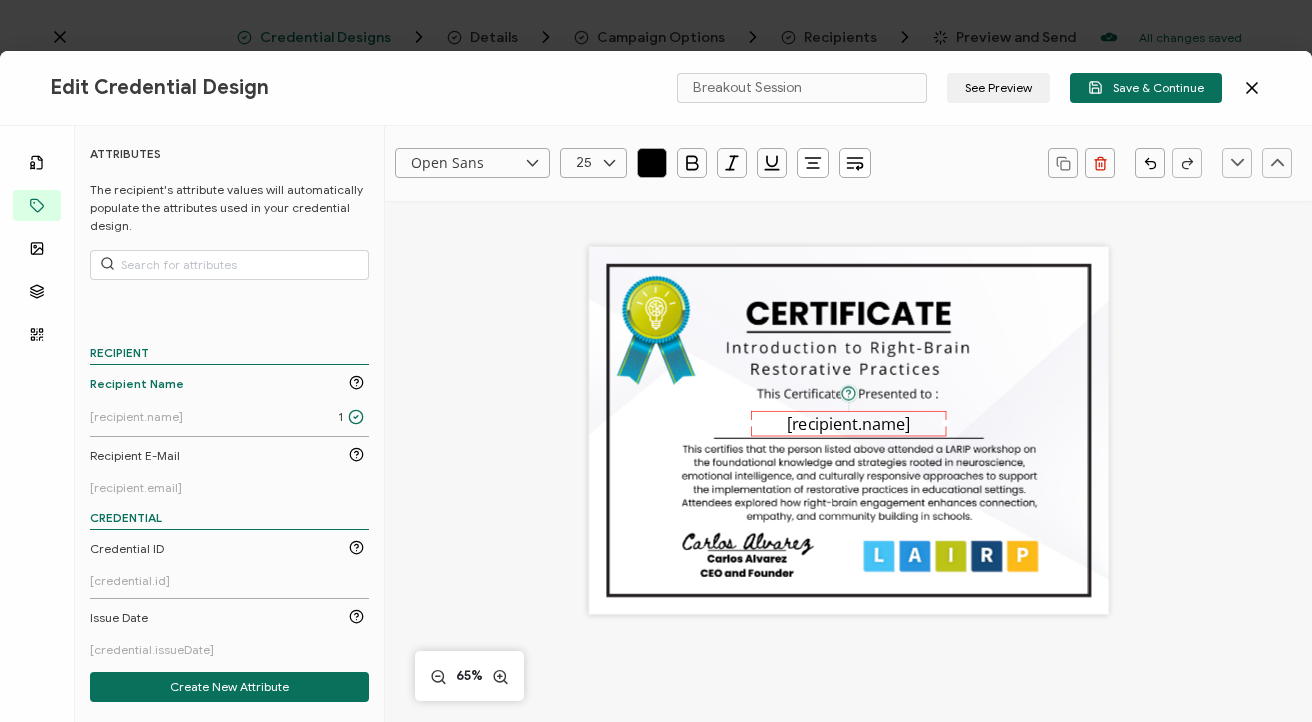 click at bounding box center [609, 163] 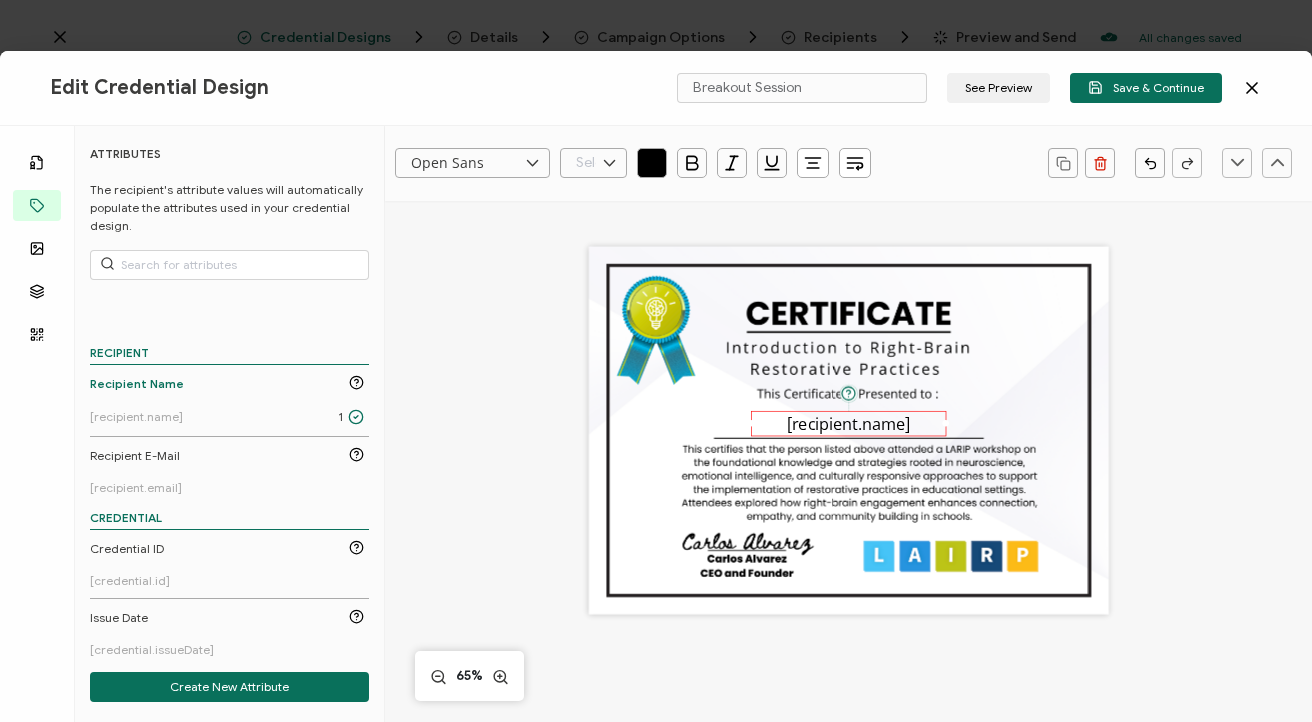 scroll, scrollTop: 626, scrollLeft: 0, axis: vertical 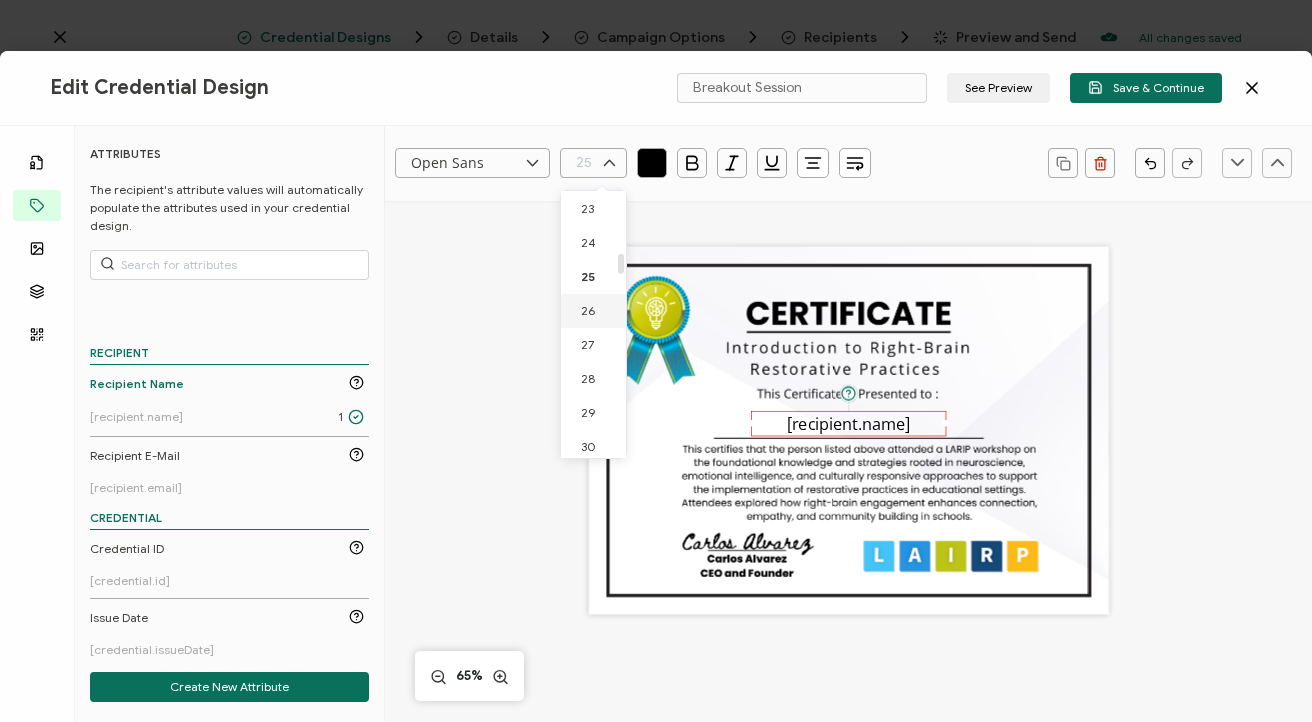 click on "26" at bounding box center [597, 311] 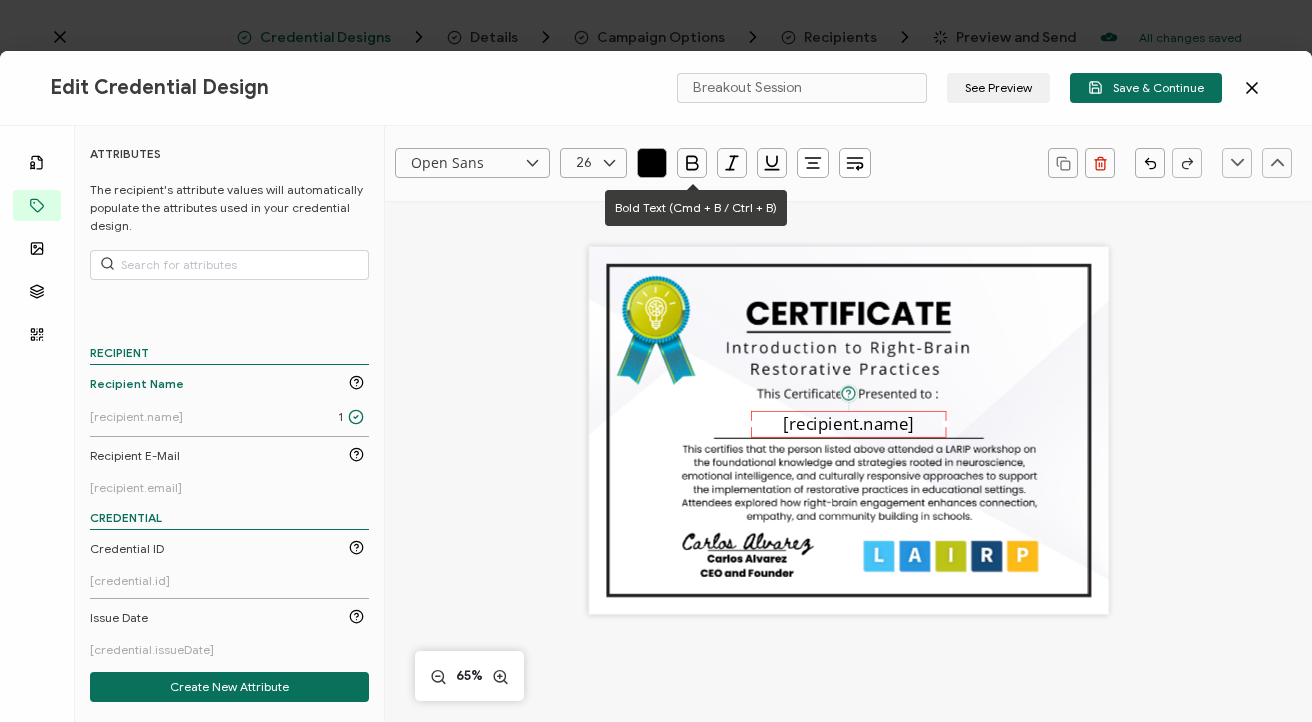 click 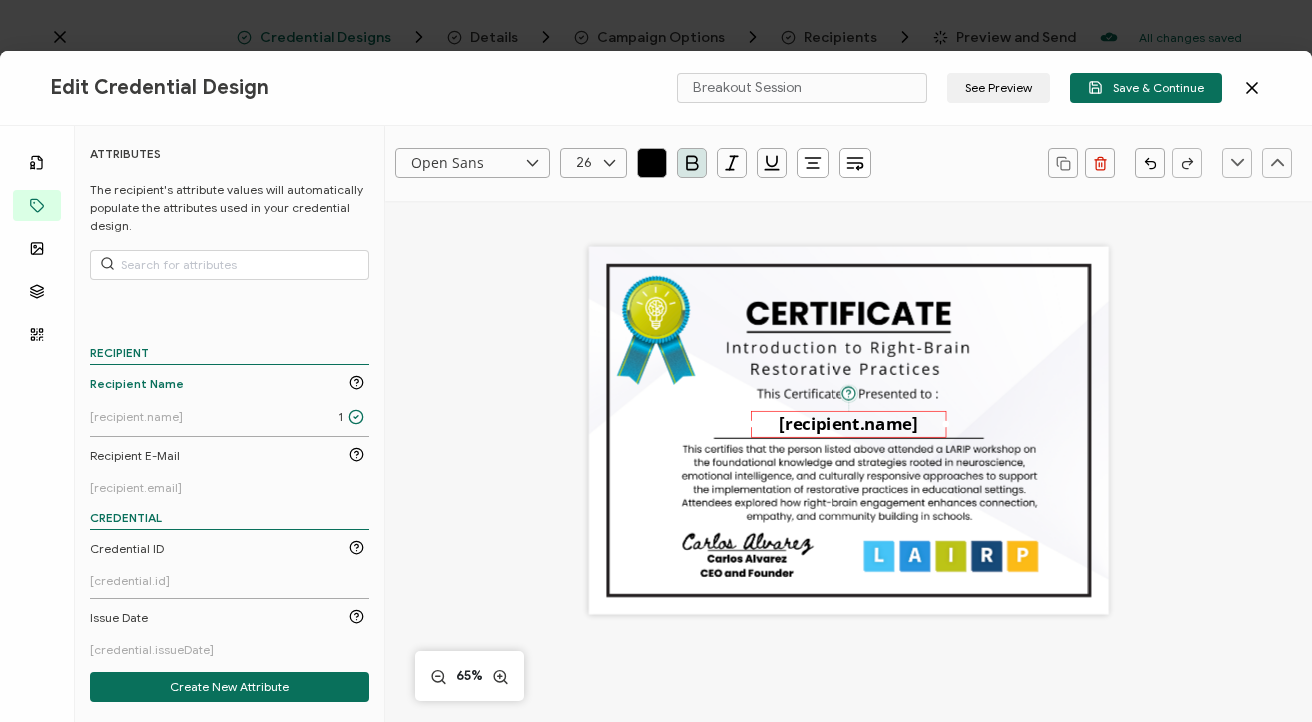 click on "The recipient’s full name, which will be automatically filled based on the information uploaded when adding recipients or lists. [recipient.name] 65%" at bounding box center (848, 589) 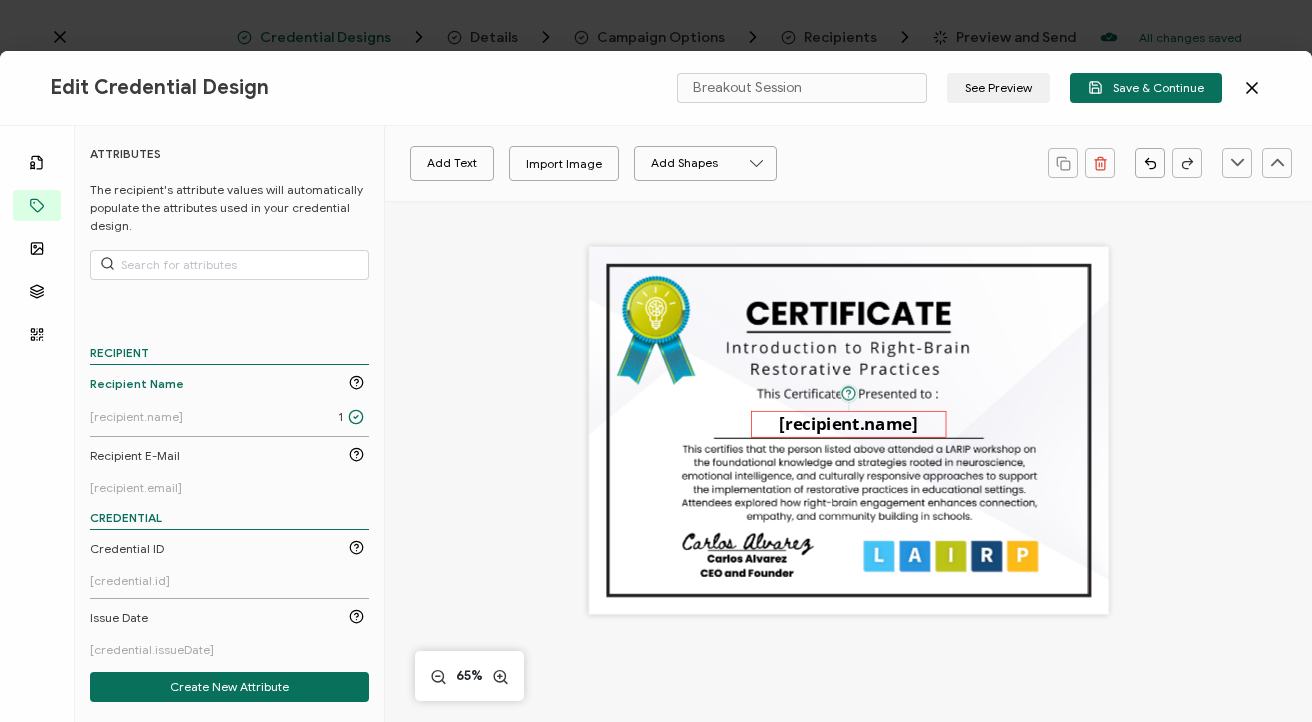 click on "[recipient.name]" at bounding box center (848, 423) 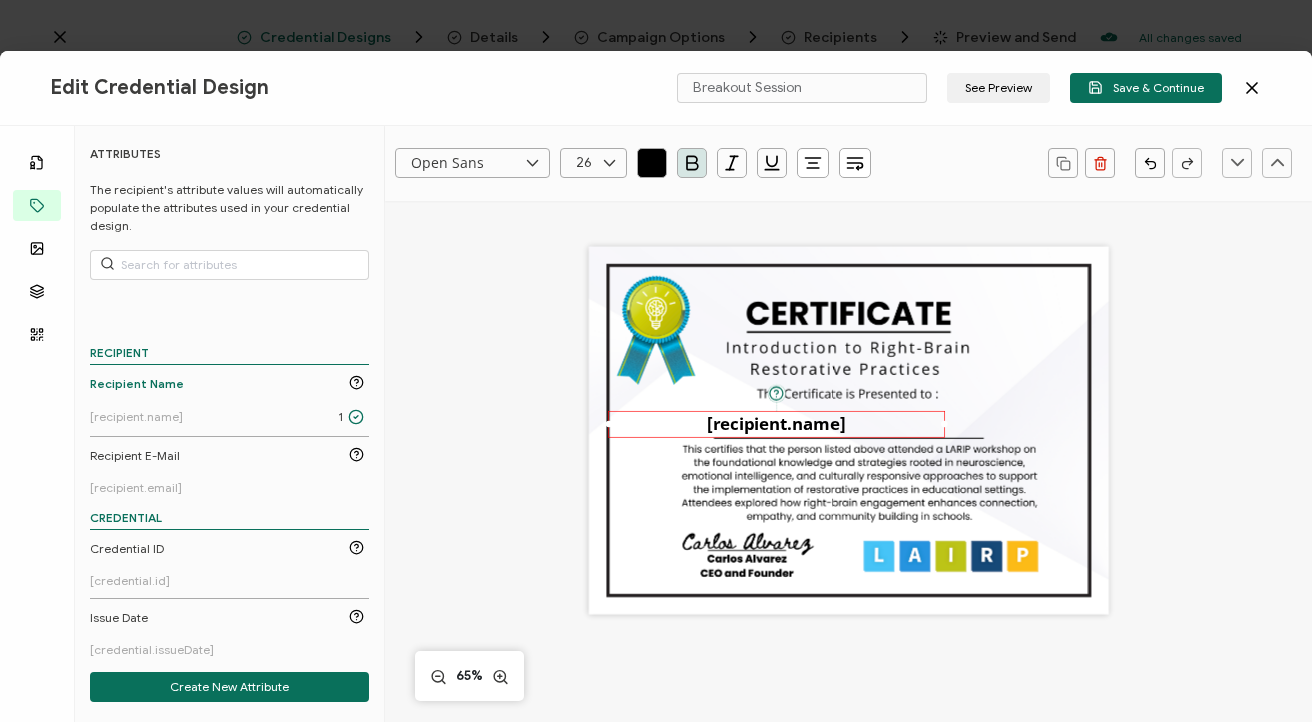 drag, startPoint x: 749, startPoint y: 423, endPoint x: 529, endPoint y: 417, distance: 220.0818 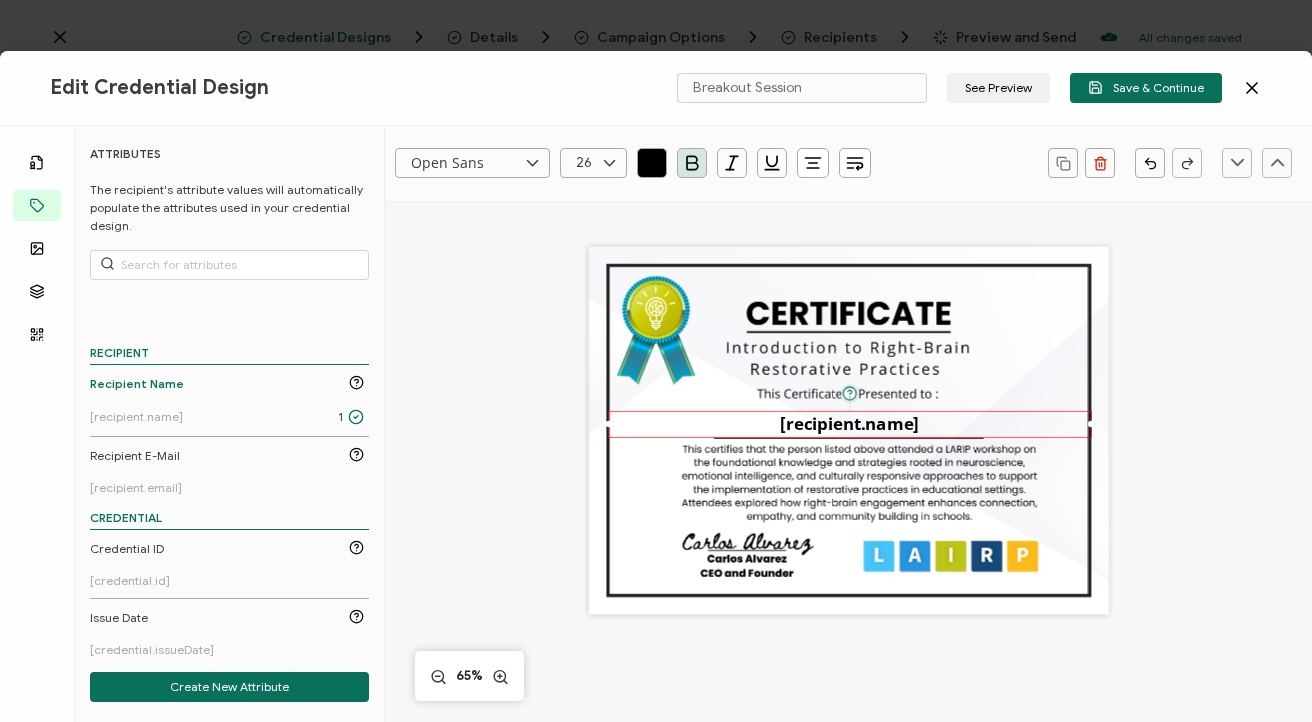 drag, startPoint x: 939, startPoint y: 422, endPoint x: 1167, endPoint y: 440, distance: 228.70943 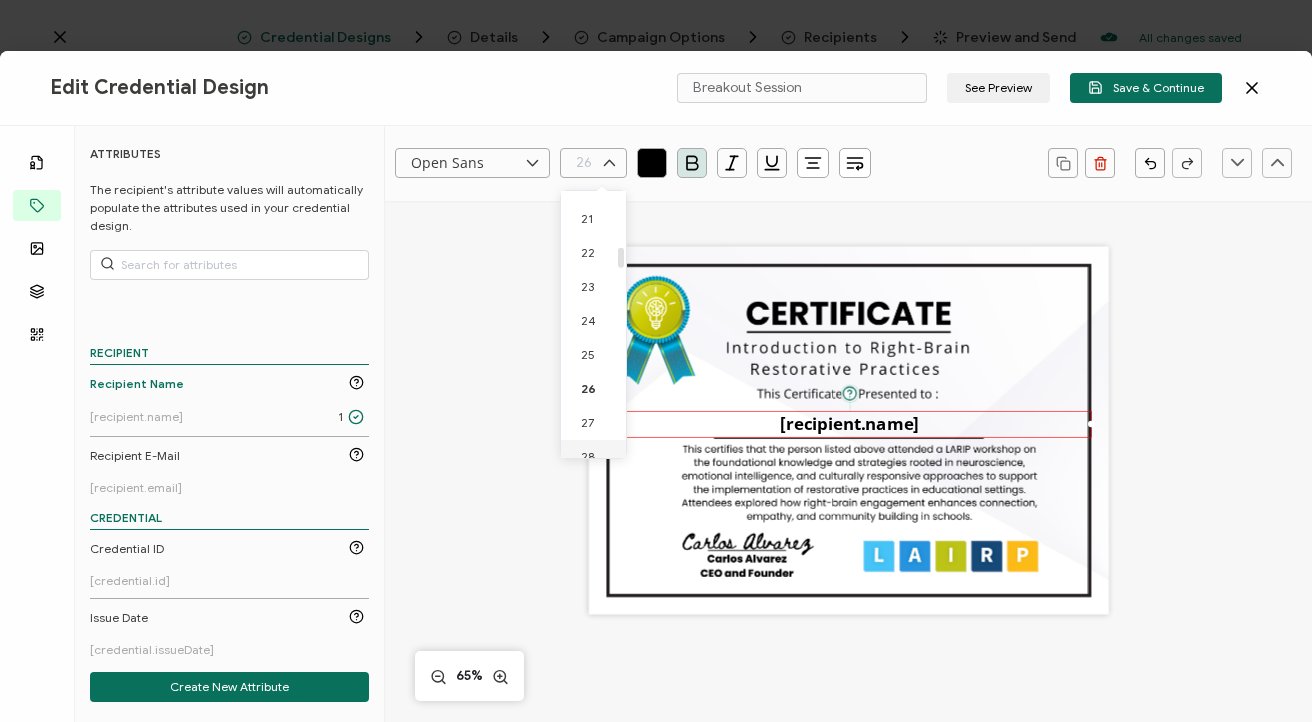 click on "28" at bounding box center (597, 457) 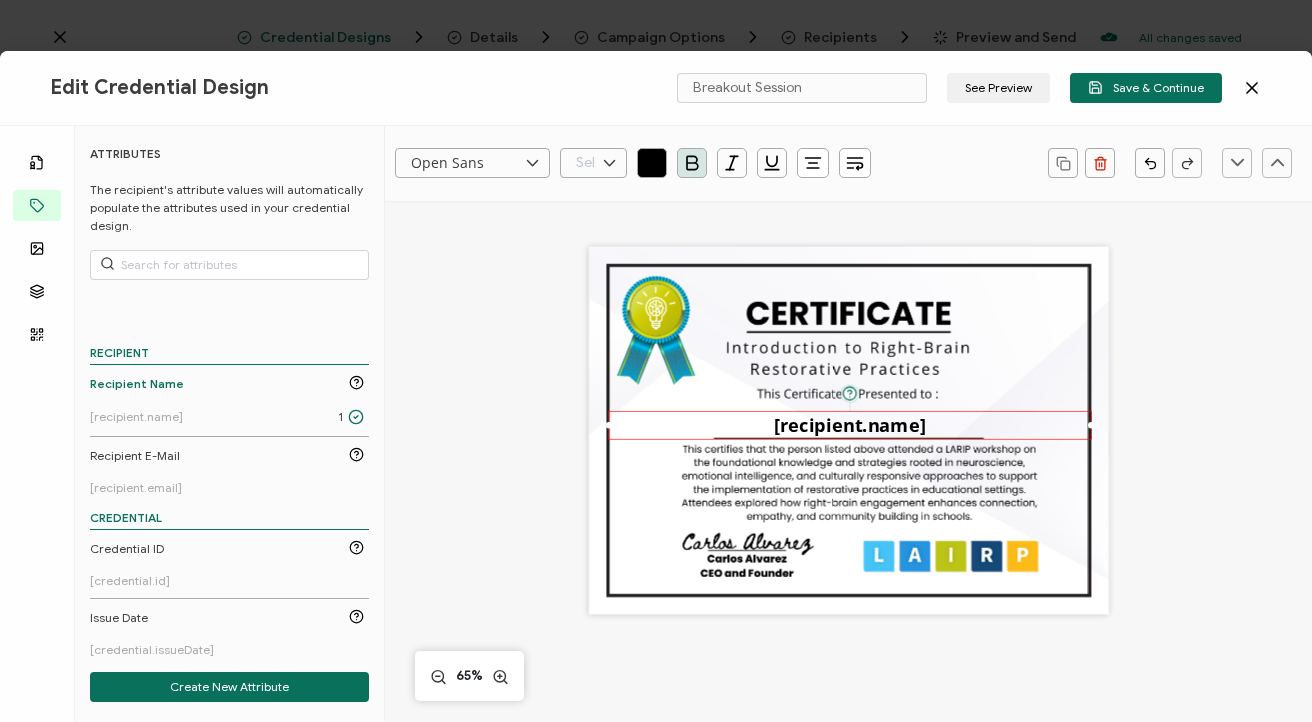 type on "28" 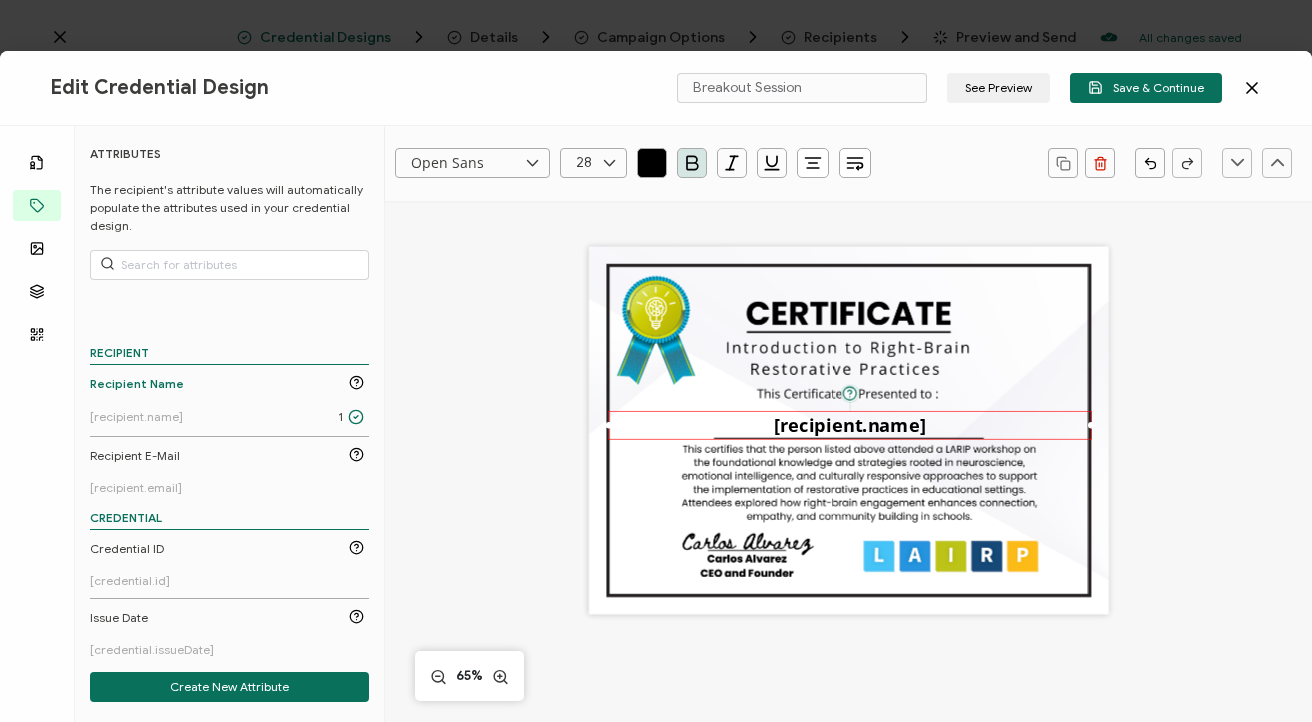 scroll, scrollTop: 728, scrollLeft: 0, axis: vertical 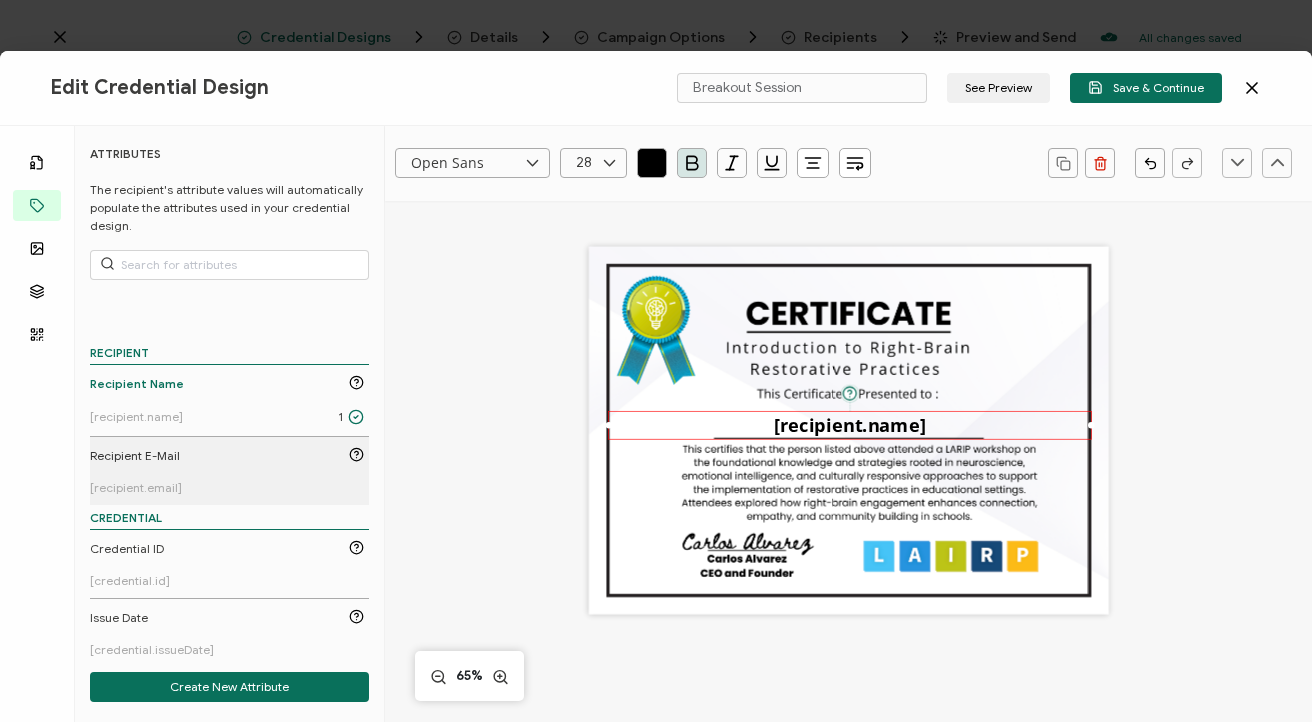 type 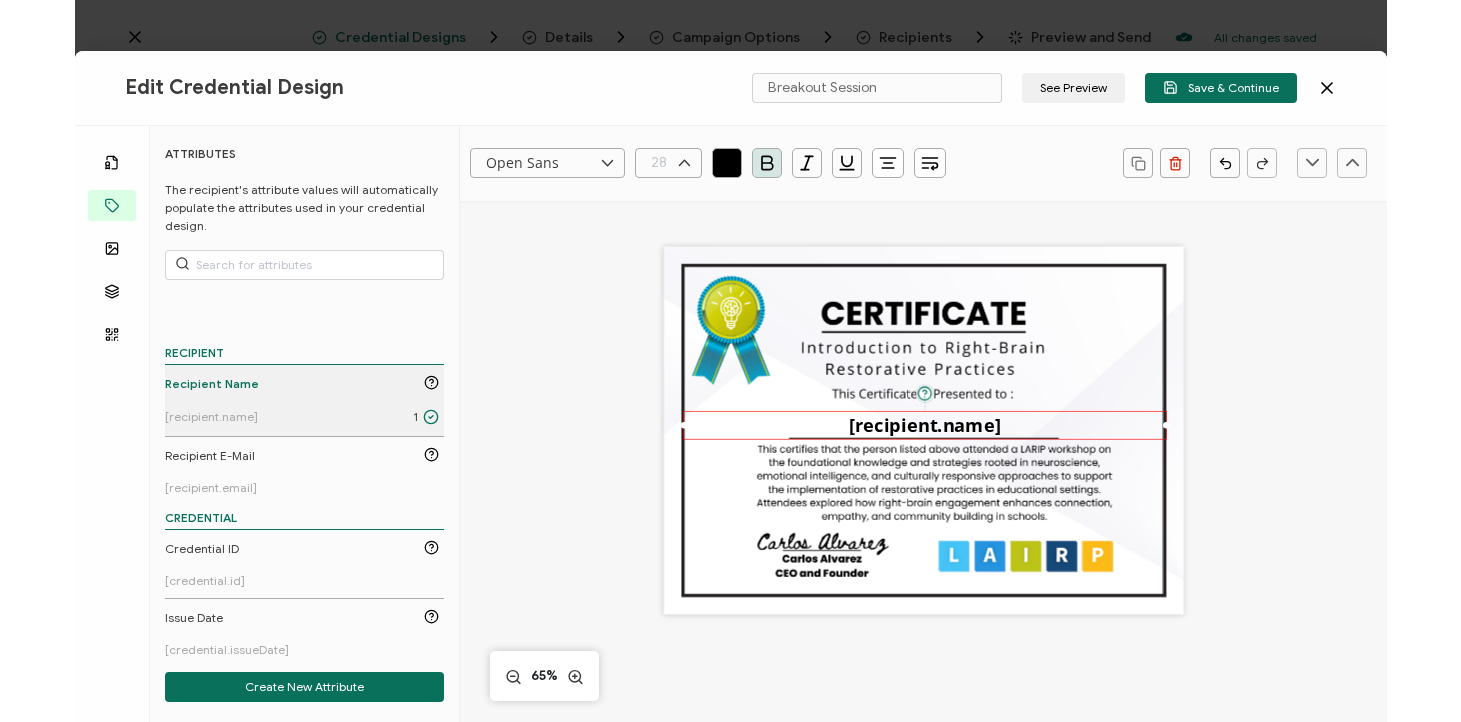 scroll, scrollTop: 728, scrollLeft: 0, axis: vertical 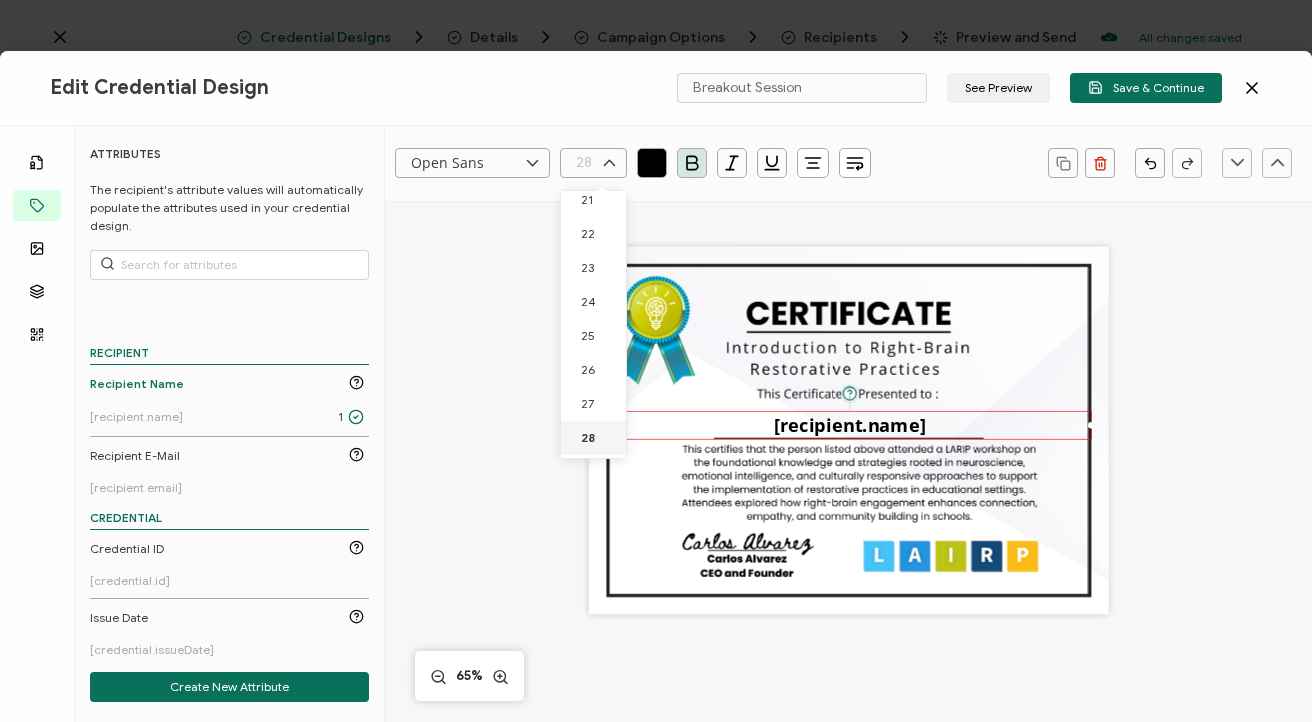click on "[RECIPIENT_NAME]" at bounding box center (848, 589) 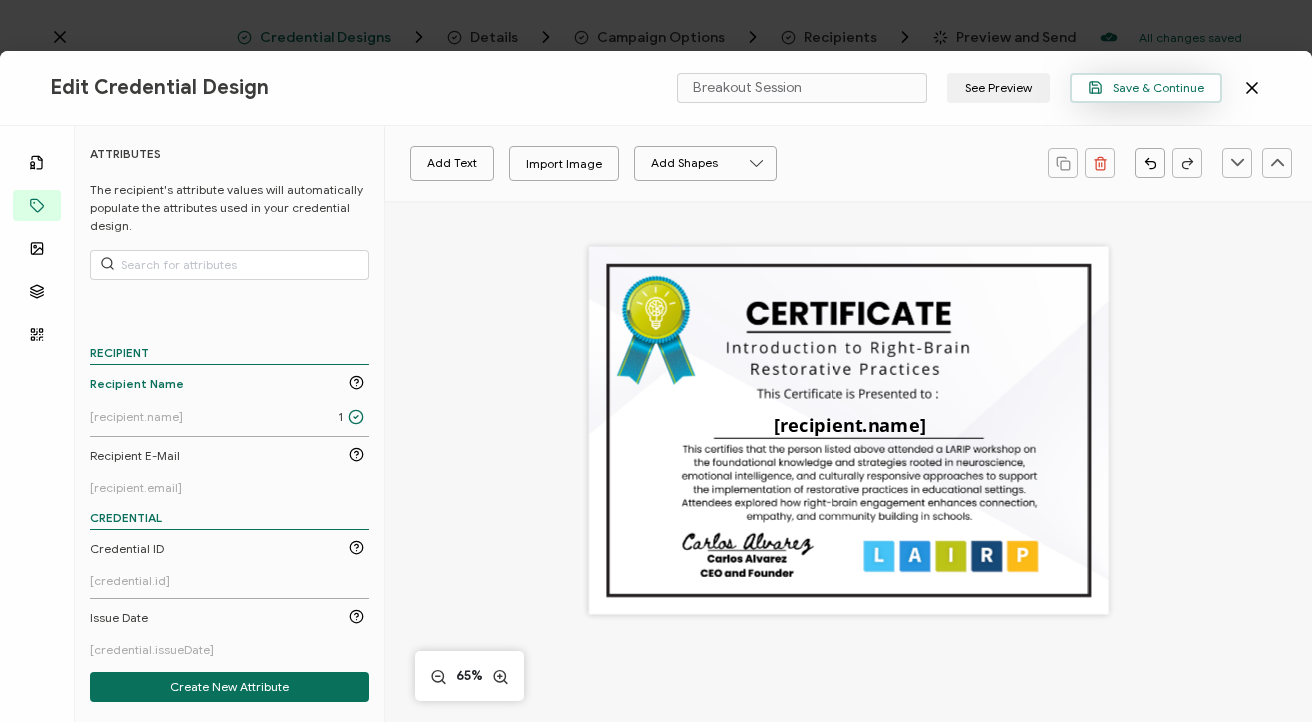 click on "Save & Continue" at bounding box center [1146, 87] 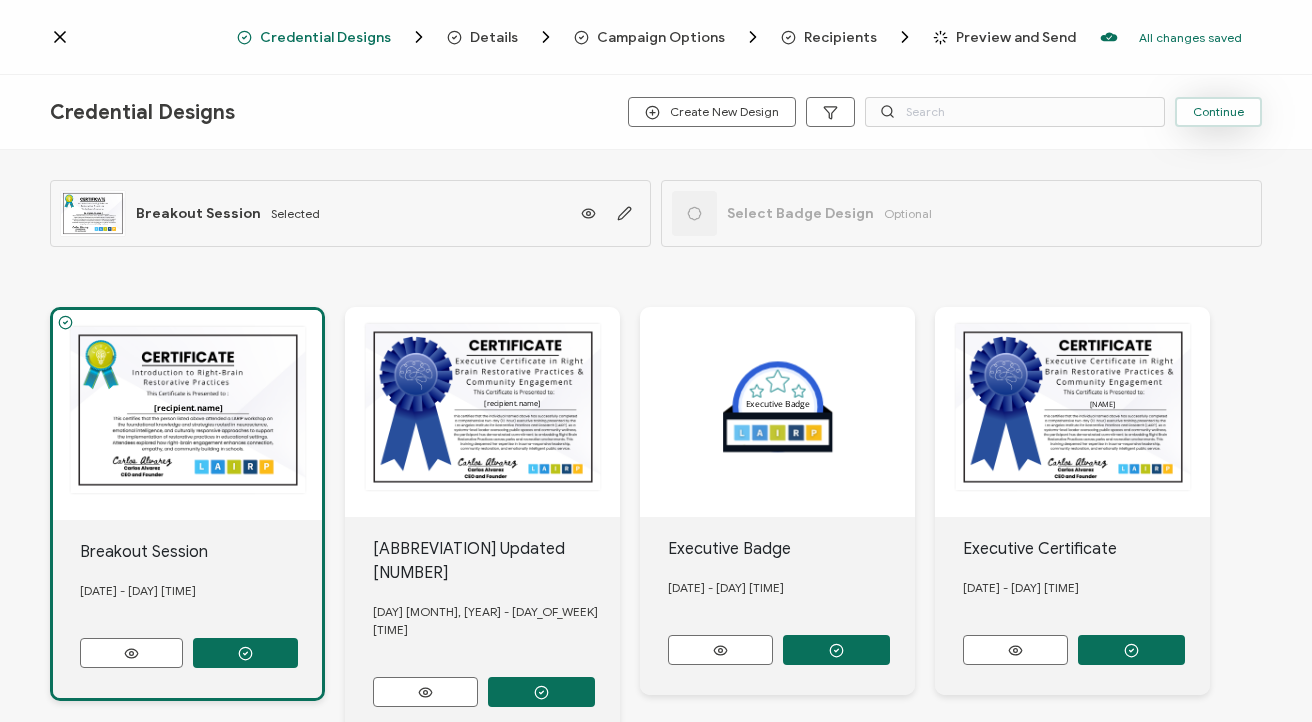 click on "Continue" at bounding box center (1218, 112) 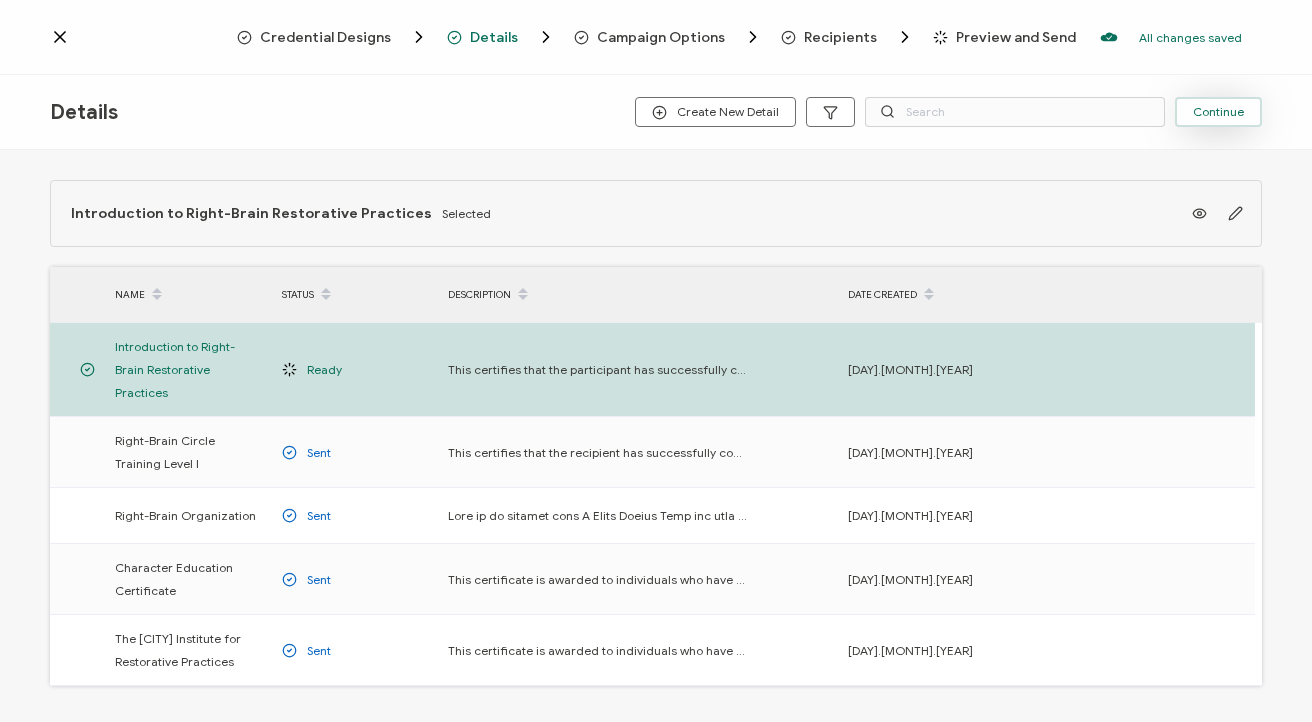 click on "Continue" at bounding box center [1218, 112] 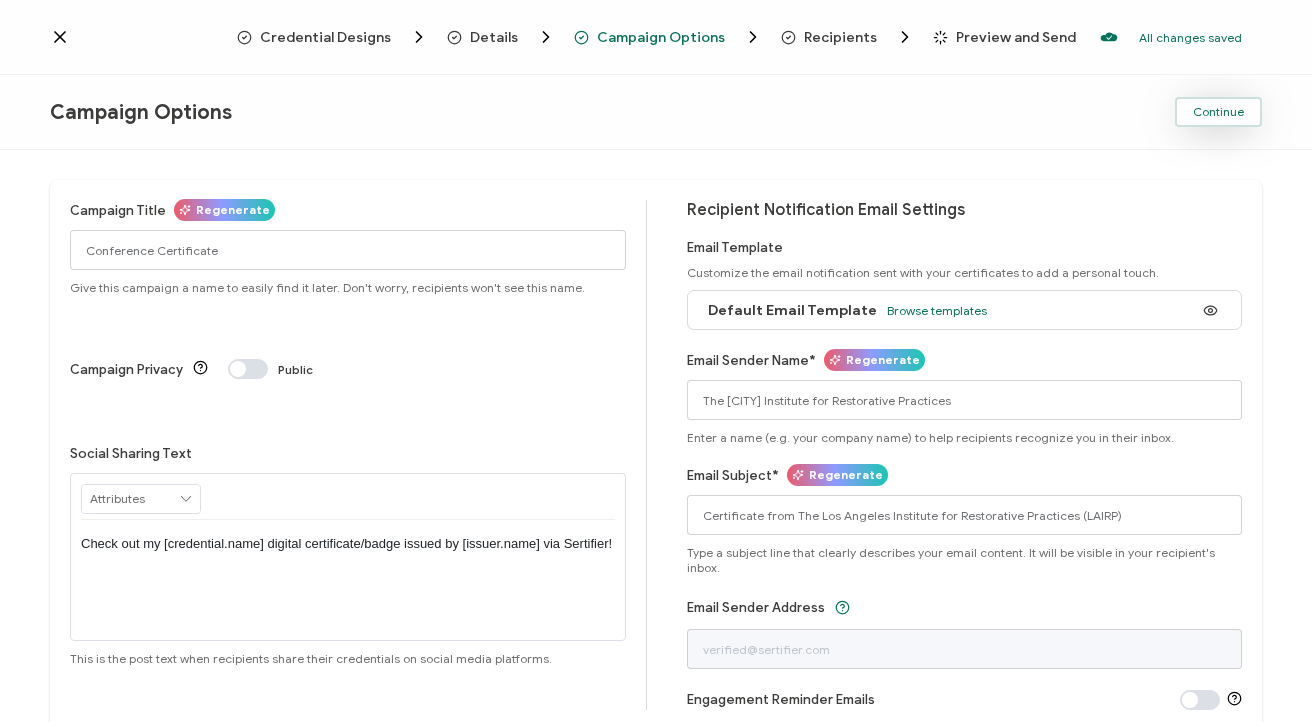 click on "Continue" at bounding box center [1218, 112] 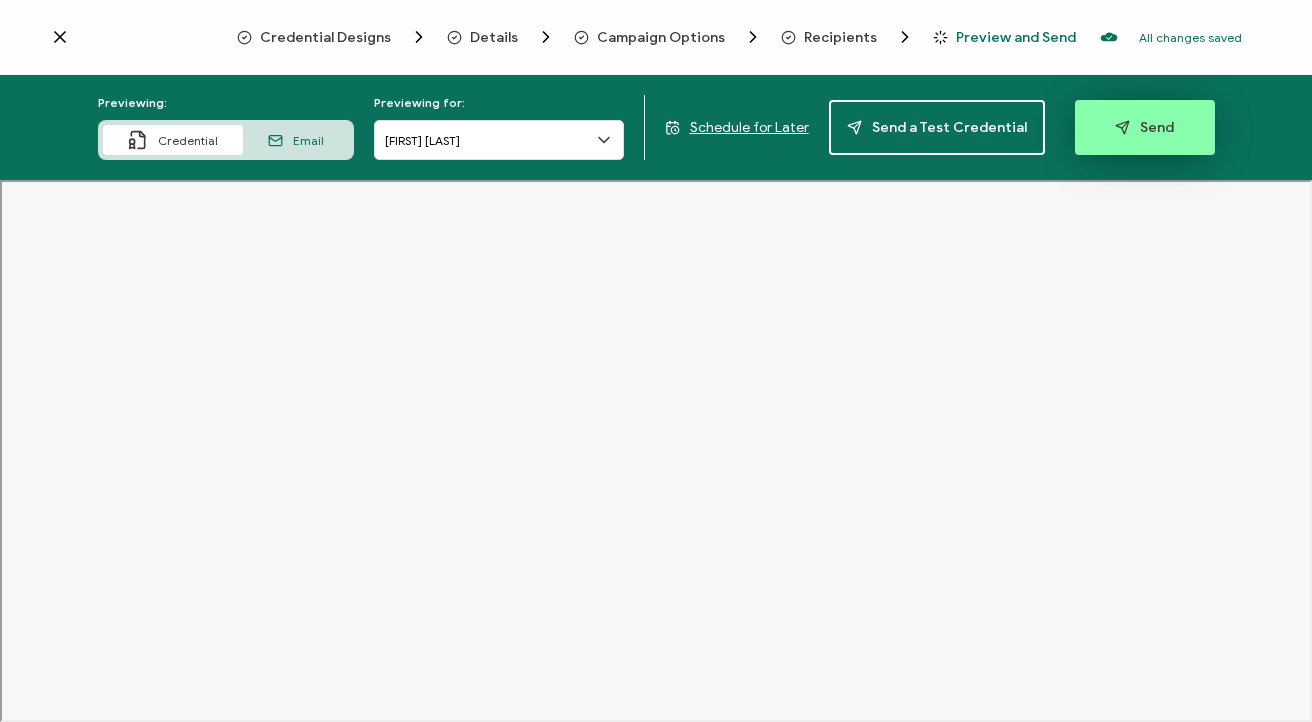click on "Send" at bounding box center (1145, 127) 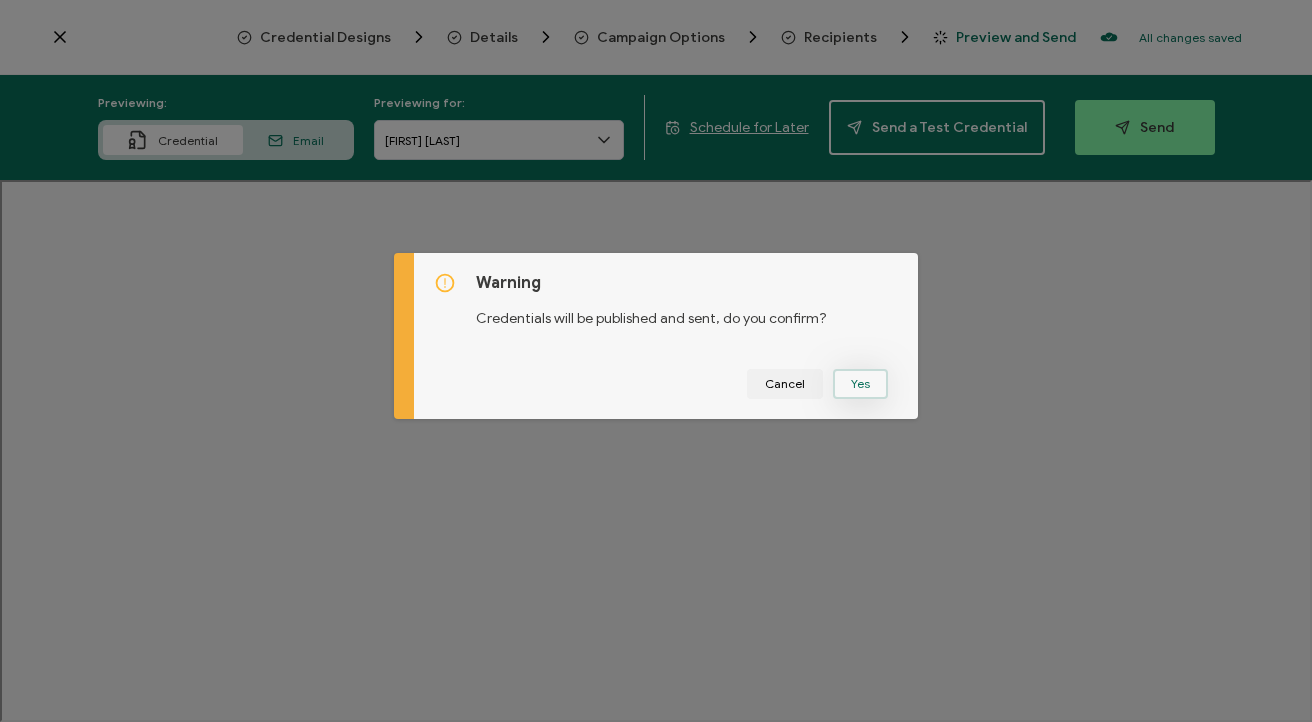 click on "Yes" at bounding box center (860, 384) 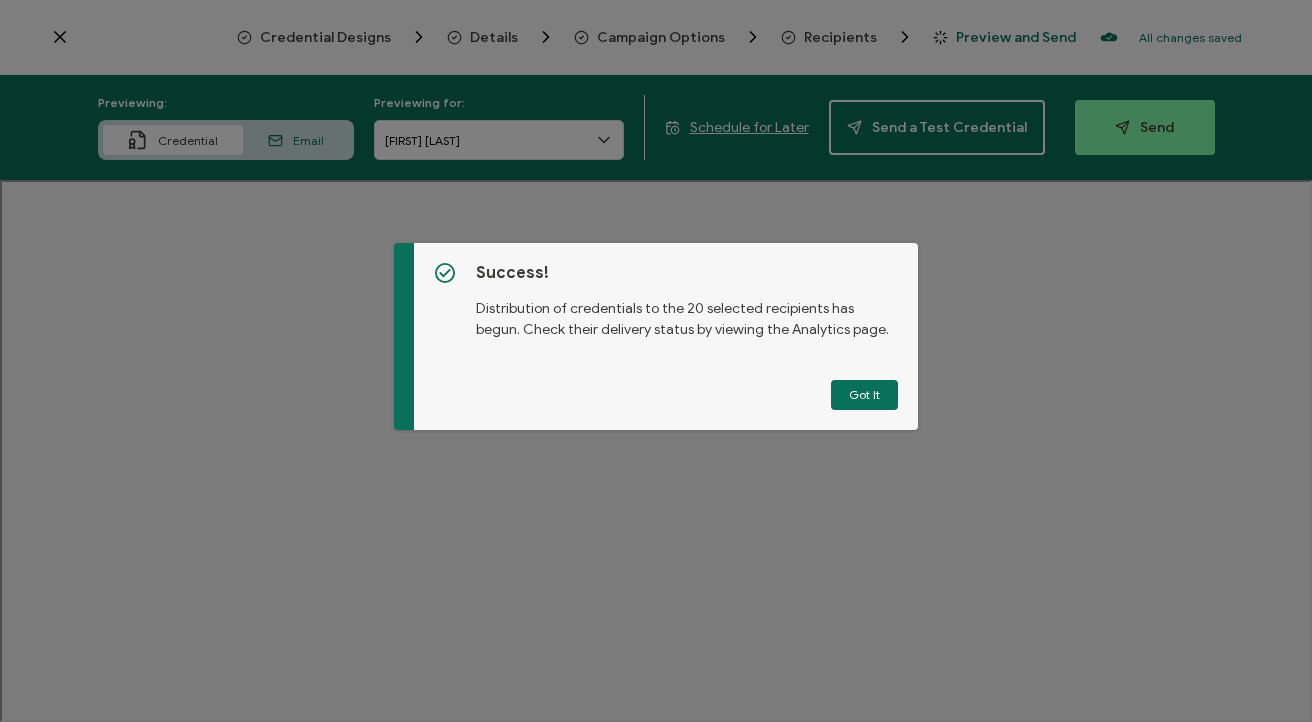 click on "Got It" at bounding box center [864, 395] 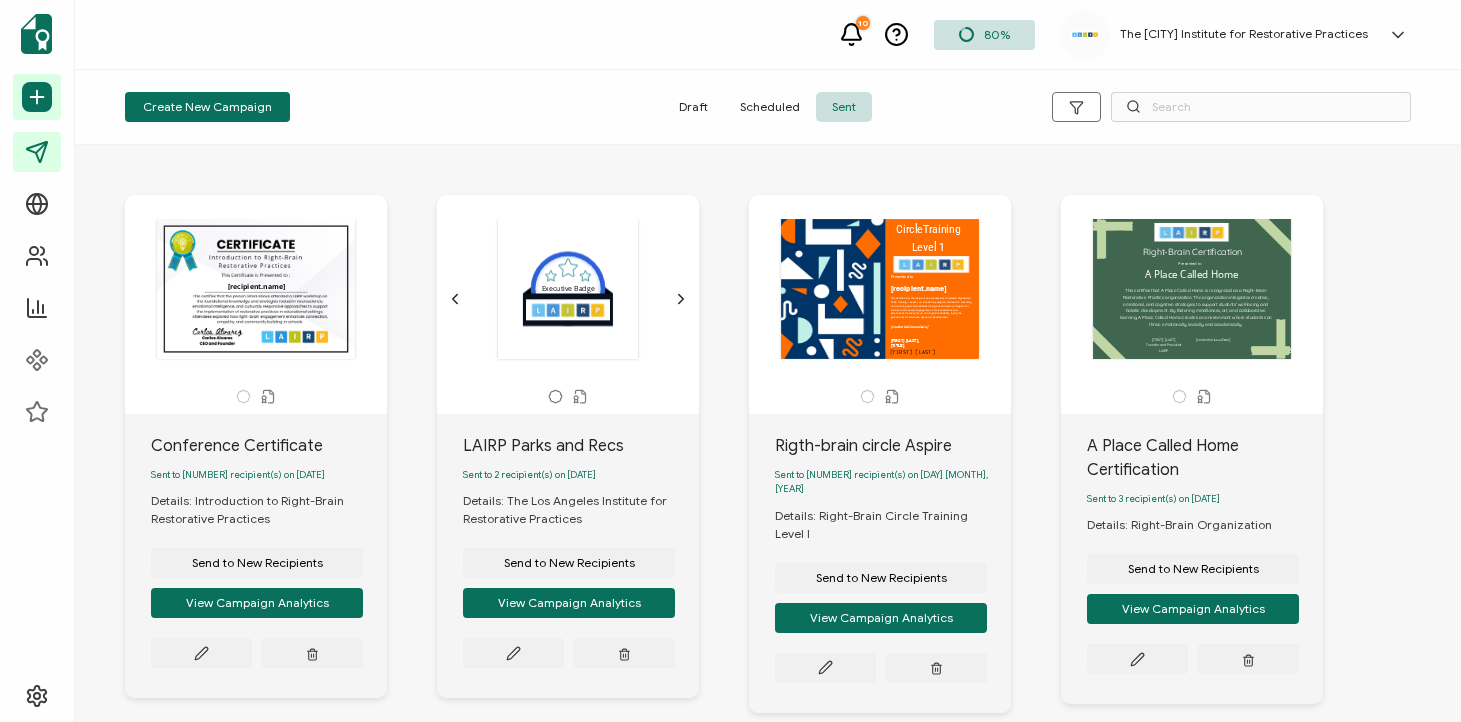 click on "[RECIPIENT_NAME]                        Conference Certificate   Sent to 20 recipient(s) on [DATE]
Details: Introduction to Right-Brain Restorative Practices
Send to New Recipients
View Campaign Analytics
.preview .f93a0ca4-74dc-4855-b451-98db82deb6fe{}       Executive Badge                [RECIPIENT_NAME]                        LAIRP Parks and Recs    Sent to 2 recipient(s) on [DATE]
Details: The Los Angeles Institute for Restorative Practices
Send to New Recipients
View Campaign Analytics
Circle  Training Level 1
Carlos Alvarez, CEO" at bounding box center (768, 1009) 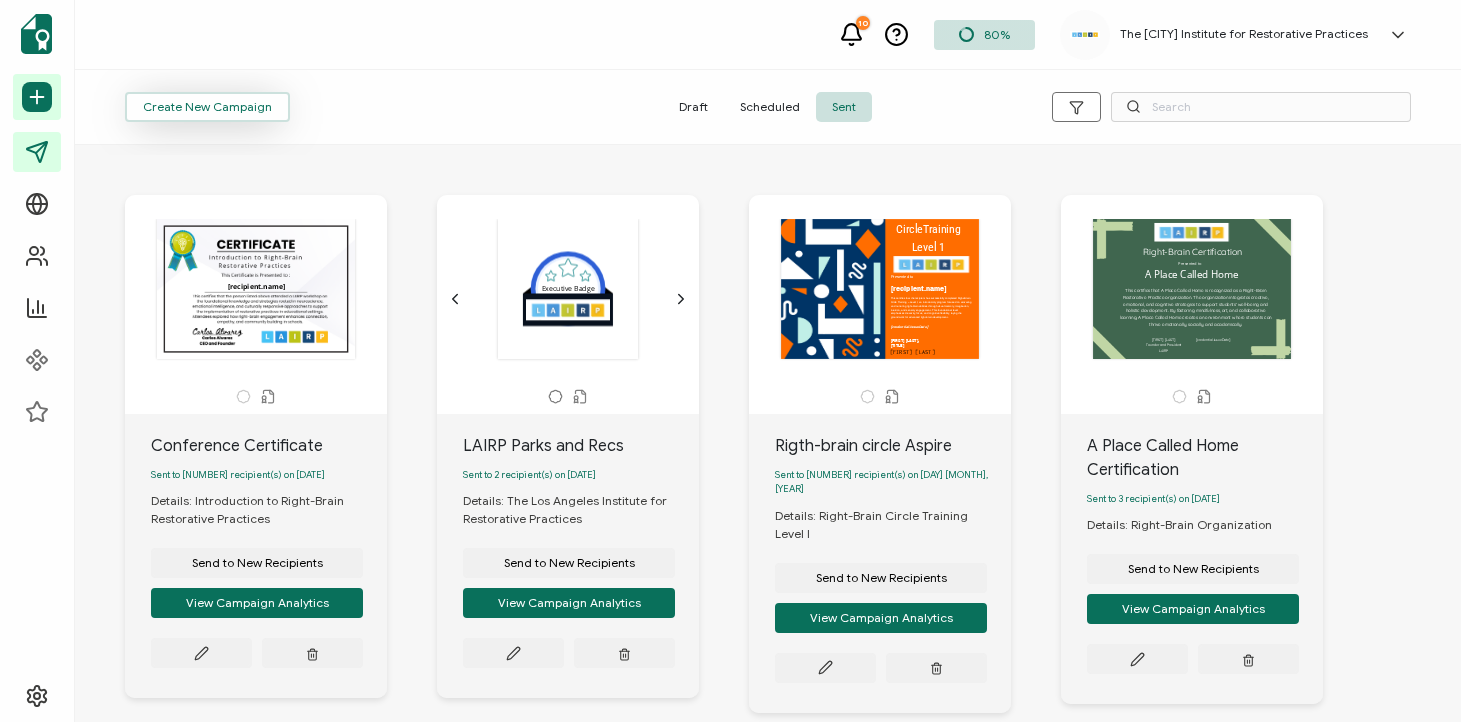 click on "Create New Campaign" at bounding box center (207, 107) 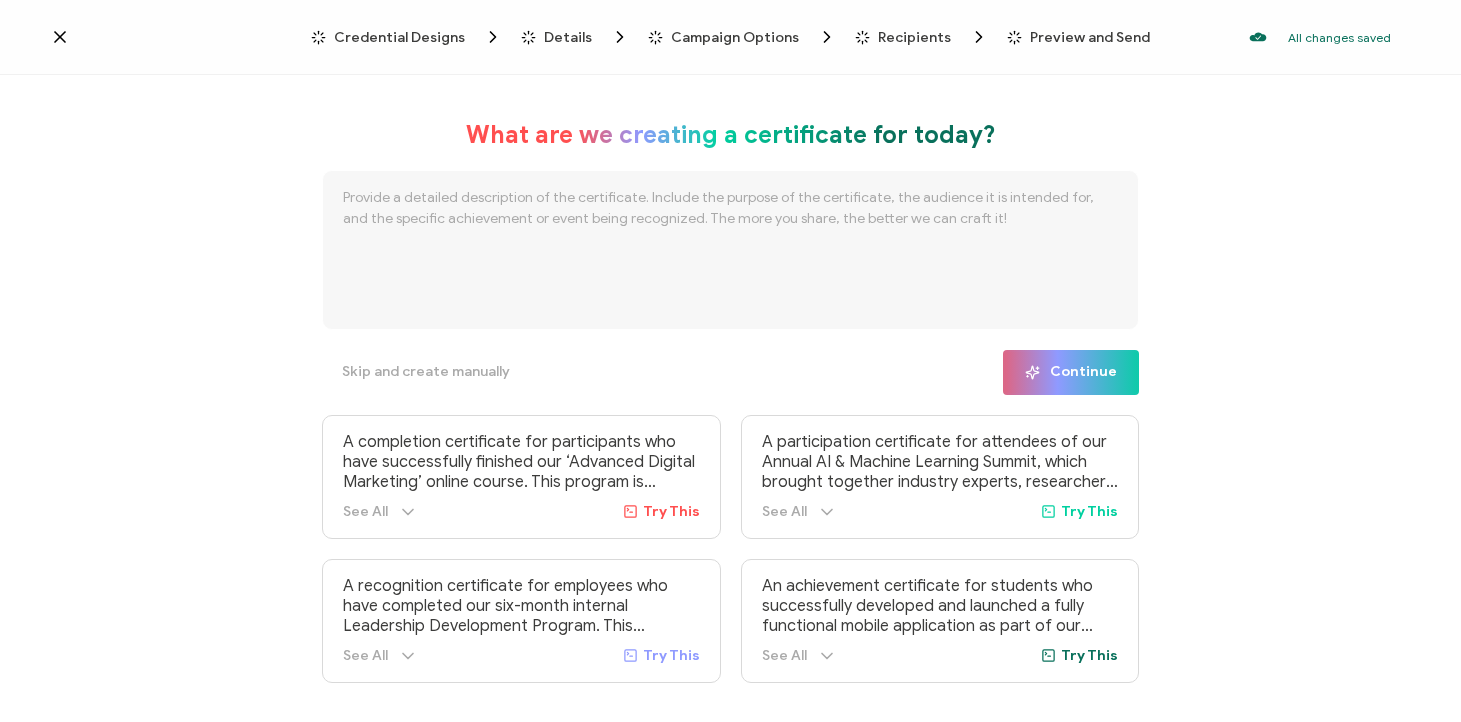 click 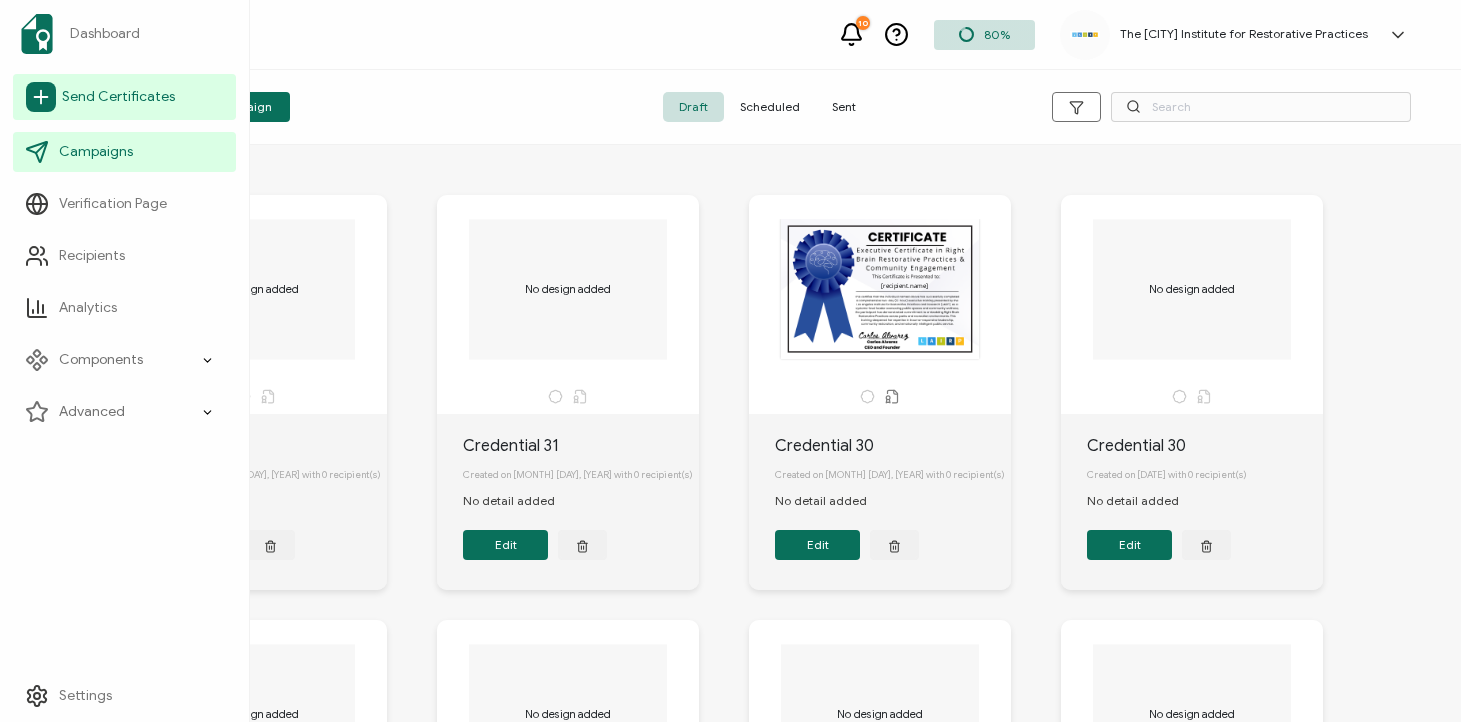 click on "Send Certificates" at bounding box center (118, 97) 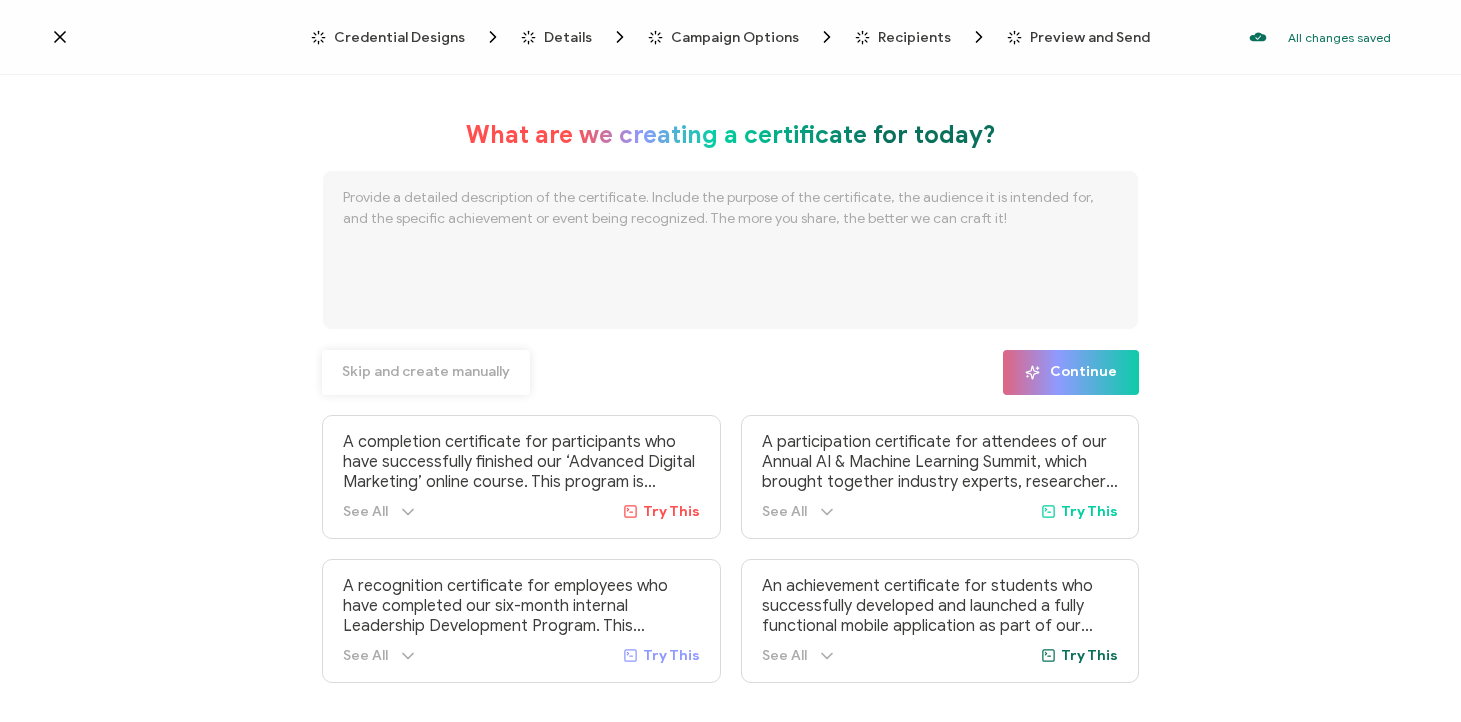 click on "Skip and create manually" at bounding box center [426, 372] 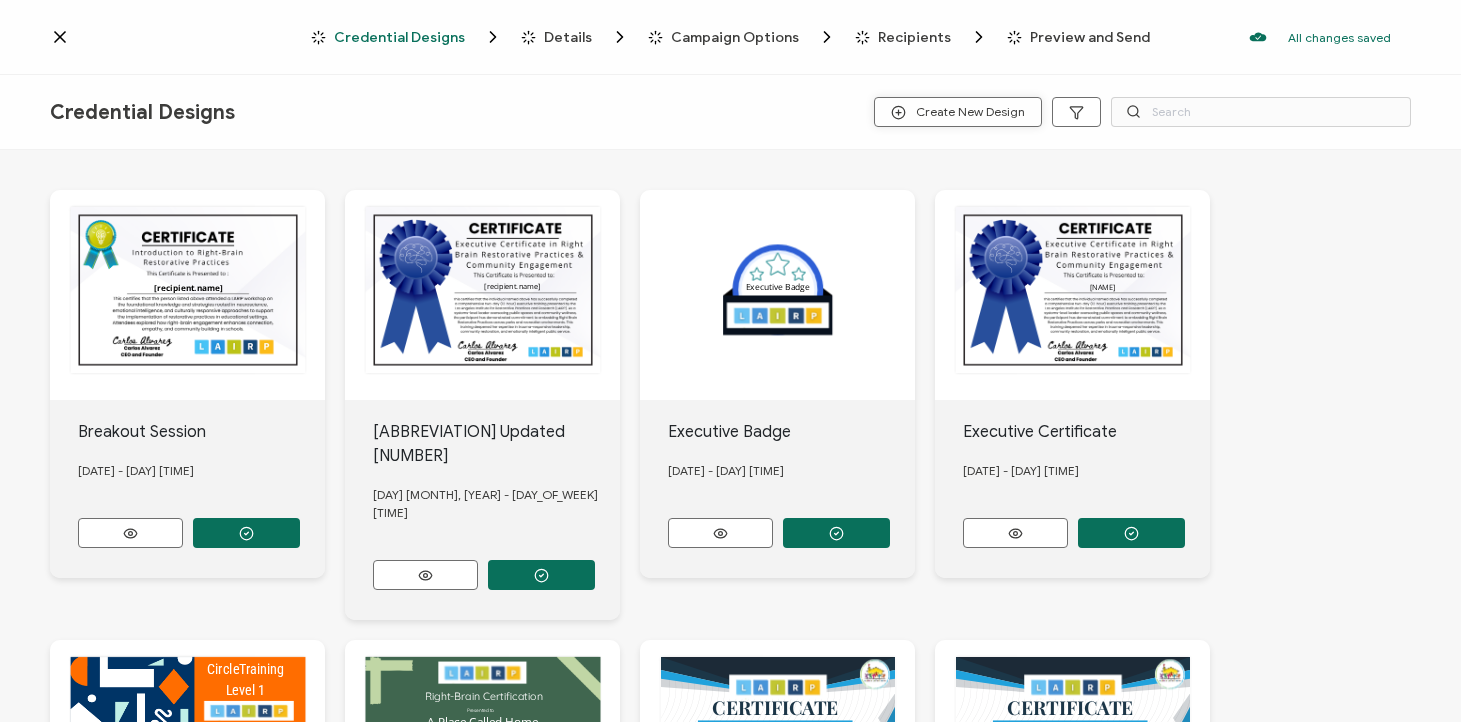 click on "Create New Design" at bounding box center [958, 112] 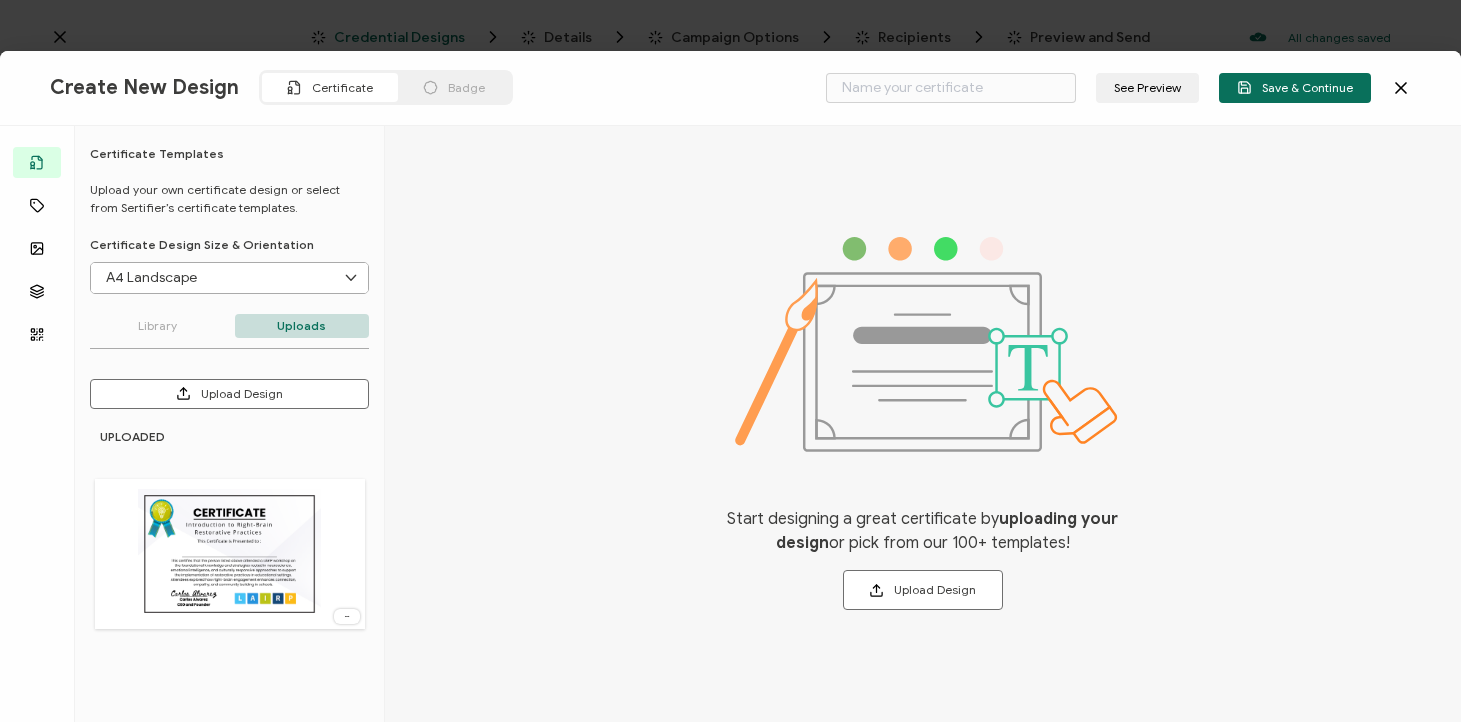 type on "Blank" 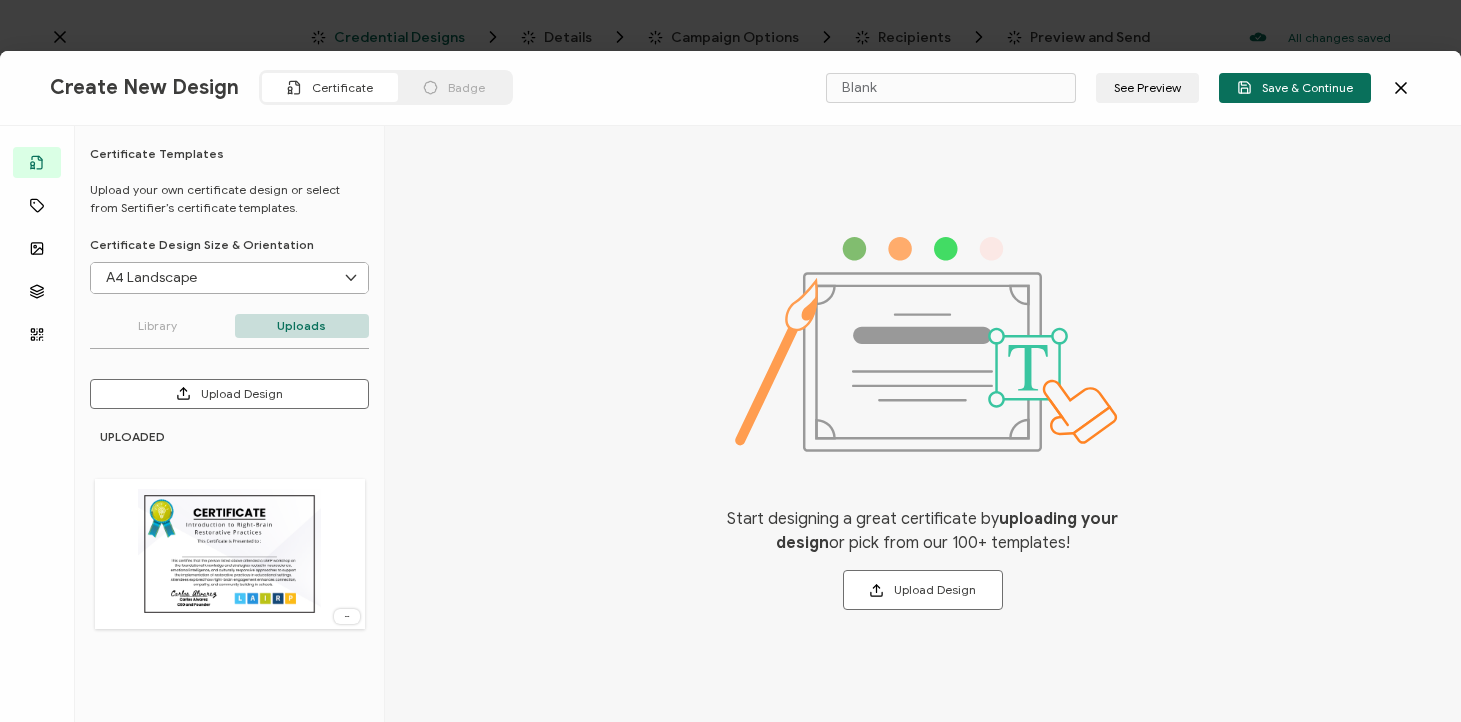 click on "Create New Design
Certificate     Badge           Blank
See Preview
Save & Continue" at bounding box center (730, 88) 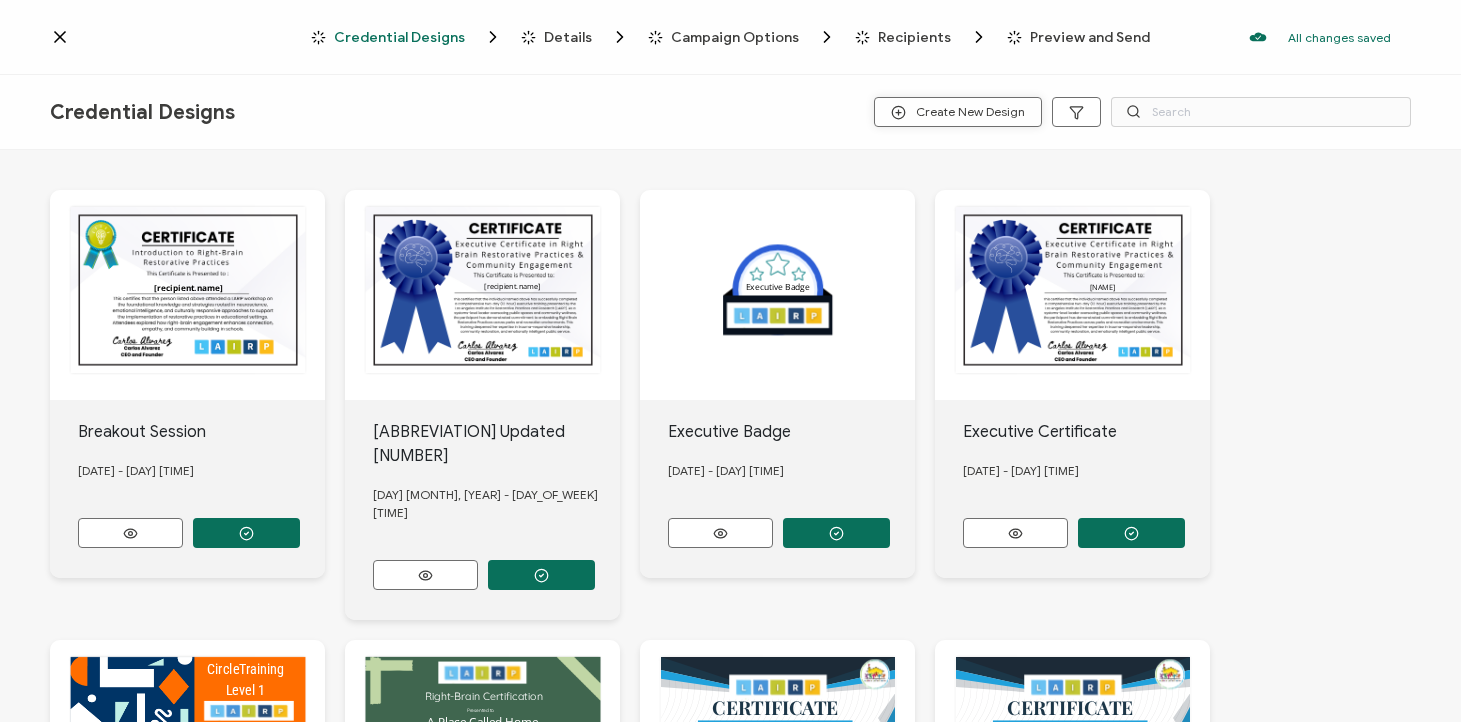 click on "Create New Design" at bounding box center (958, 112) 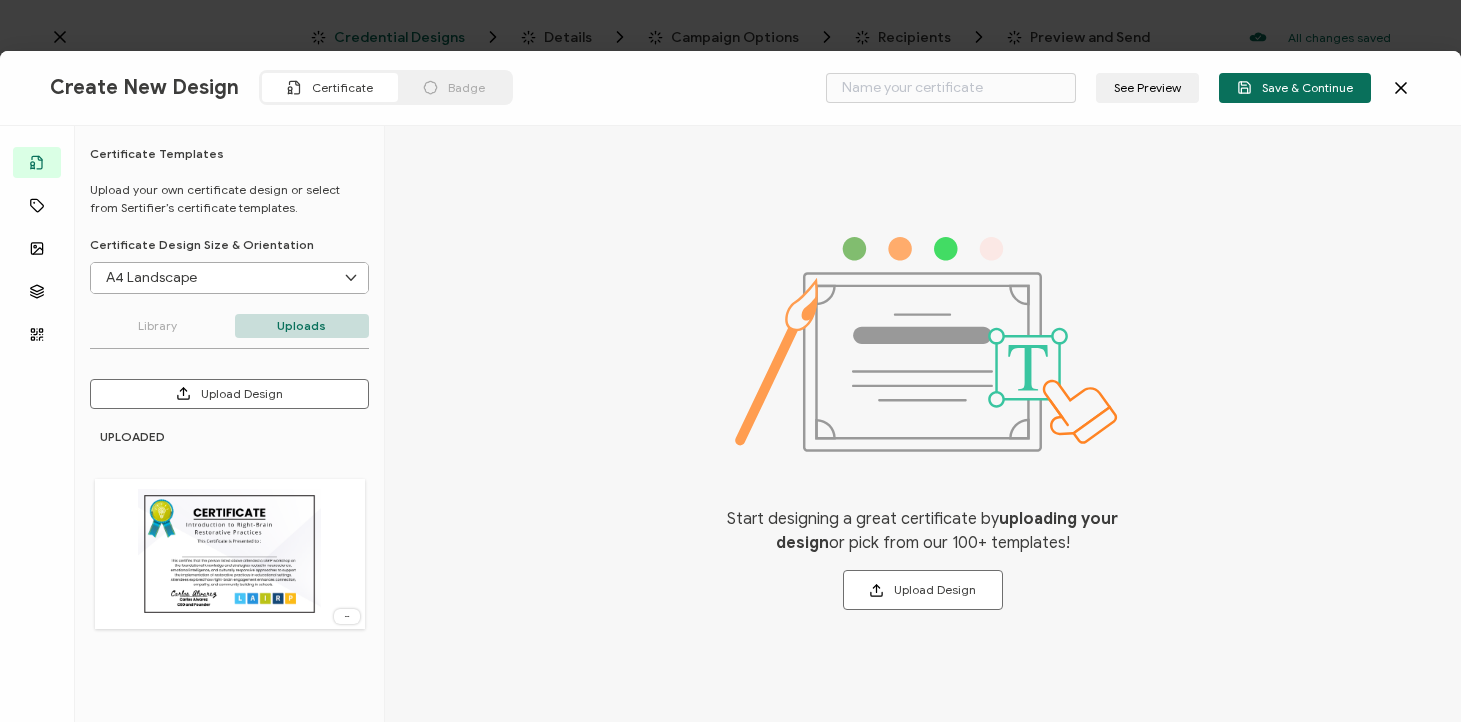 click on "Start designing a great certificate by  uploading your design  or pick from our 100+ templates!" at bounding box center [923, 531] 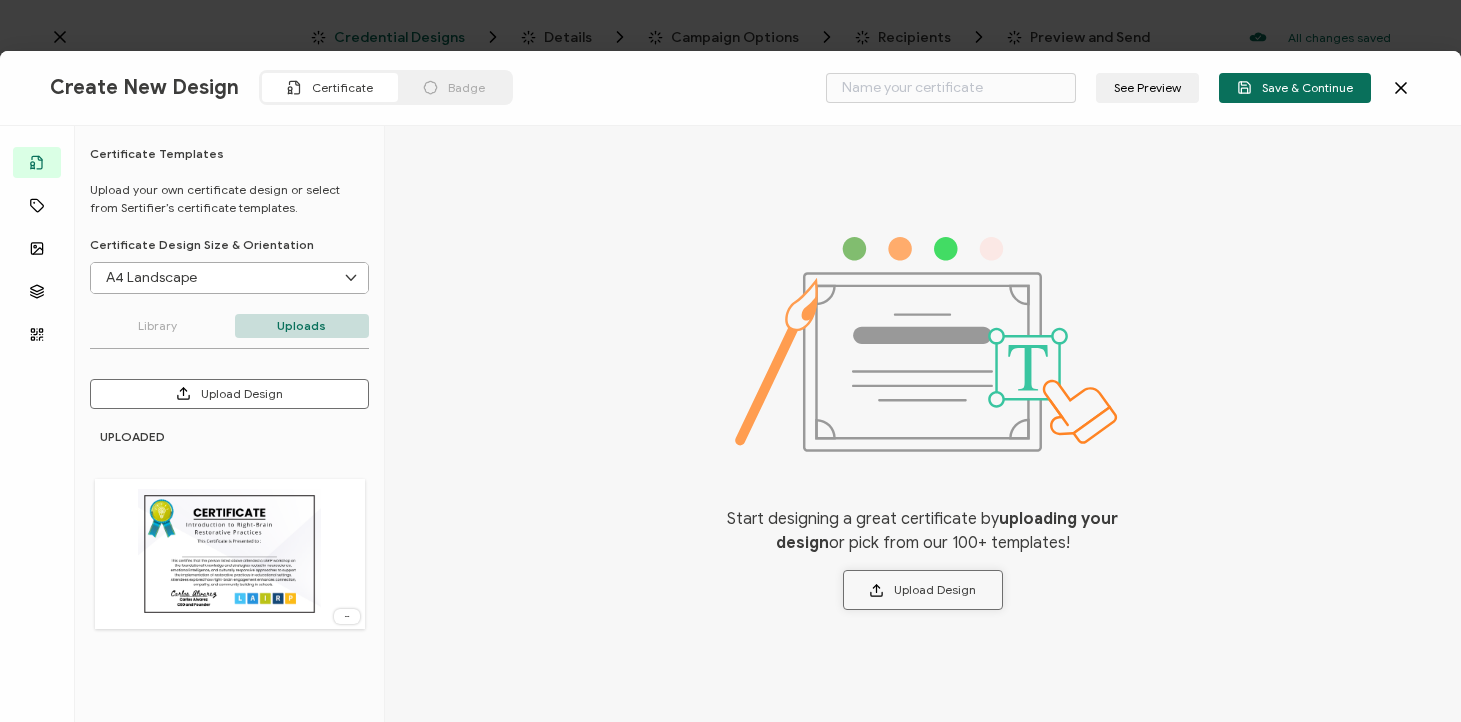 type on "Blank" 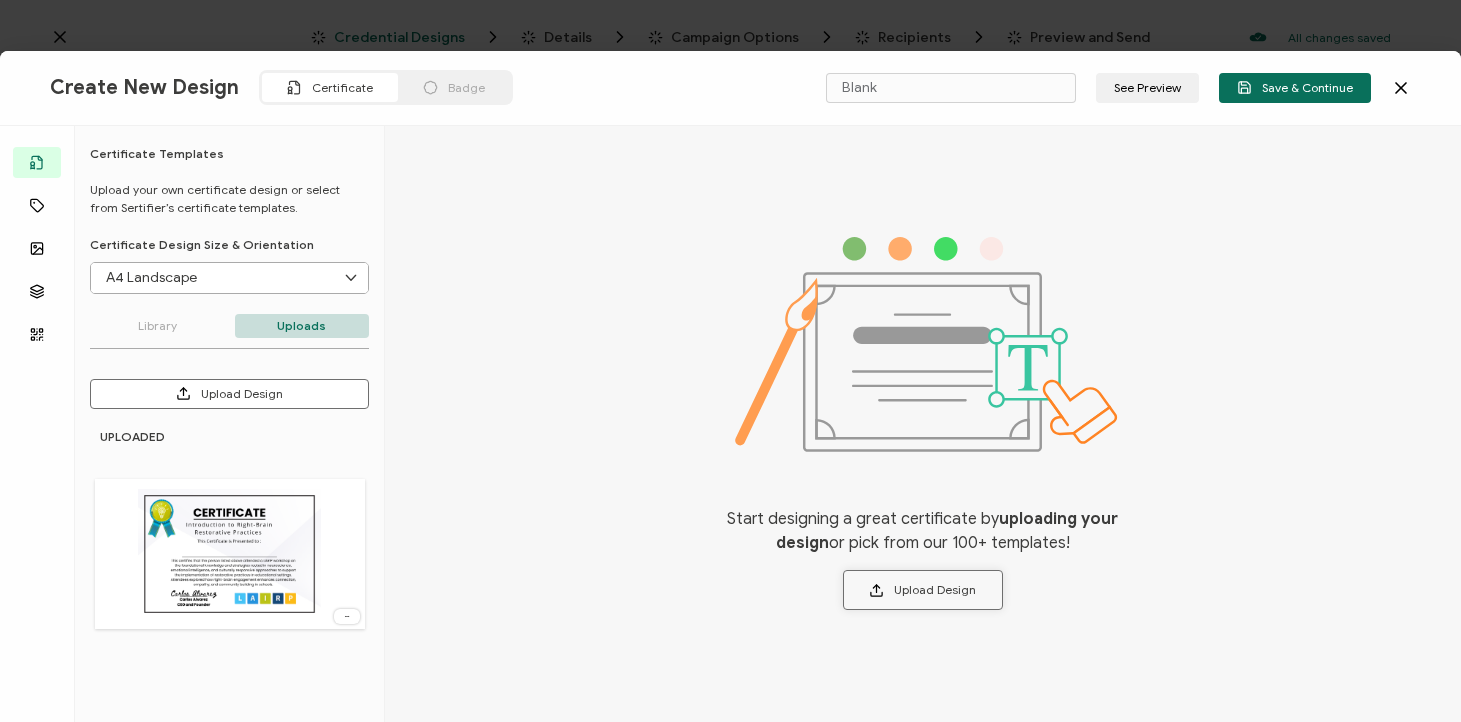 click on "Upload Design" at bounding box center (923, 590) 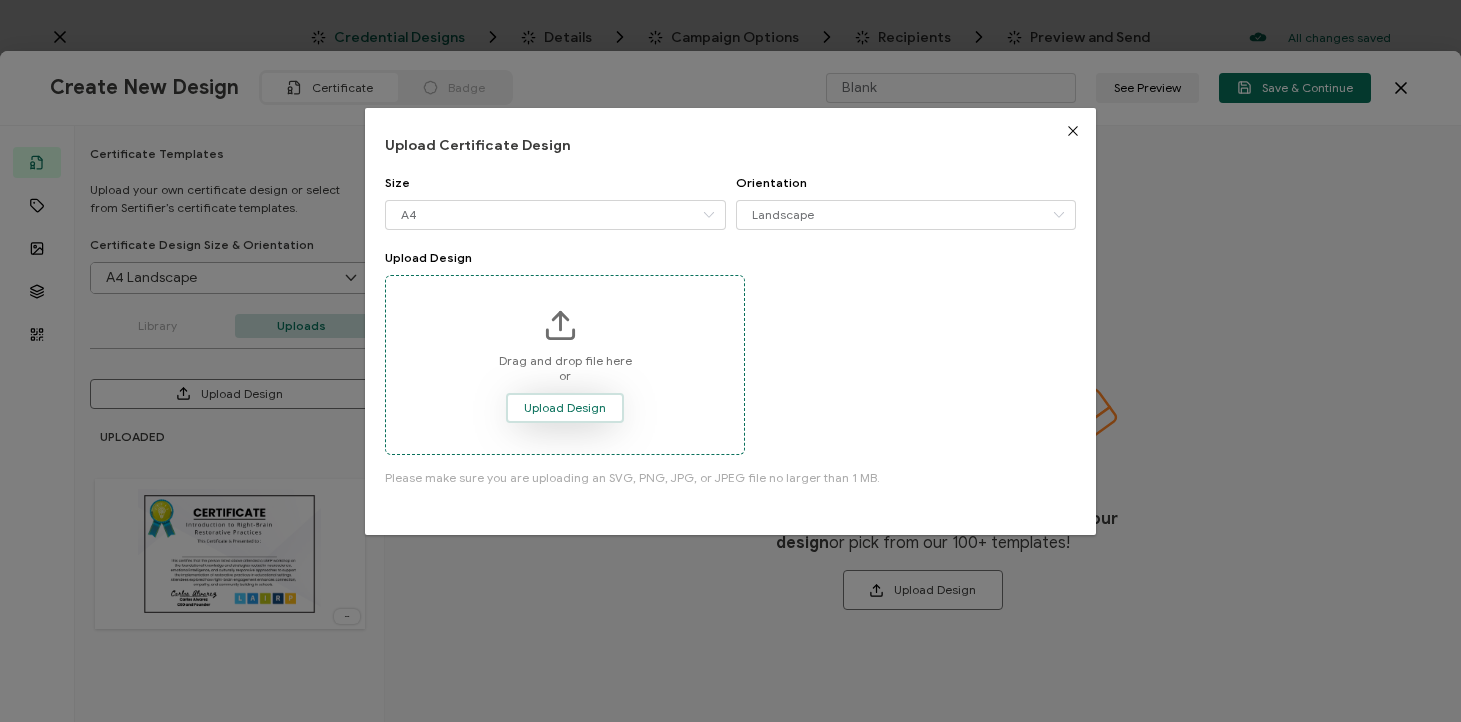 click on "Upload Design" at bounding box center (565, 408) 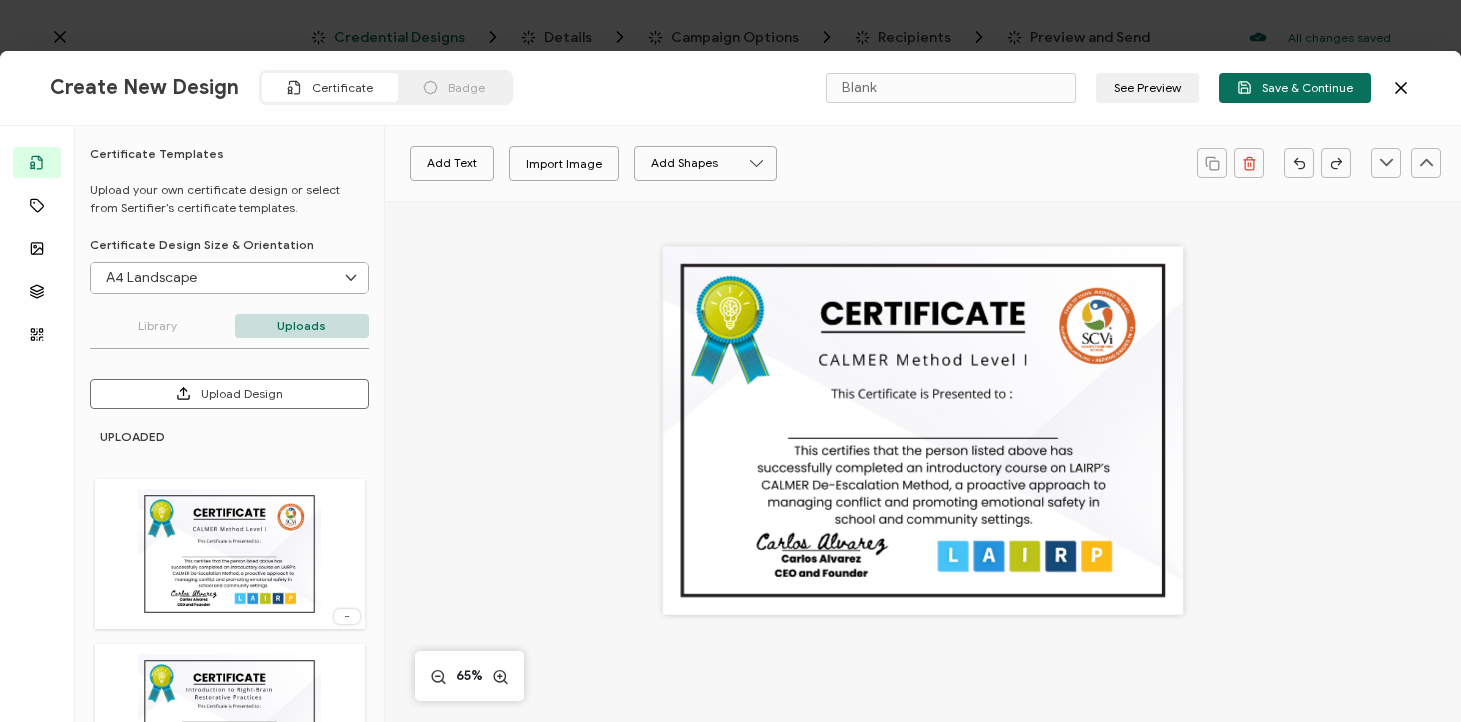 scroll, scrollTop: 100, scrollLeft: 0, axis: vertical 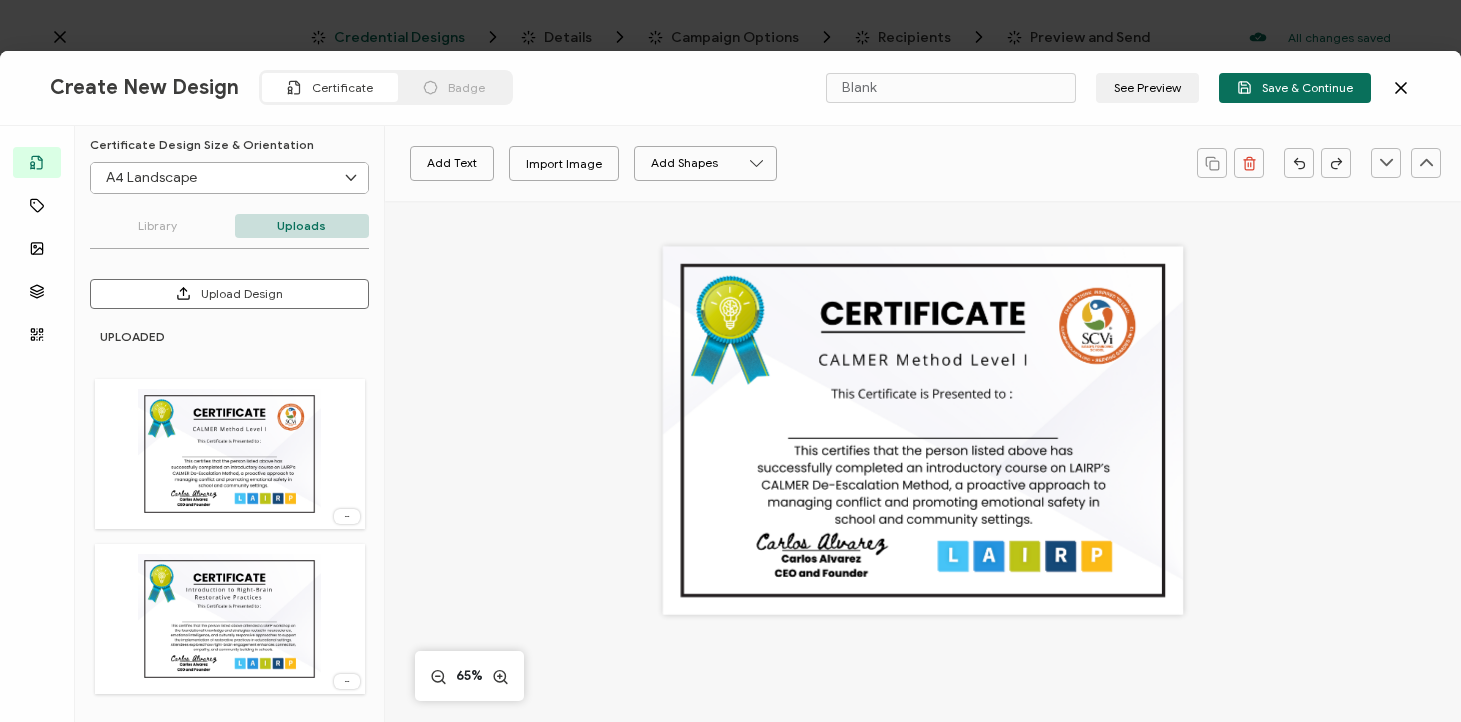 click 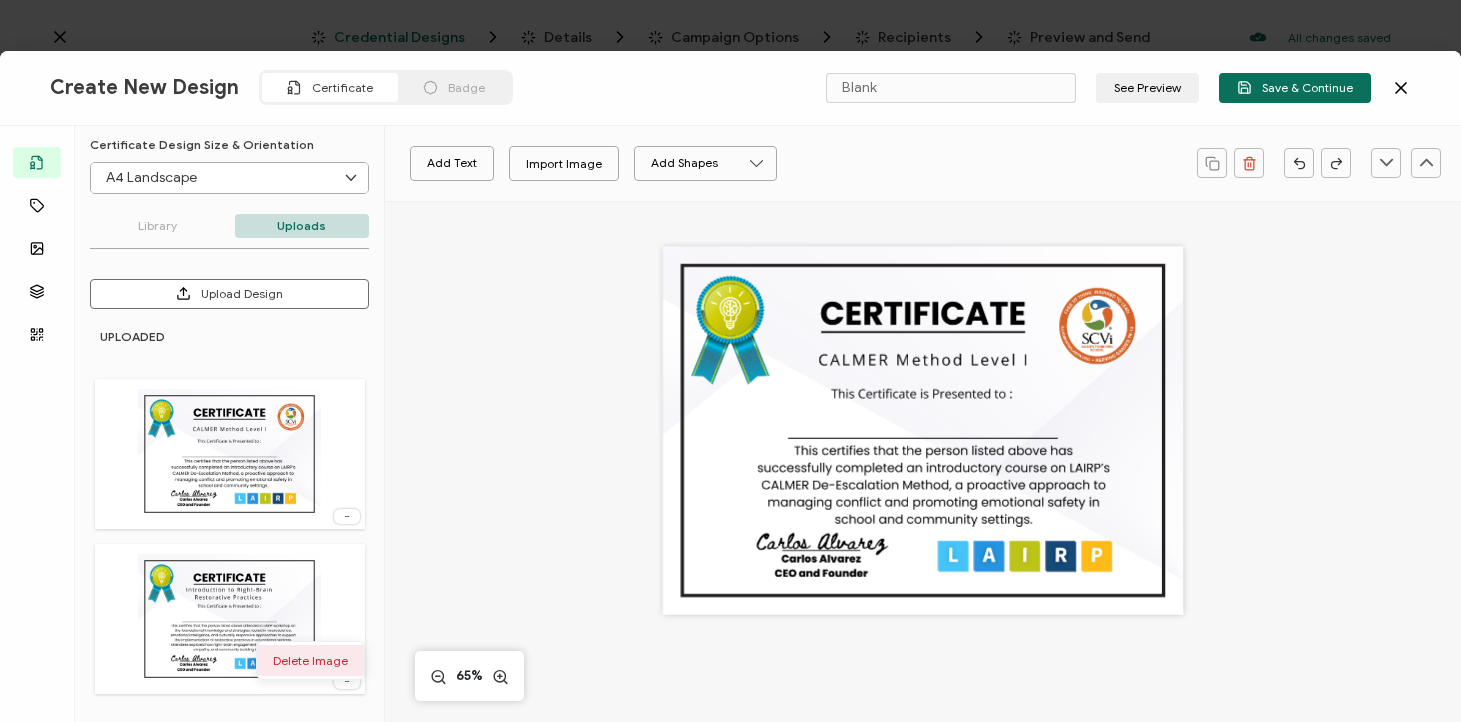 click on "Delete Image" at bounding box center [310, 660] 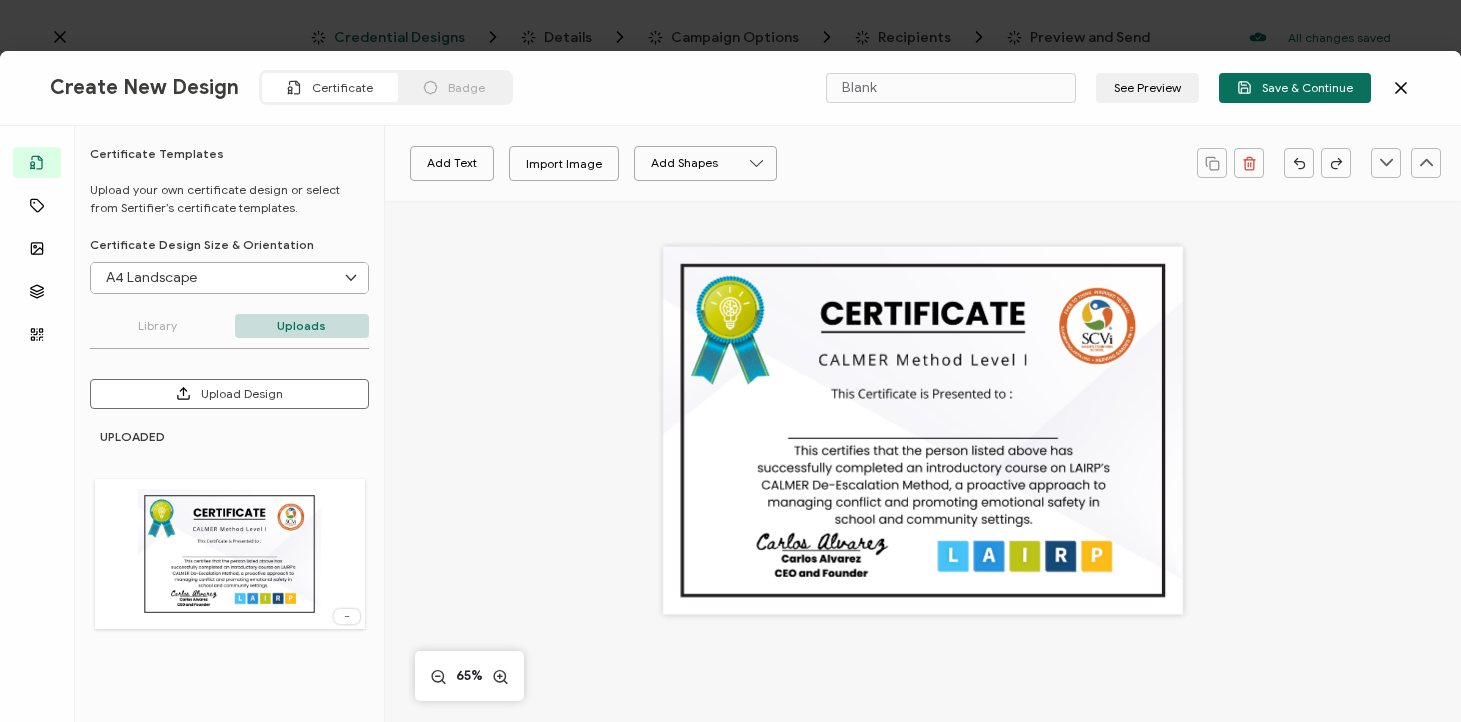 scroll, scrollTop: 0, scrollLeft: 0, axis: both 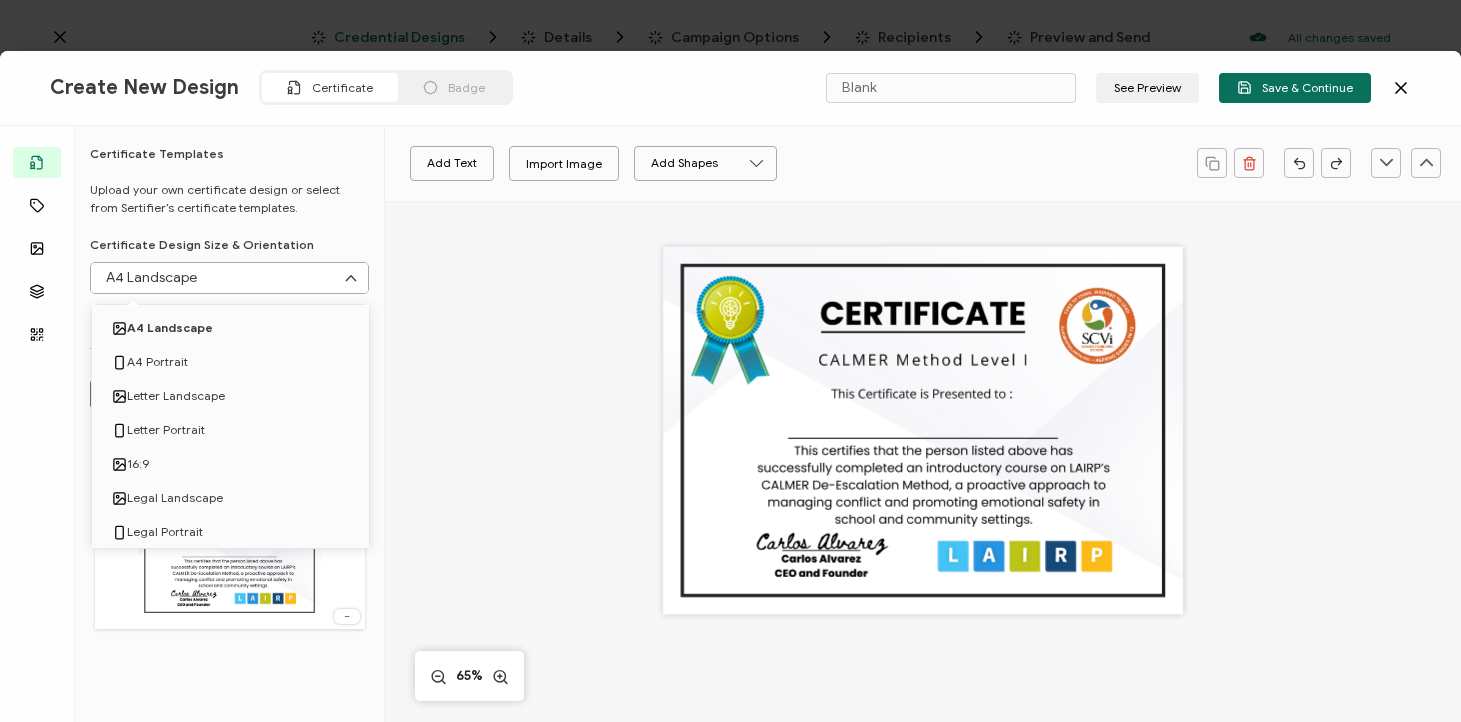 click on "Add Text
Import Image
Add Shapes
Rectangle
Ellipse                            65%" at bounding box center (923, 589) 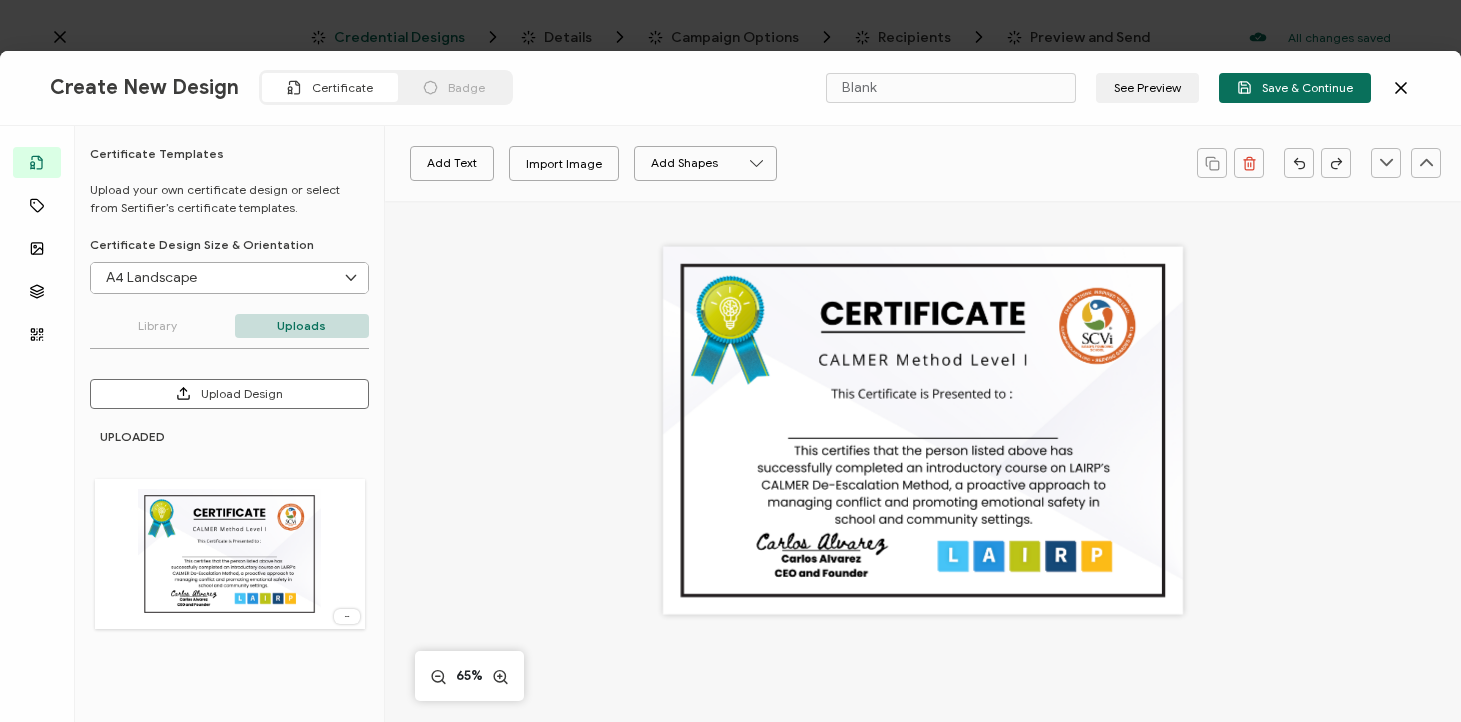 click on "Library" at bounding box center [157, 326] 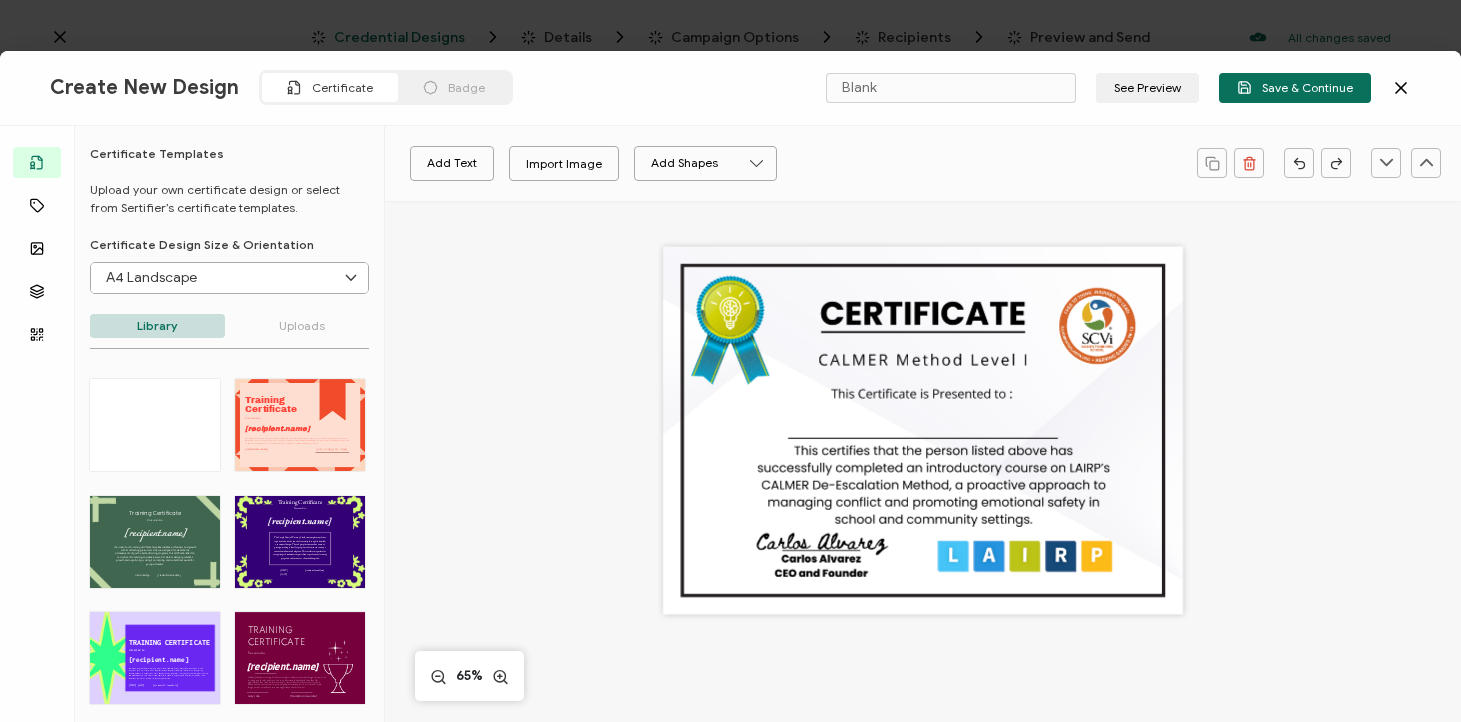click on "A4 Landscape" at bounding box center [229, 278] 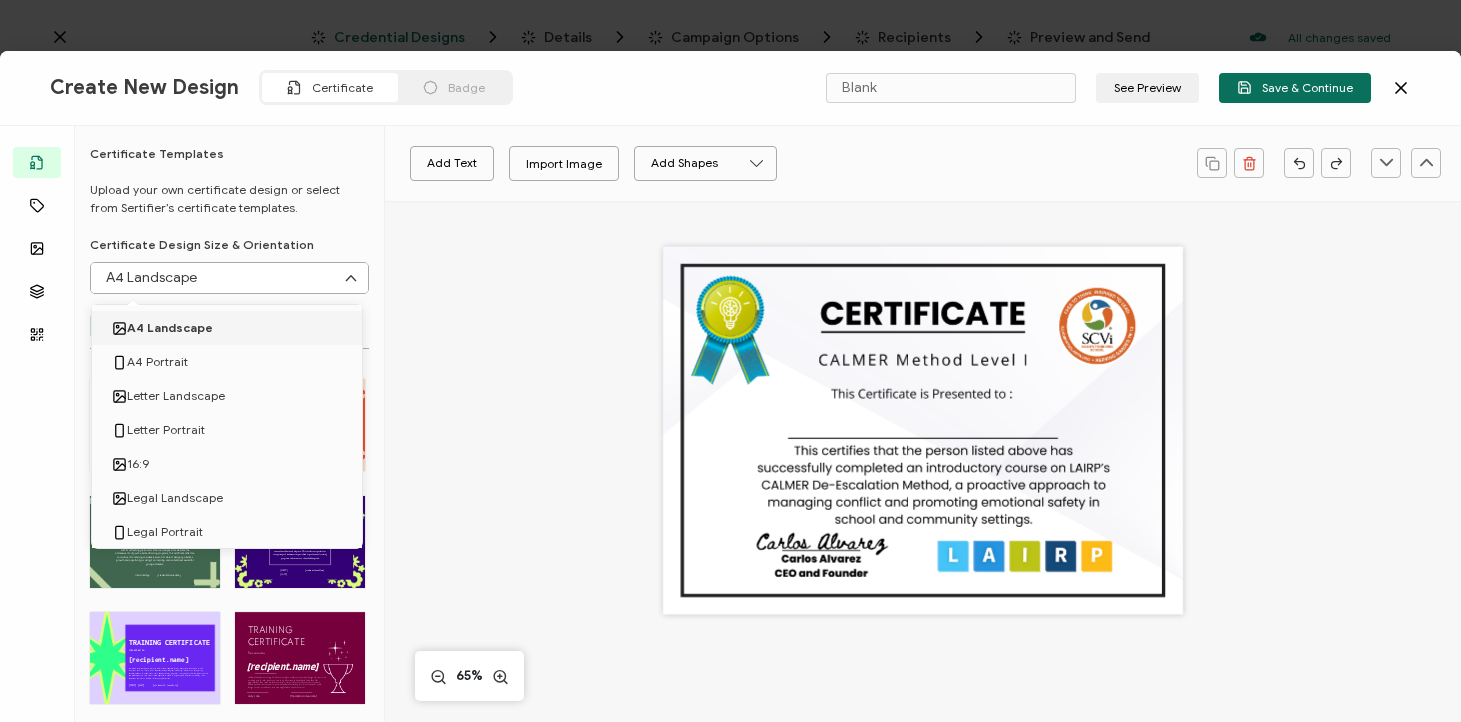 click on "A4 Landscape" at bounding box center [229, 278] 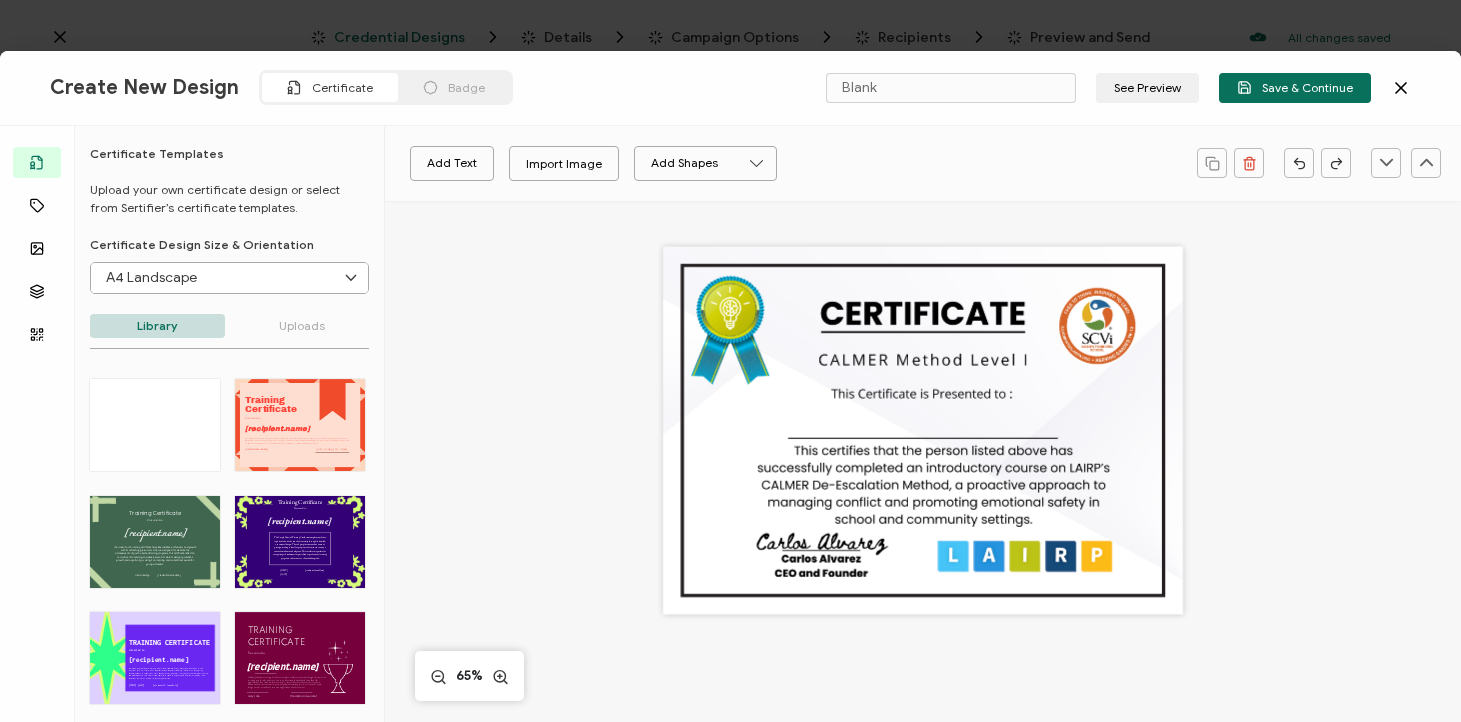 click on "Uploads" at bounding box center [302, 326] 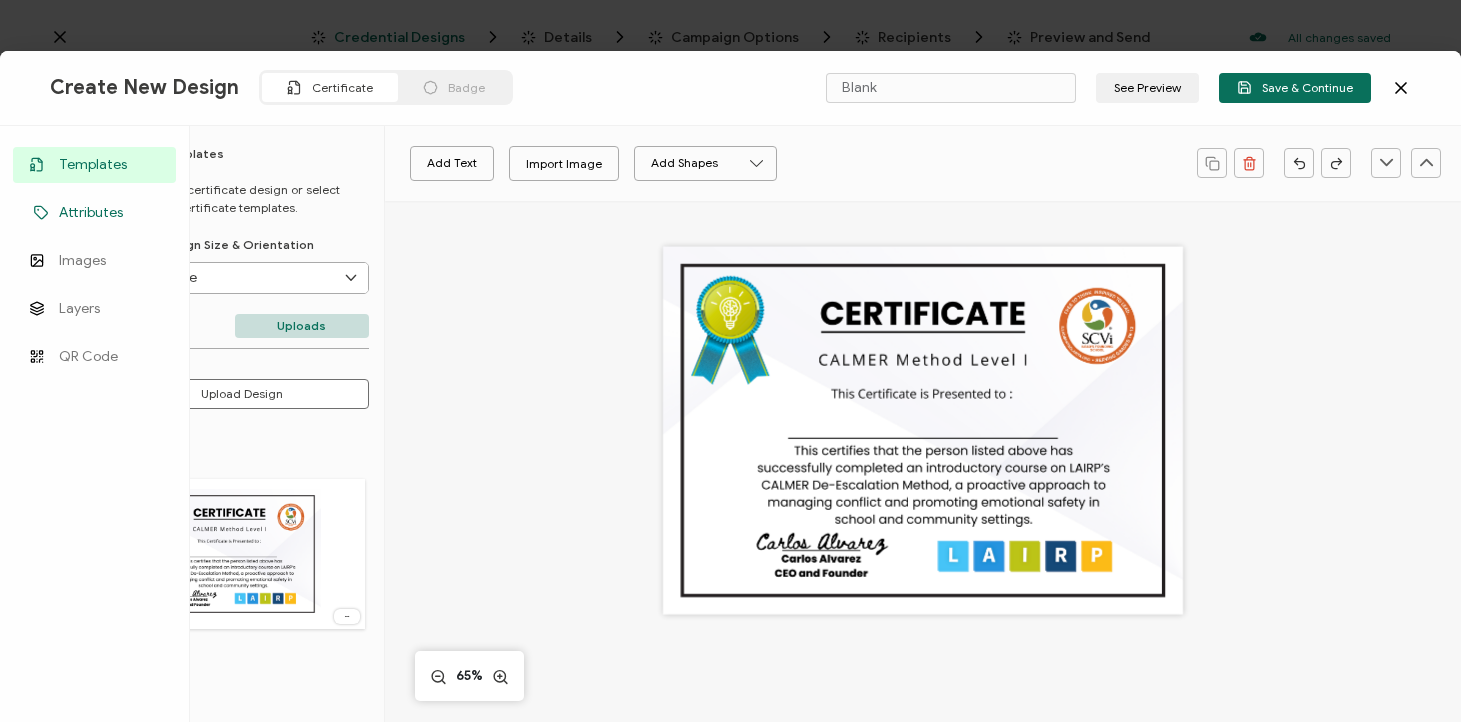 click on "Attributes" at bounding box center [94, 213] 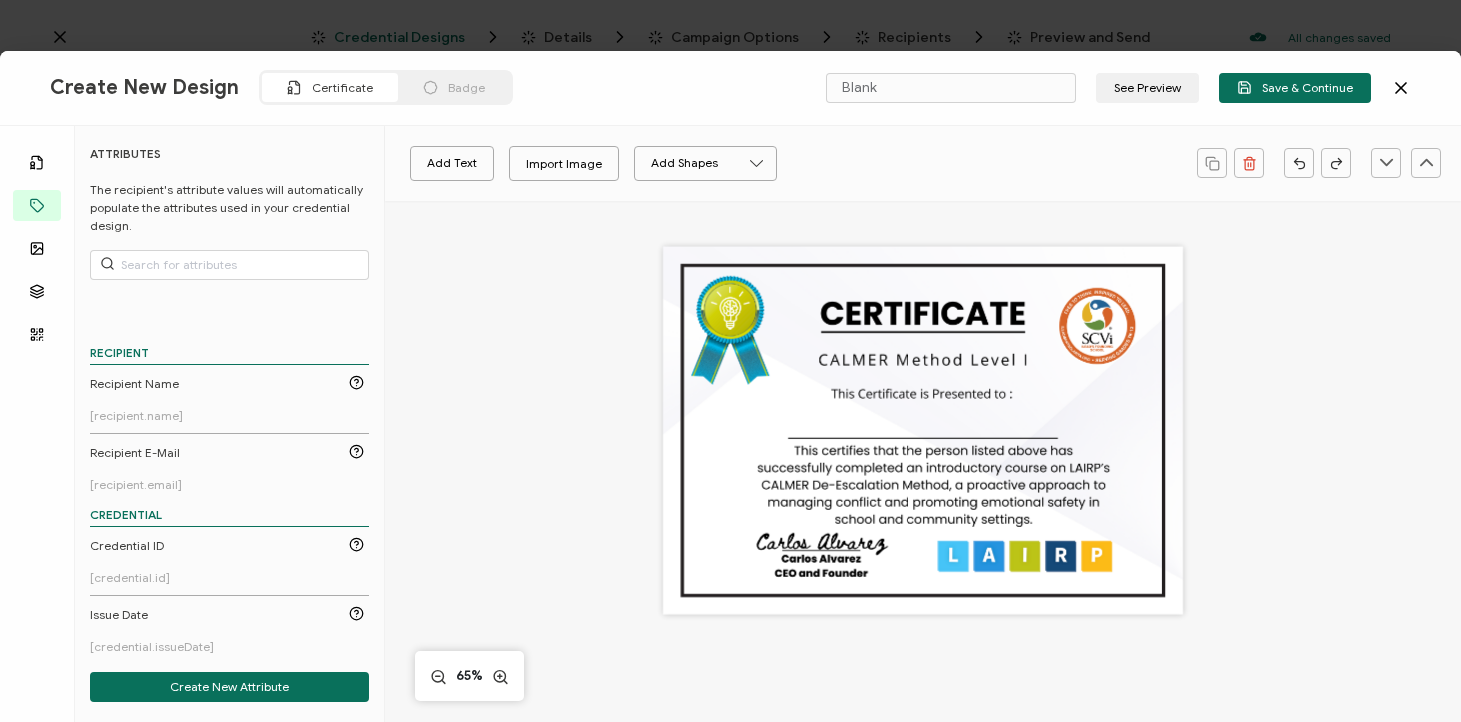 click on "RECIPIENT   Recipient Name     [recipient.name]     Recipient E-Mail     [recipient.email]" at bounding box center [229, 421] 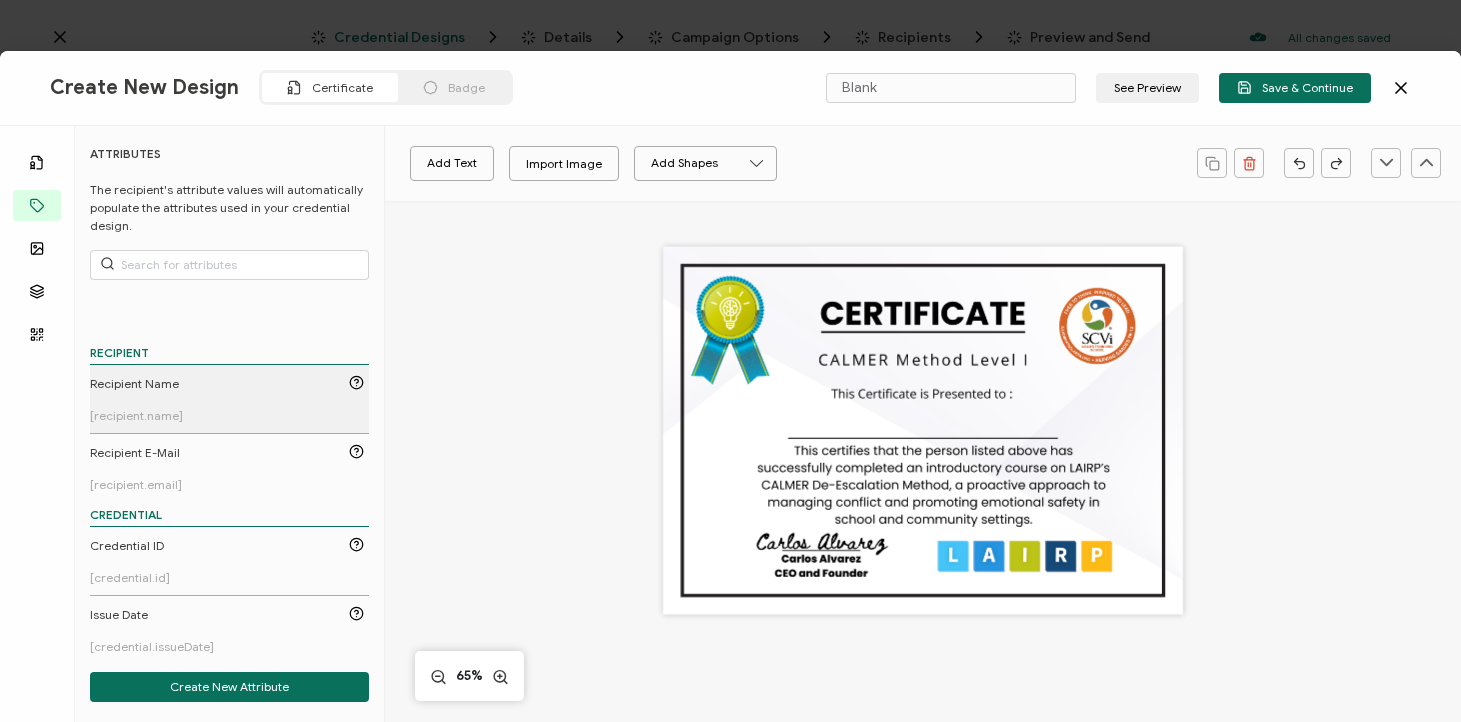 click on "Recipient Name     [RECIPIENT_NAME]" at bounding box center [229, 398] 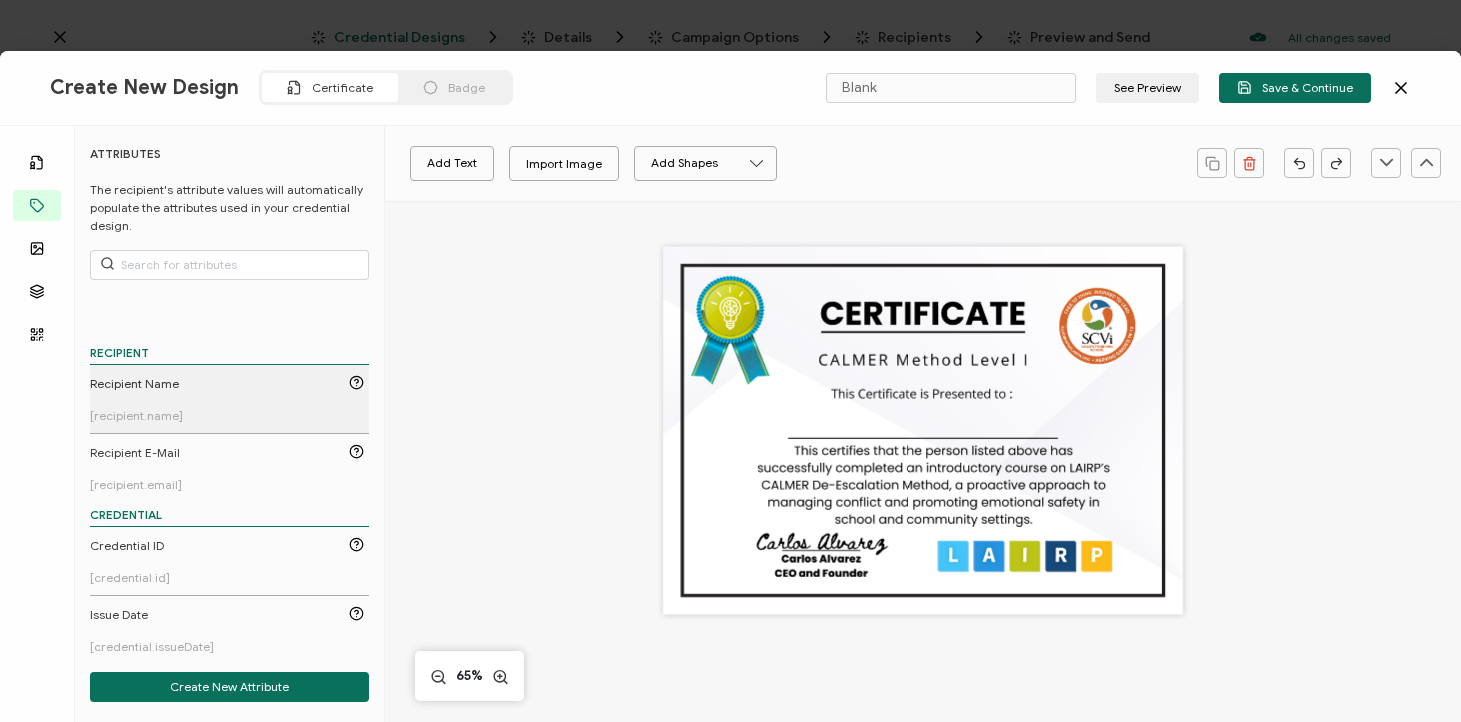 click on "Recipient Name" at bounding box center [134, 384] 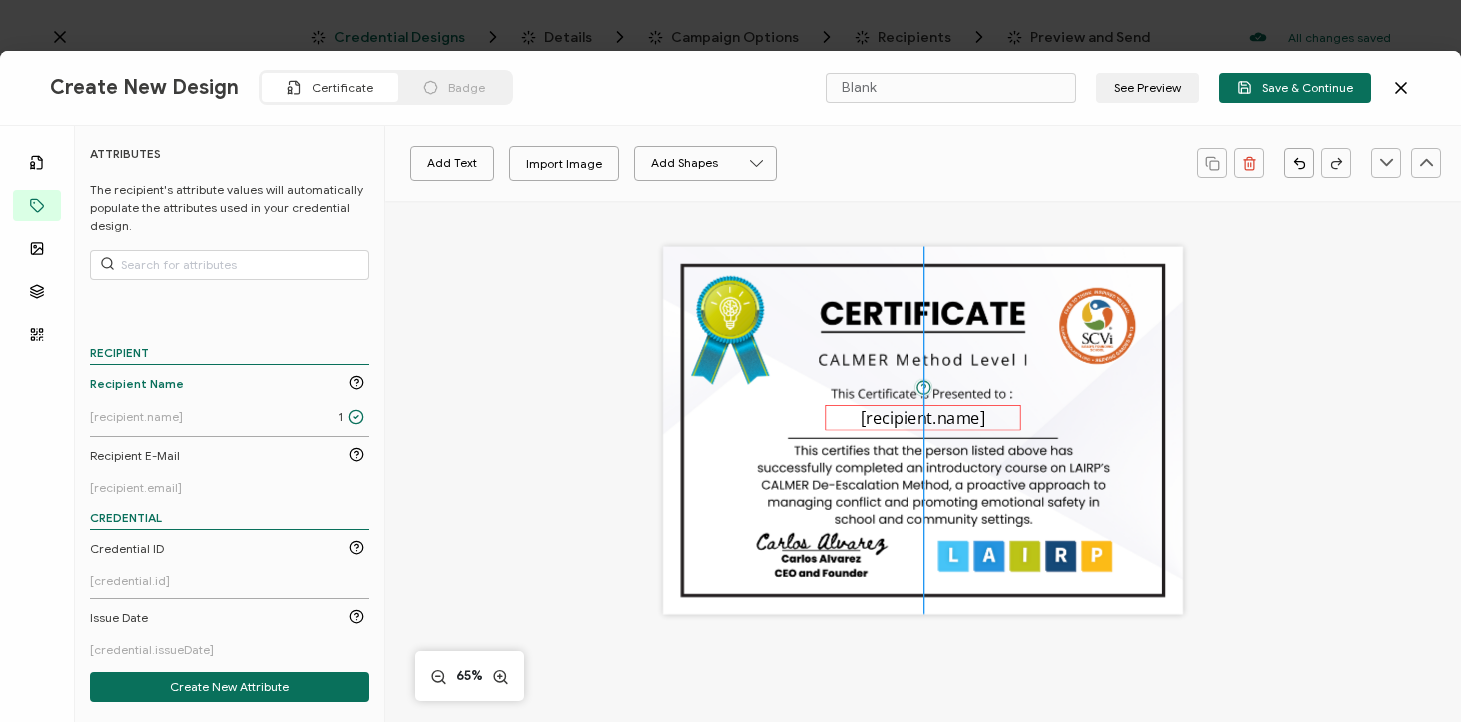 click on "[recipient.name]" at bounding box center (923, 417) 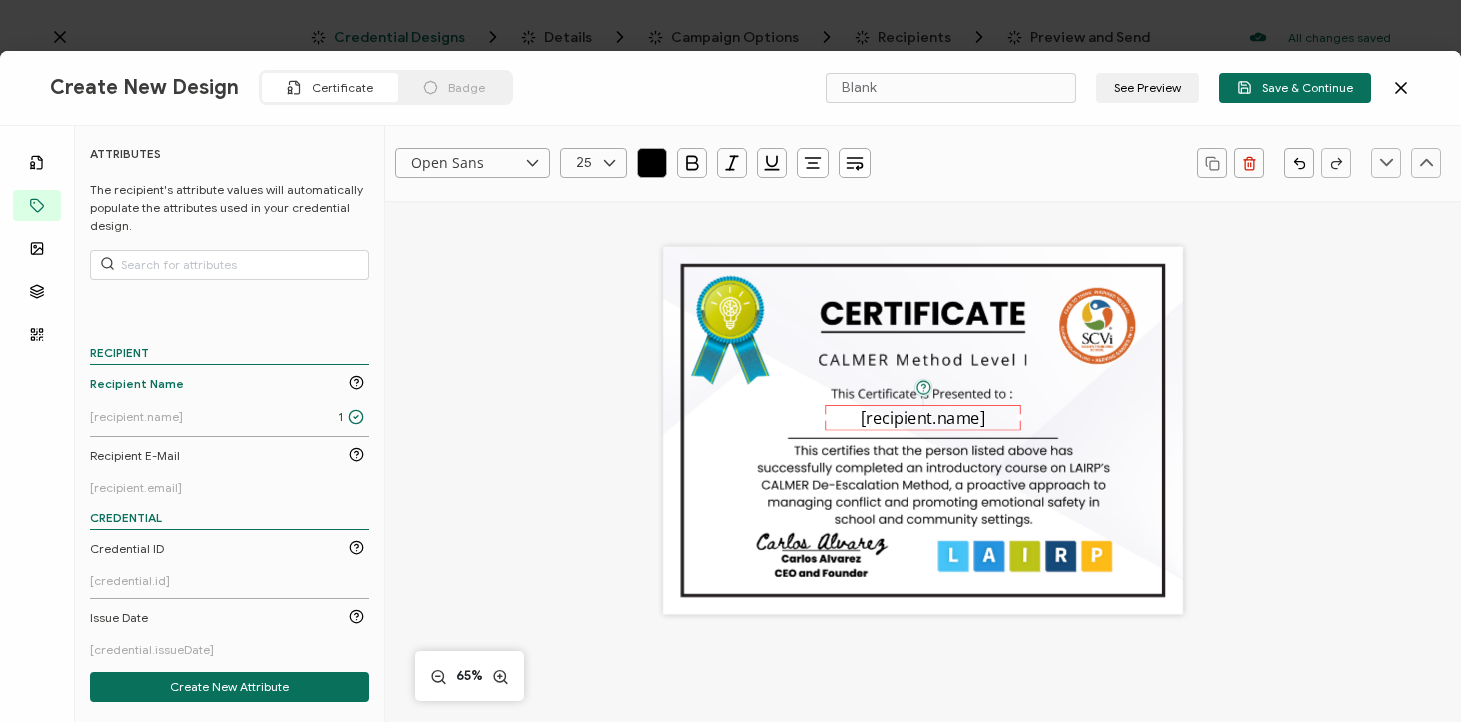 click on "25" at bounding box center [593, 163] 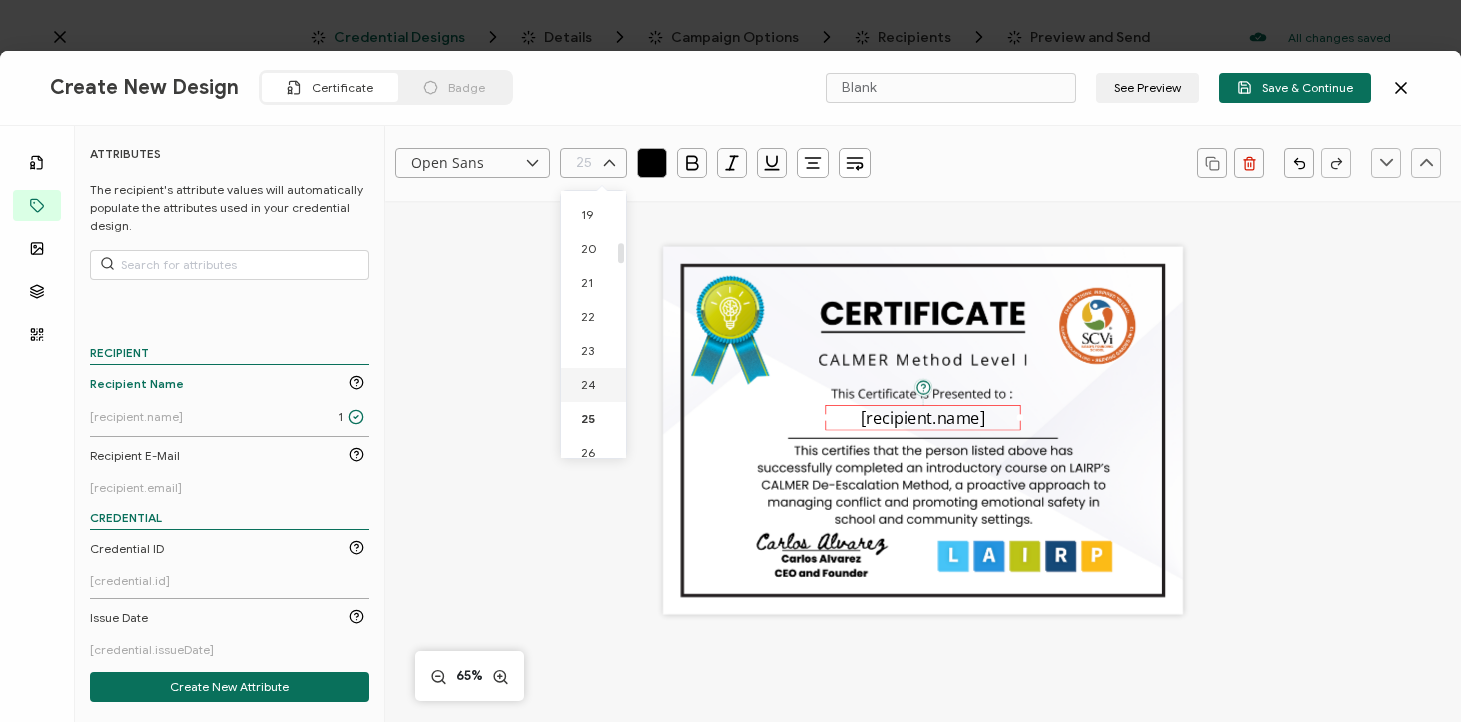 scroll, scrollTop: 750, scrollLeft: 0, axis: vertical 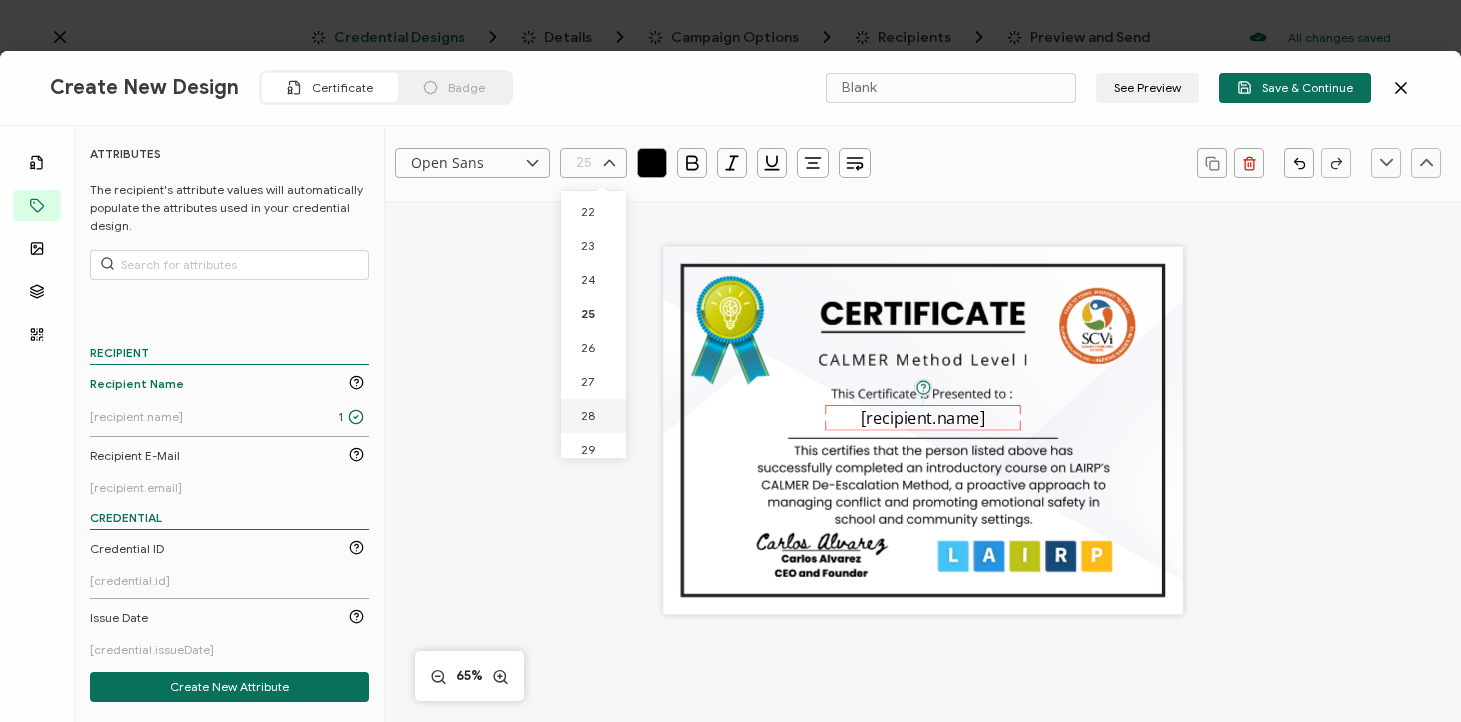 click on "28" at bounding box center (597, 416) 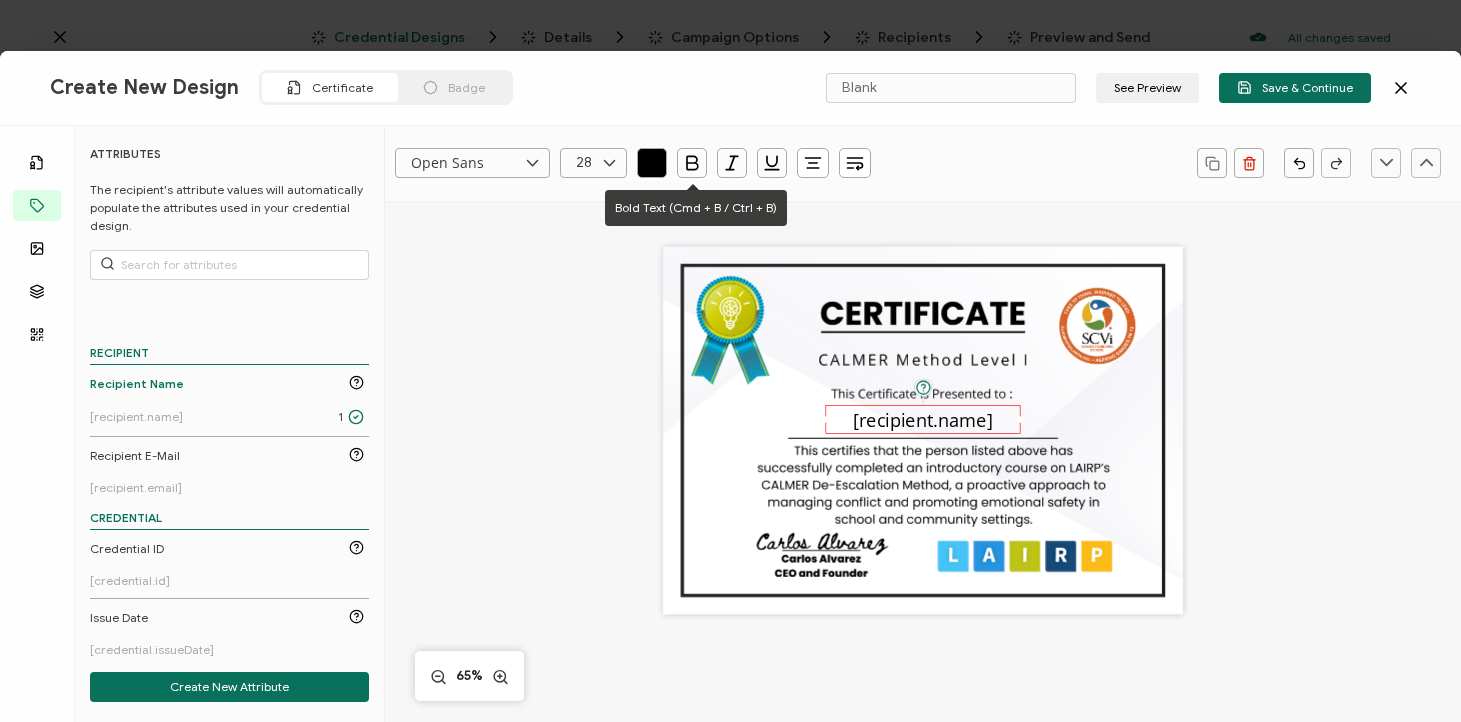 click at bounding box center (759, 163) 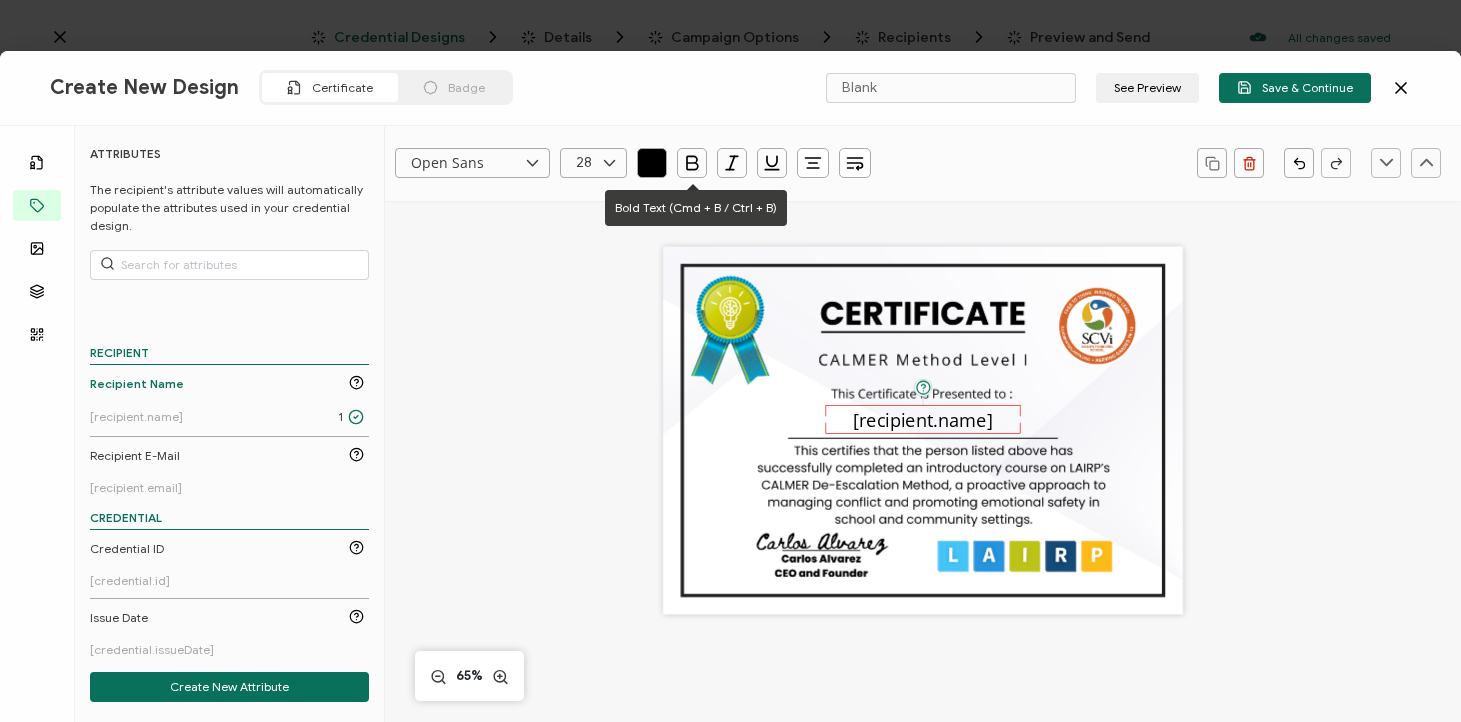 click 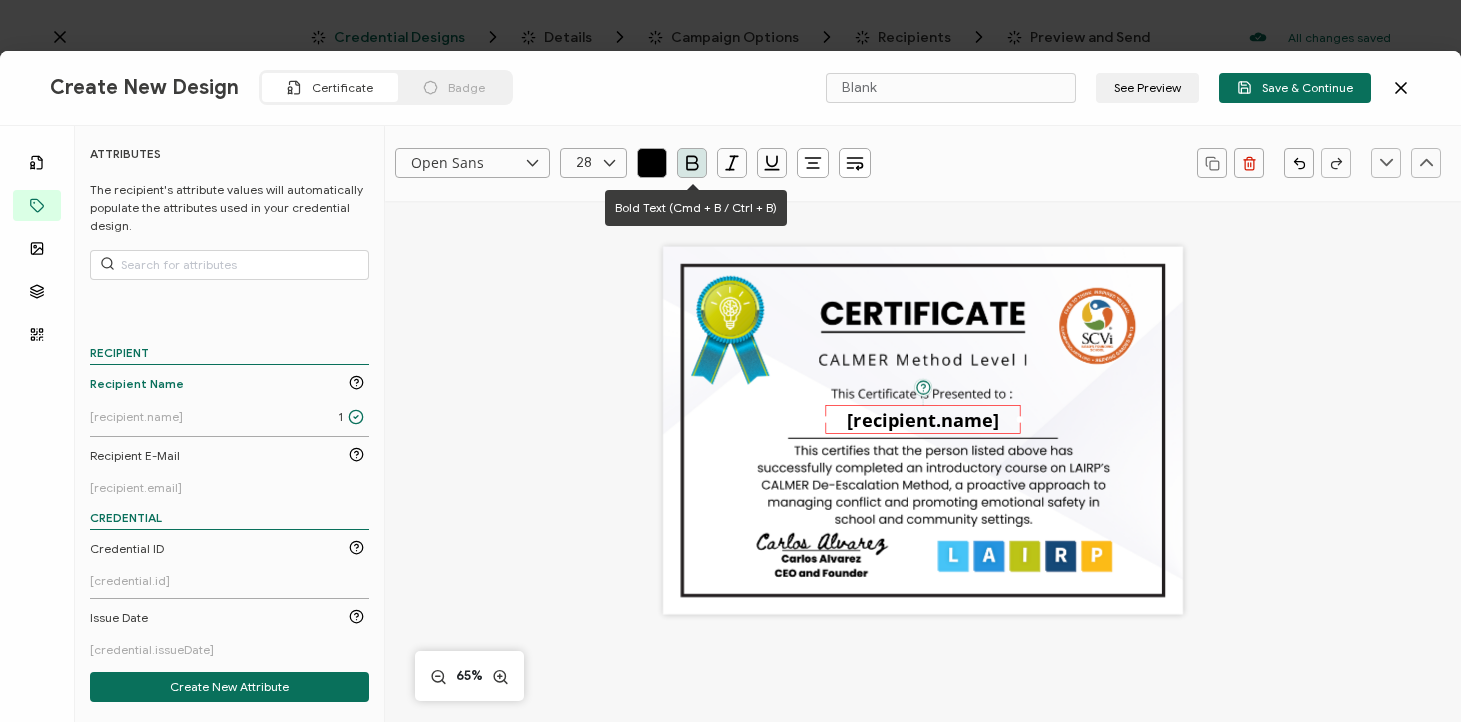 click on "[RECIPIENT_NAME]" at bounding box center [923, 589] 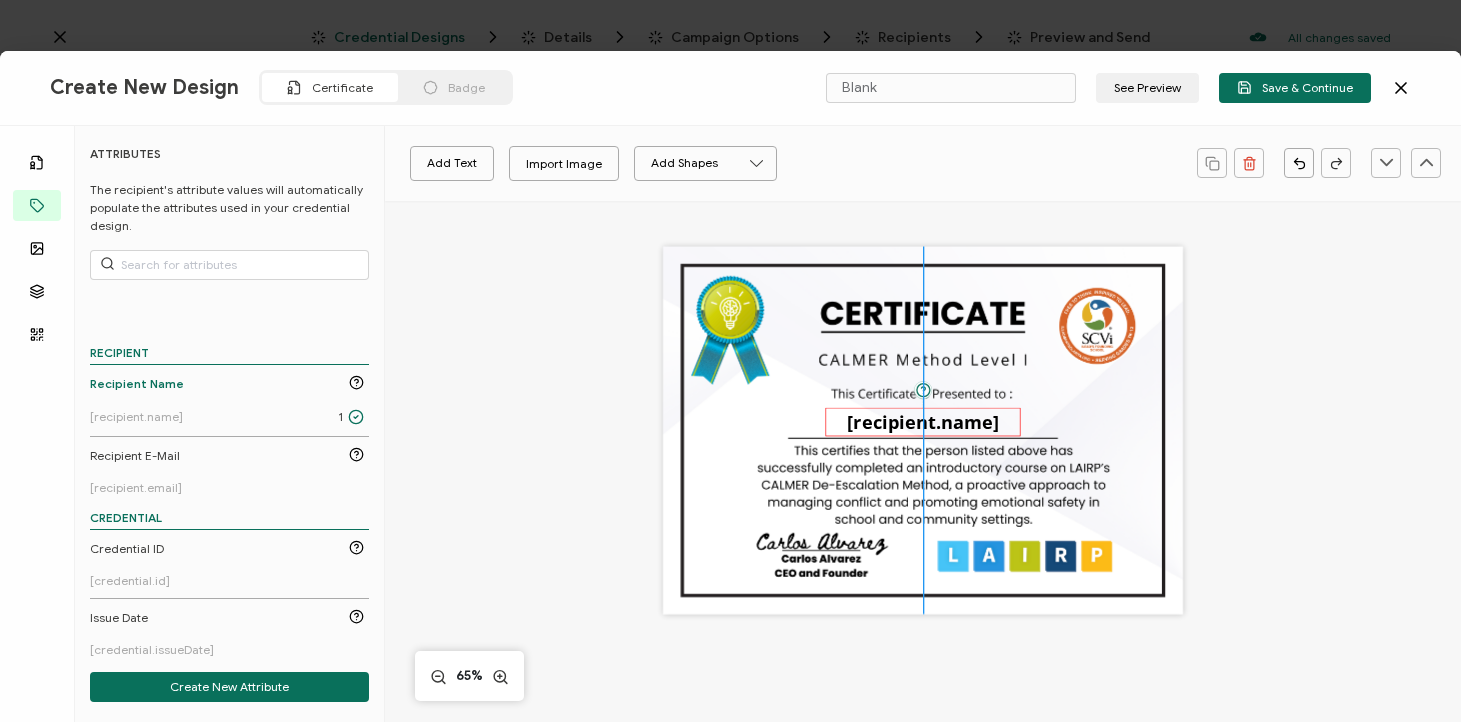click on "[recipient.name]" at bounding box center [922, 421] 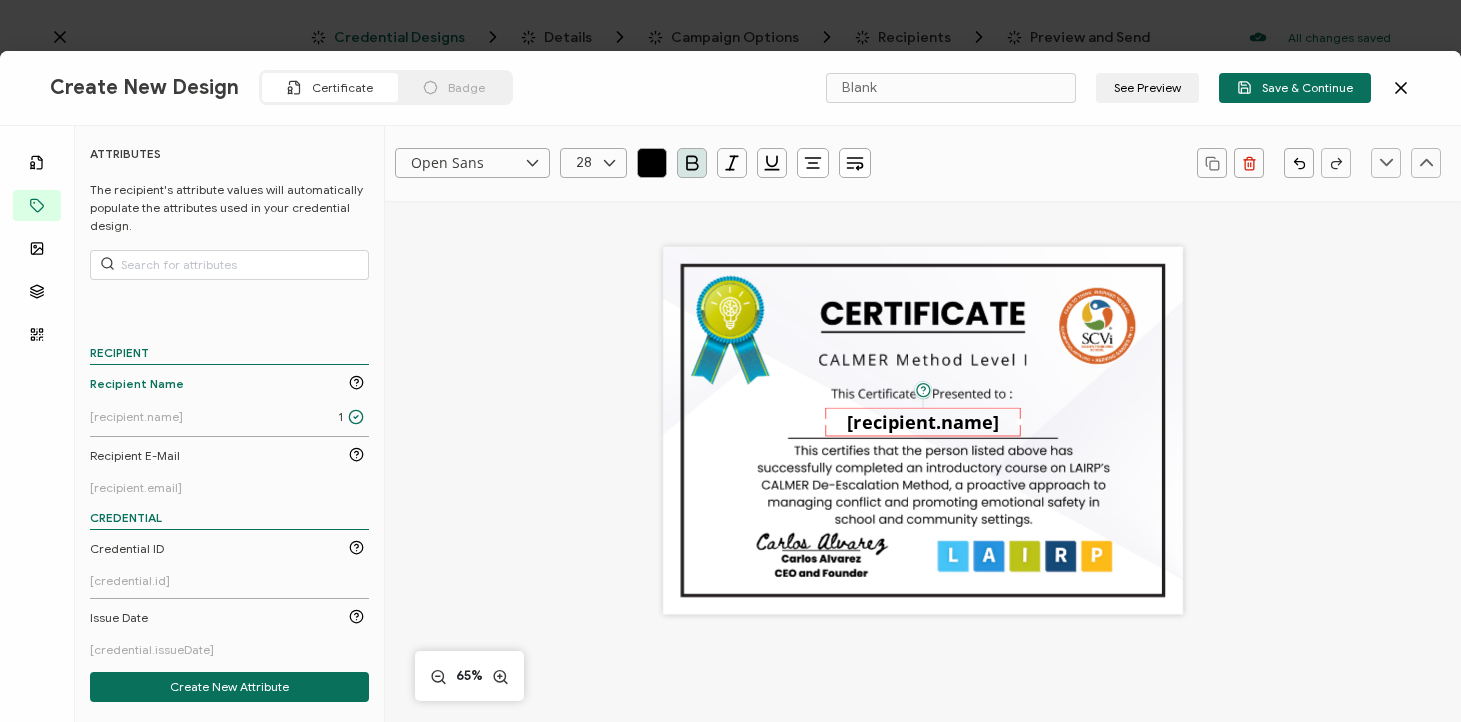 click on "Open Sans Alright Sans Amita Archivo Black Arial Arimo Blinker Caveat Charm Charmonman Cinzel EB Garamond Farro Fira Sans Gelasio Gilroy Great Vibes Grenze Hanken Grotesk Inconsolata Josefin Sans Kolektif House Kufam Lato Libre Caslon Text Lora Lugrasimo Markazi Text Merienda Merriweather Montserrat Muli Noto Sans Noto Serif Nunito Open Sans Open Sans Condensed Orbitron Oswald Playfair Display Poppins PT Sans PT Sans Narrow PT Serif Quicksand Raleway Red Hat Display Roboto Roboto Condensed Roboto Slab Rubik Slabo 27px Source Sans Pro Spartan Tajawal Titillium Web Ubuntu UnifrakturCook UnifrakturMaguntia Work Sans   28 0 1 2 3 4 5 6 7 8 9 10 11 12 13 14 15 16 17 18 19 20 21 22 23 24 25 26 27 28 29 30 31 32 33 34 35 36 37 38 39 40 41 42 43 44 45 46 47 48 49 50 51 52 53 54 55 56 57 58 59 60 61 62 63 64 65 66 67 68 69 70 71 72 73 74 75 76 77 78 79 80 81 82 83 84 85 86 87 88 89 90 91 92 93 94 95 96 97 98 99                                                                               [RECIPIENT_NAME]" at bounding box center [923, 589] 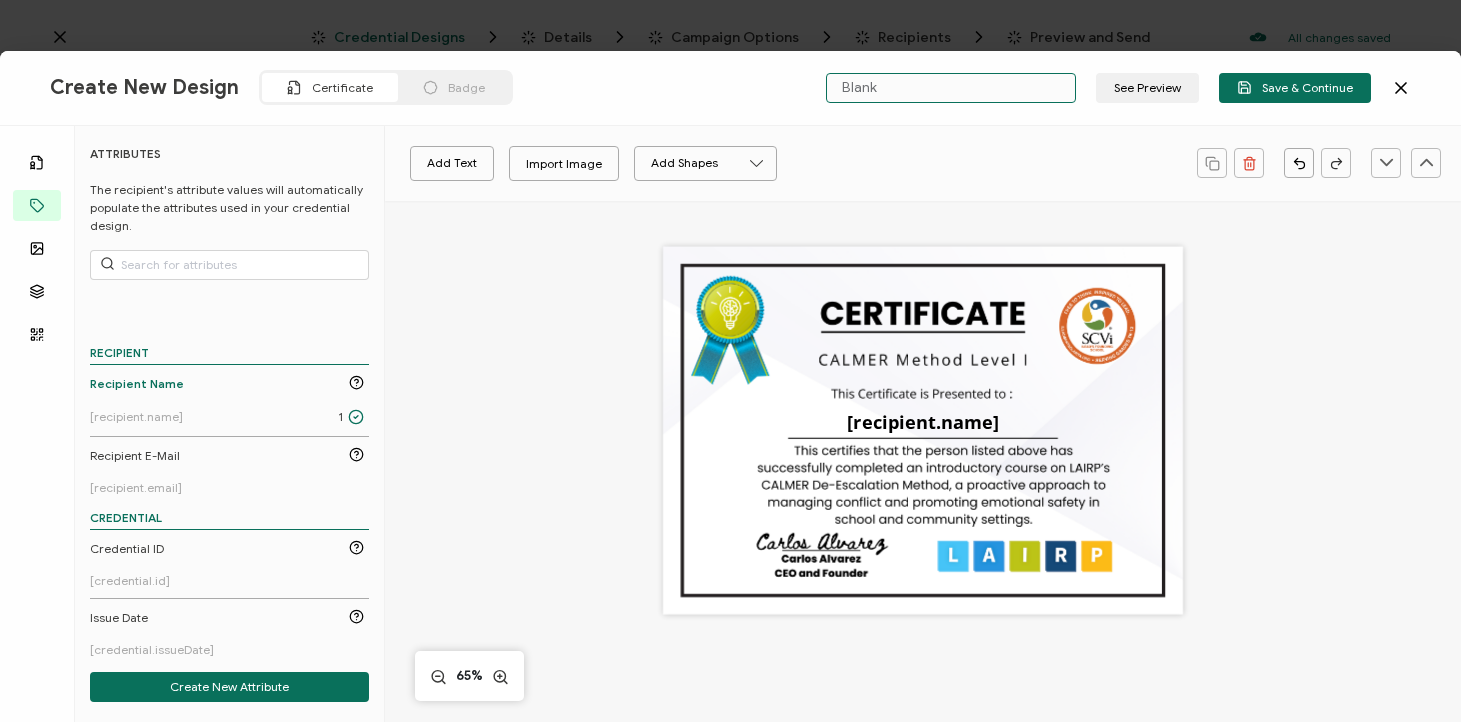 click on "Blank" at bounding box center [951, 88] 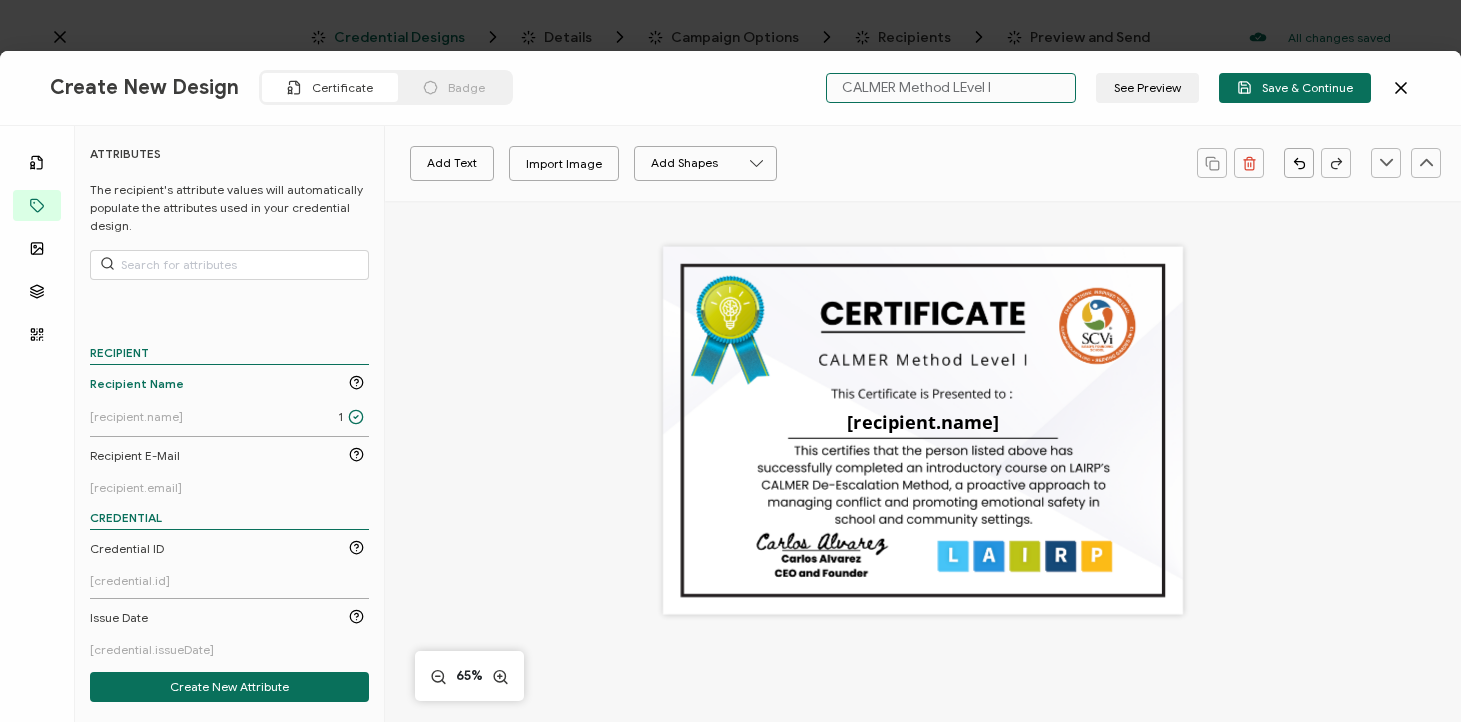 click on "CALMER Method LEvel I" at bounding box center (951, 88) 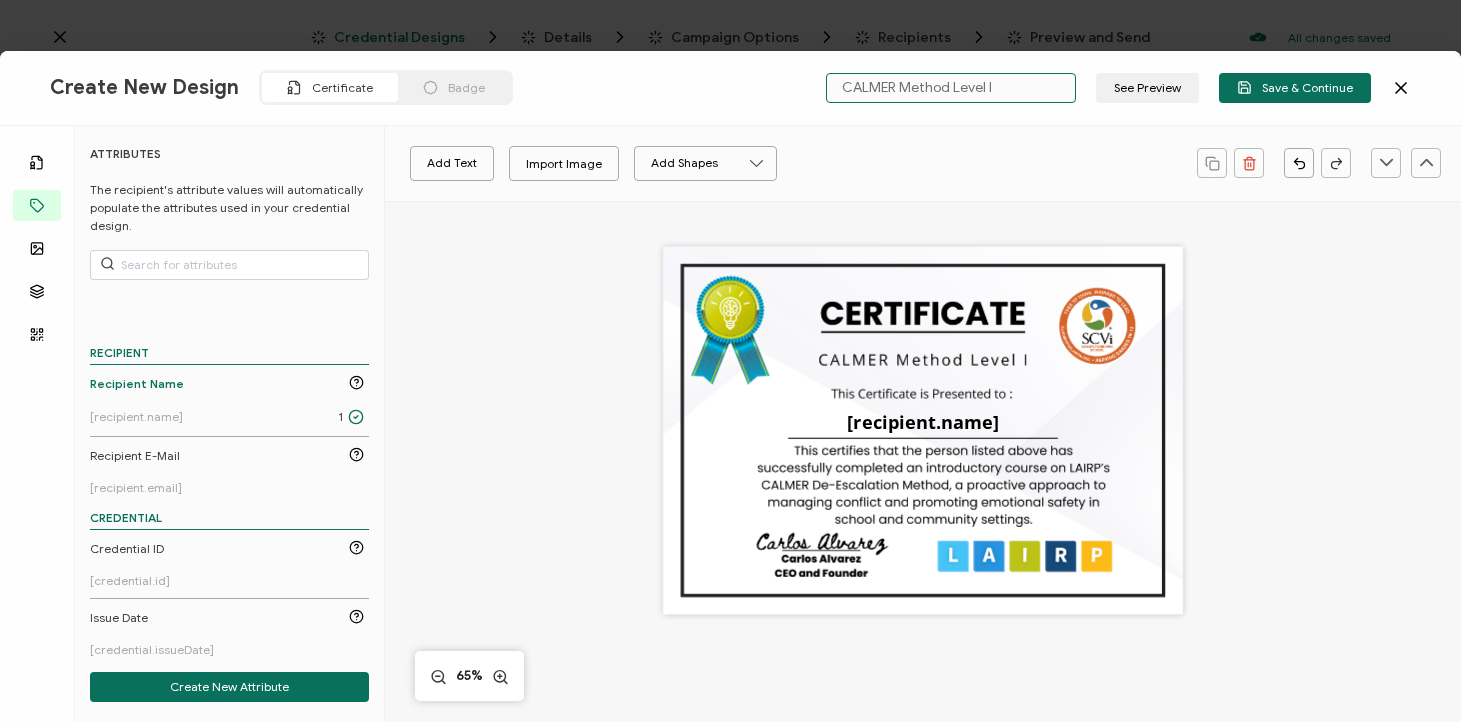 type on "CALMER Method Level I" 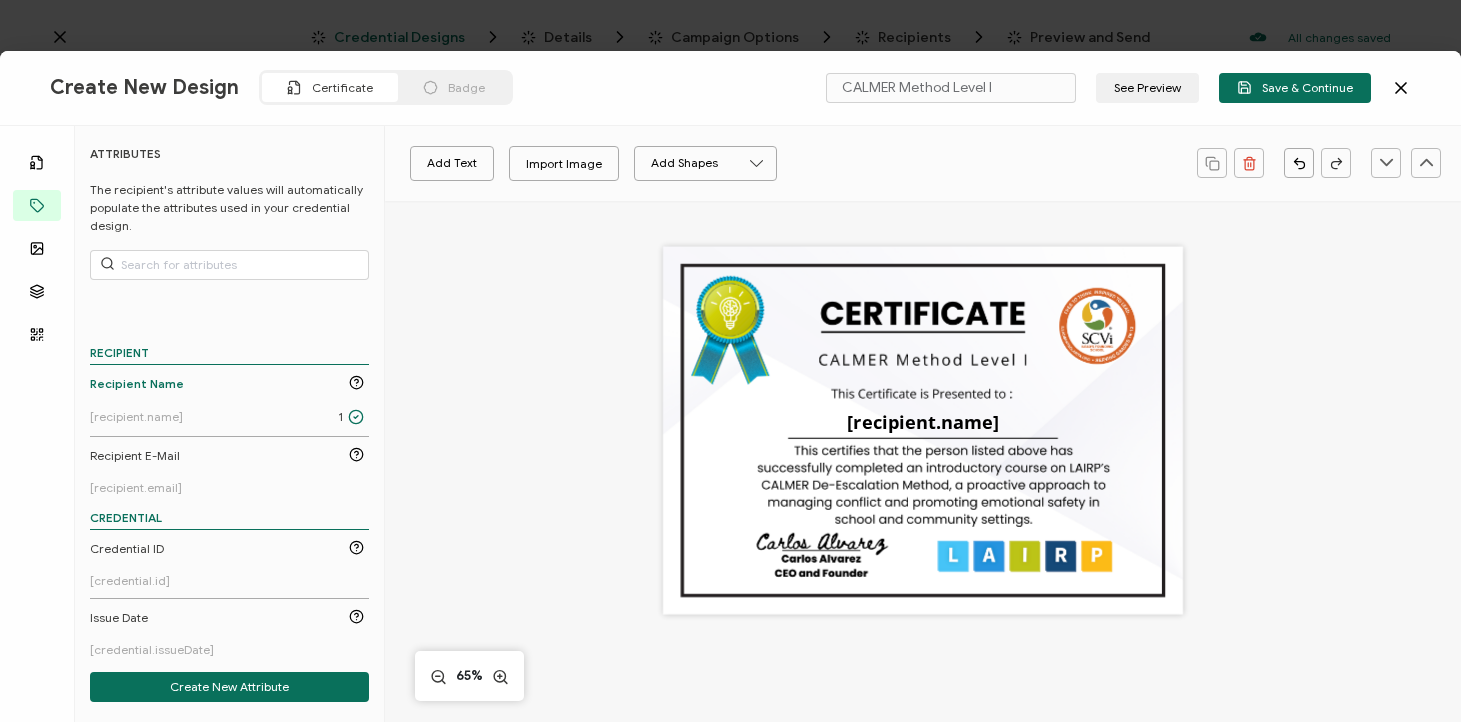 click on "The recipient’s full name, which will be automatically filled based on the information uploaded when adding recipients or lists.   [recipient.name]" at bounding box center [922, 453] 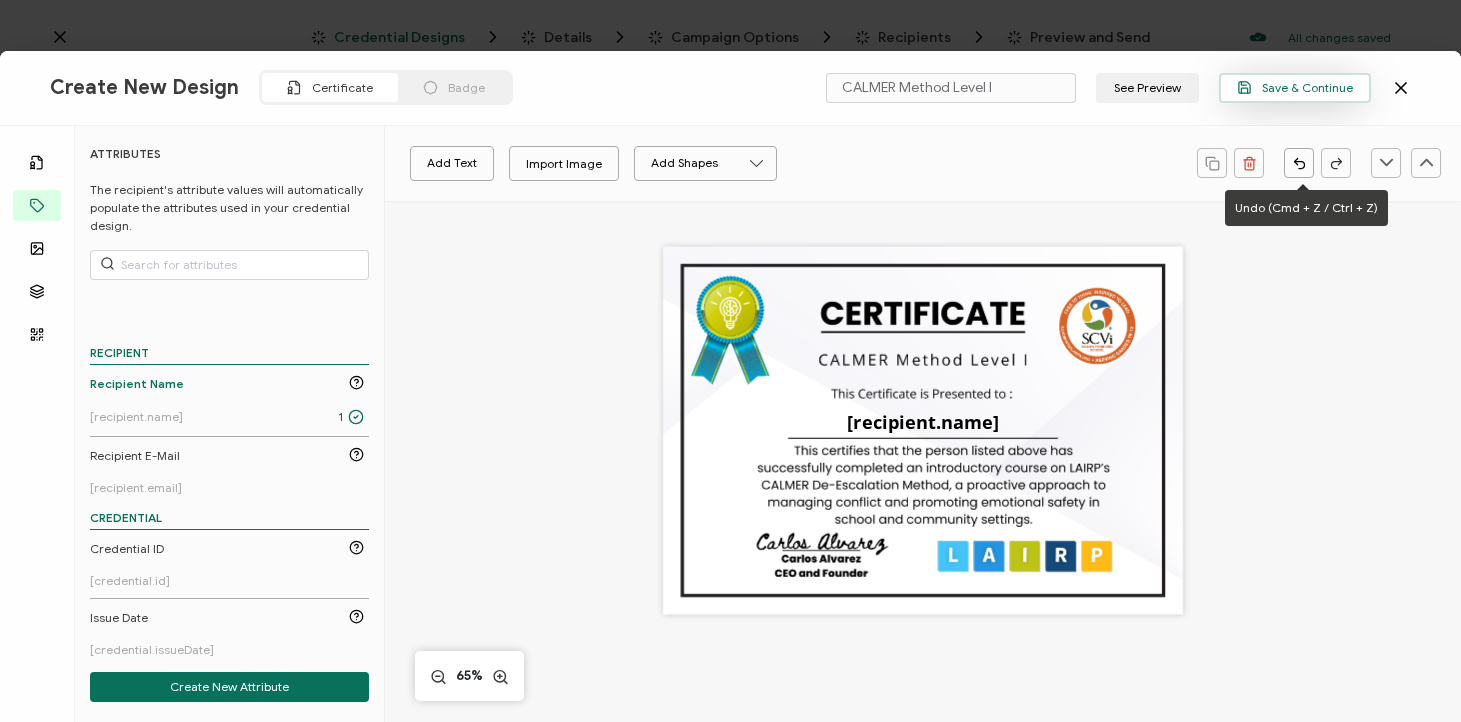 click on "Save & Continue" at bounding box center (1295, 87) 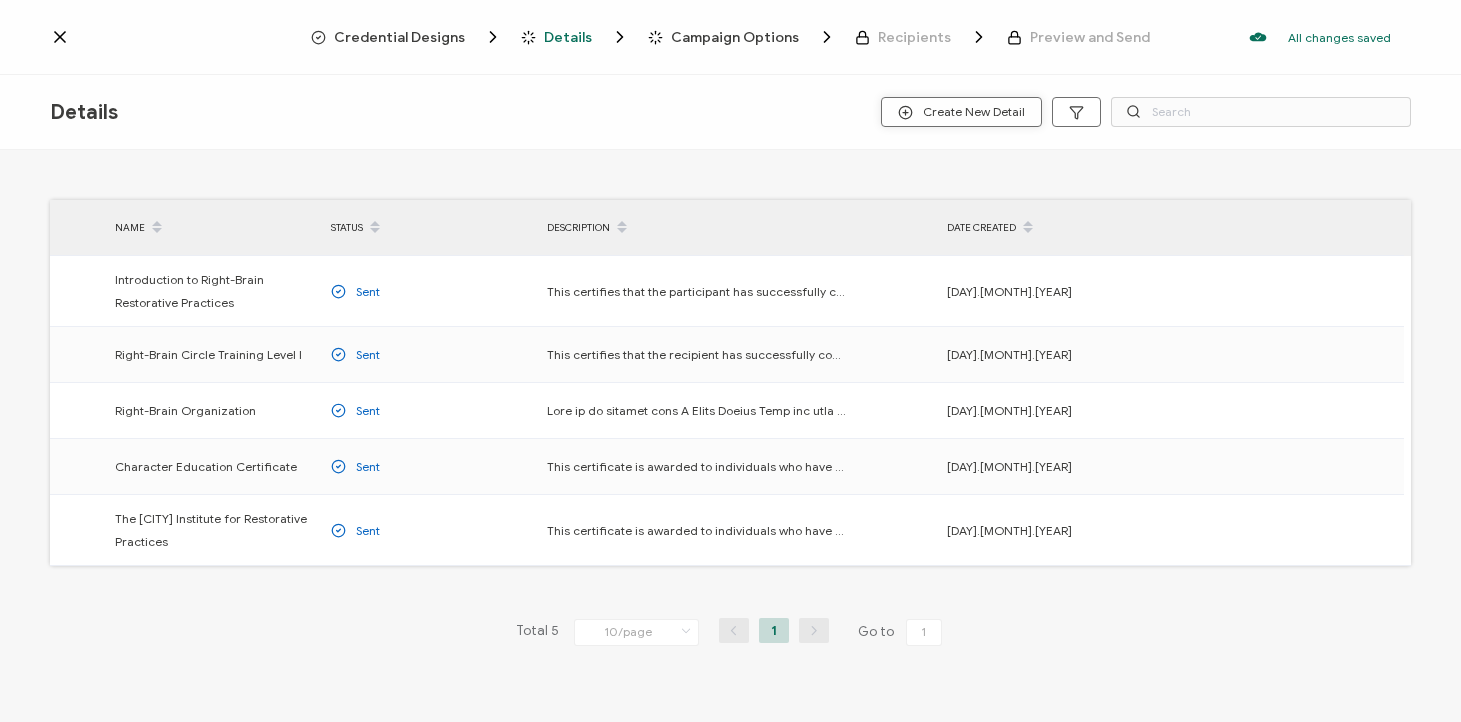 click on "Create New Detail" at bounding box center (961, 112) 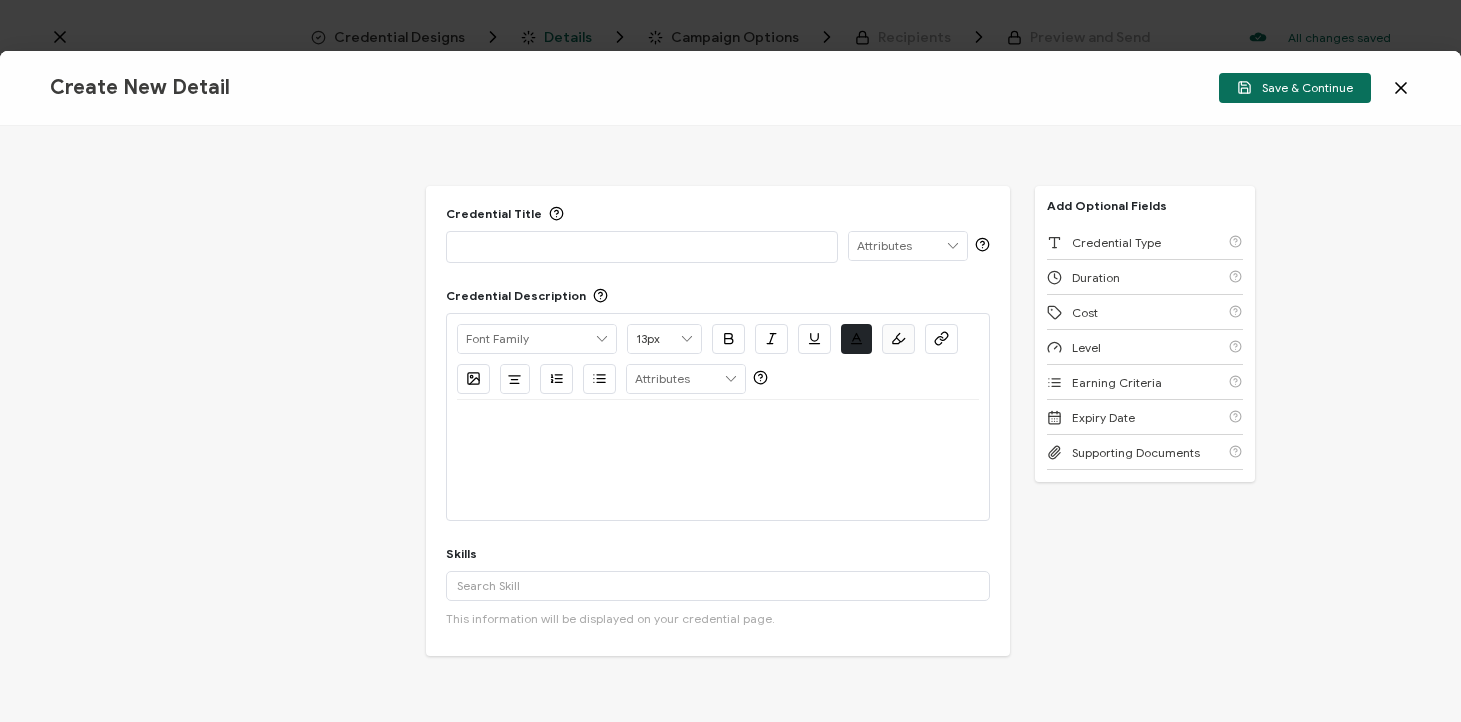 click at bounding box center [642, 247] 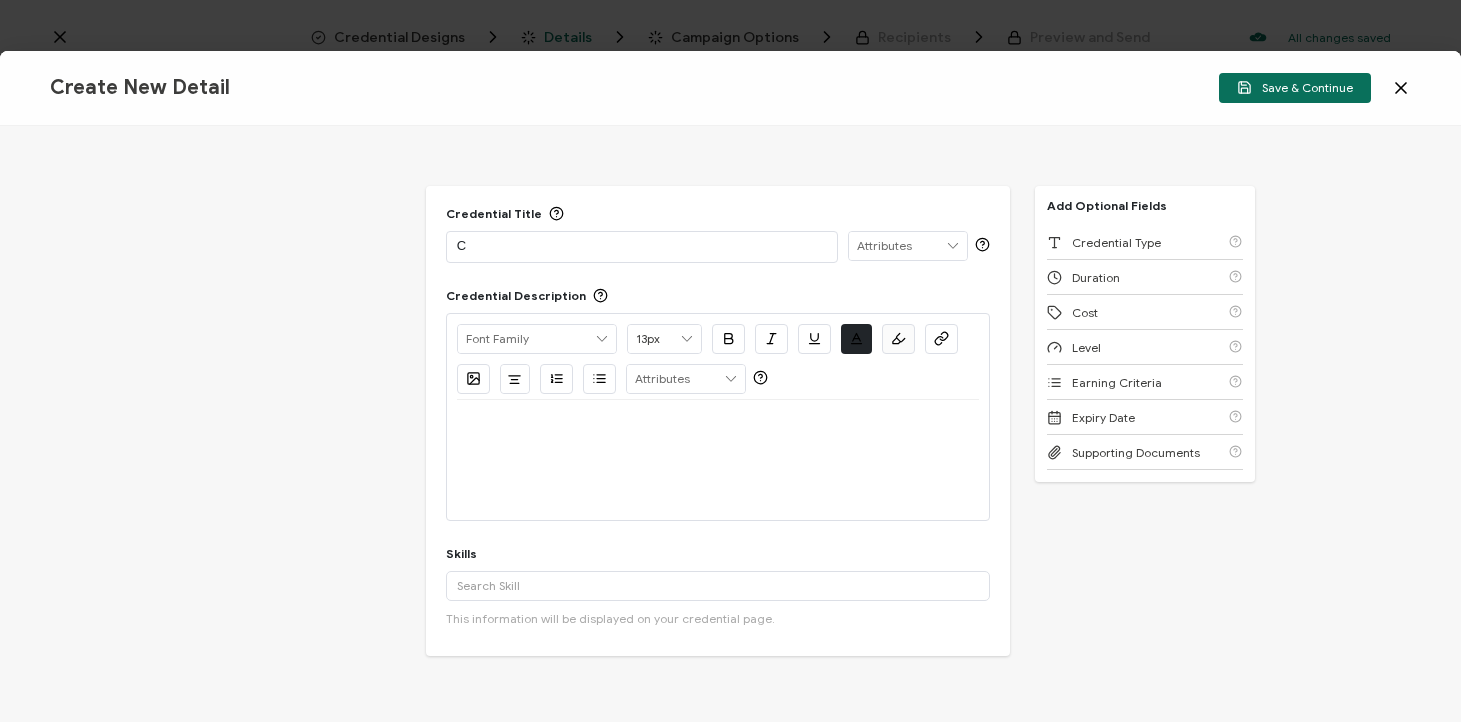 type 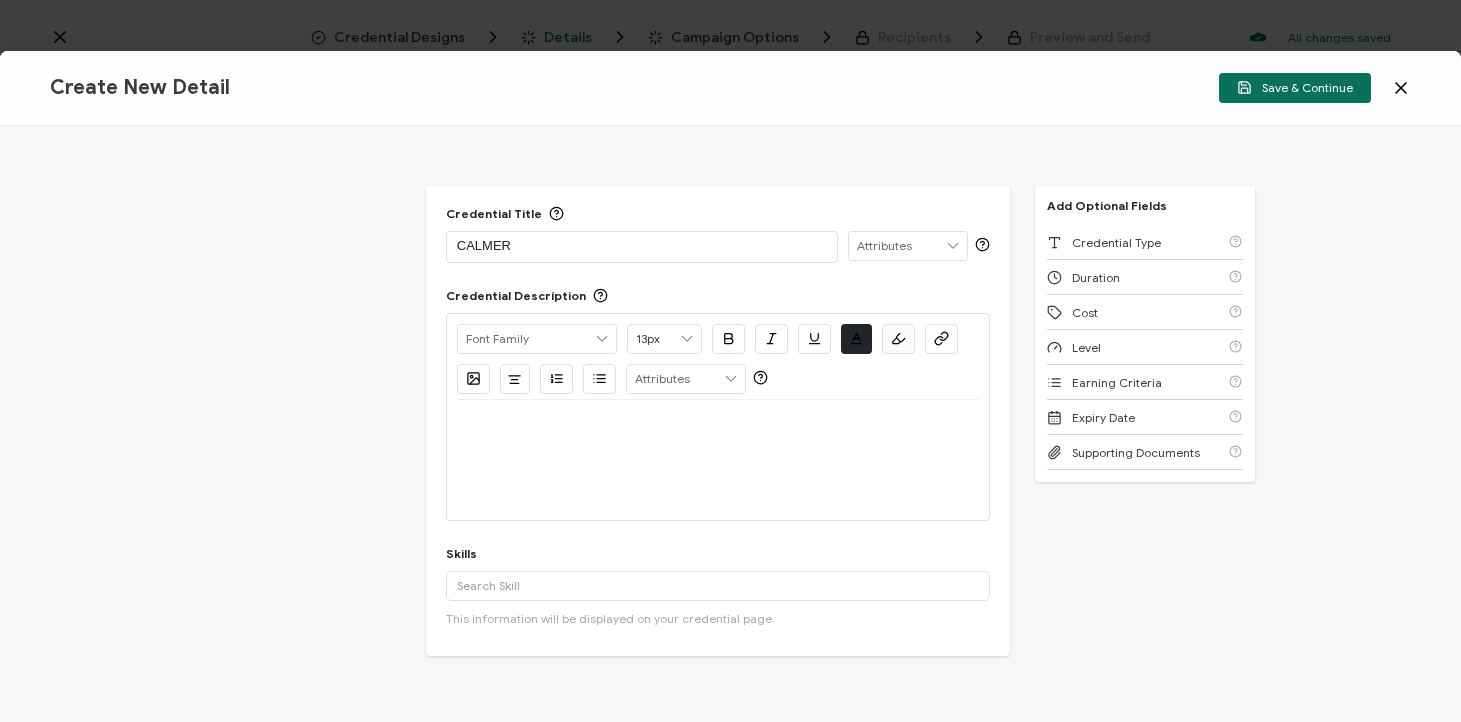 click at bounding box center [718, 424] 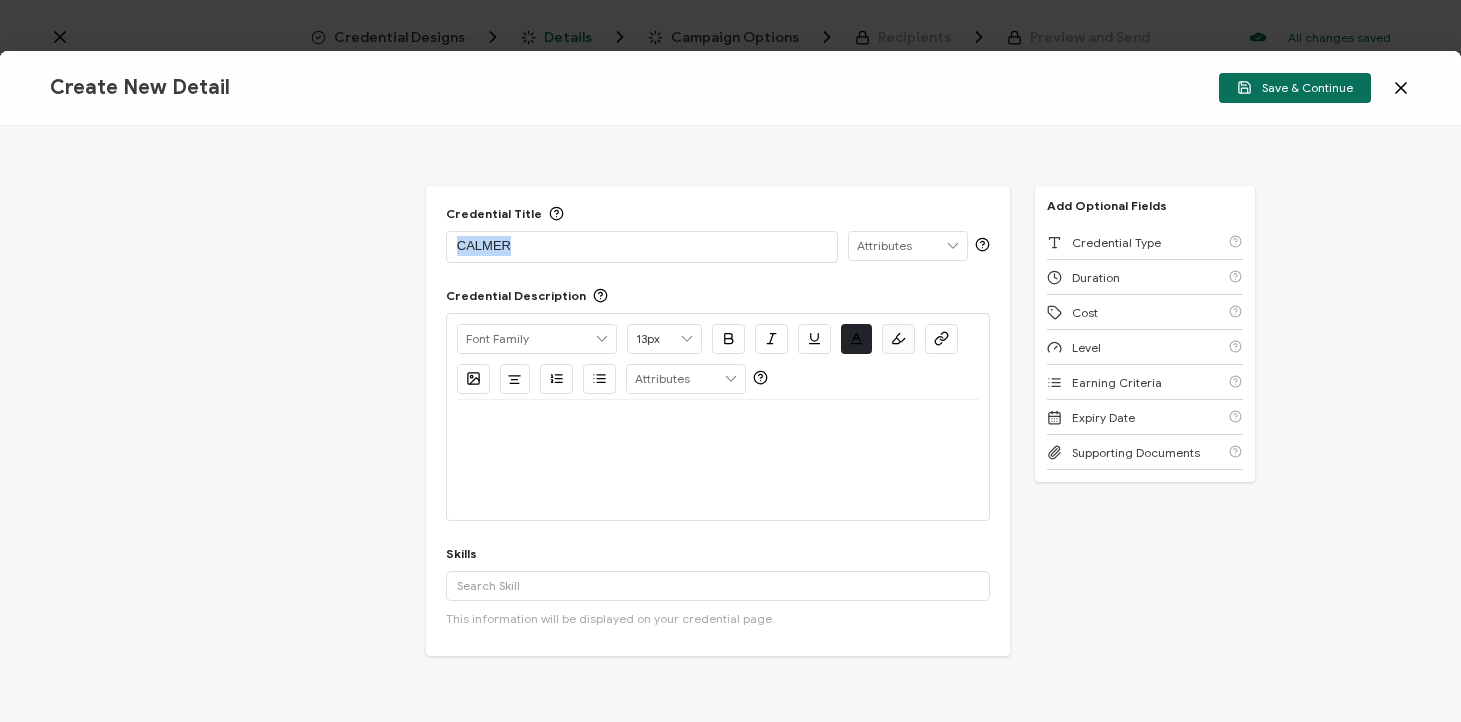 click on "CALMER" at bounding box center [642, 246] 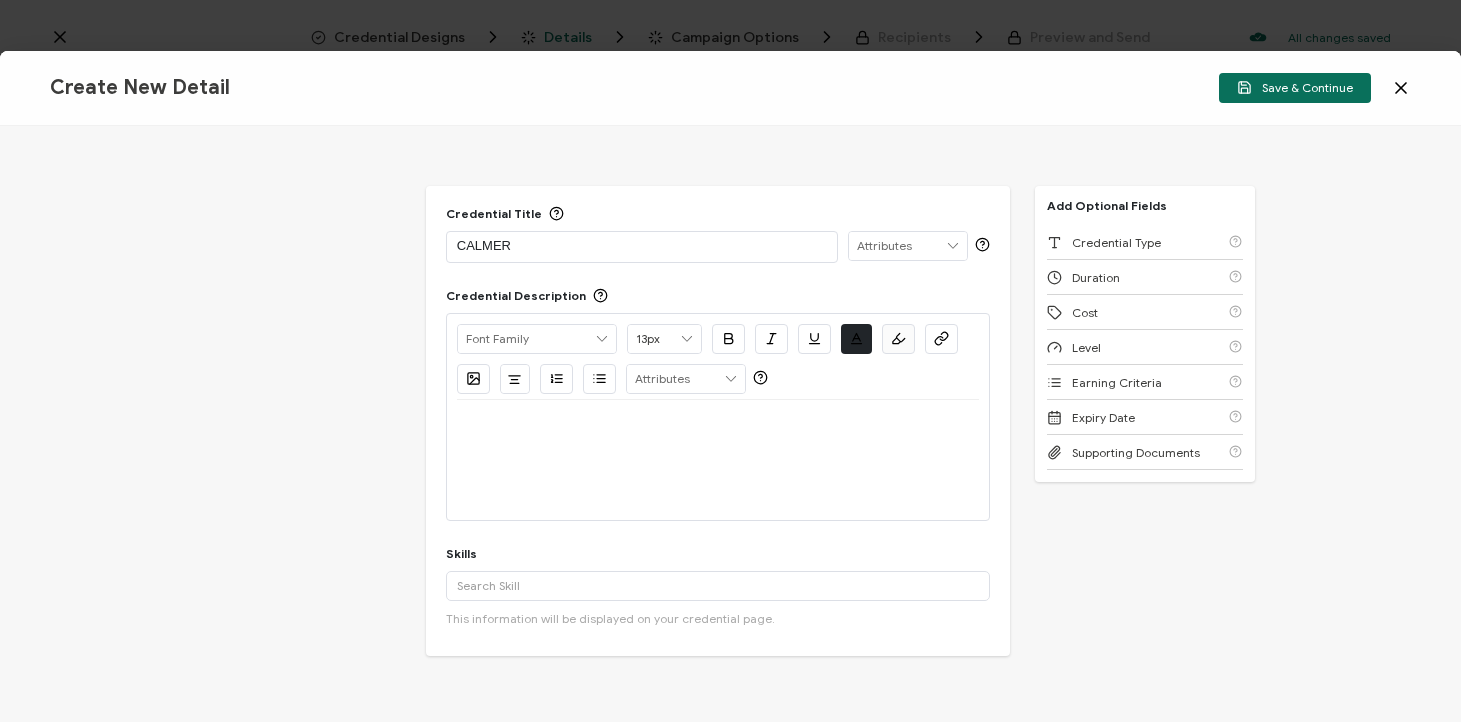 scroll, scrollTop: 0, scrollLeft: 0, axis: both 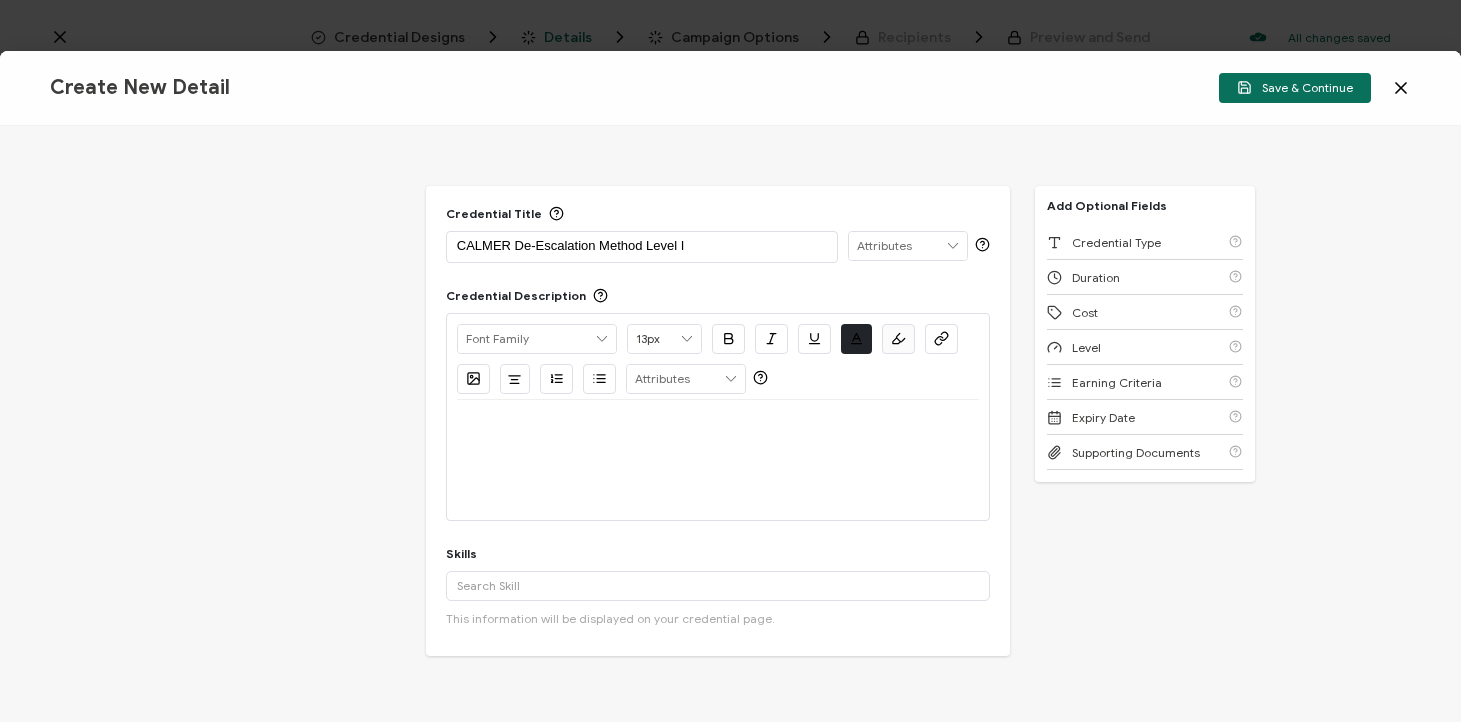 click at bounding box center [718, 424] 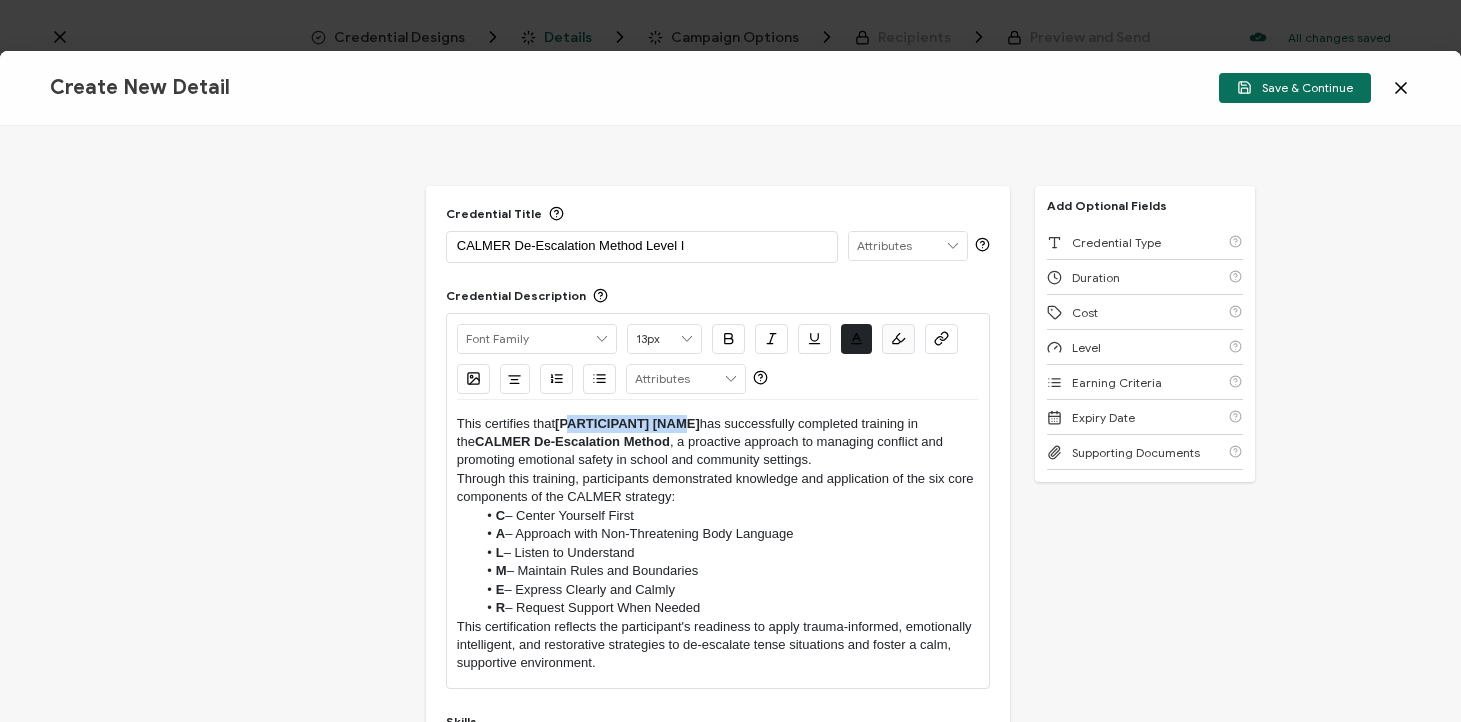drag, startPoint x: 565, startPoint y: 423, endPoint x: 676, endPoint y: 423, distance: 111 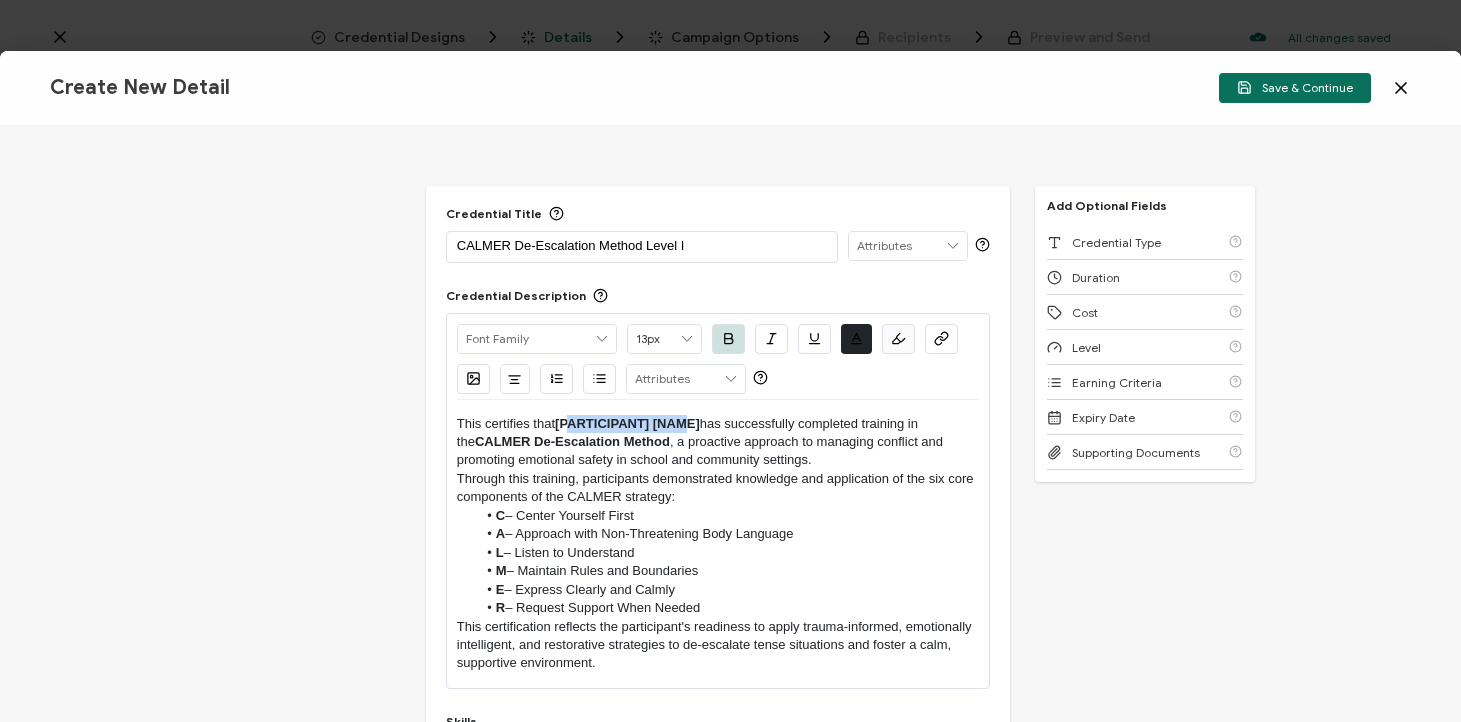click on "This certifies that [Participant Name] has successfully completed training in the CALMER De-Escalation Method , a proactive approach to managing conflict and promoting emotional safety in school and community settings." at bounding box center (718, 442) 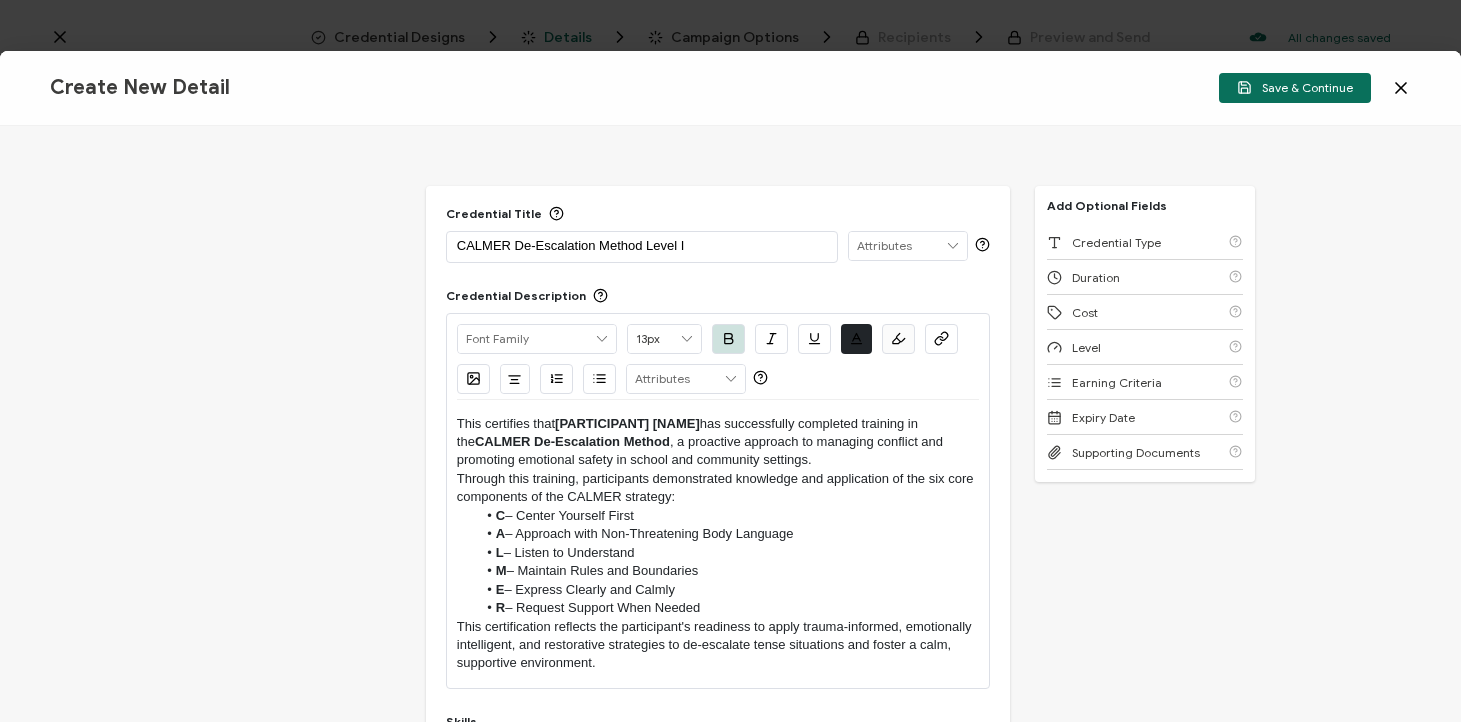 type 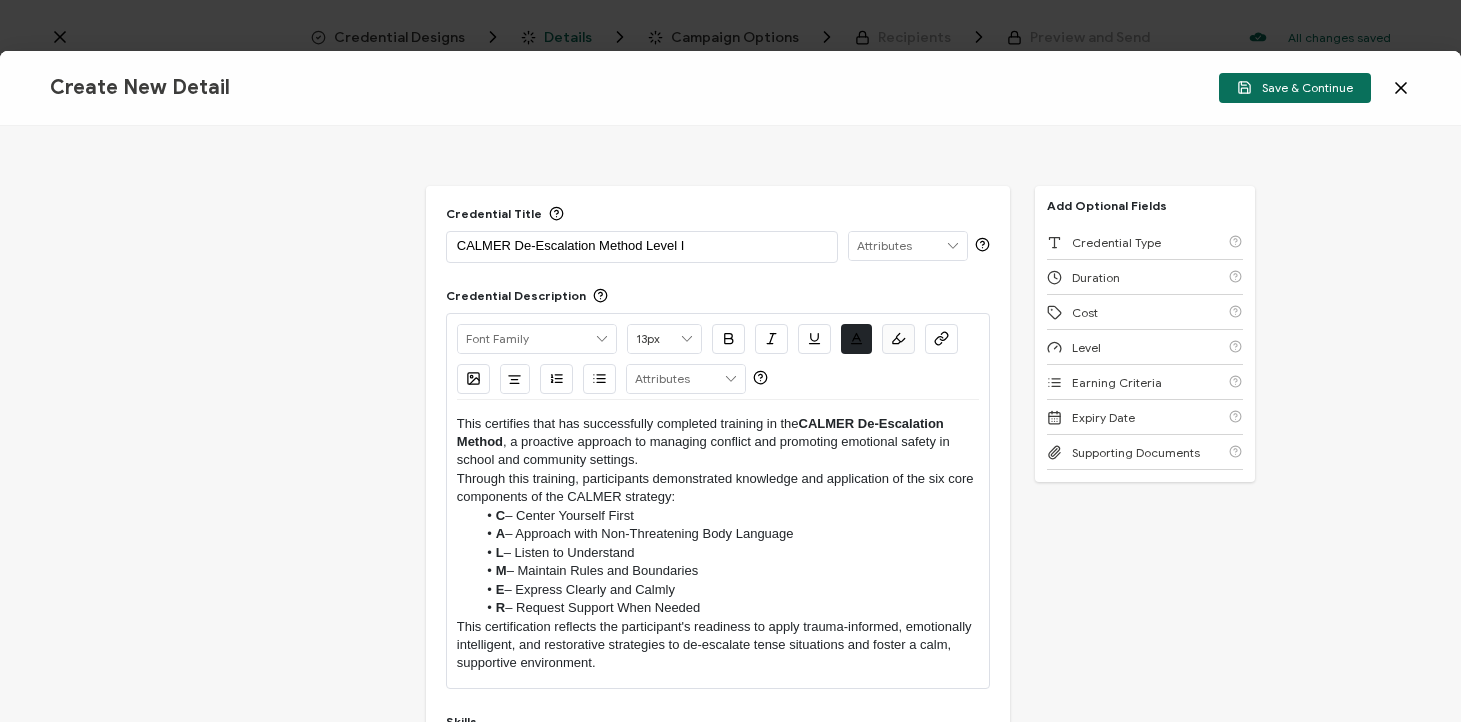 click on "This certifies that has successfully completed training in the CALMER De-Escalation Method , a proactive approach to managing conflict and promoting emotional safety in school and community settings." at bounding box center (718, 442) 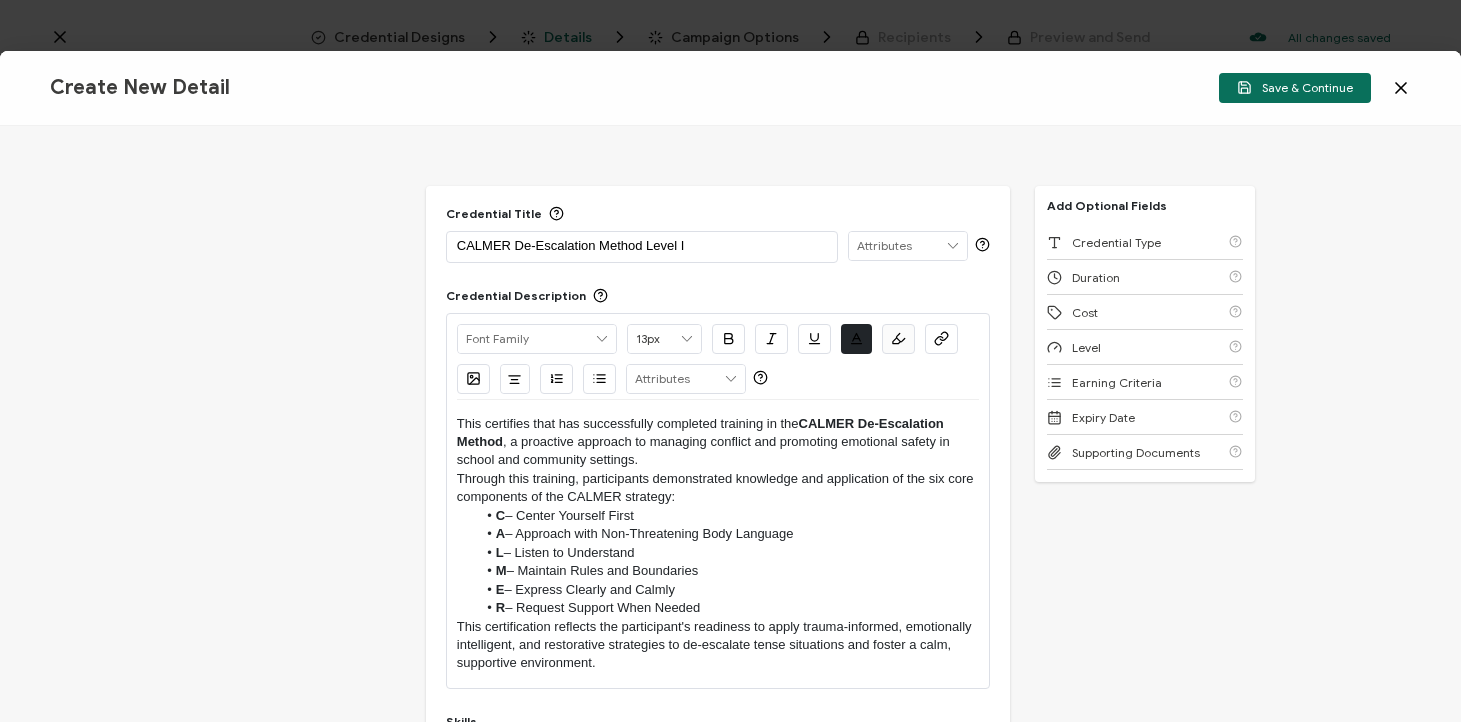 scroll, scrollTop: 178, scrollLeft: 0, axis: vertical 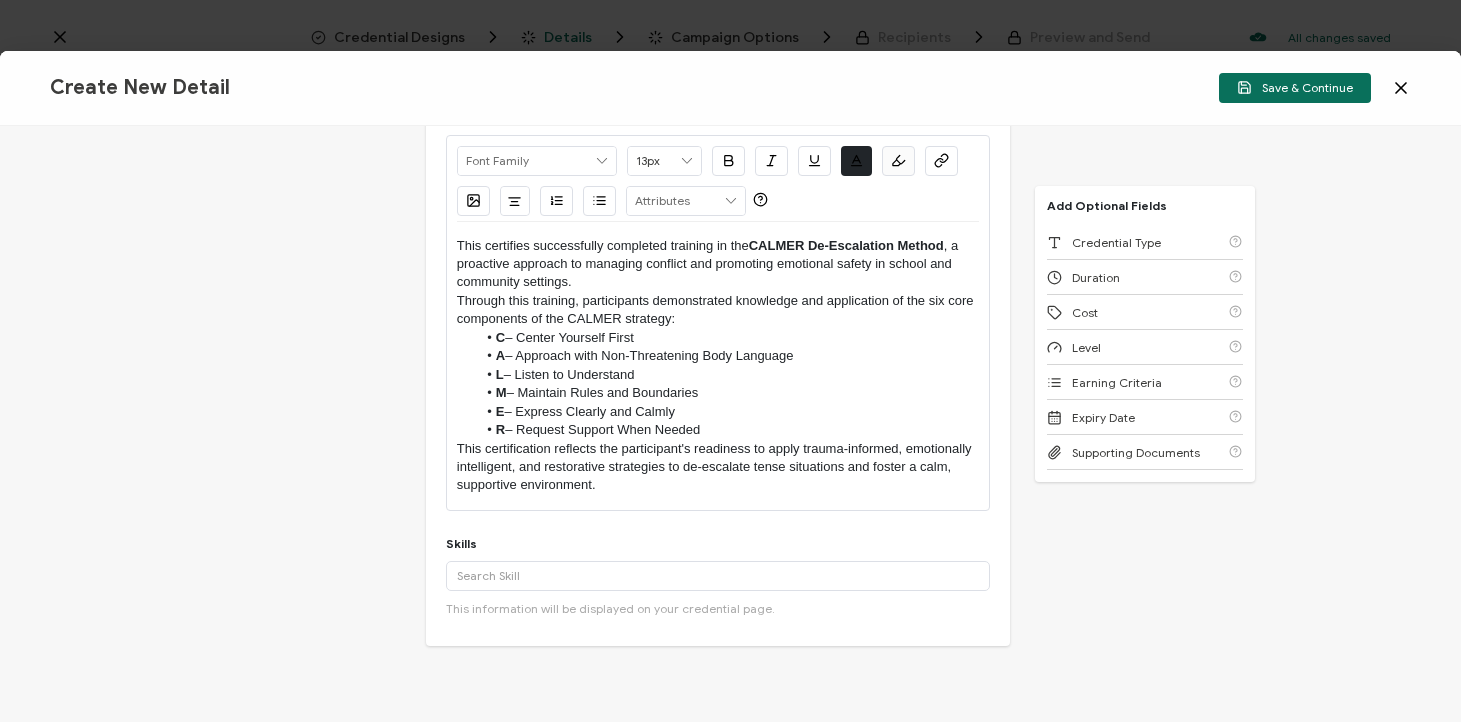 click on "This certifies successfully completed training in the  CALMER De-Escalation Method , a proactive approach to managing conflict and promoting emotional safety in school and community settings." at bounding box center [718, 264] 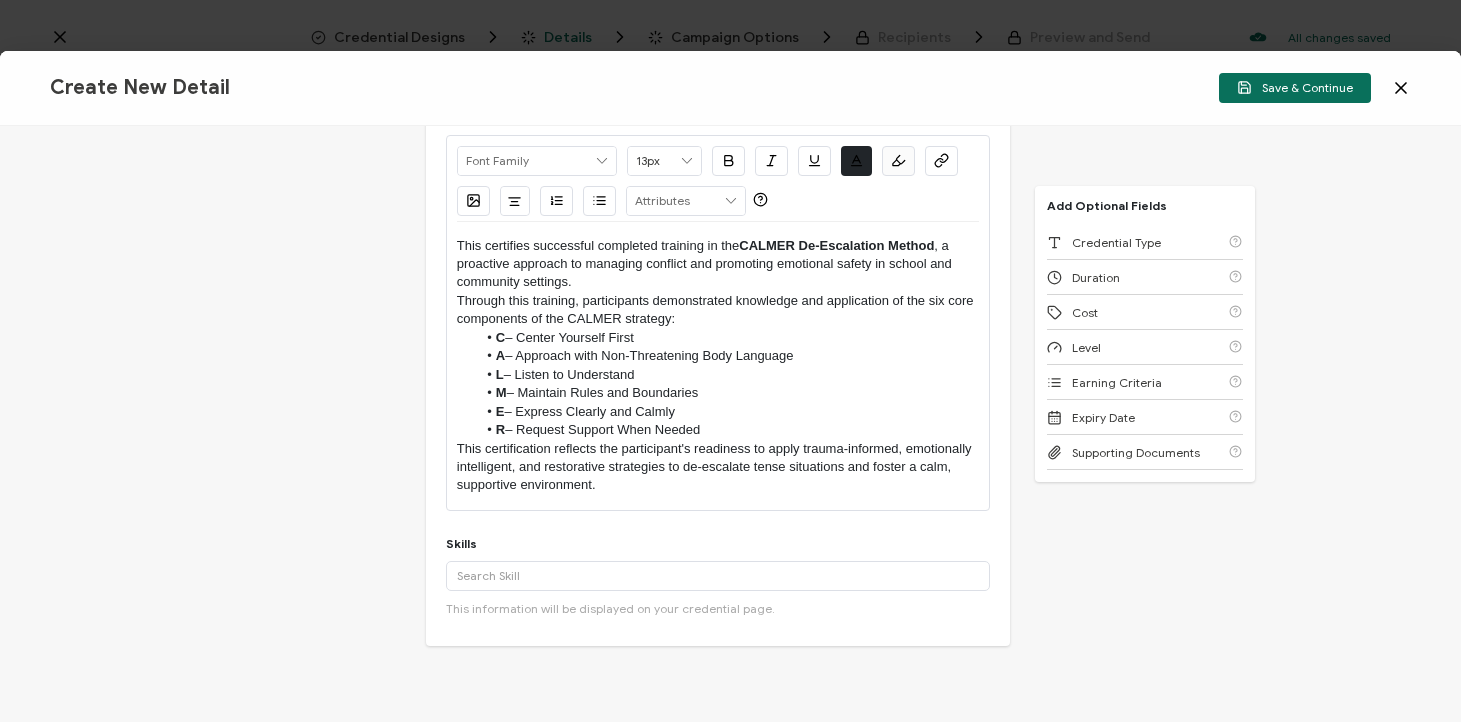click on "This certifies successful completed training in the CALMER De-Escalation Method , a proactive approach to managing conflict and promoting emotional safety in school and community settings." at bounding box center (718, 264) 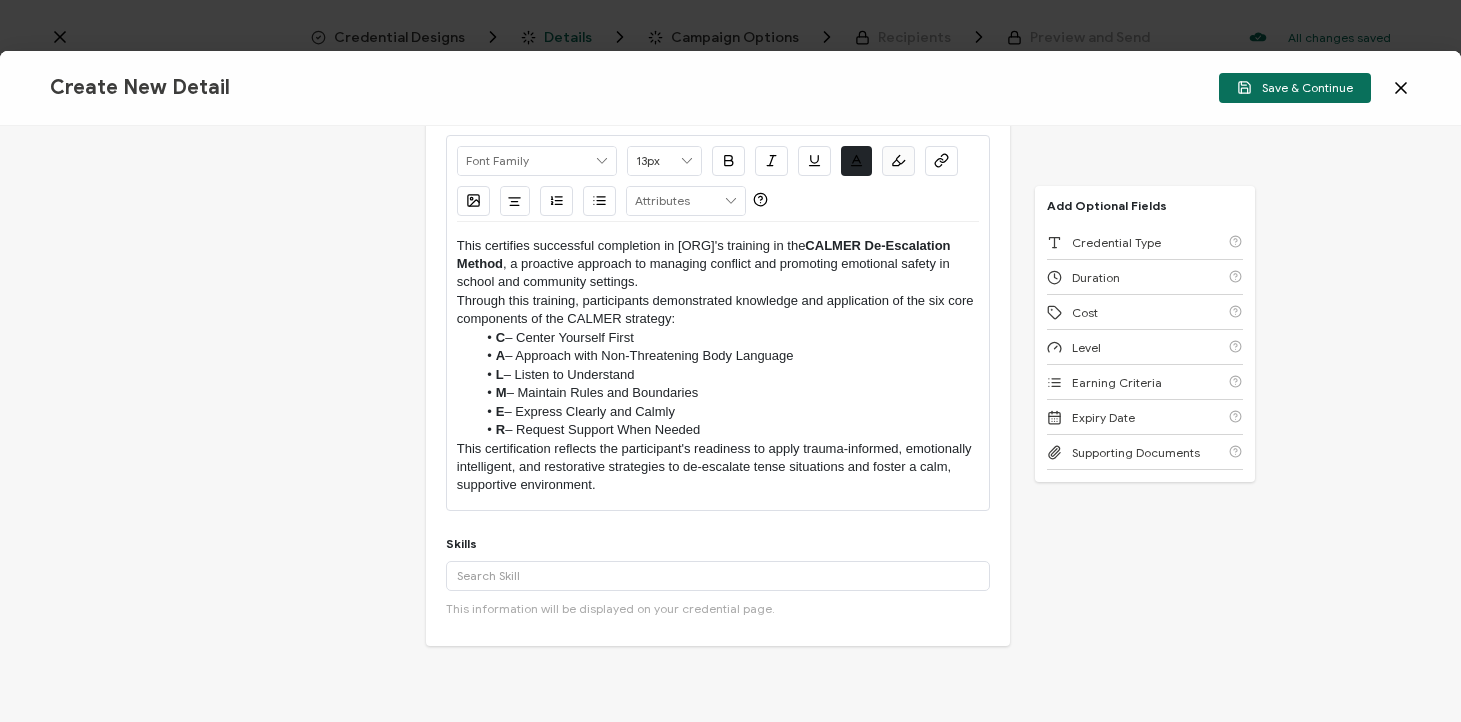 click on "This certifies successful completion in [INSTITUTE] training in the [METHOD] , a proactive approach to managing conflict and promoting emotional safety in school and community settings." at bounding box center [718, 264] 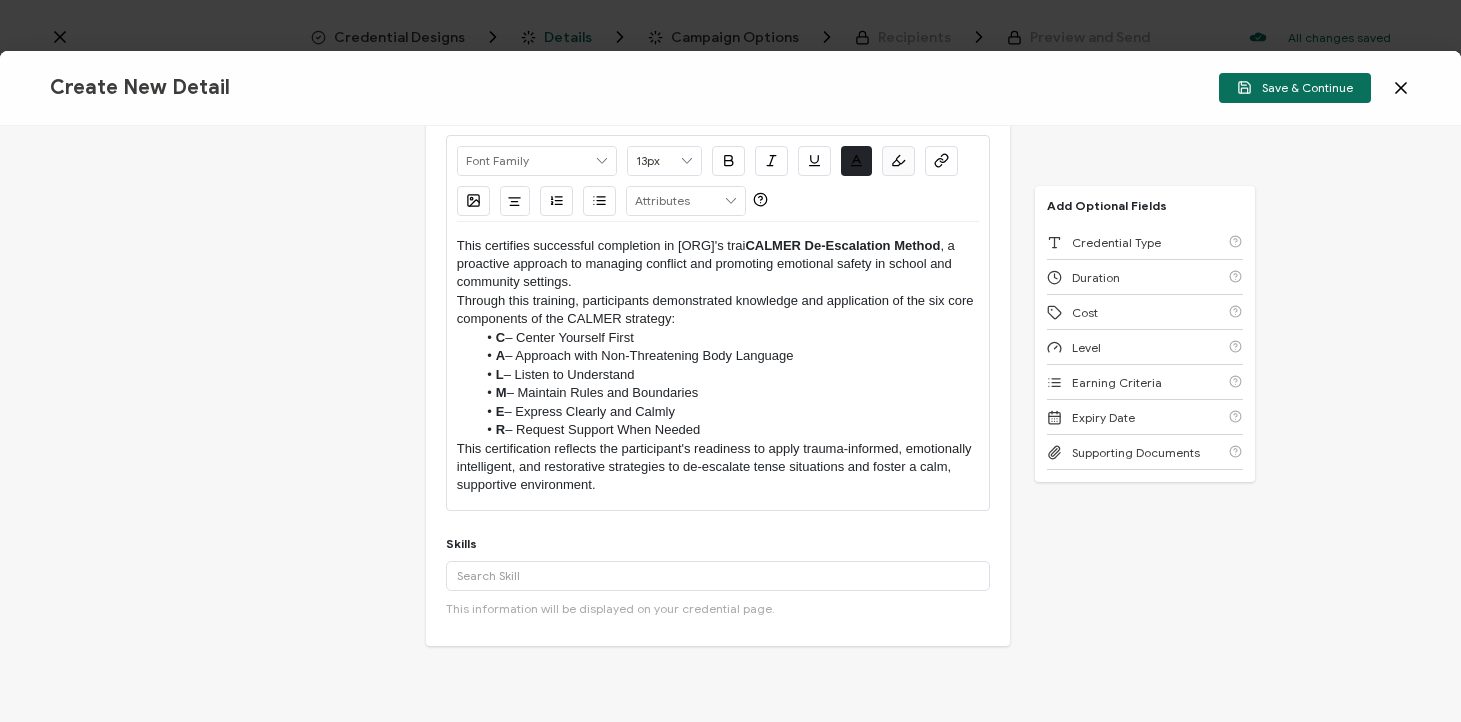 click on "This certifies successful completion in [ABBREVIATION]'s trai CALMER De-Escalation Method , a proactive approach to managing conflict and promoting emotional safety in school and community settings." at bounding box center [718, 264] 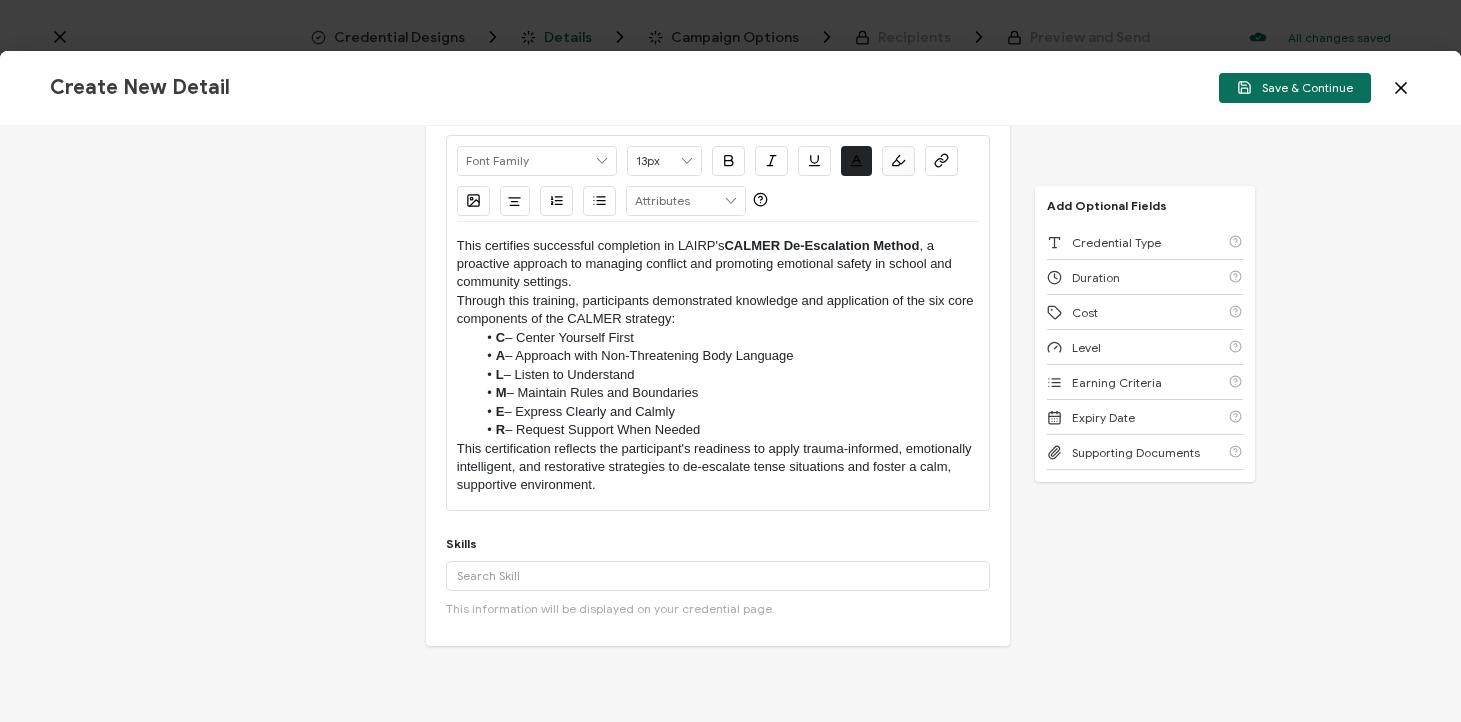 click on "This certifies successful completion in [ORG]'s [CERTIFICATION] , a proactive approach to managing conflict and promoting emotional safety in school and community settings." at bounding box center (718, 264) 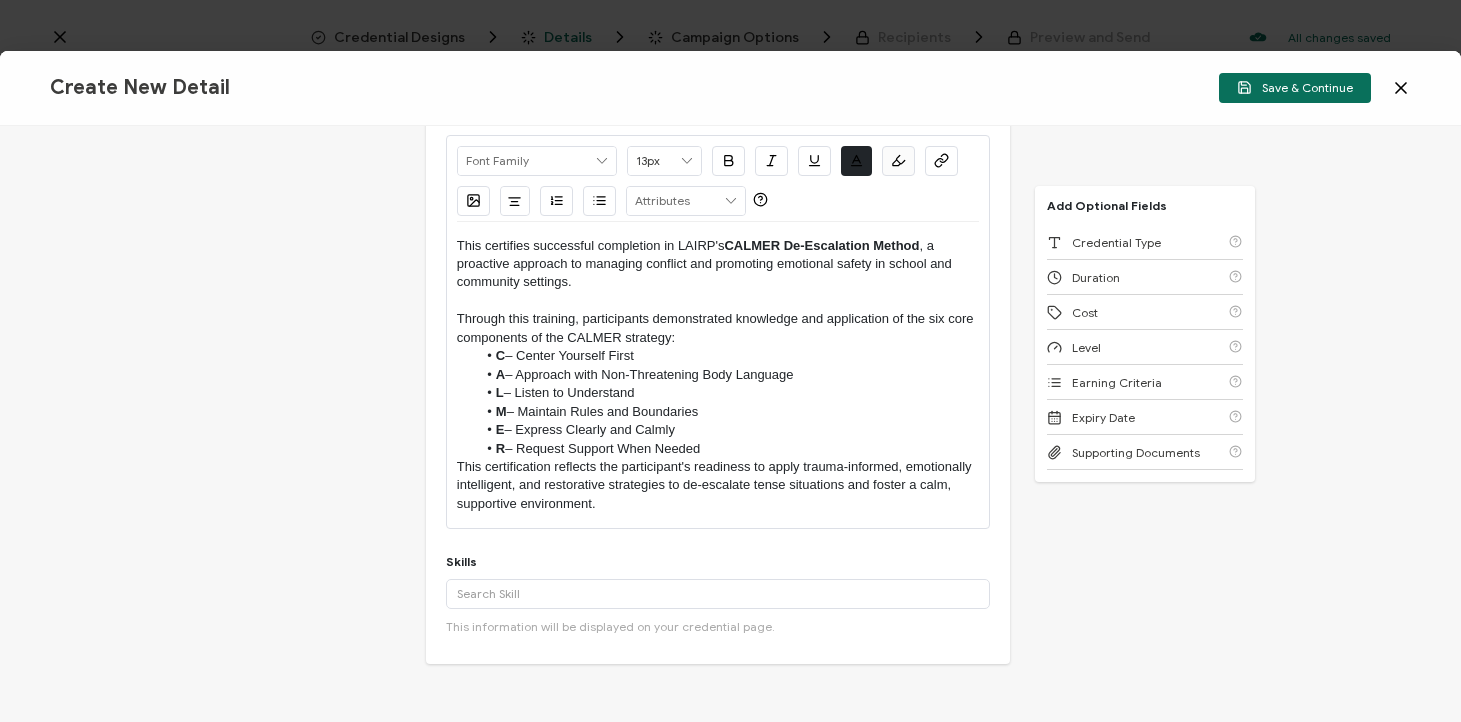 click on "R – Request Support When Needed" at bounding box center [727, 449] 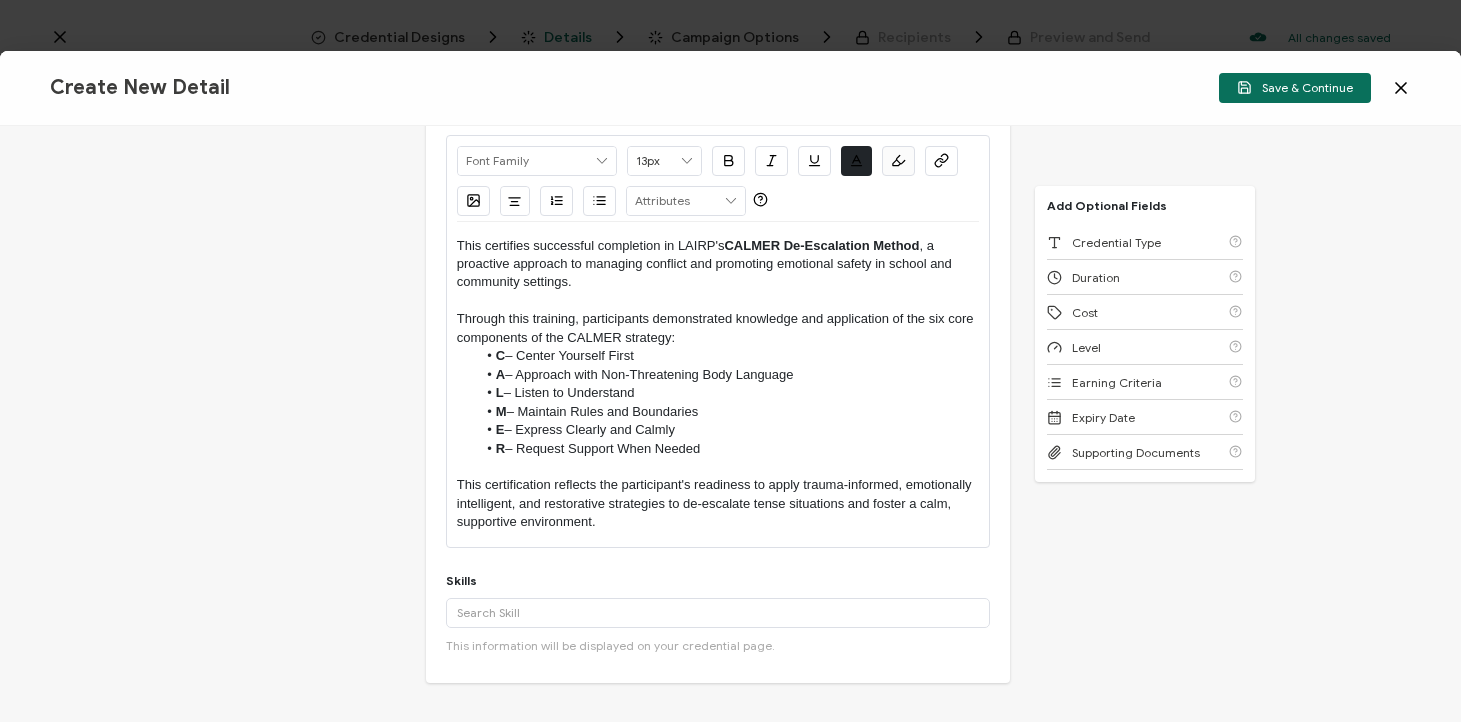 click on "Through this training, participants demonstrated knowledge and application of the six core components of the CALMER strategy:" at bounding box center [718, 328] 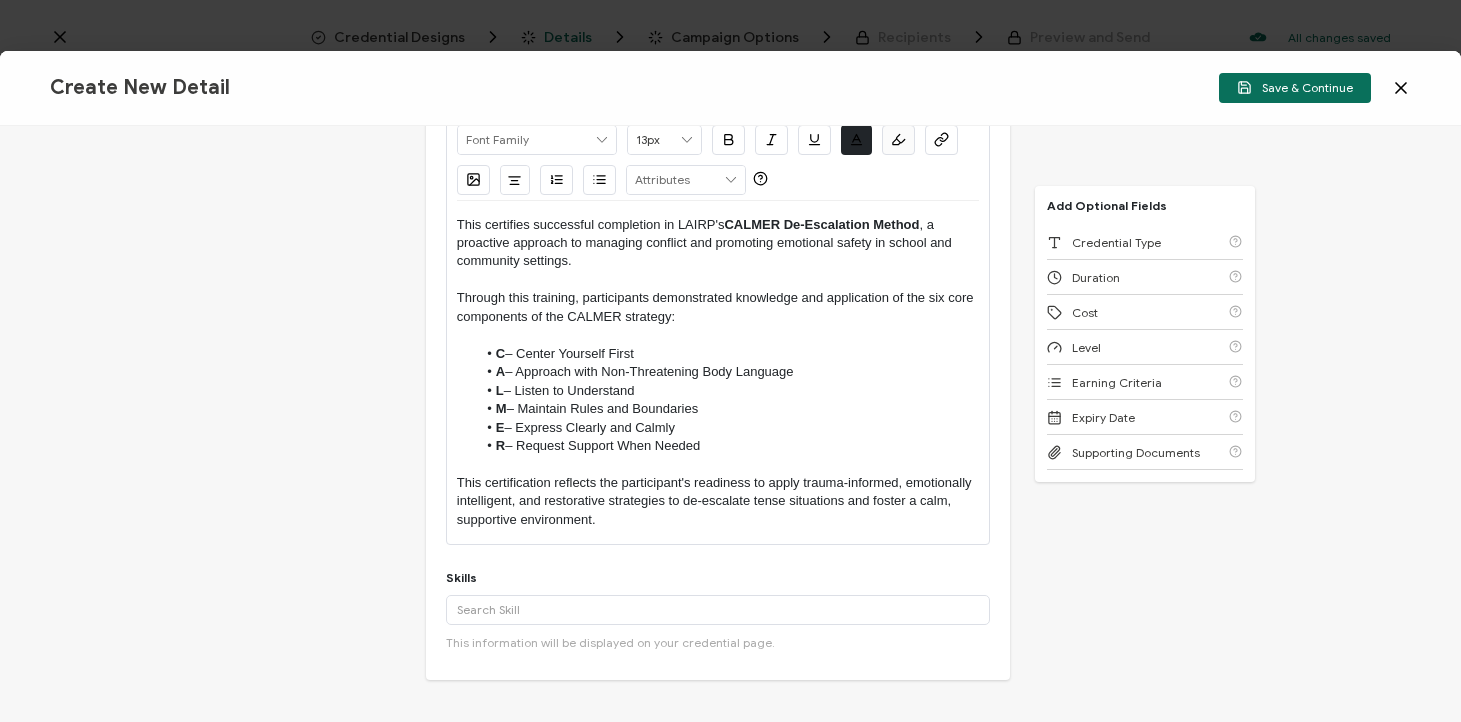 scroll, scrollTop: 224, scrollLeft: 0, axis: vertical 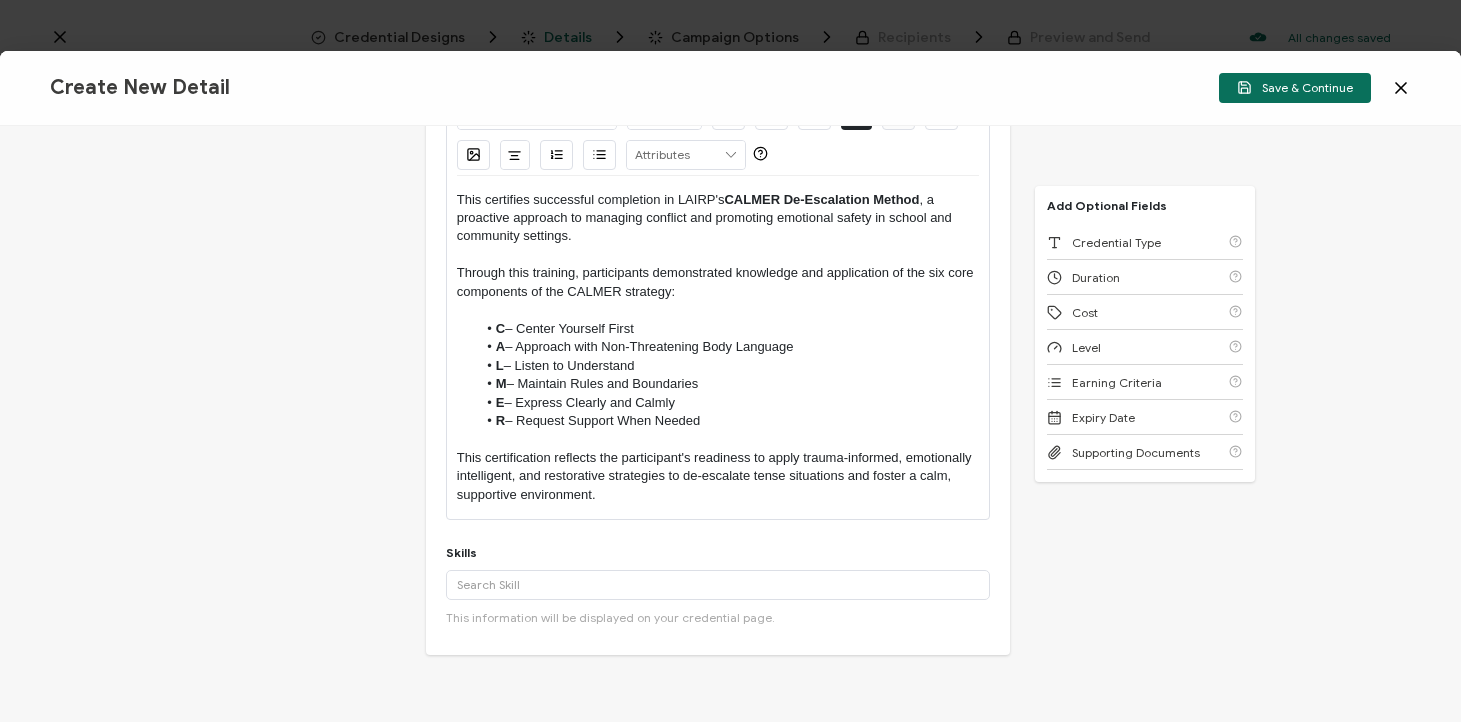 drag, startPoint x: 641, startPoint y: 568, endPoint x: 631, endPoint y: 578, distance: 14.142136 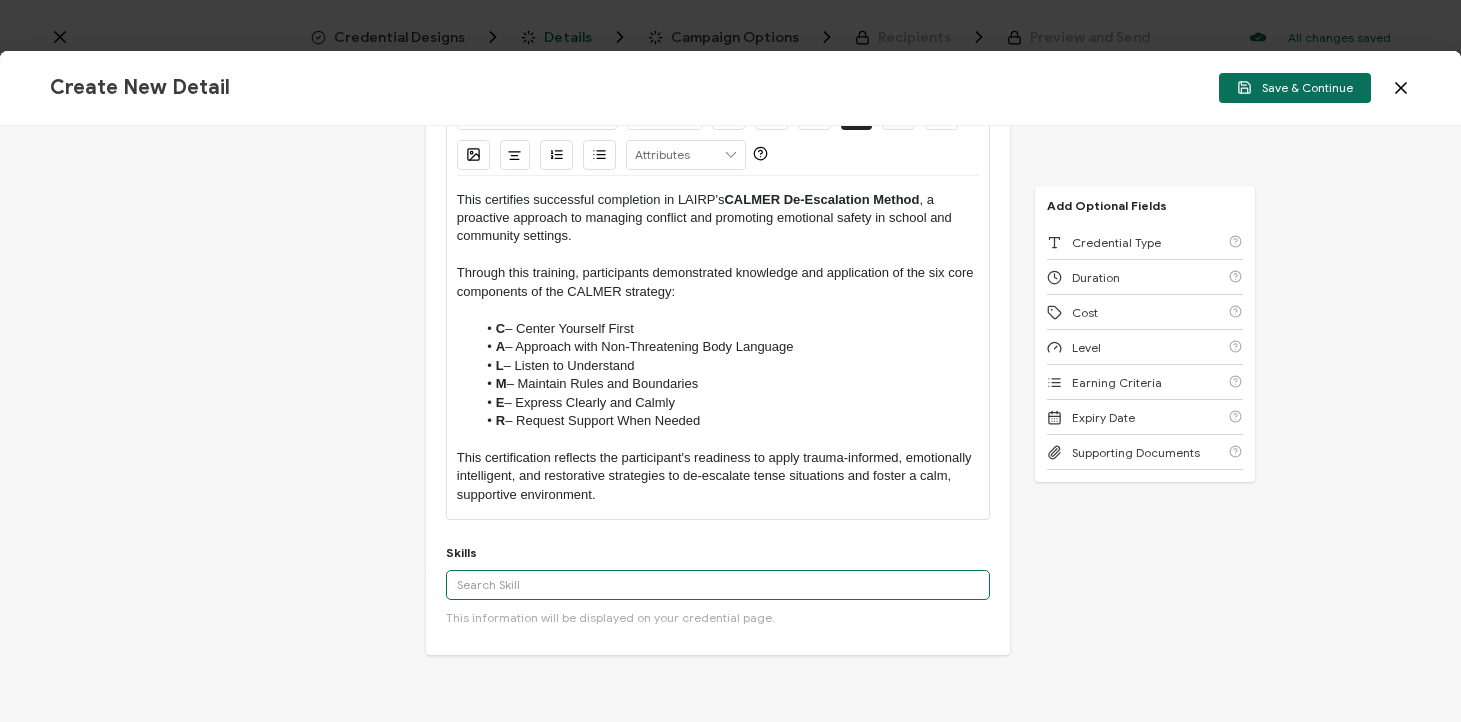click at bounding box center [718, 585] 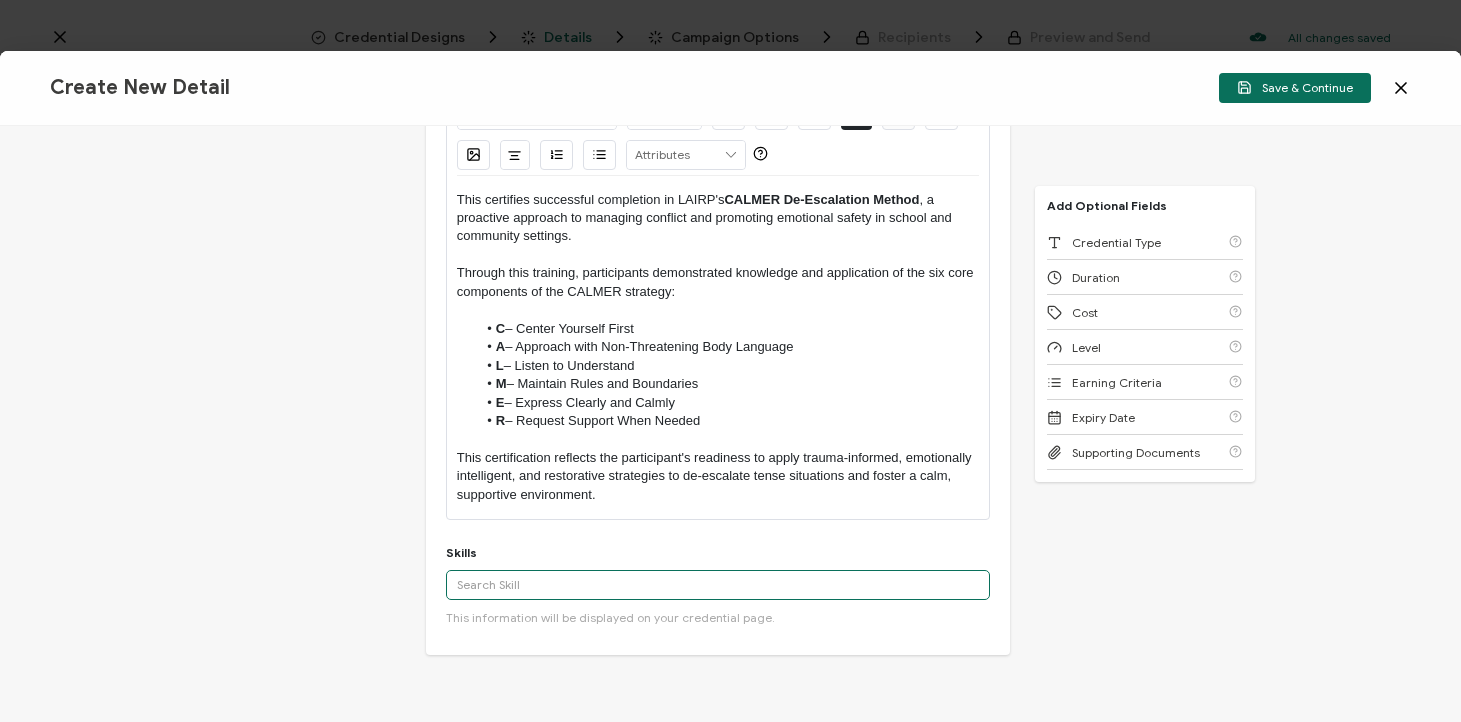 type on "s" 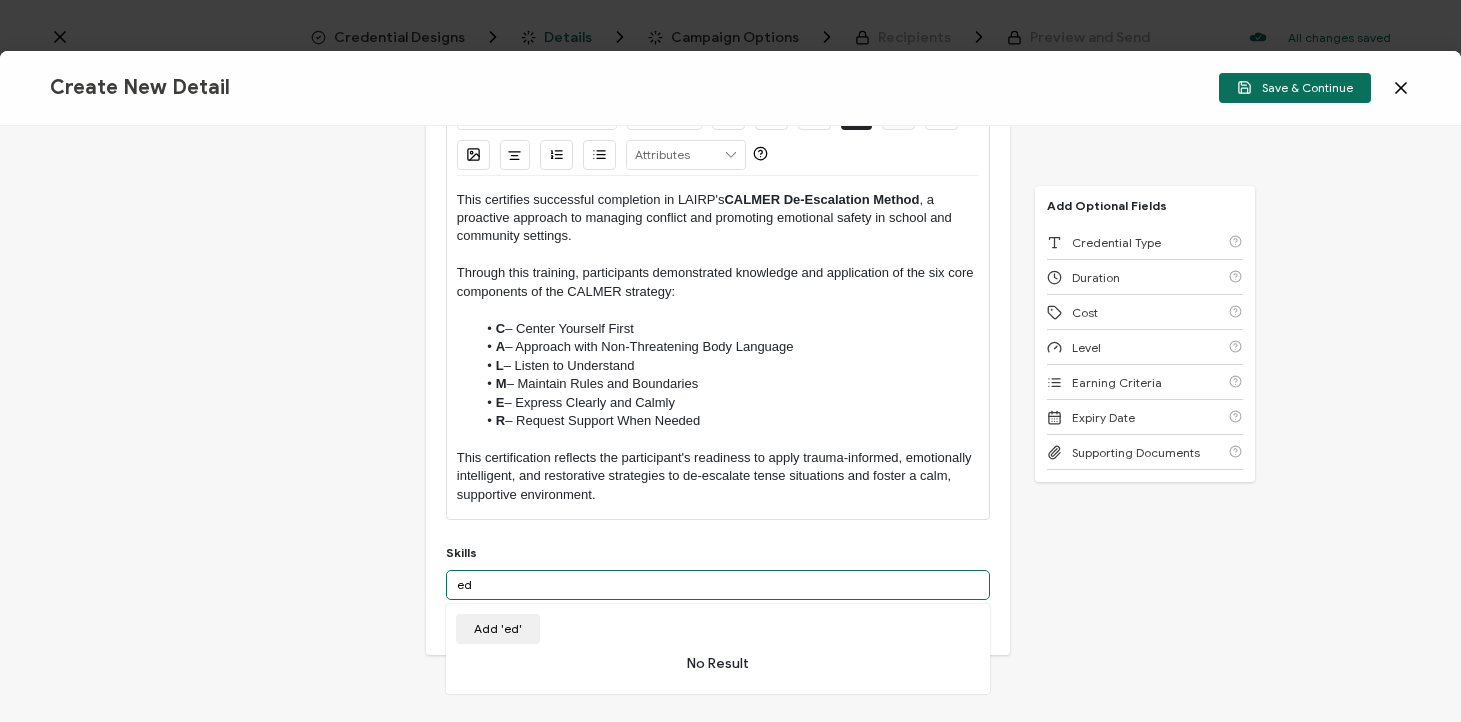 type on "e" 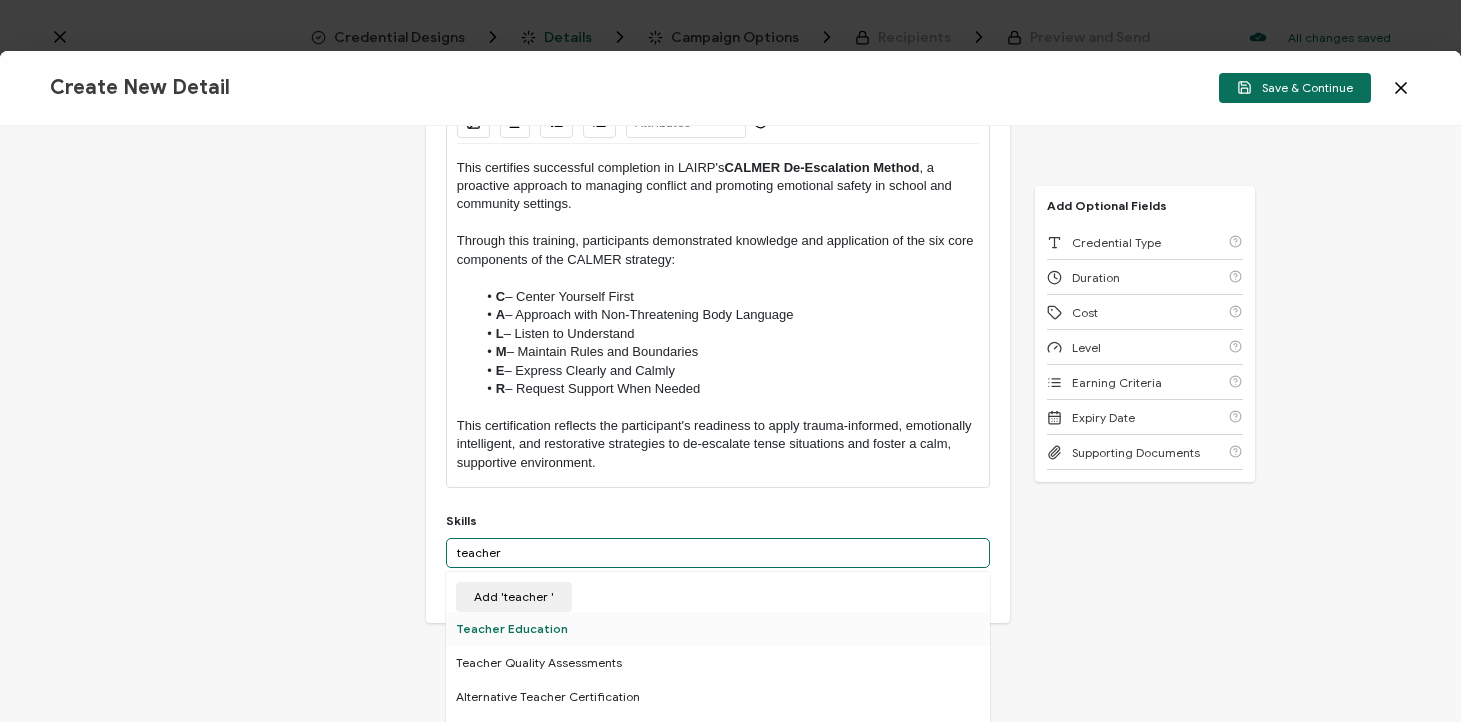 scroll, scrollTop: 270, scrollLeft: 0, axis: vertical 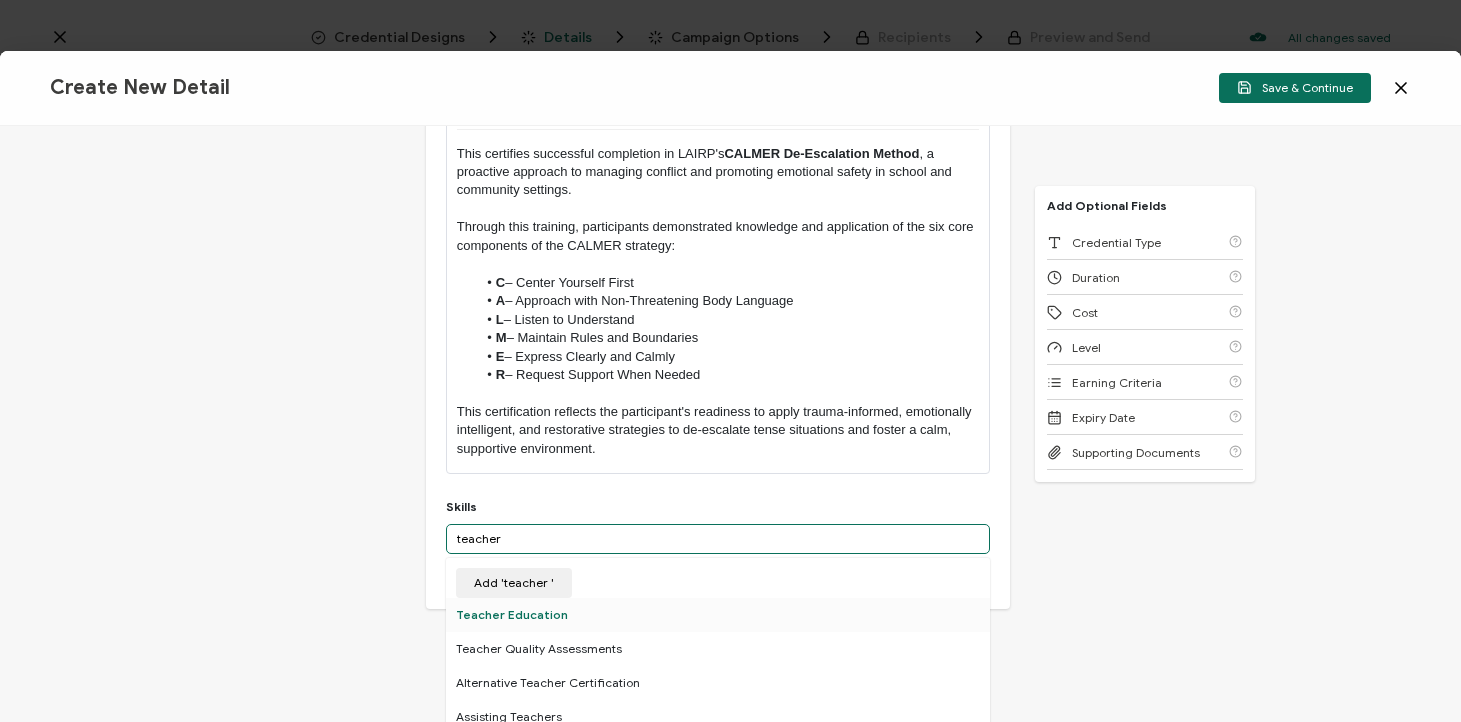 type on "teacher" 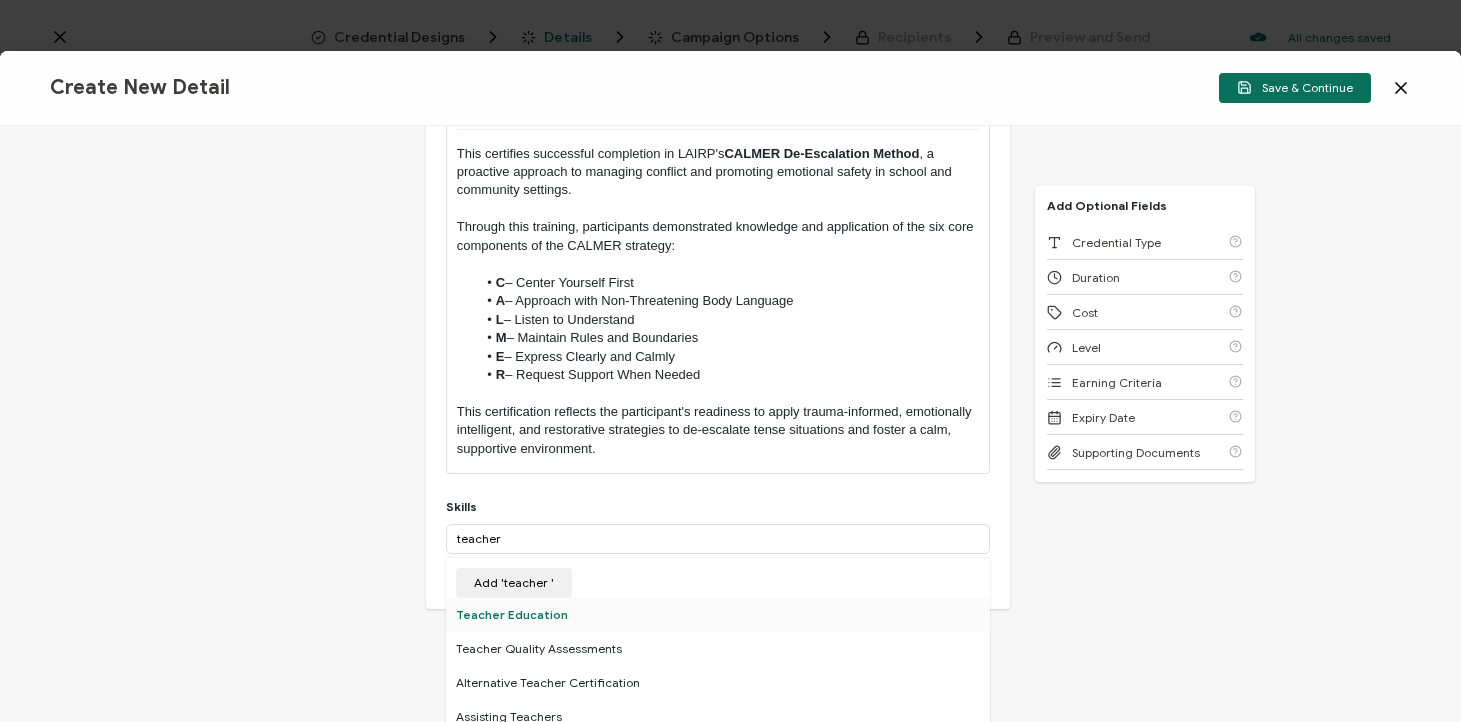 click on "Teacher Education" at bounding box center [718, 615] 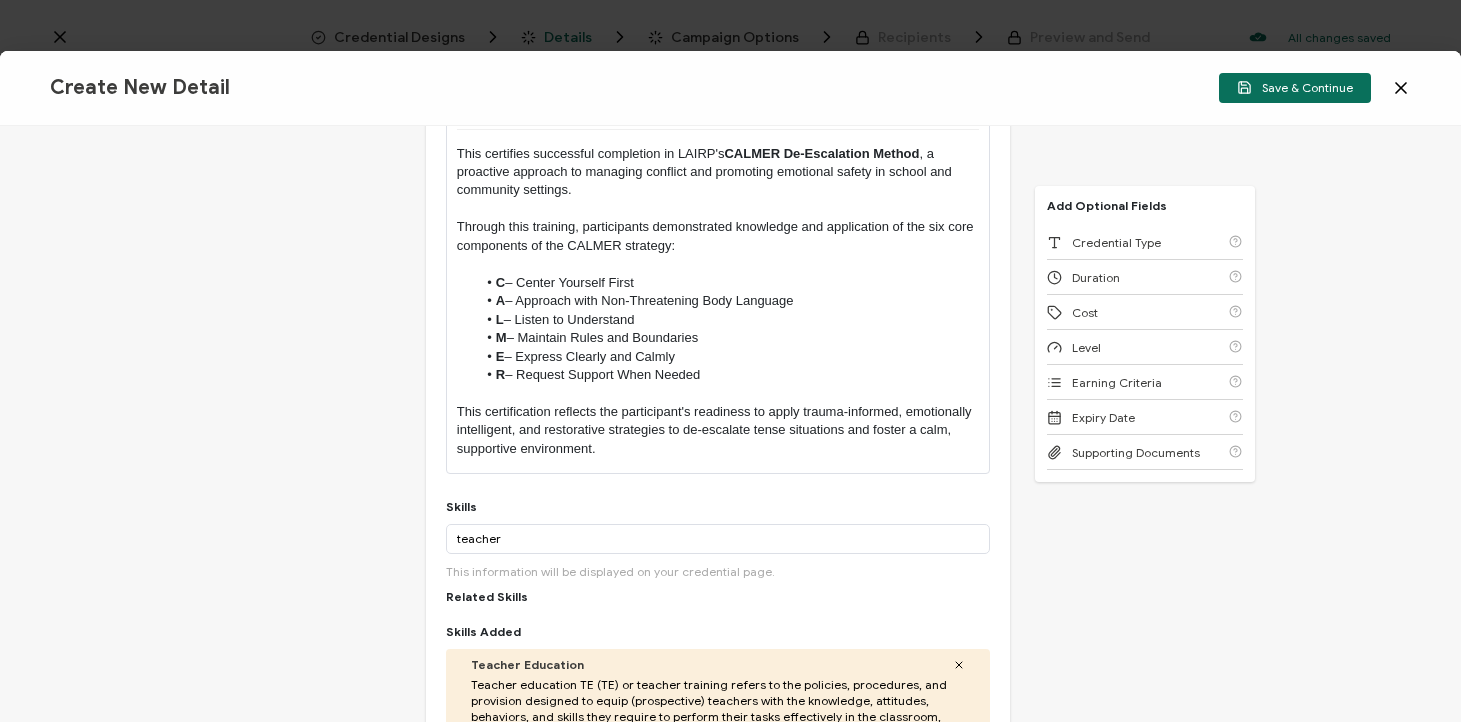 click on "Credential Title
CALMER De-Escalation Method Level I ISSUER
Issuer Name
Credential Description
Alright Sans Amita Archivo Black Arial Arimo Blinker Caveat Charm Charmonman Cinzel EB Garamond Farro Fira Sans Gelasio Gilroy Great Vibes Grenze Hanken Grotesk Inconsolata Josefin Sans Kolektif House Kufam Lato Libre Caslon Text Lora Lugrasimo Markazi Text Merienda Merriweather Montserrat Muli Noto Sans Noto Serif Nunito Open Sans Open Sans Condensed Orbitron Oswald Playfair Display Poppins PT Sans PT Sans Narrow PT Serif Quicksand Raleway Red Hat Display Roboto Roboto Condensed Roboto Slab Rubik Slabo 27px Source Sans Pro Spartan Tajawal Titillium Web Ubuntu UnifrakturCook UnifrakturMaguntia Work Sans 13px 11px 12px 13px 14px 15px 16px 17px 18px 19px 20px 21px 22px 23px 24px 25px 26px 27px 28px 29px 30px 31px 32px 33px 34px 35px 36px 37px 38px" at bounding box center (730, 424) 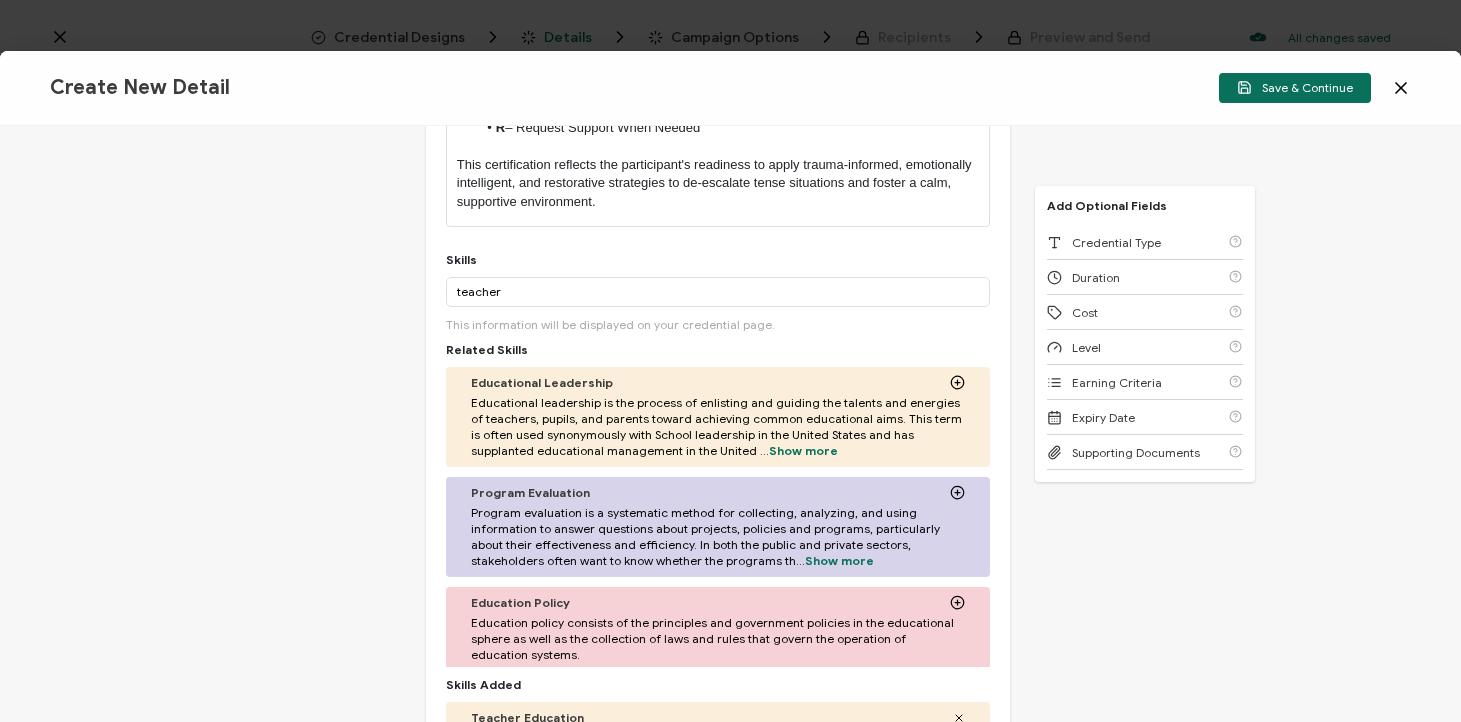 scroll, scrollTop: 0, scrollLeft: 0, axis: both 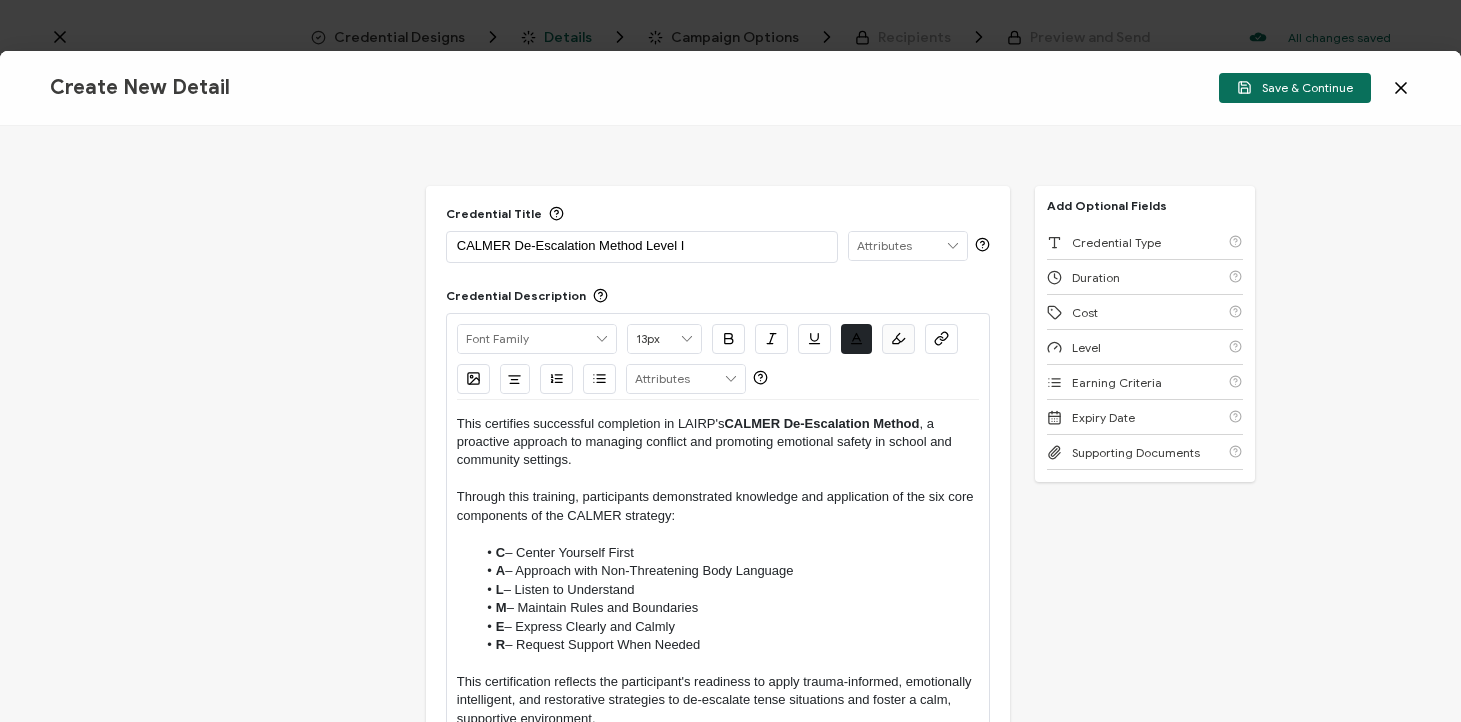 click on "This certifies successful completion in [ORG]'s [CERTIFICATION] , a proactive approach to managing conflict and promoting emotional safety in school and community settings." at bounding box center [718, 442] 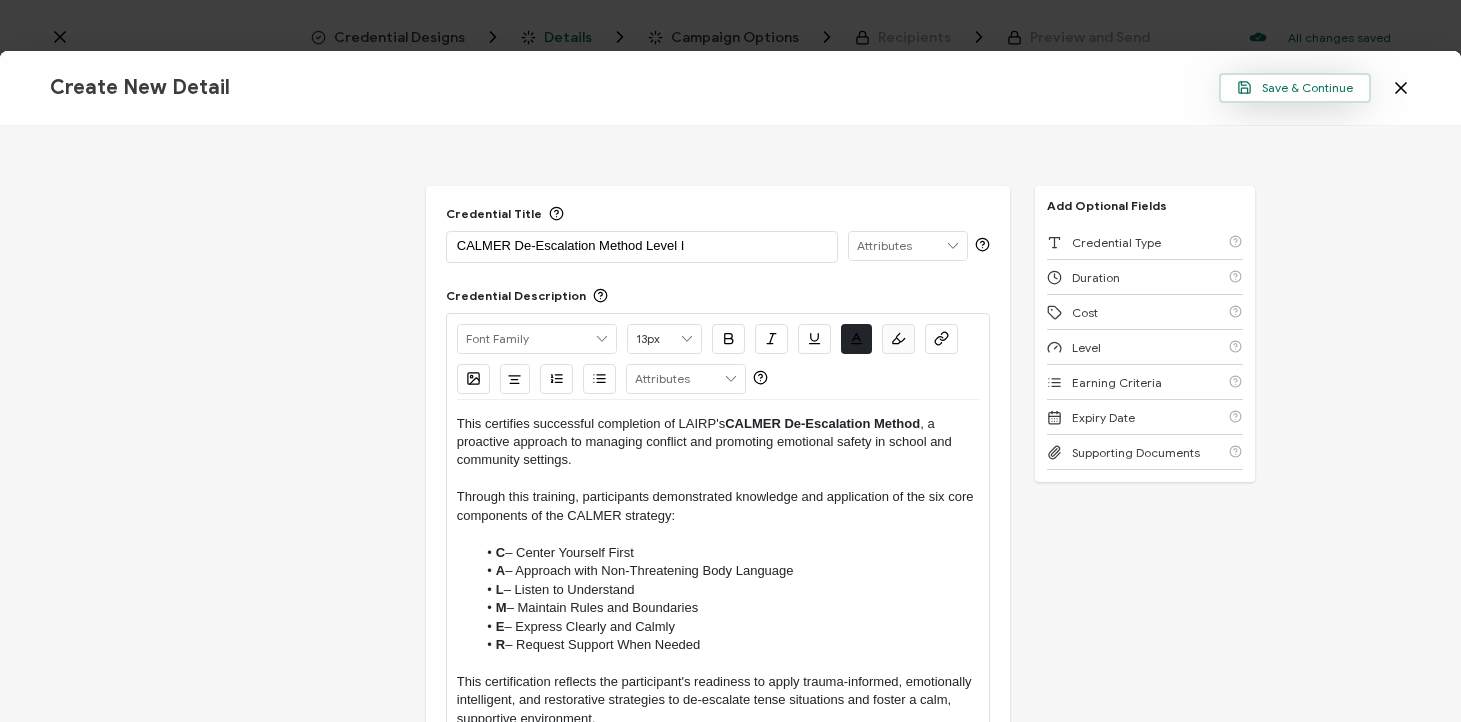 click on "Save & Continue" at bounding box center (1295, 87) 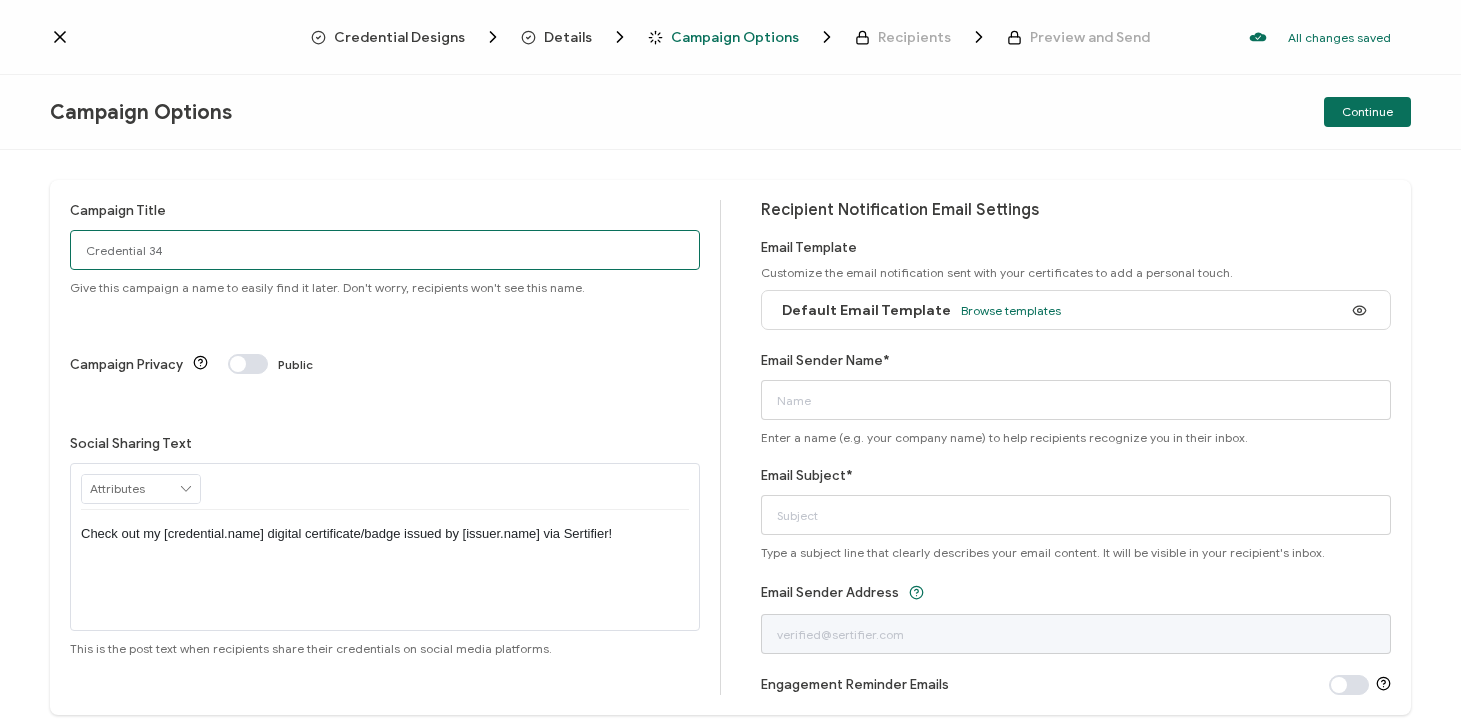 click on "Credential 34" at bounding box center [385, 250] 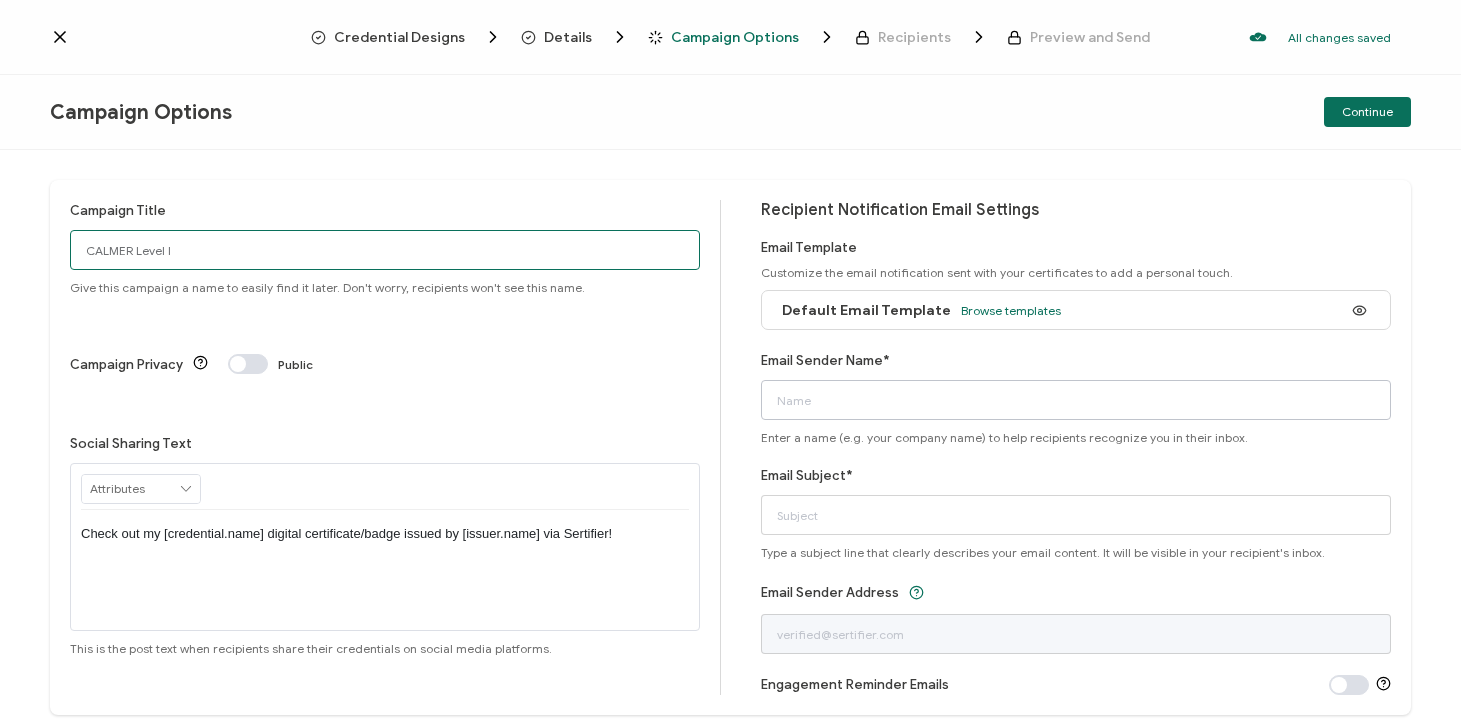 type on "CALMER Level I" 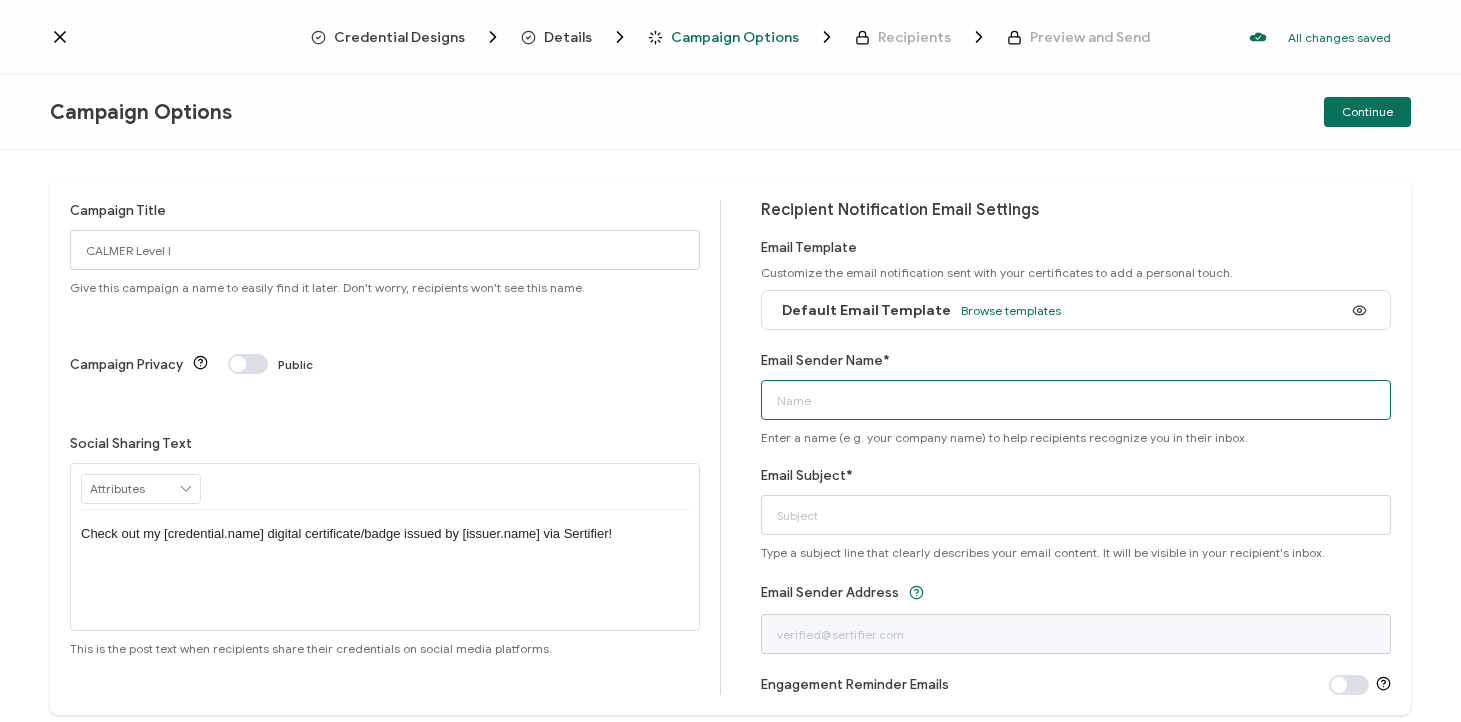 click on "Email Sender Name*" at bounding box center [1076, 400] 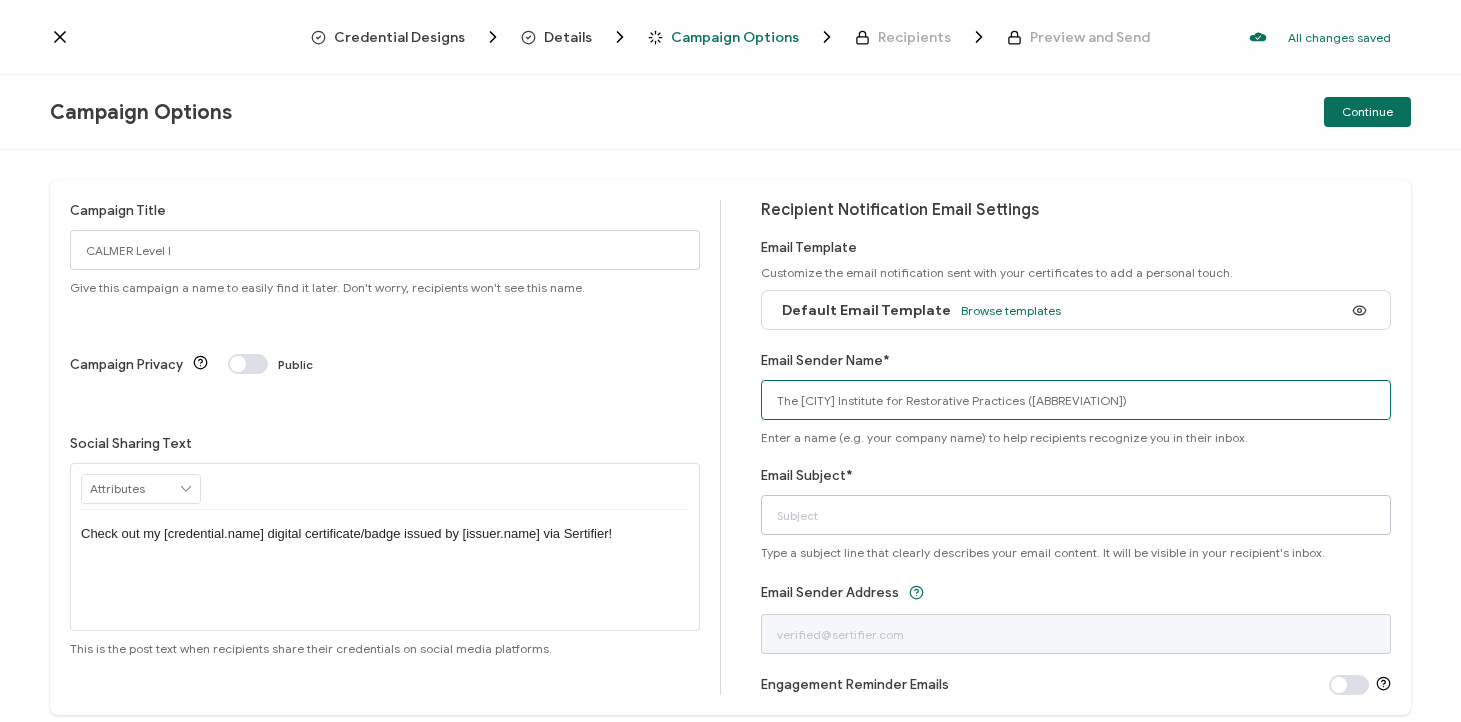 type on "The [CITY] Institute for Restorative Practices ([ABBREVIATION])" 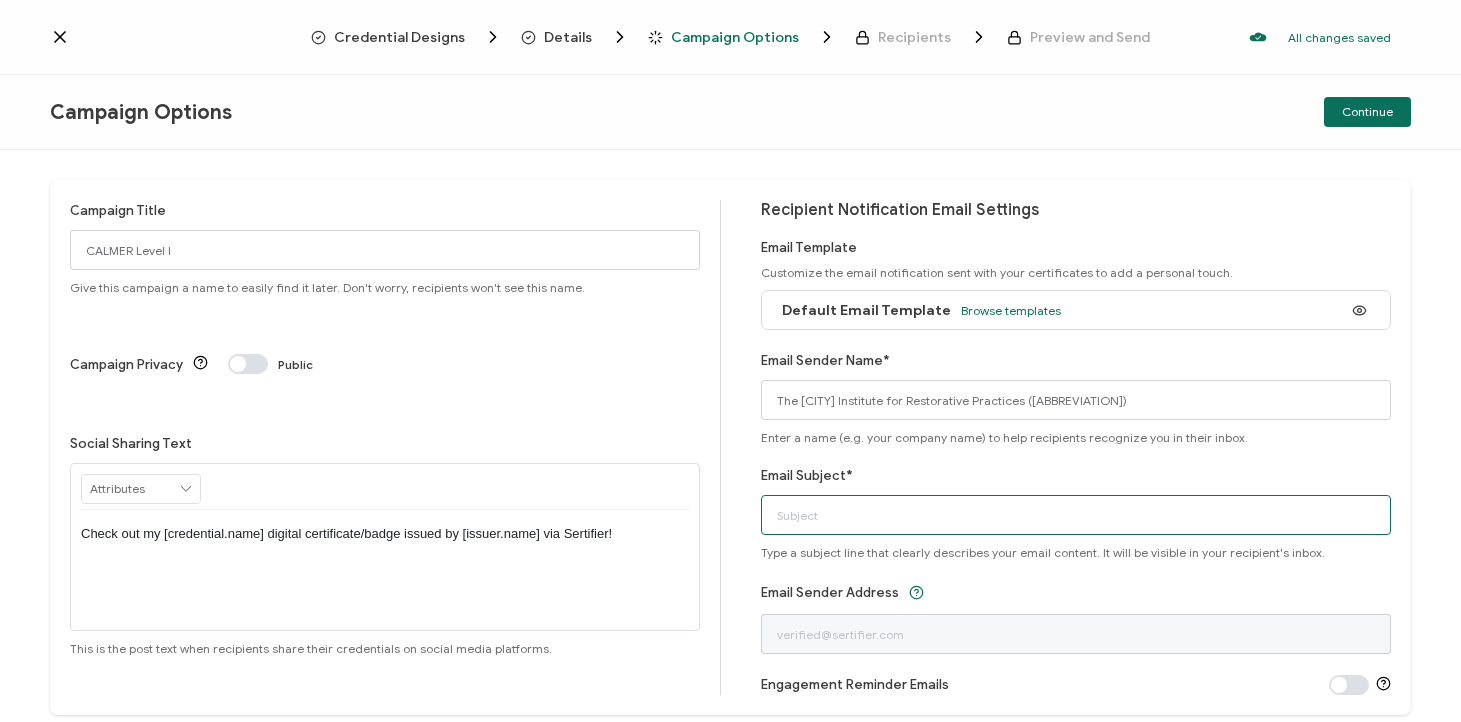 click on "Email Subject*" at bounding box center [1076, 515] 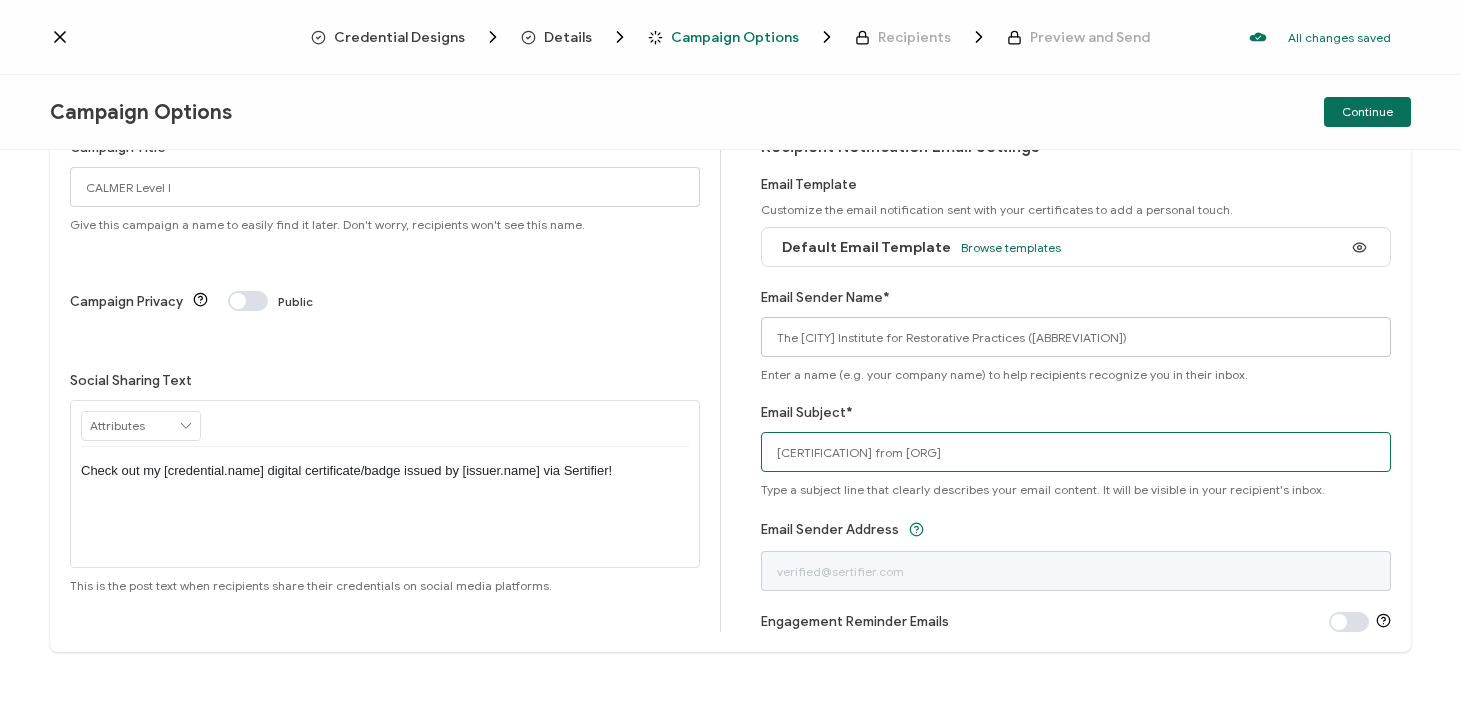 scroll, scrollTop: 0, scrollLeft: 0, axis: both 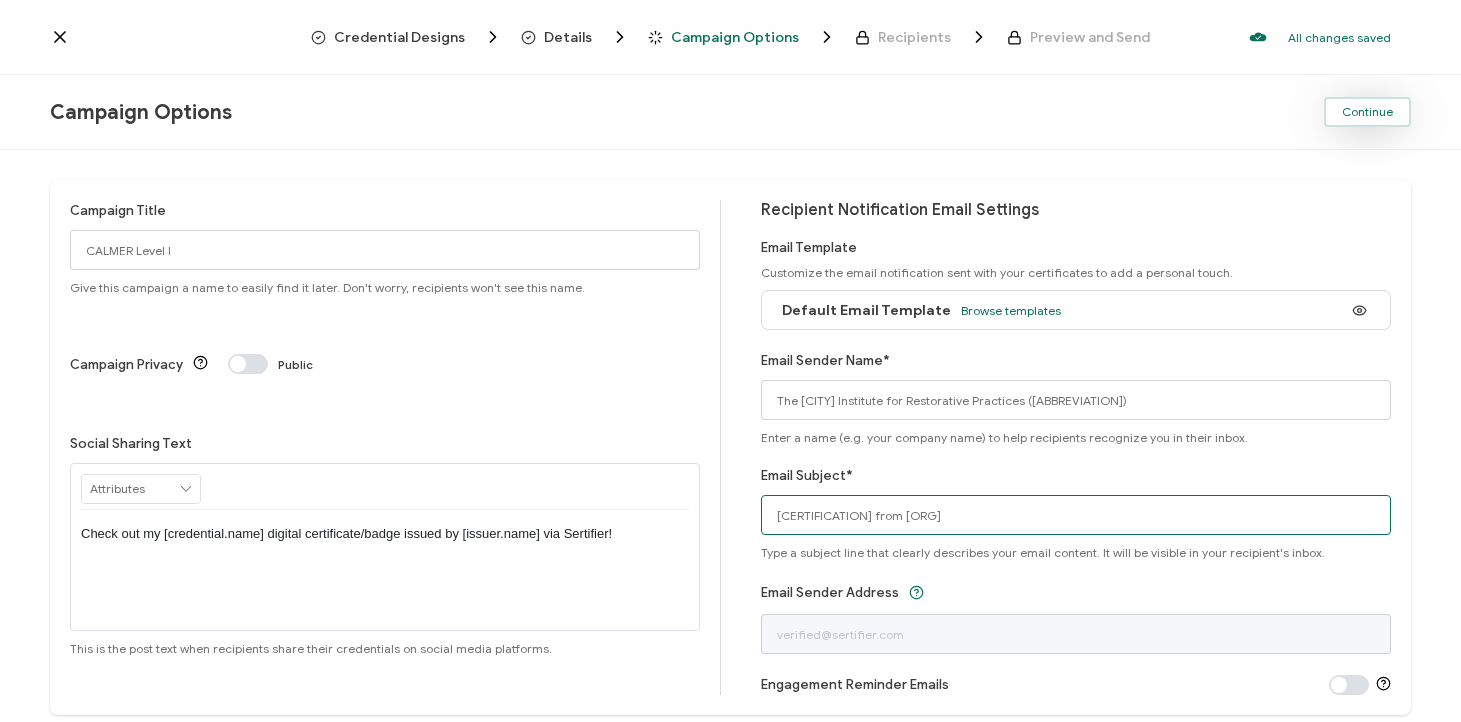 type on "[CERTIFICATION] from [ORG]" 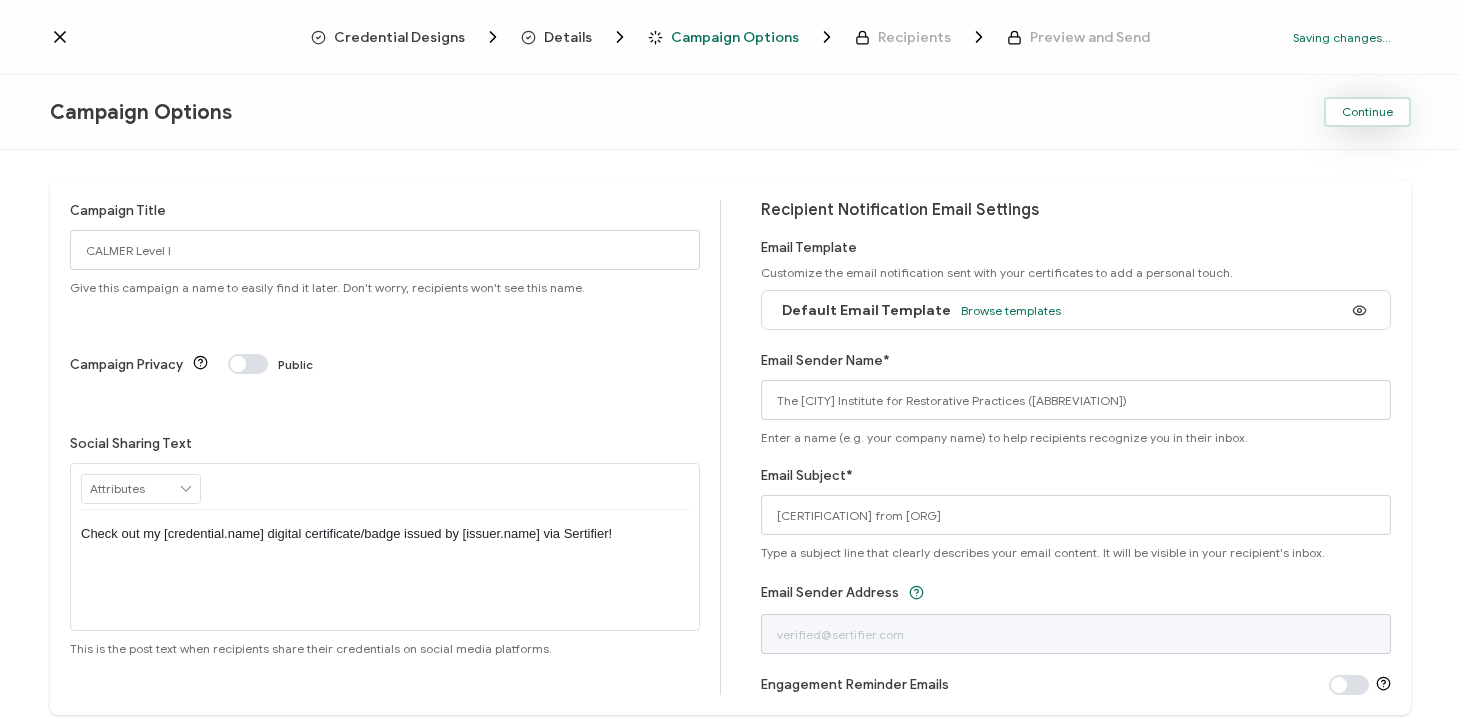 click on "Continue" at bounding box center [1367, 112] 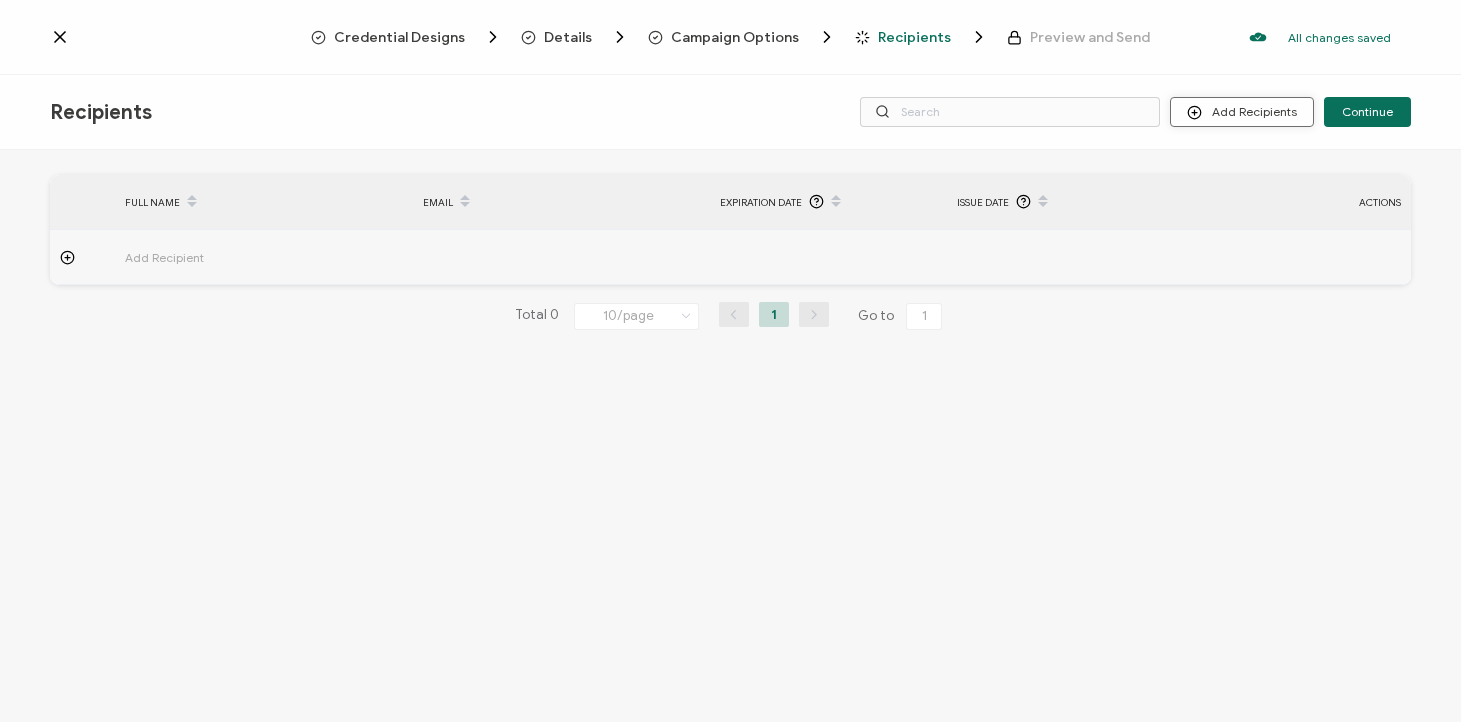 click on "Add Recipients" at bounding box center [1242, 112] 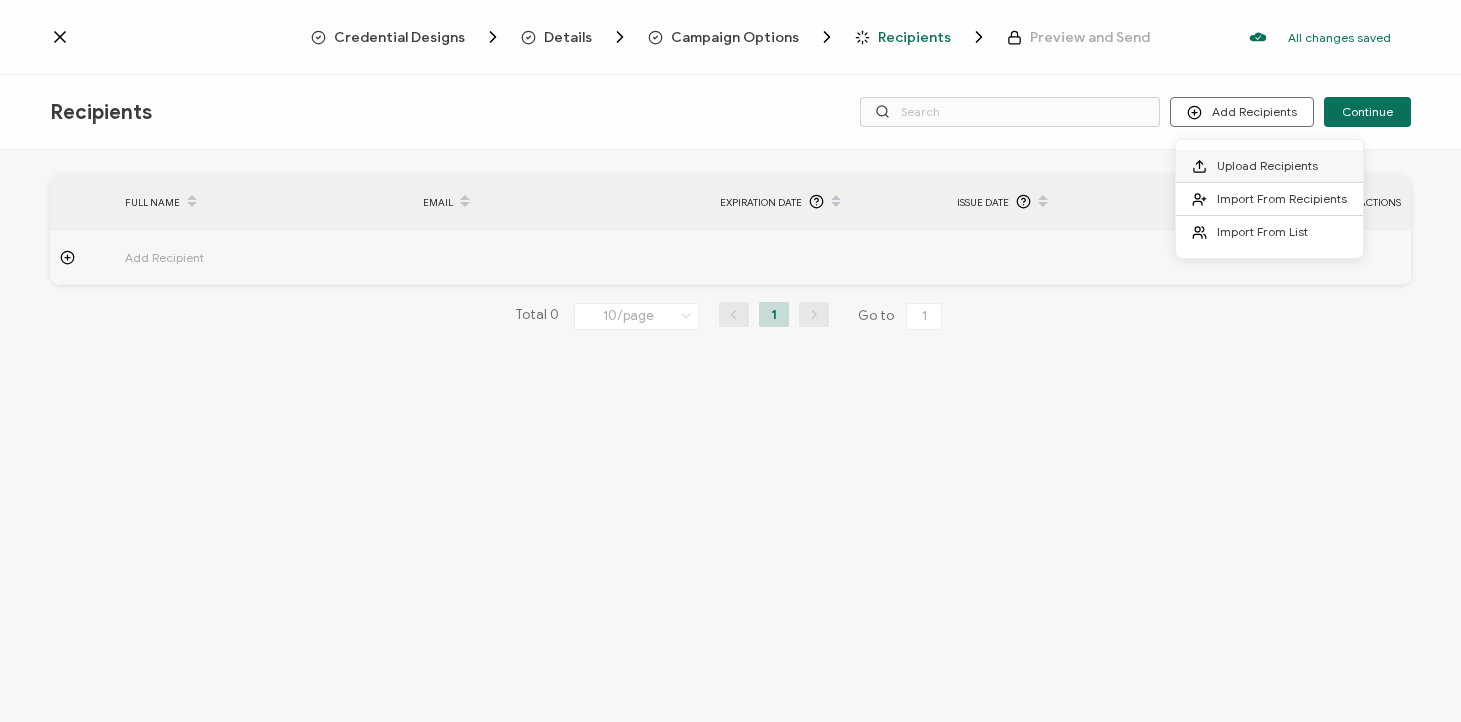 click on "Upload Recipients" at bounding box center [1267, 165] 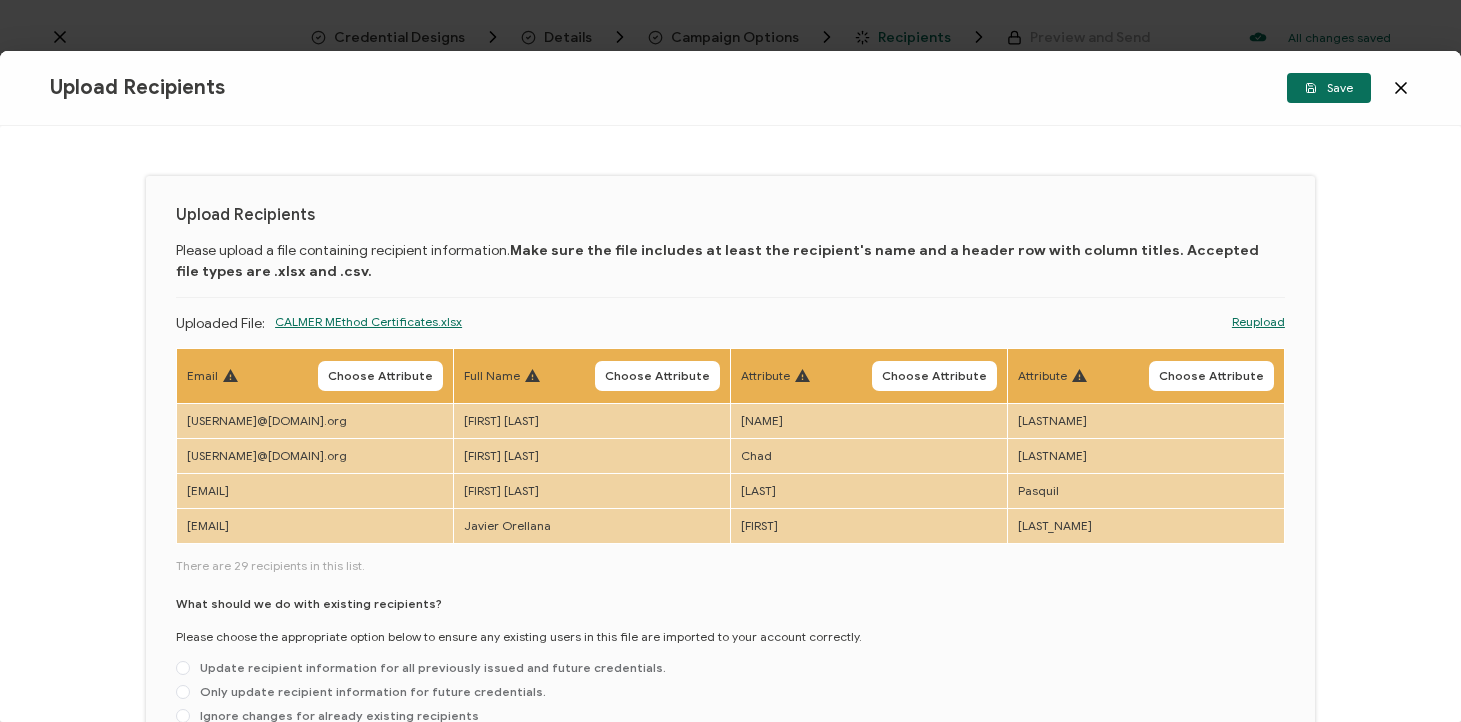 click on "Choose Attribute" at bounding box center (380, 376) 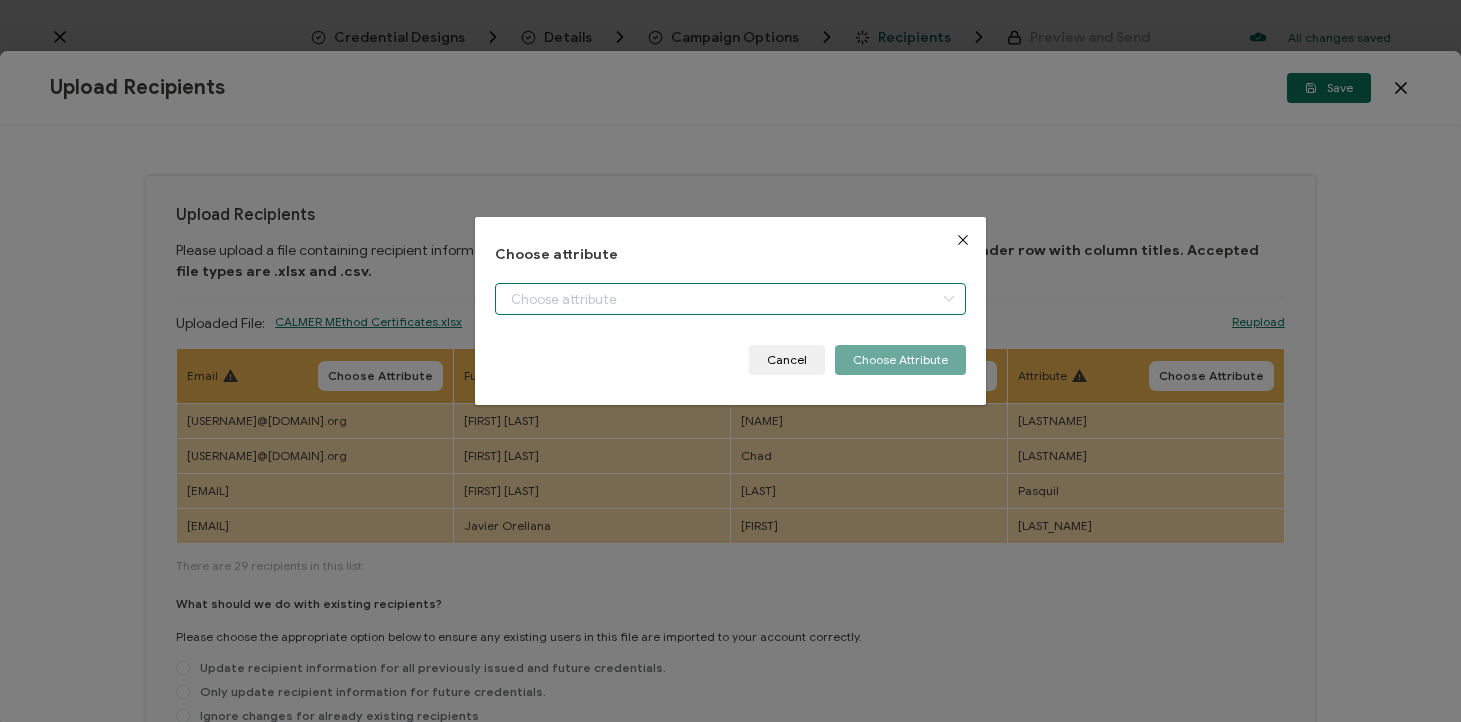 click at bounding box center [730, 299] 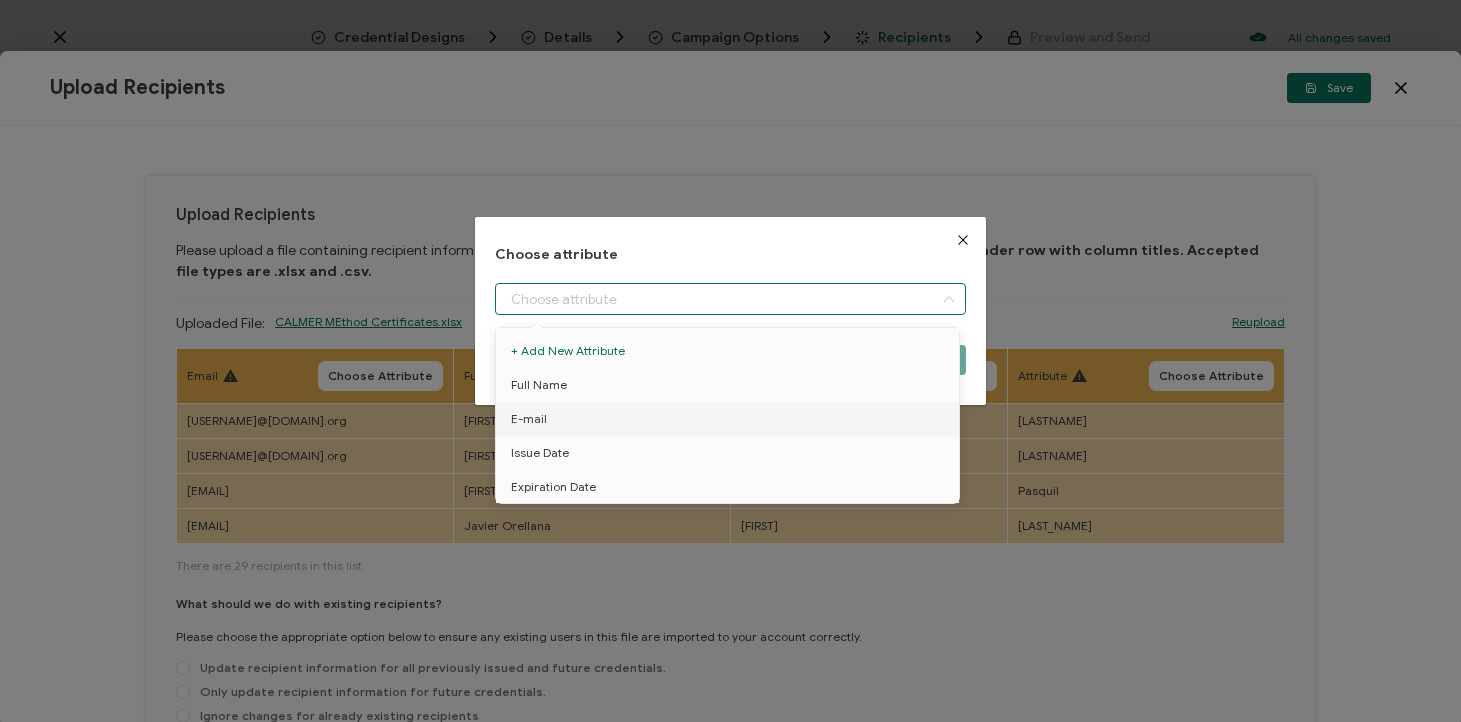 click on "E-mail" at bounding box center [529, 419] 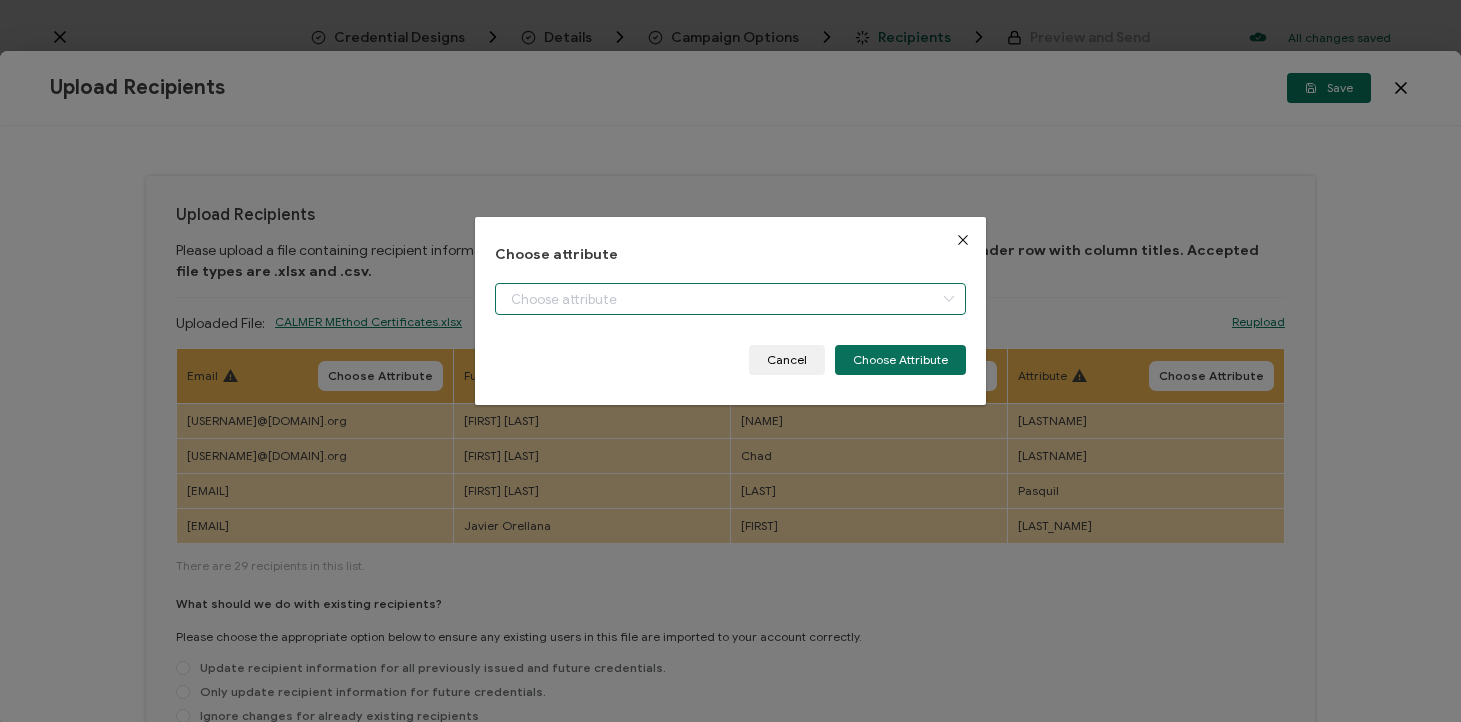 type on "E-mail" 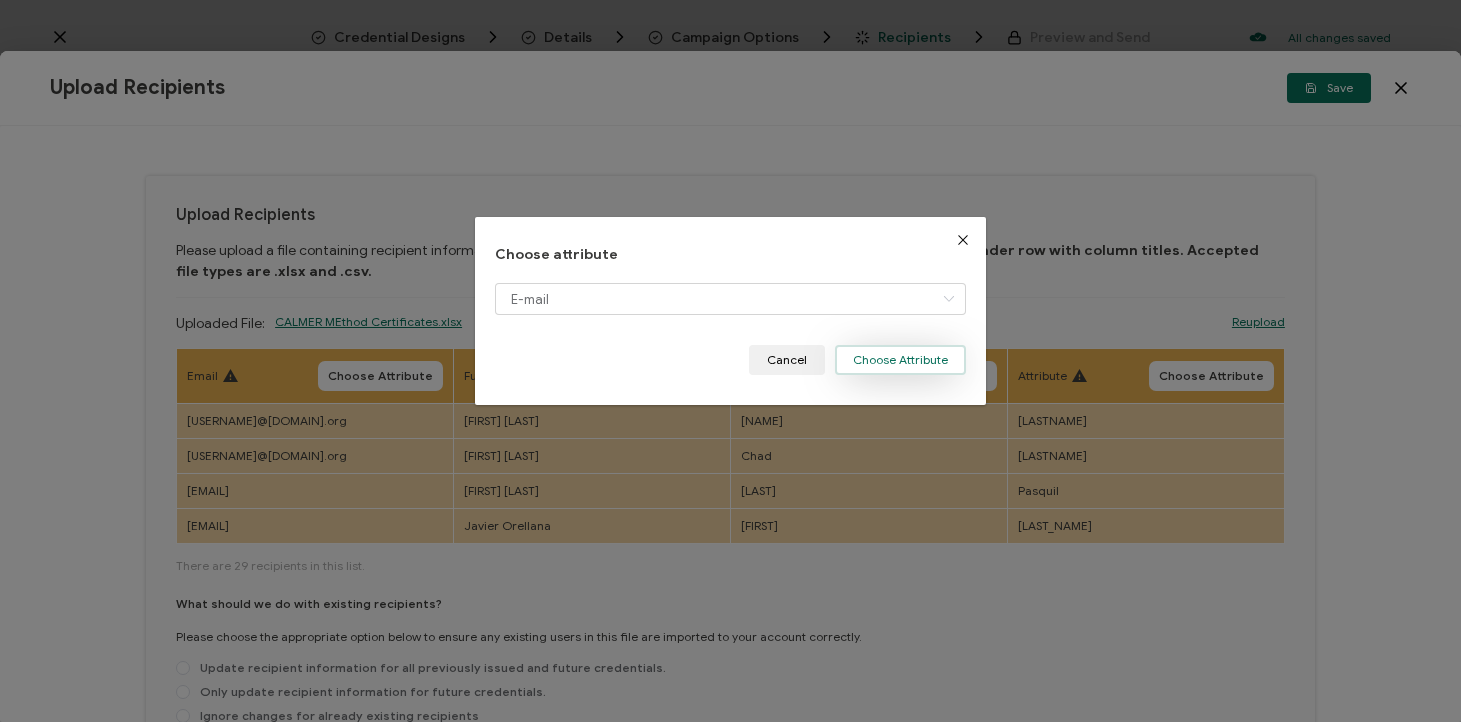 click on "Choose Attribute" at bounding box center (900, 360) 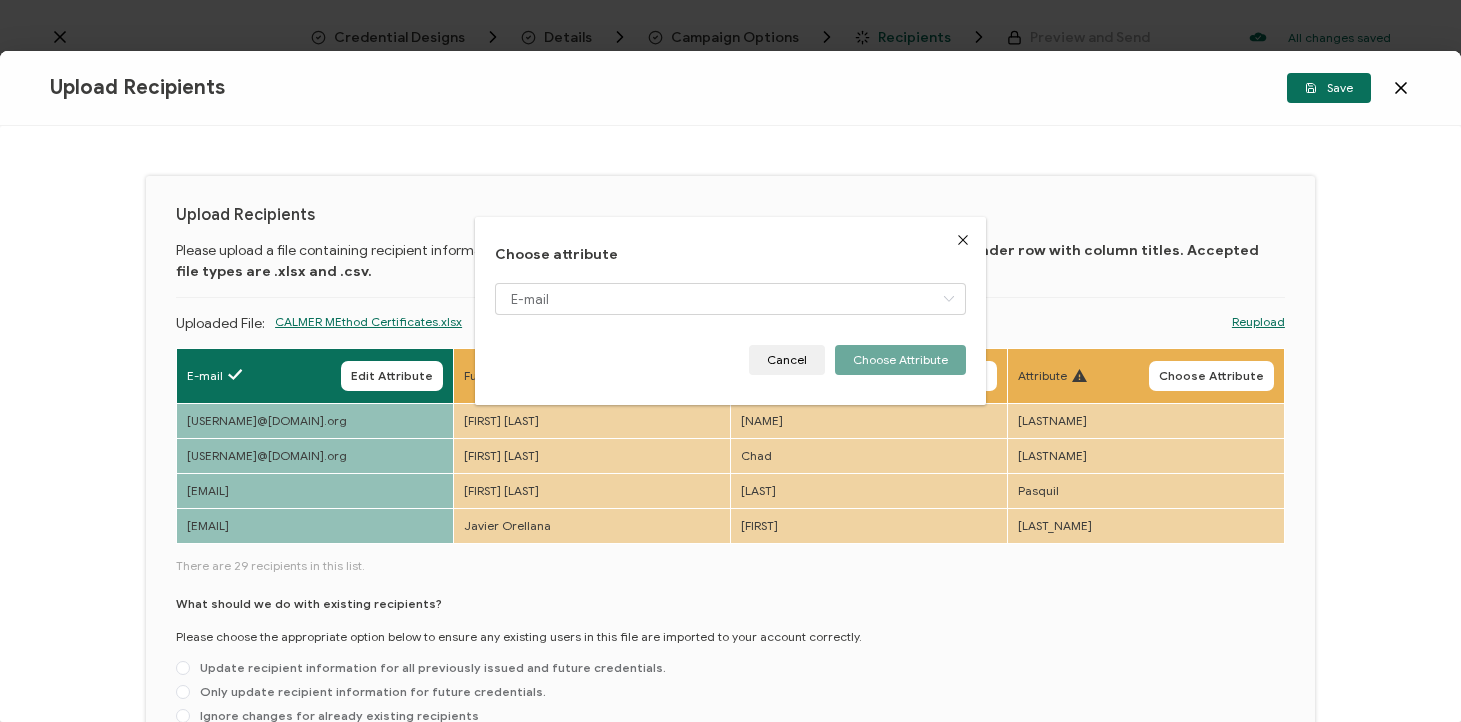 type 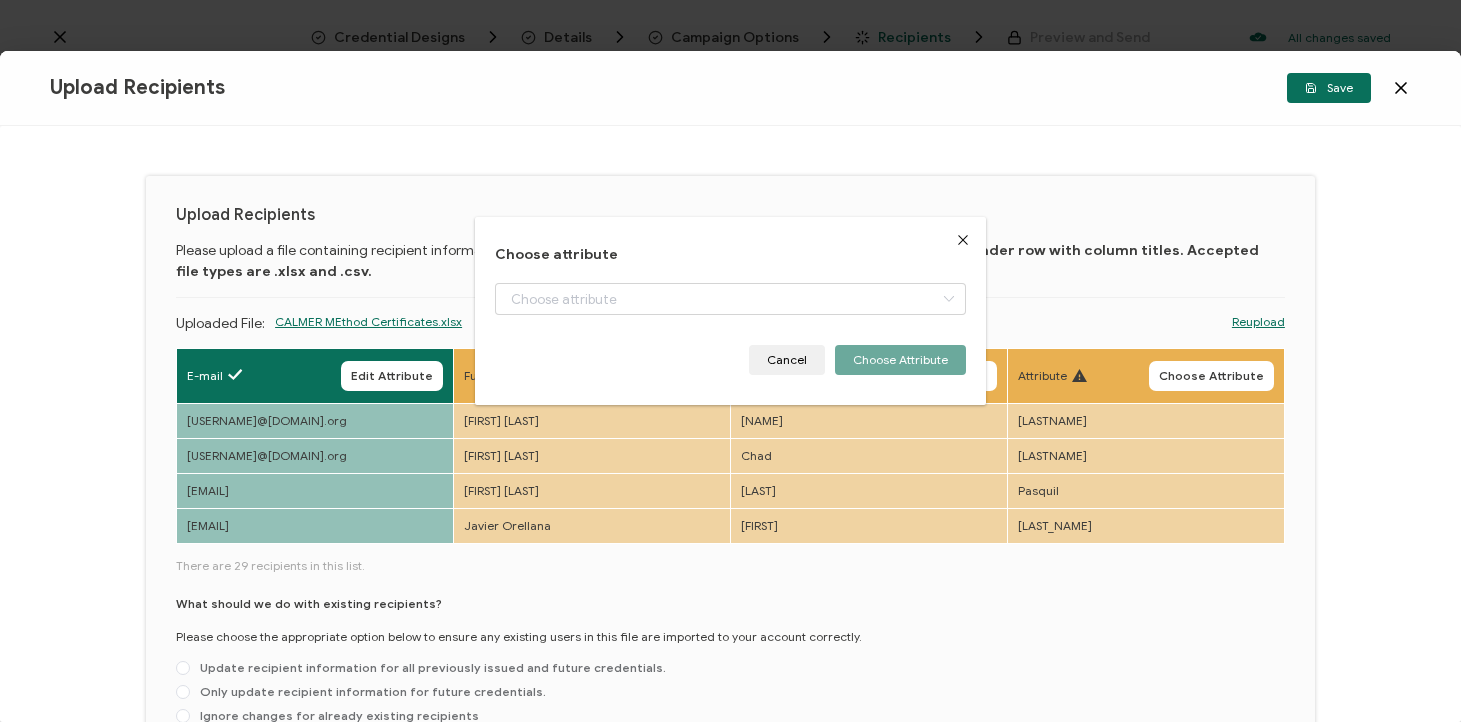 click on "Choose Attribute" at bounding box center (657, 376) 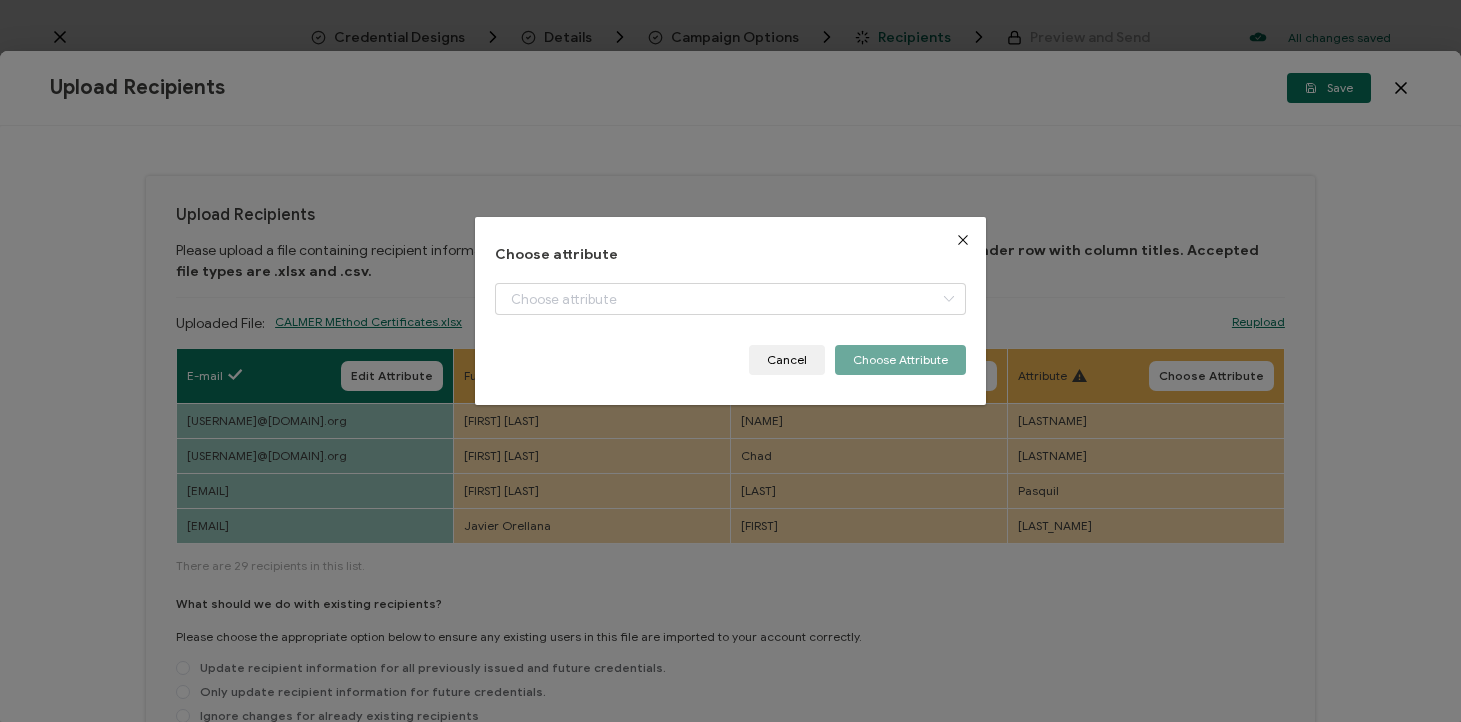 click at bounding box center [730, 314] 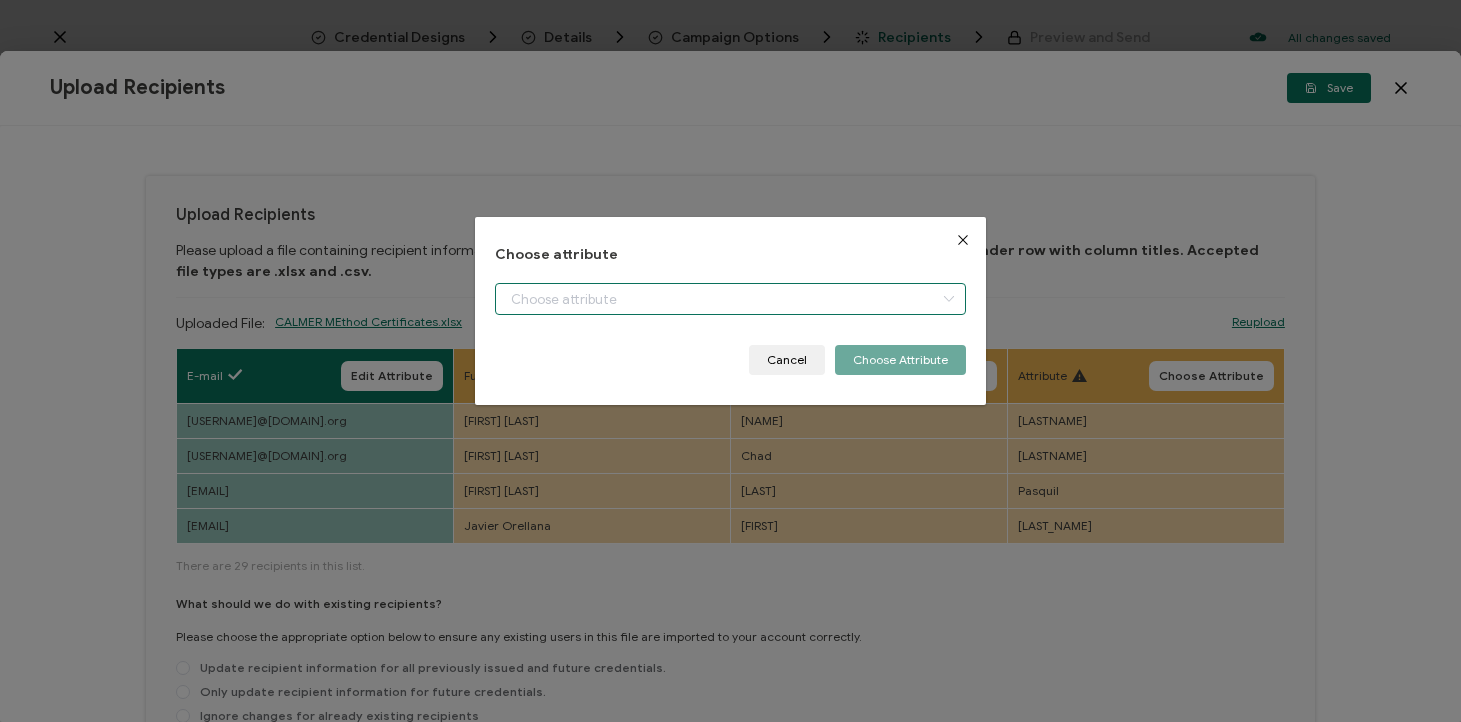 click at bounding box center [730, 299] 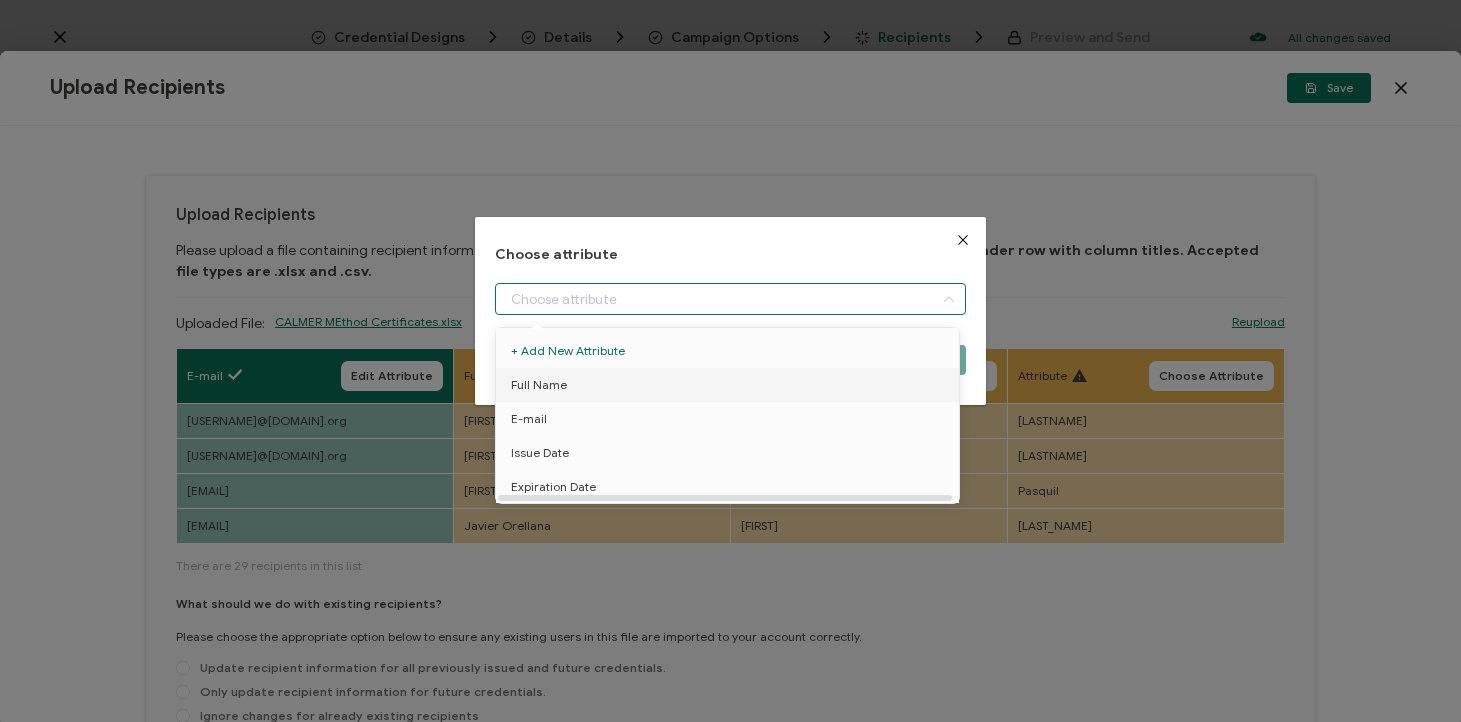 click on "Full Name" at bounding box center [731, 385] 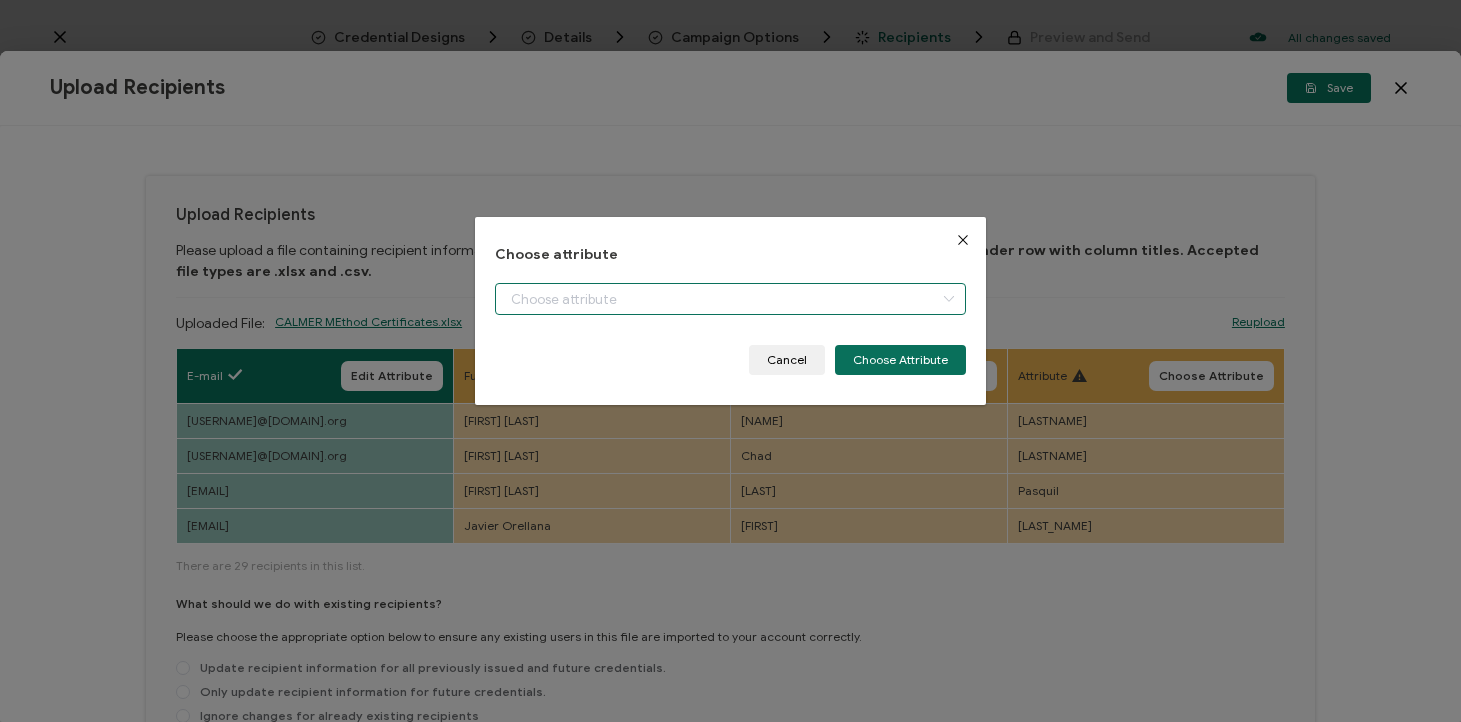type on "Full Name" 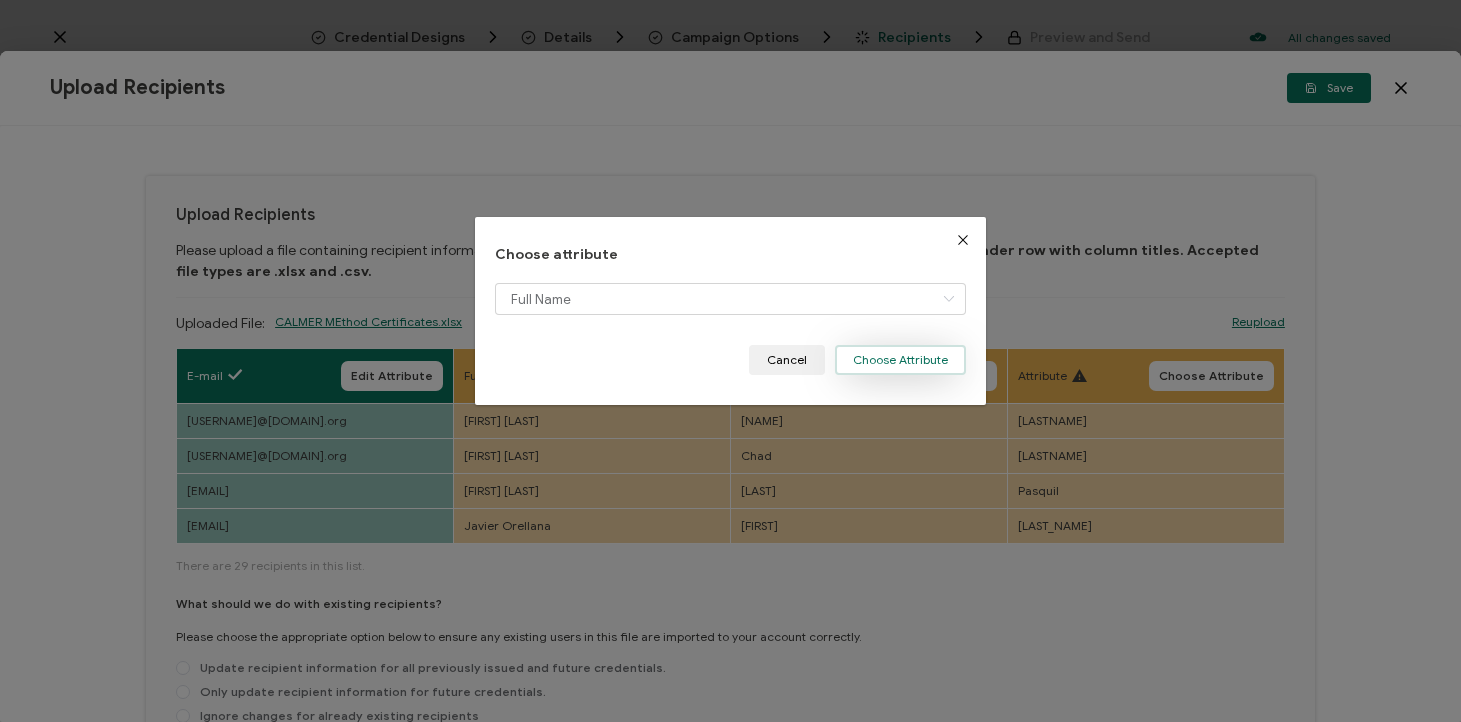 click on "Choose Attribute" at bounding box center (900, 360) 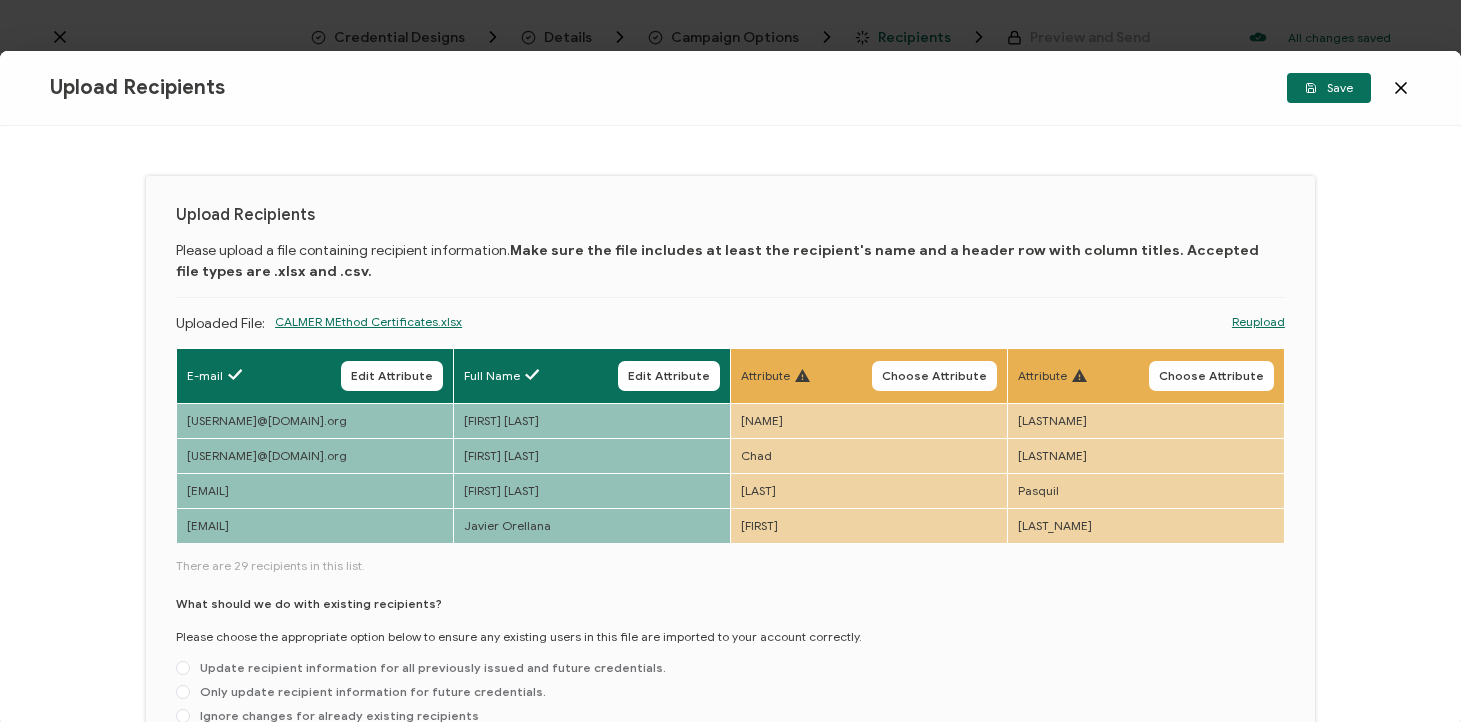 scroll, scrollTop: 140, scrollLeft: 0, axis: vertical 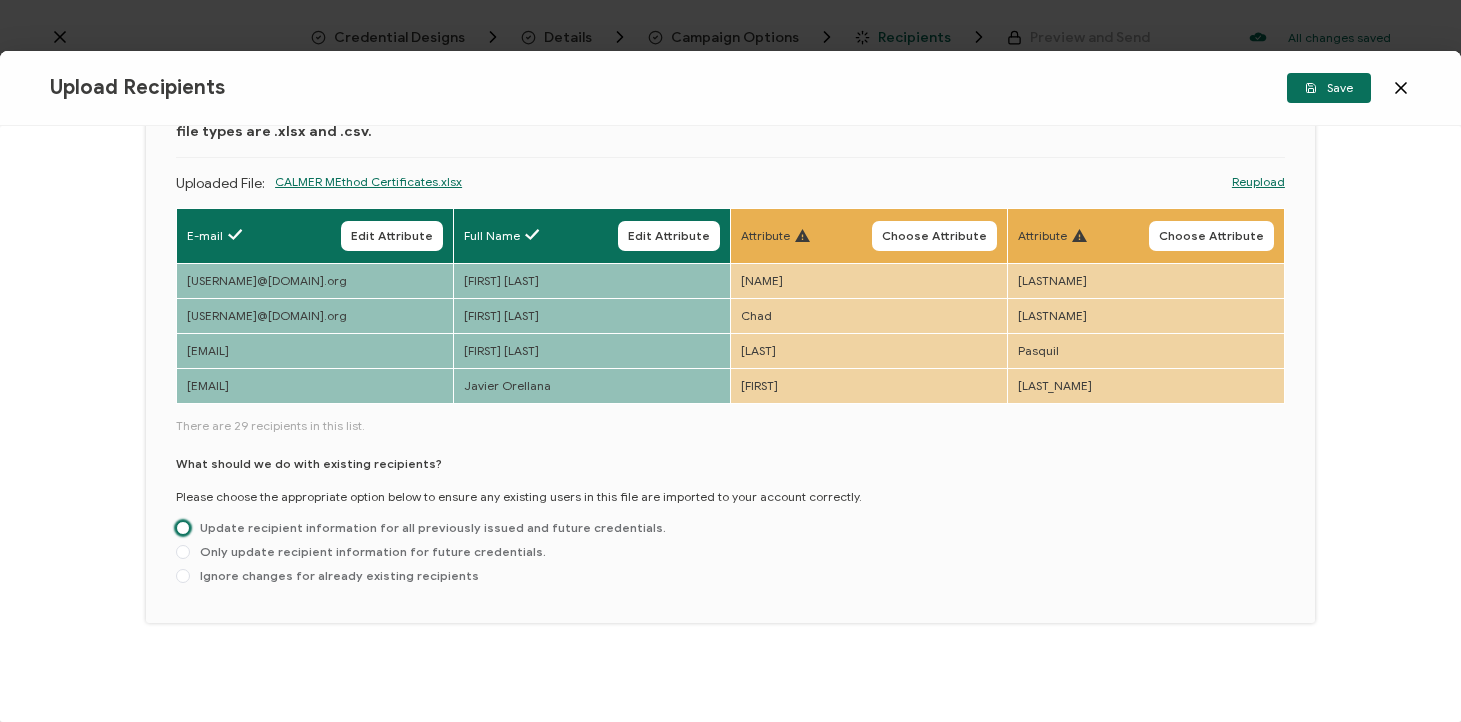 click at bounding box center [183, 528] 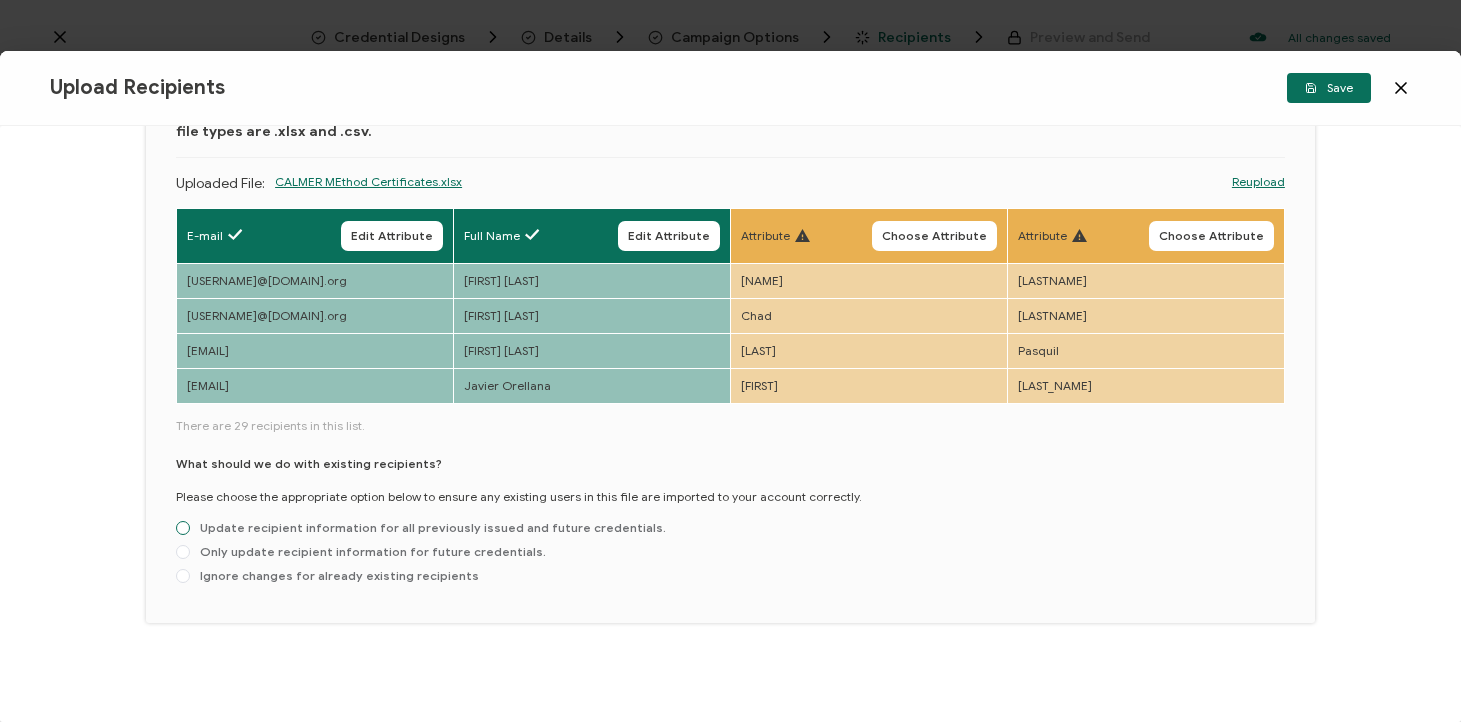 click on "Update recipient information for all previously issued and future credentials." at bounding box center [183, 529] 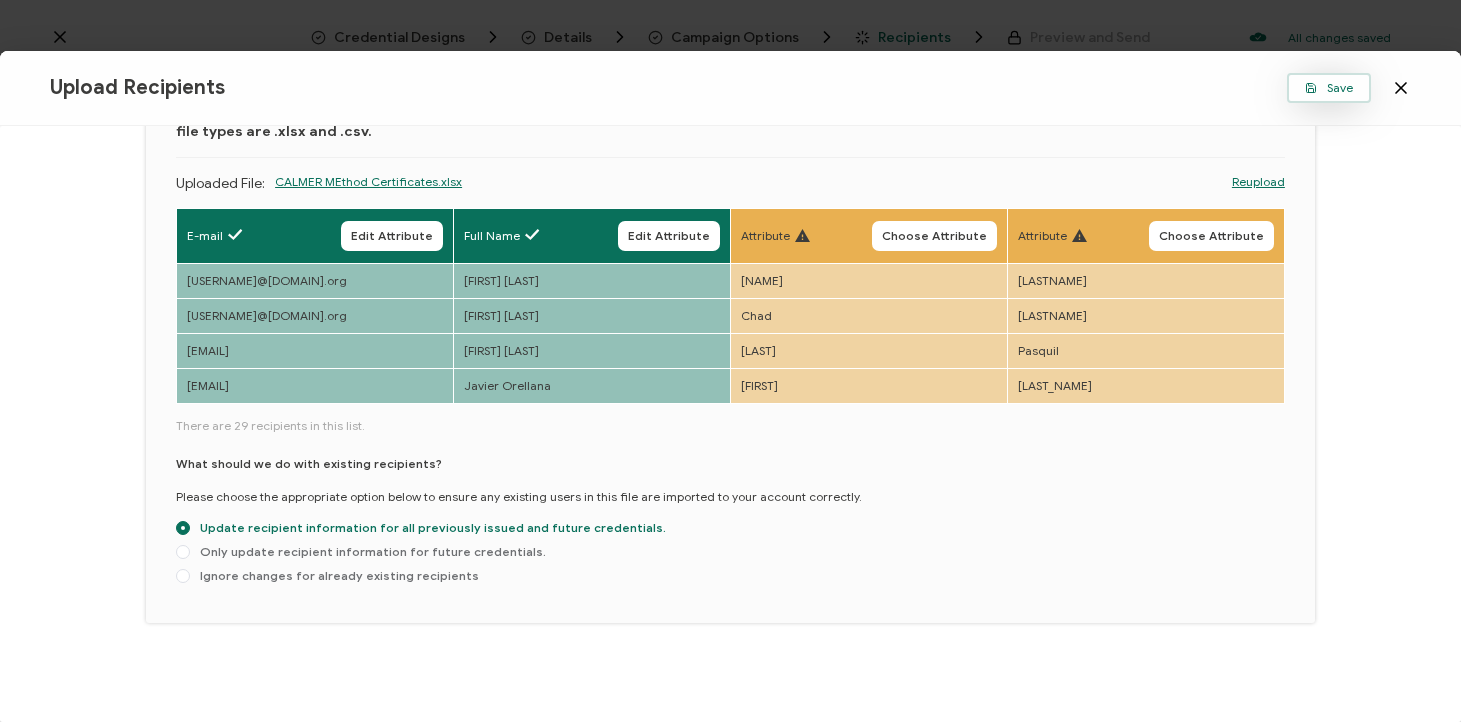 click on "Save" at bounding box center [1329, 88] 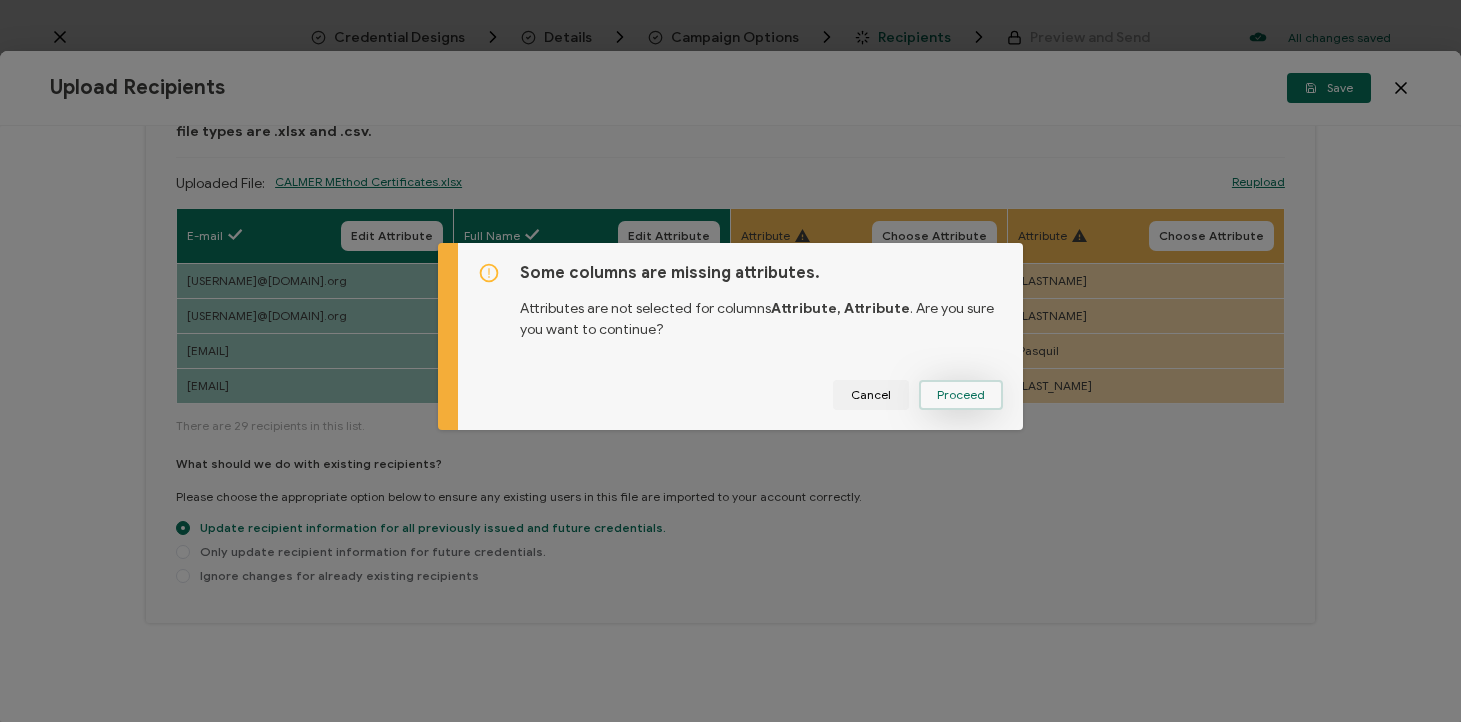 click on "Proceed" at bounding box center (961, 395) 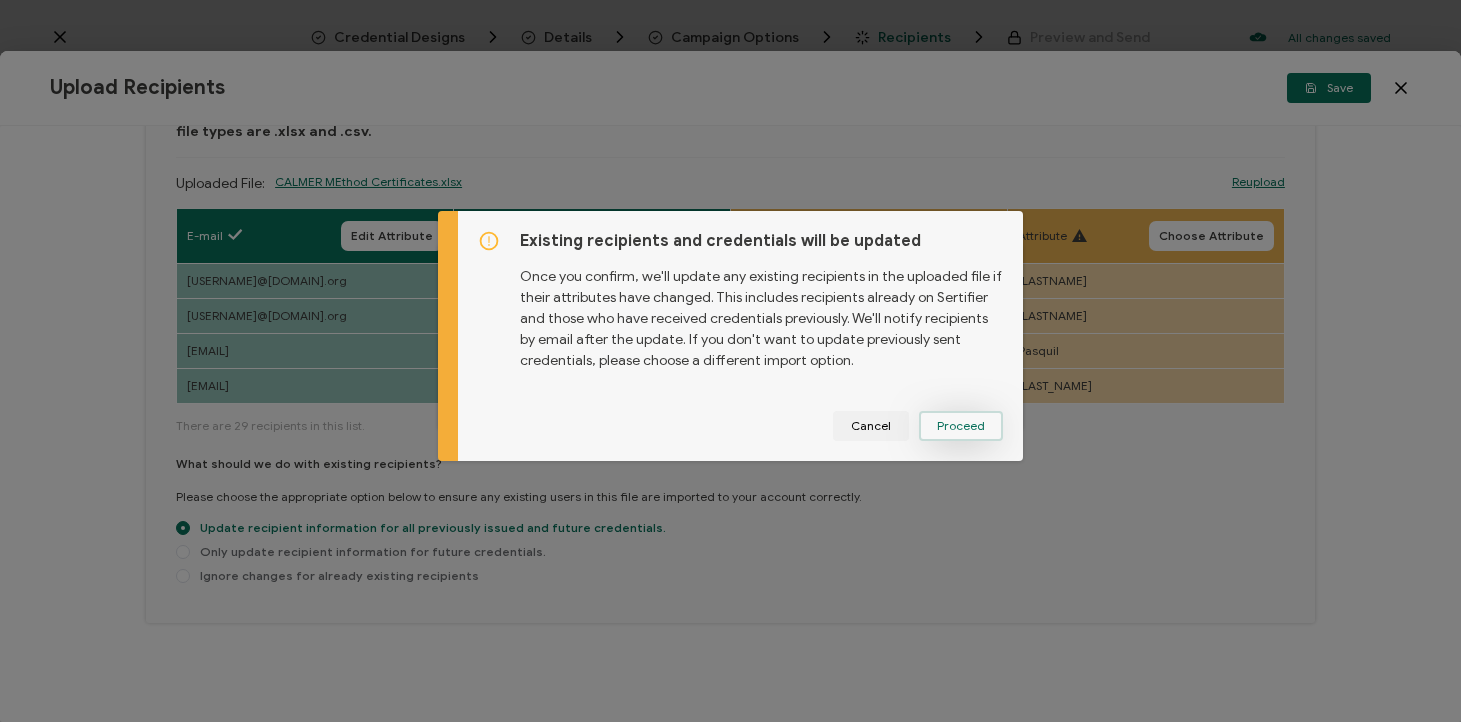 click on "Proceed" at bounding box center (961, 426) 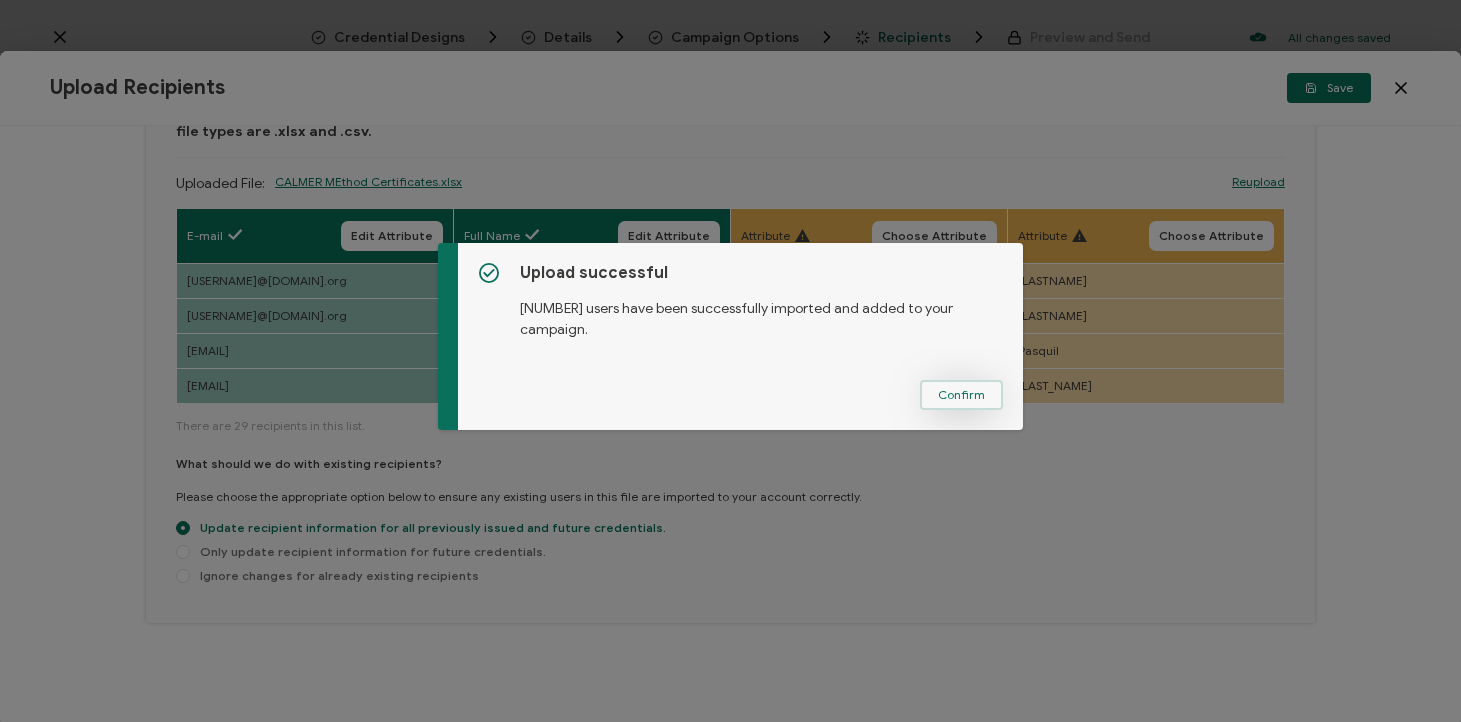 click on "Upload successful   28 users have been successfully imported and added to your campaign.   Confirm" at bounding box center [740, 336] 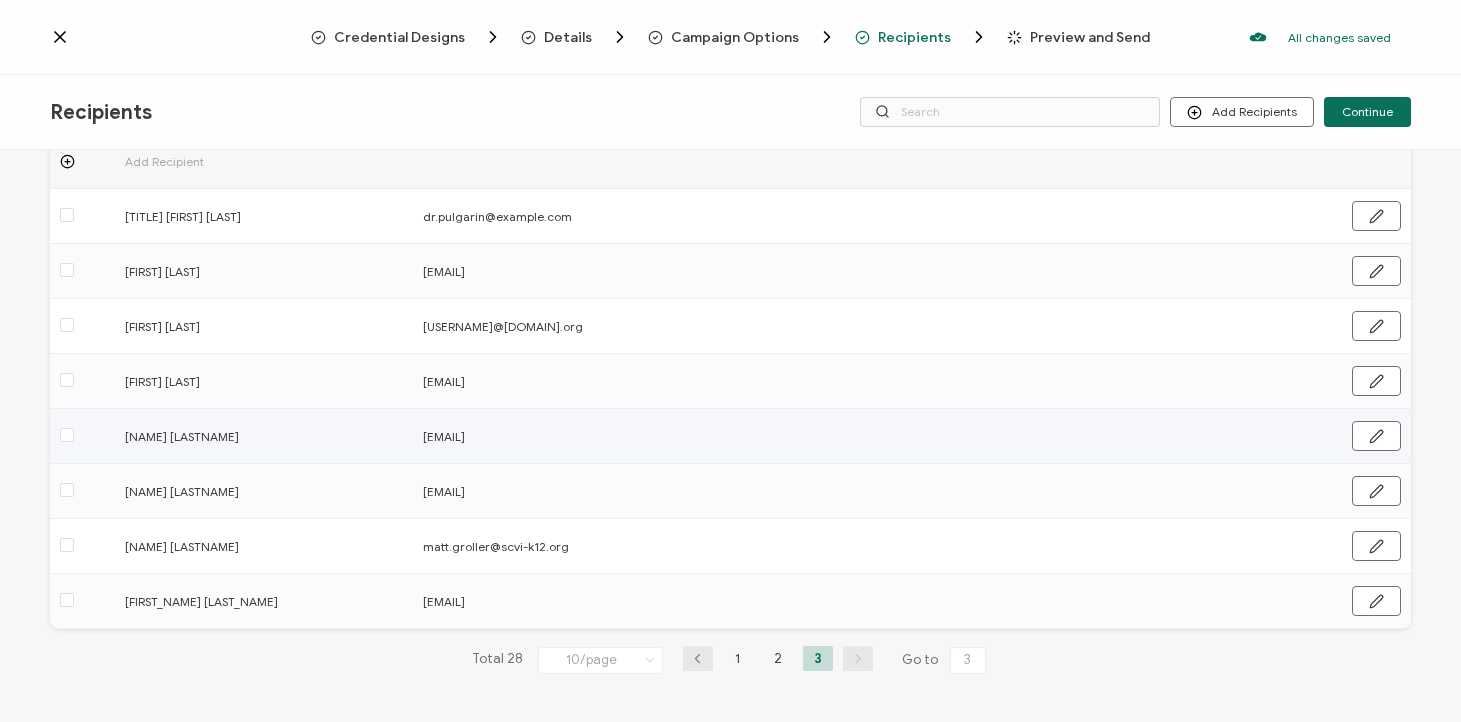 scroll, scrollTop: 0, scrollLeft: 0, axis: both 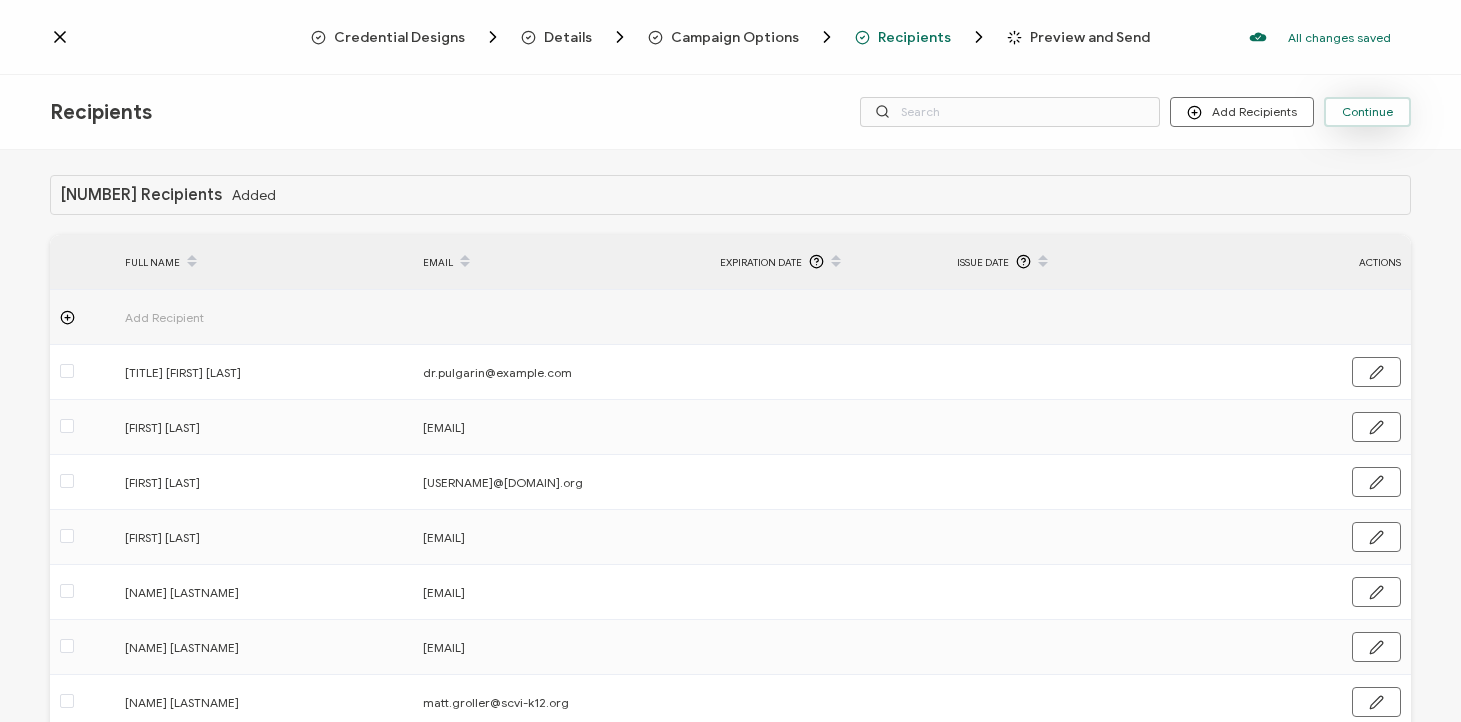 click on "Continue" at bounding box center [1367, 112] 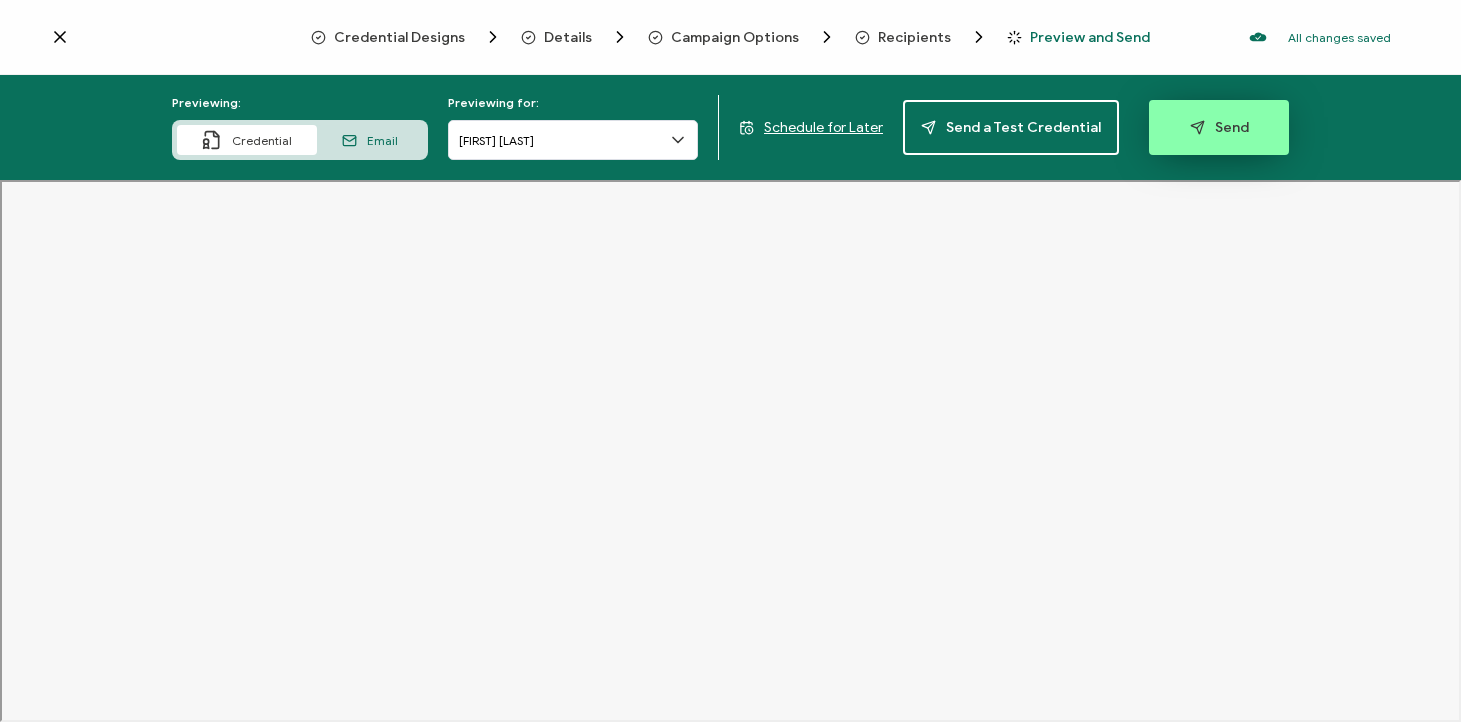 click on "Send" at bounding box center [1219, 127] 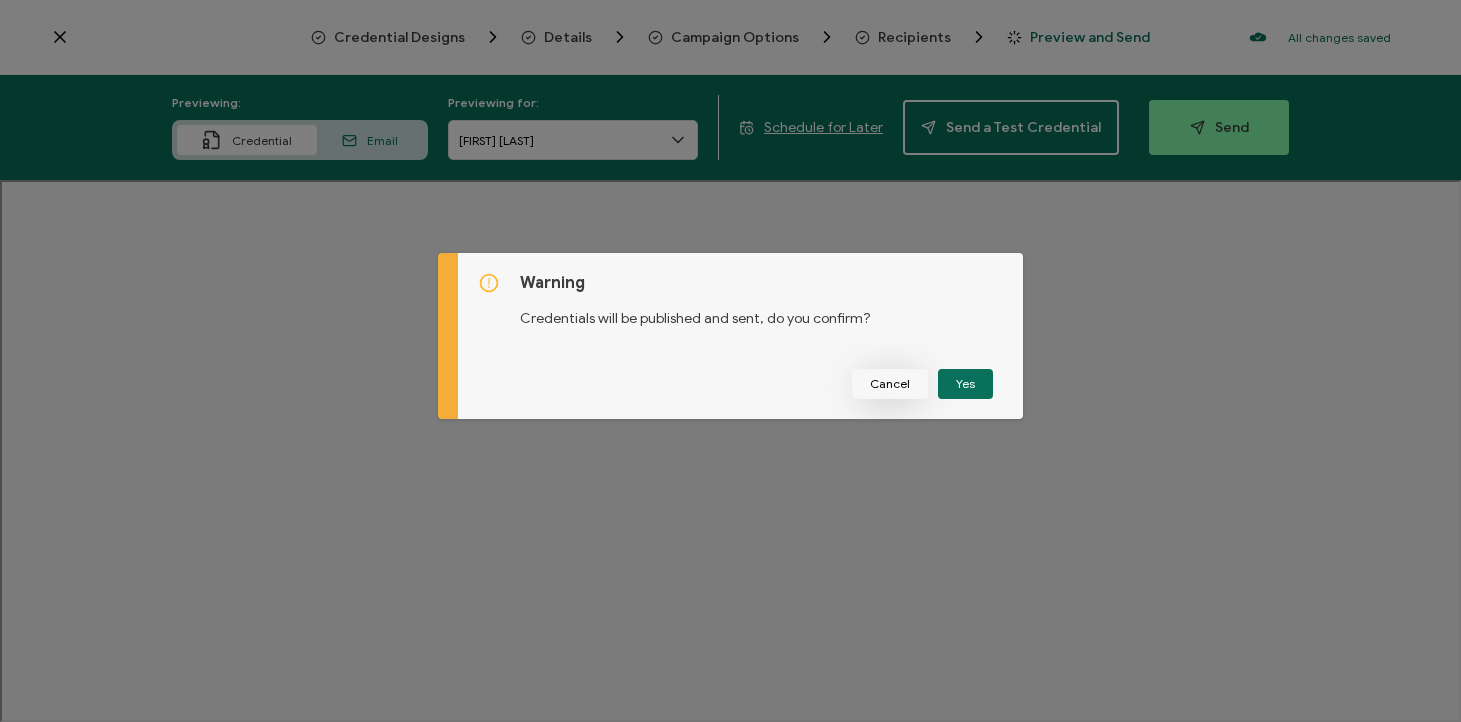 click on "Cancel" at bounding box center [890, 384] 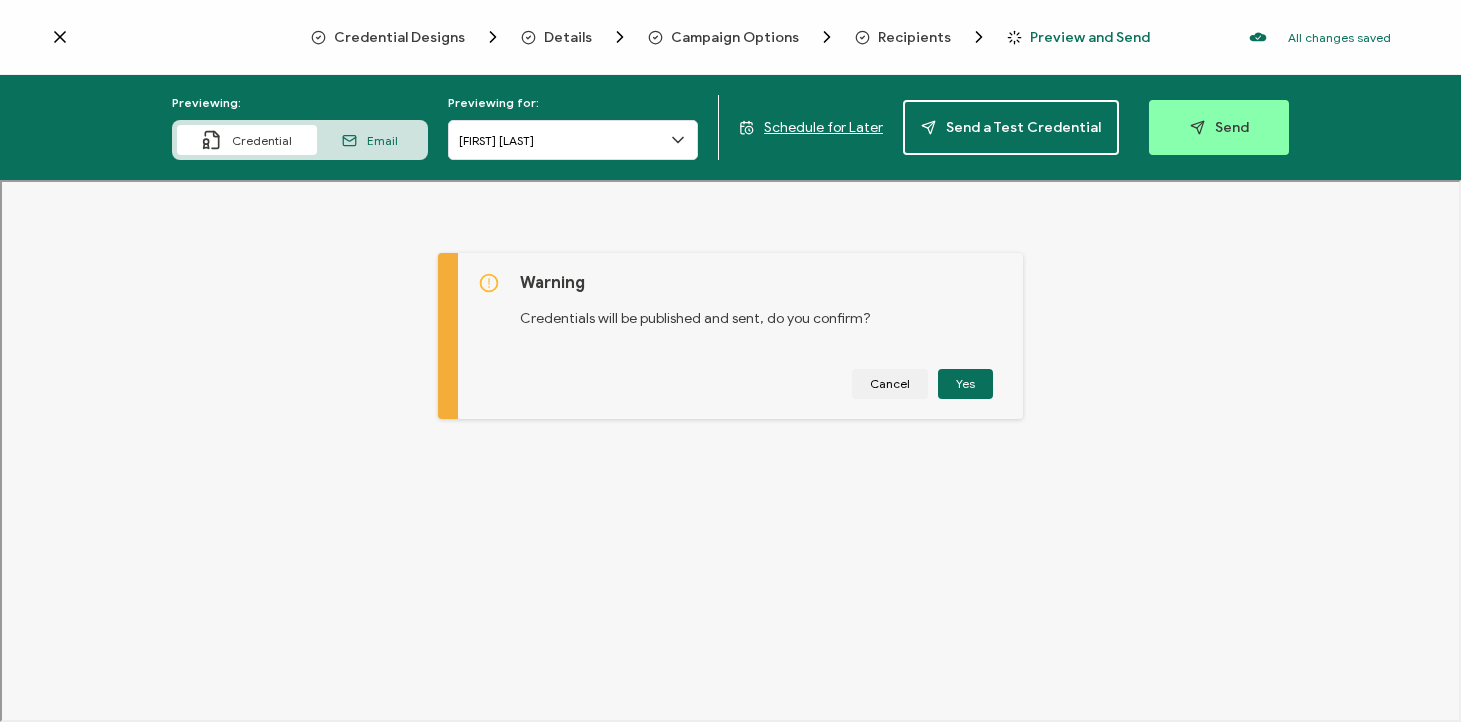 click on "Recipients" at bounding box center [914, 37] 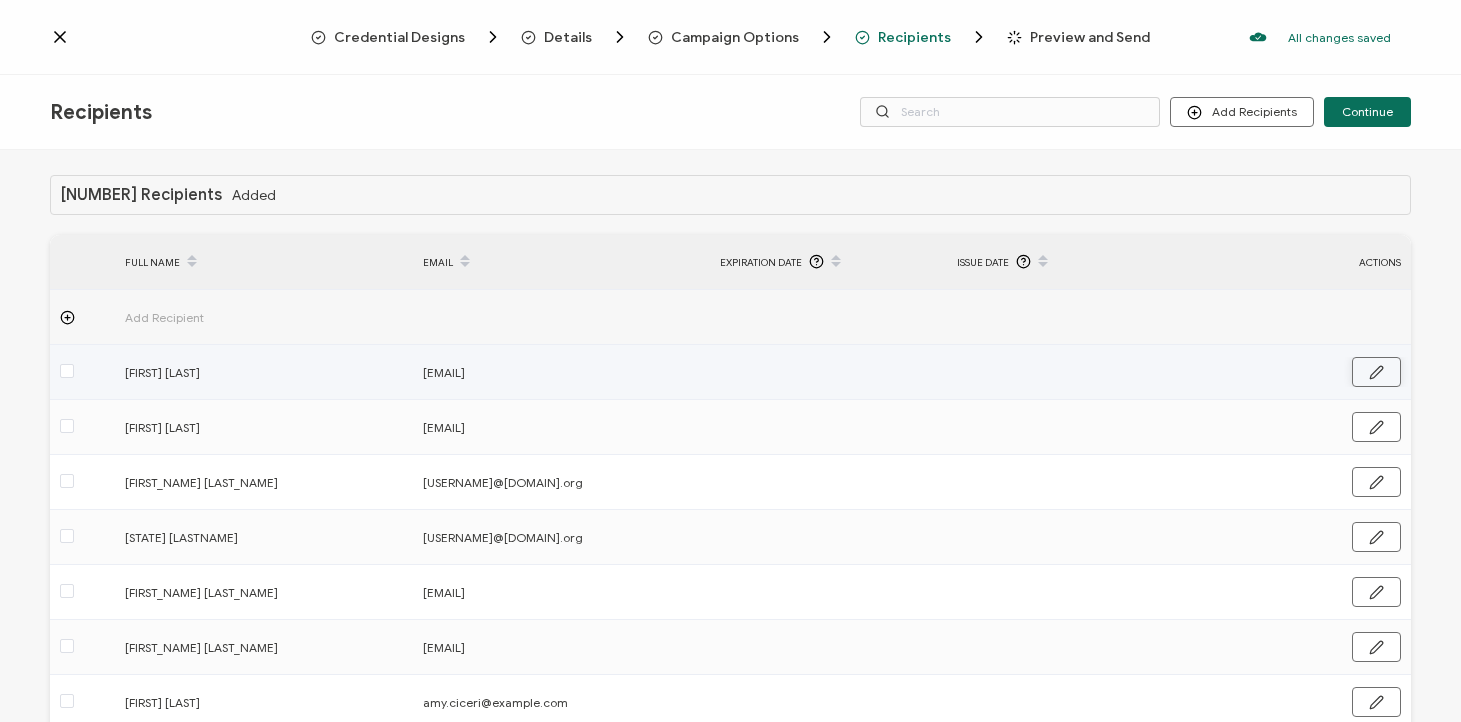 click at bounding box center (1316, 372) 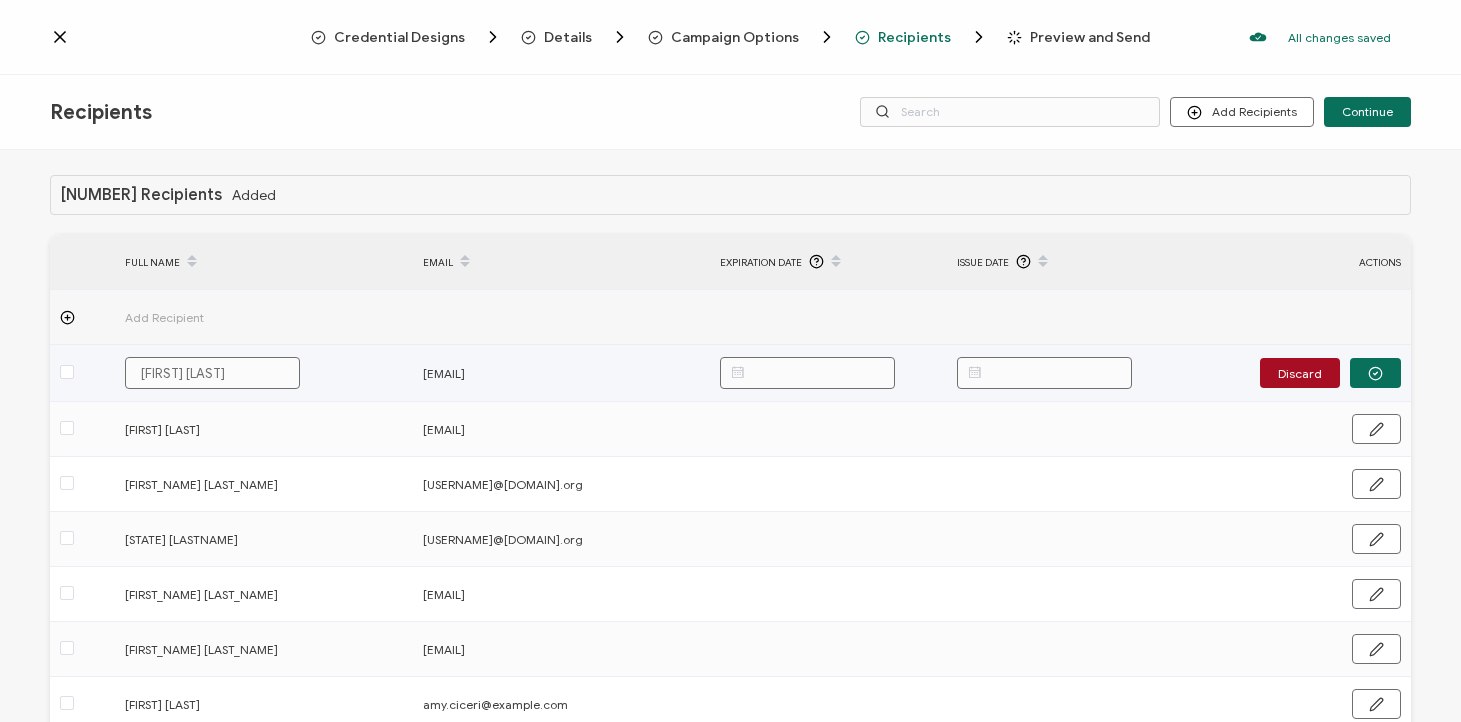 click on "[FIRST] [LAST]" at bounding box center (212, 373) 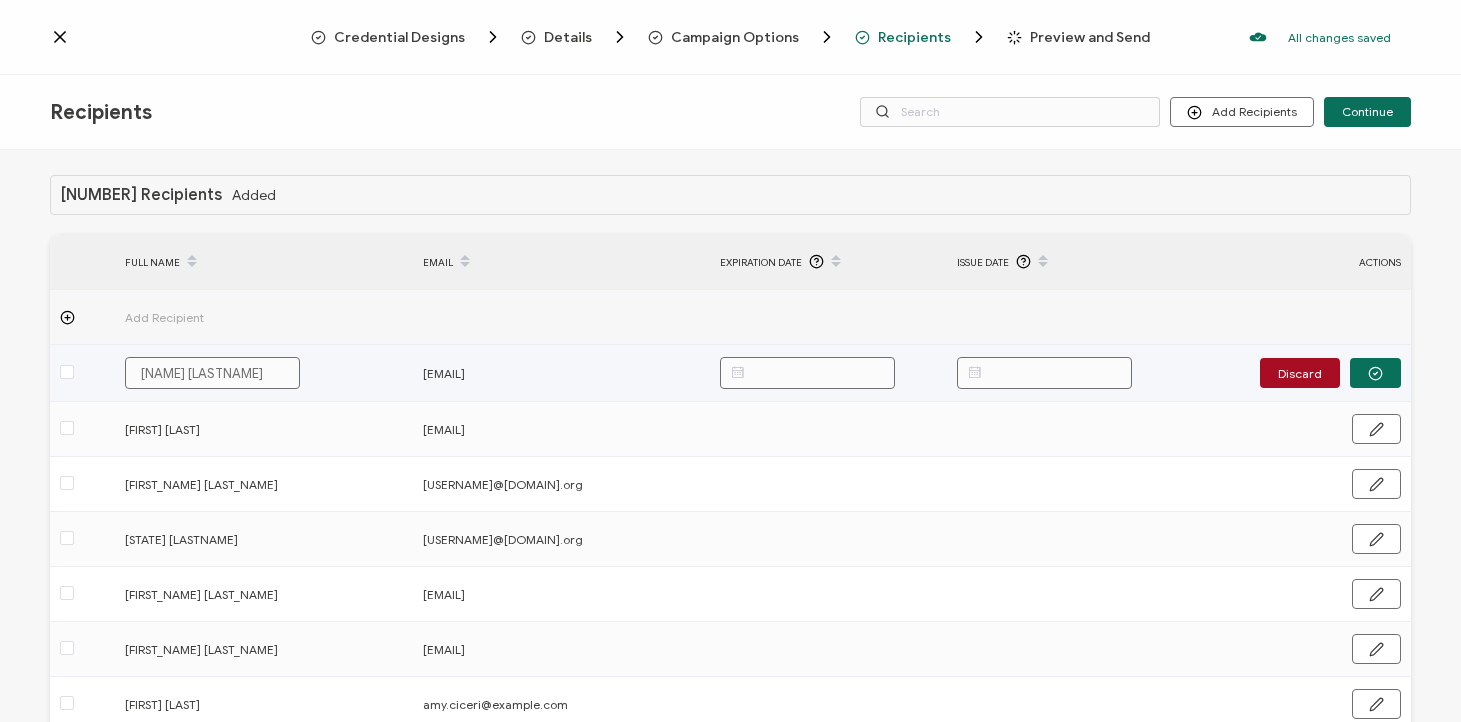 type on "[FIRST] [LAST]" 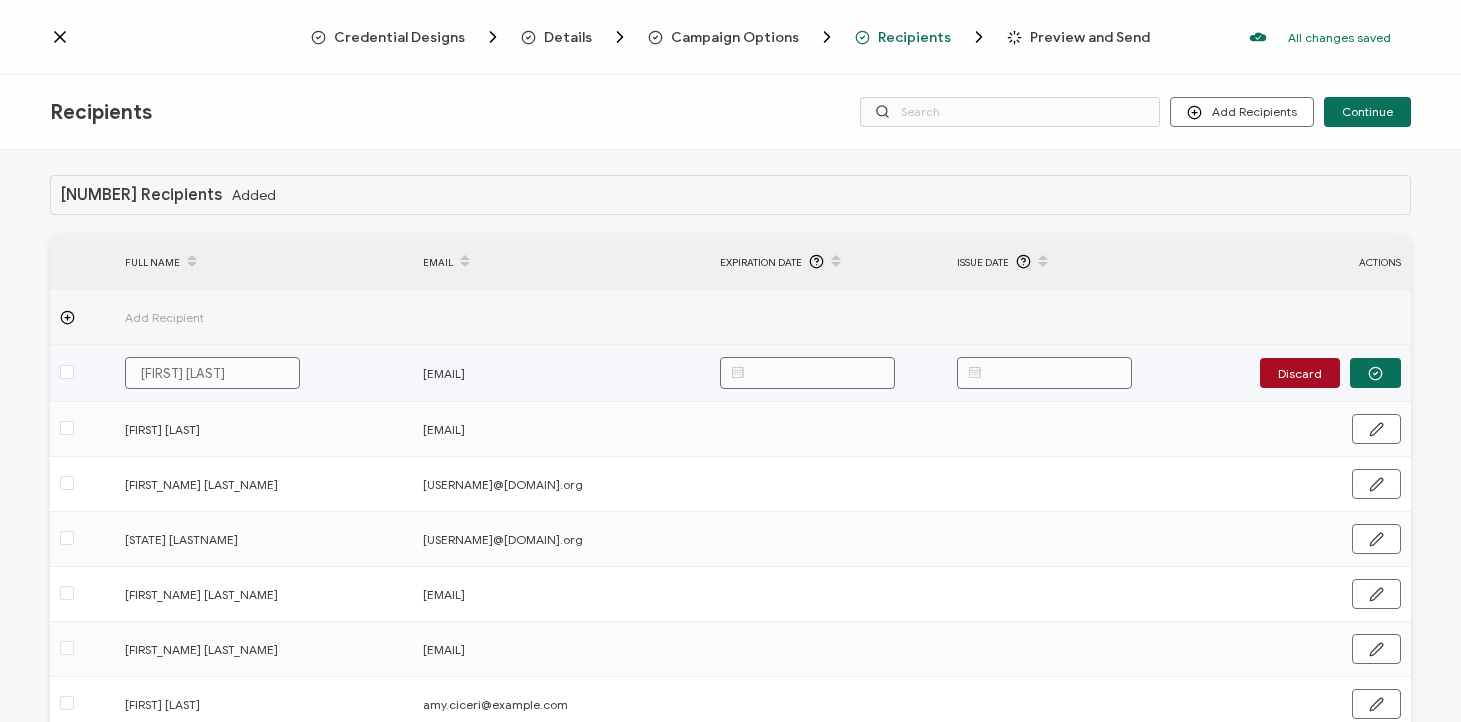 type on "[FIRST] [LAST]" 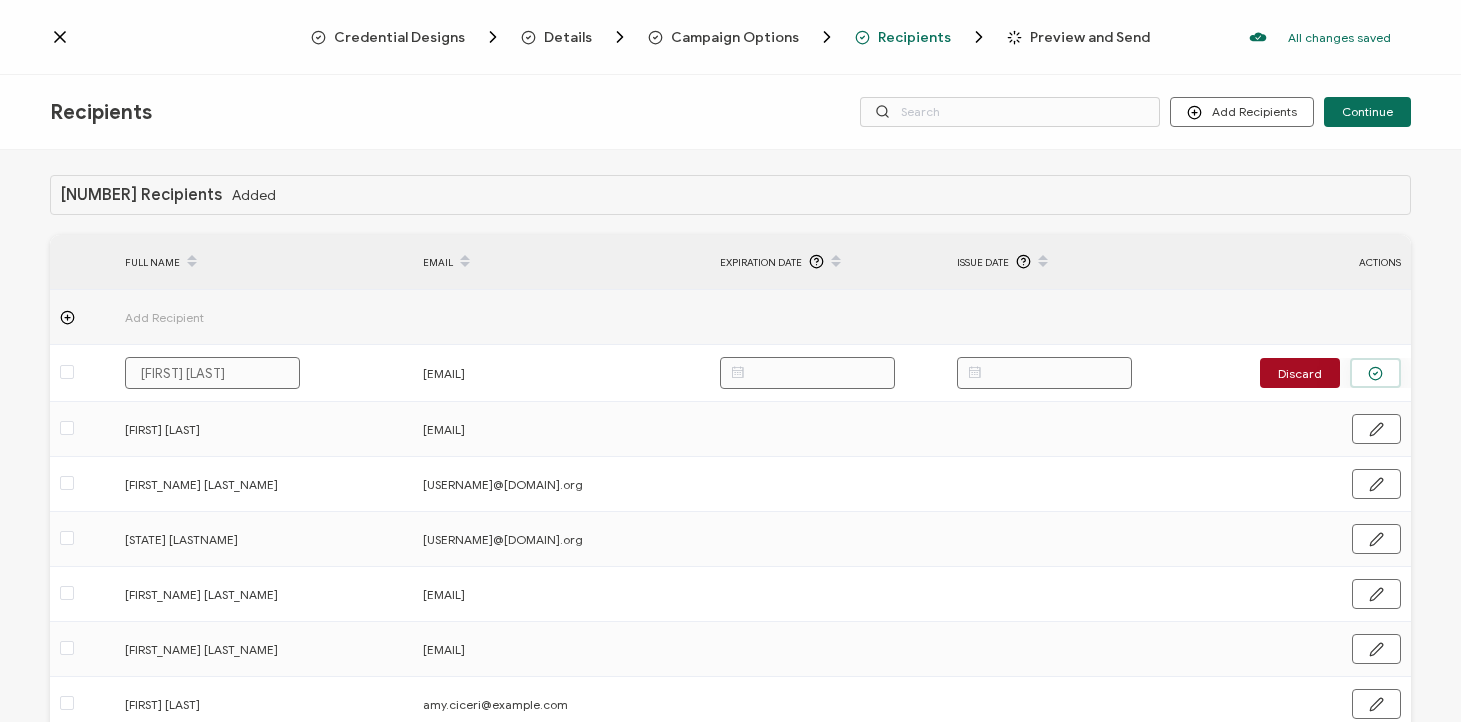 type on "[FIRST] [LAST]" 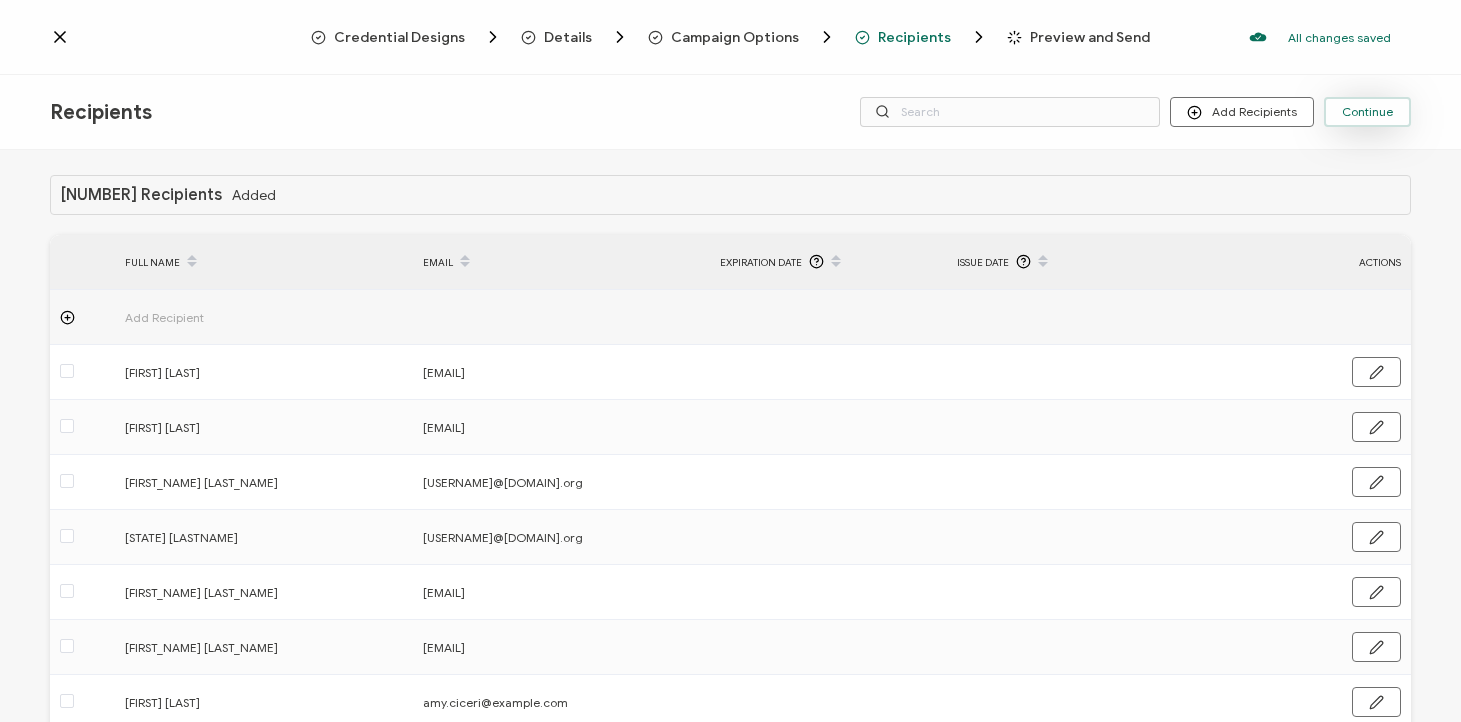 click on "Continue" at bounding box center (1367, 112) 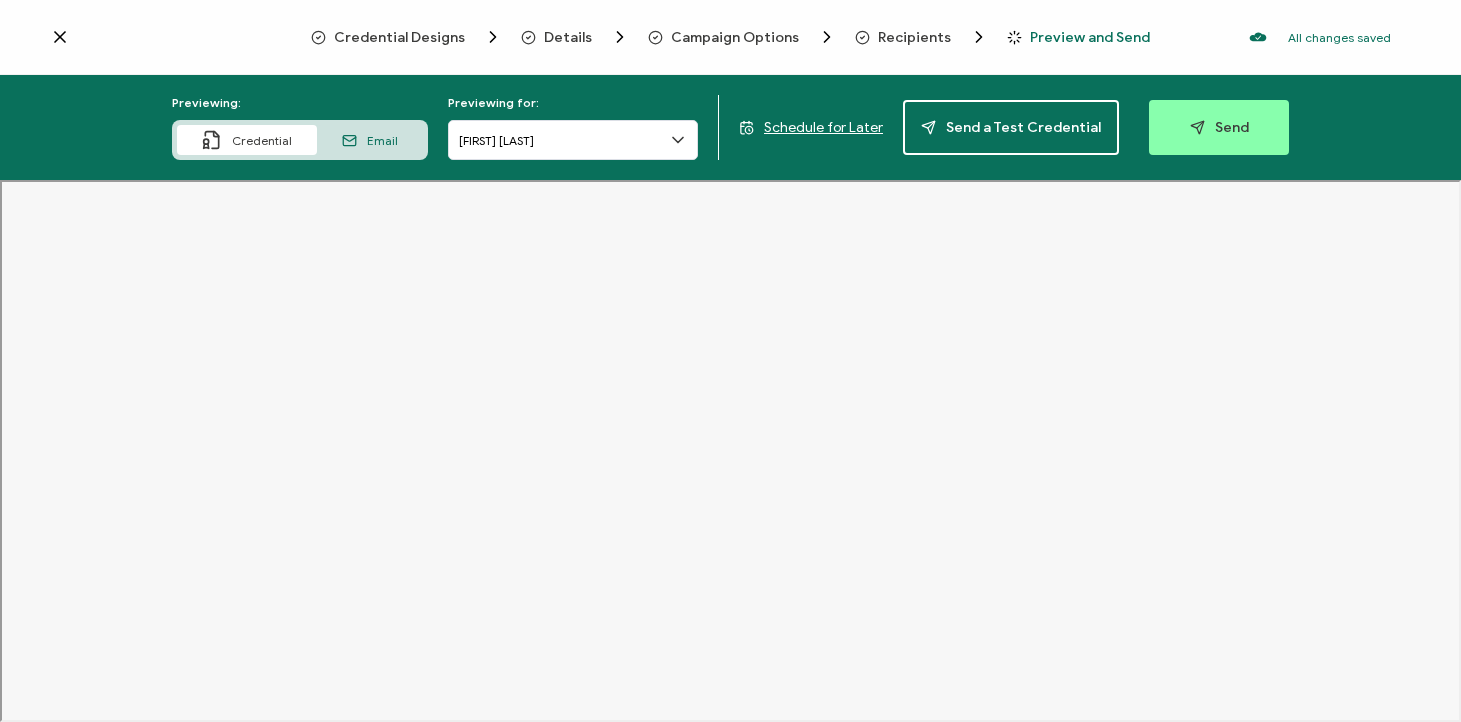 click on "Email" at bounding box center [382, 140] 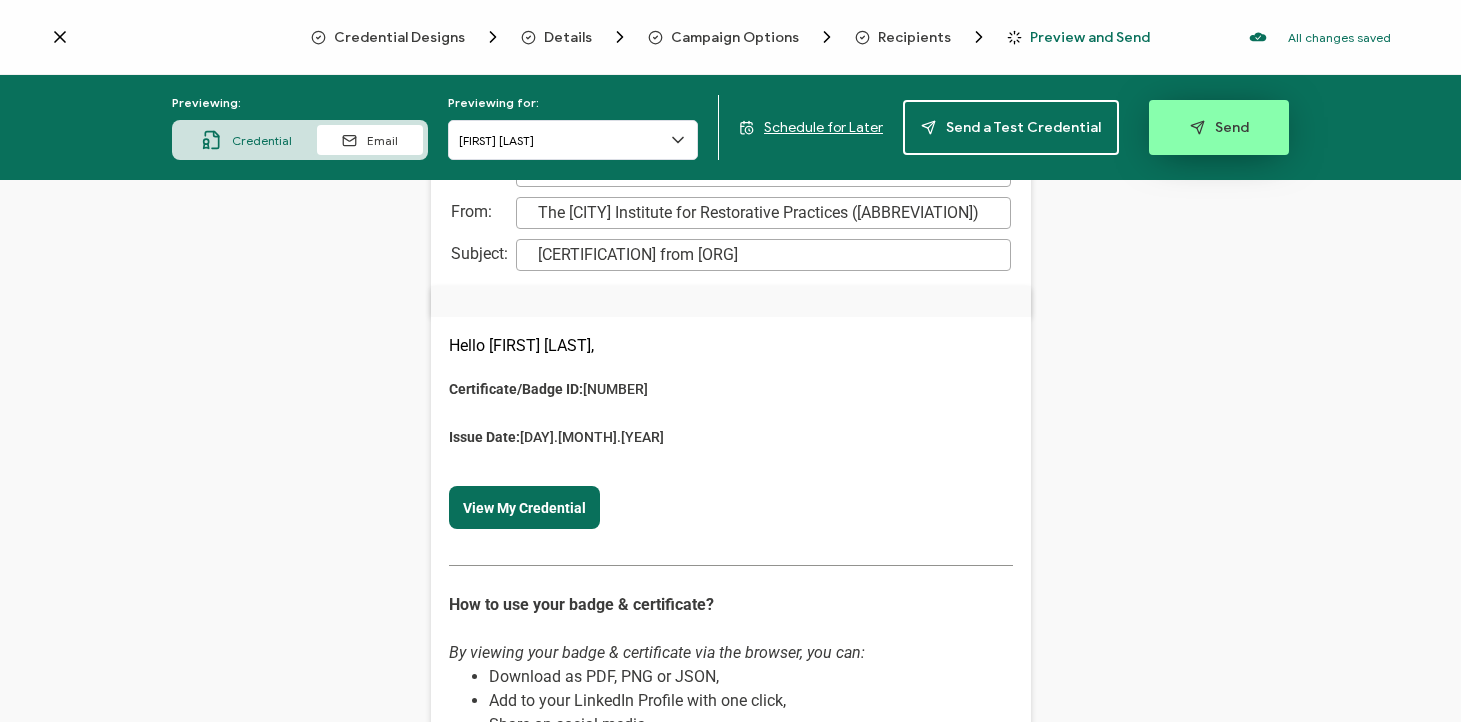scroll, scrollTop: 0, scrollLeft: 0, axis: both 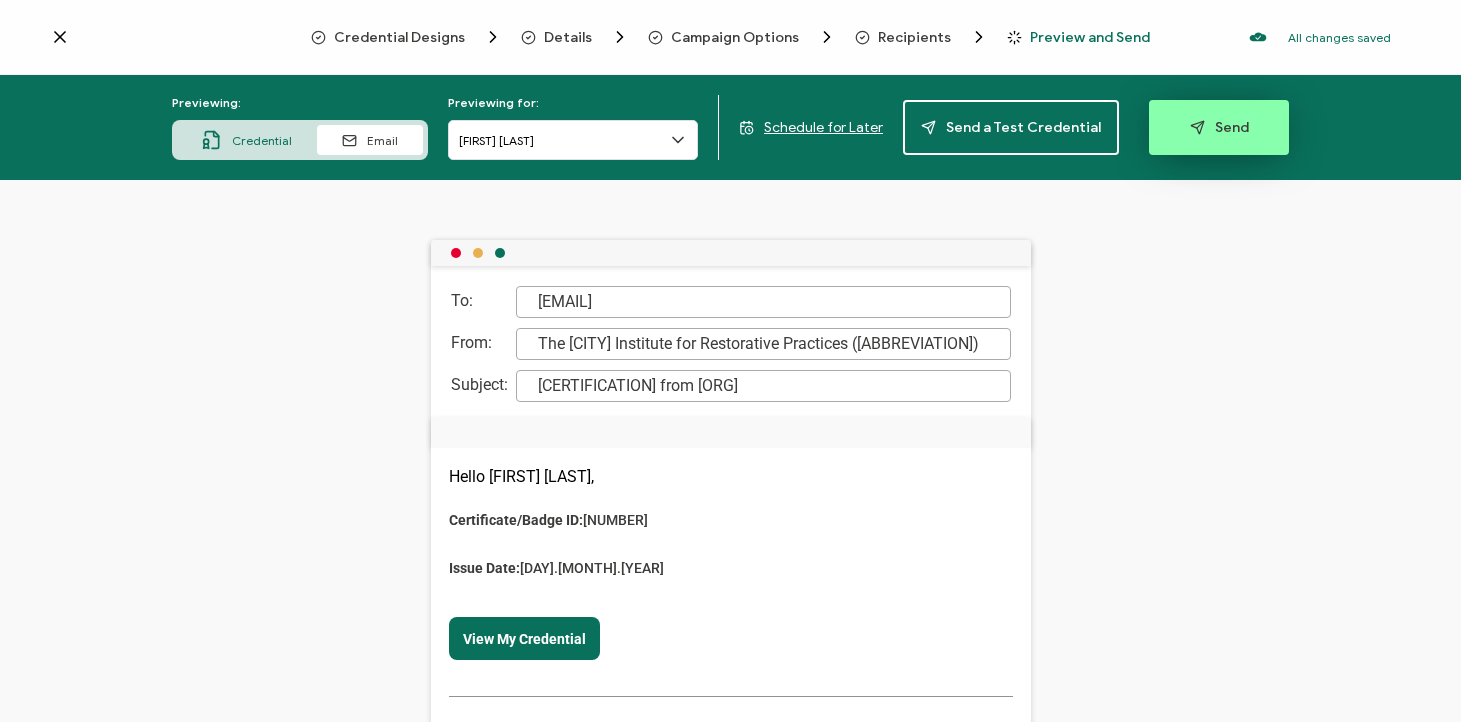 click on "Send" at bounding box center (1219, 127) 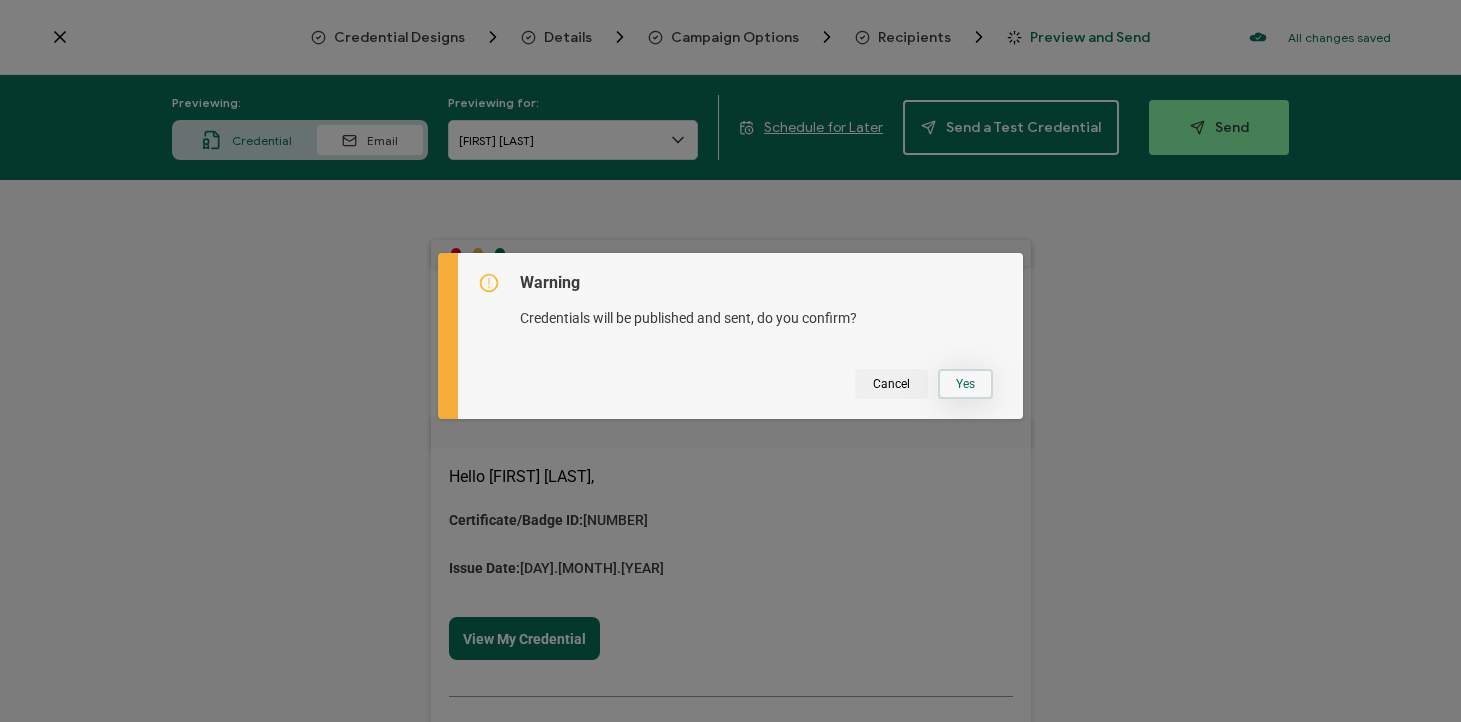 click on "Yes" at bounding box center (965, 384) 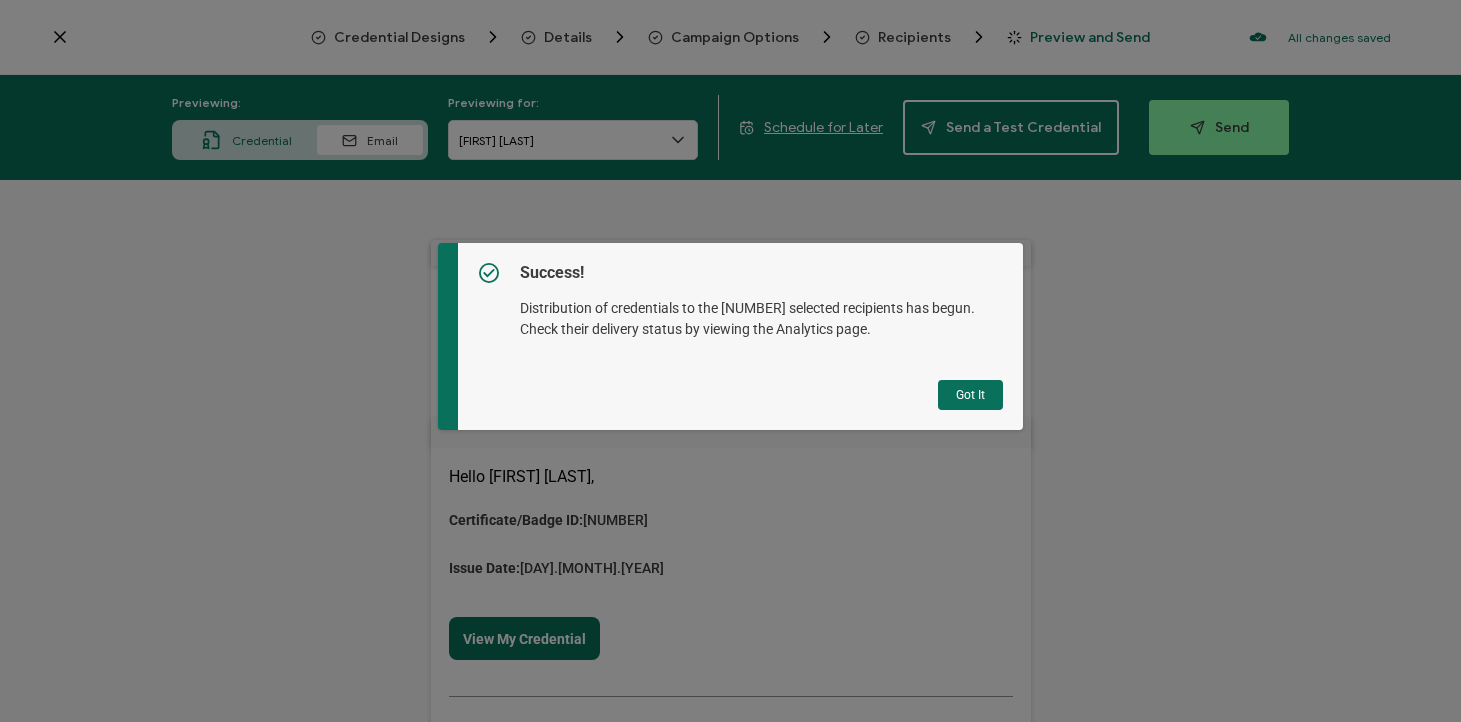 click on "Got It" at bounding box center (970, 395) 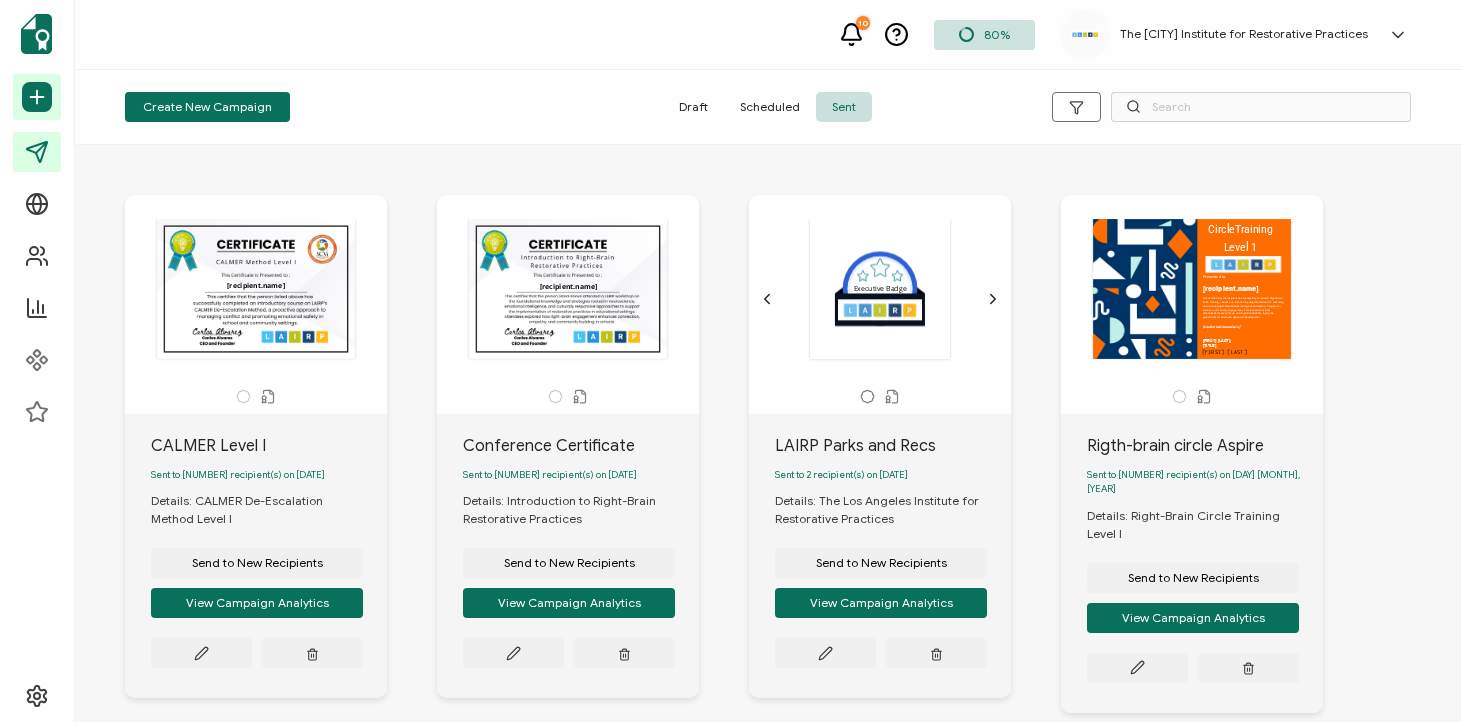 click 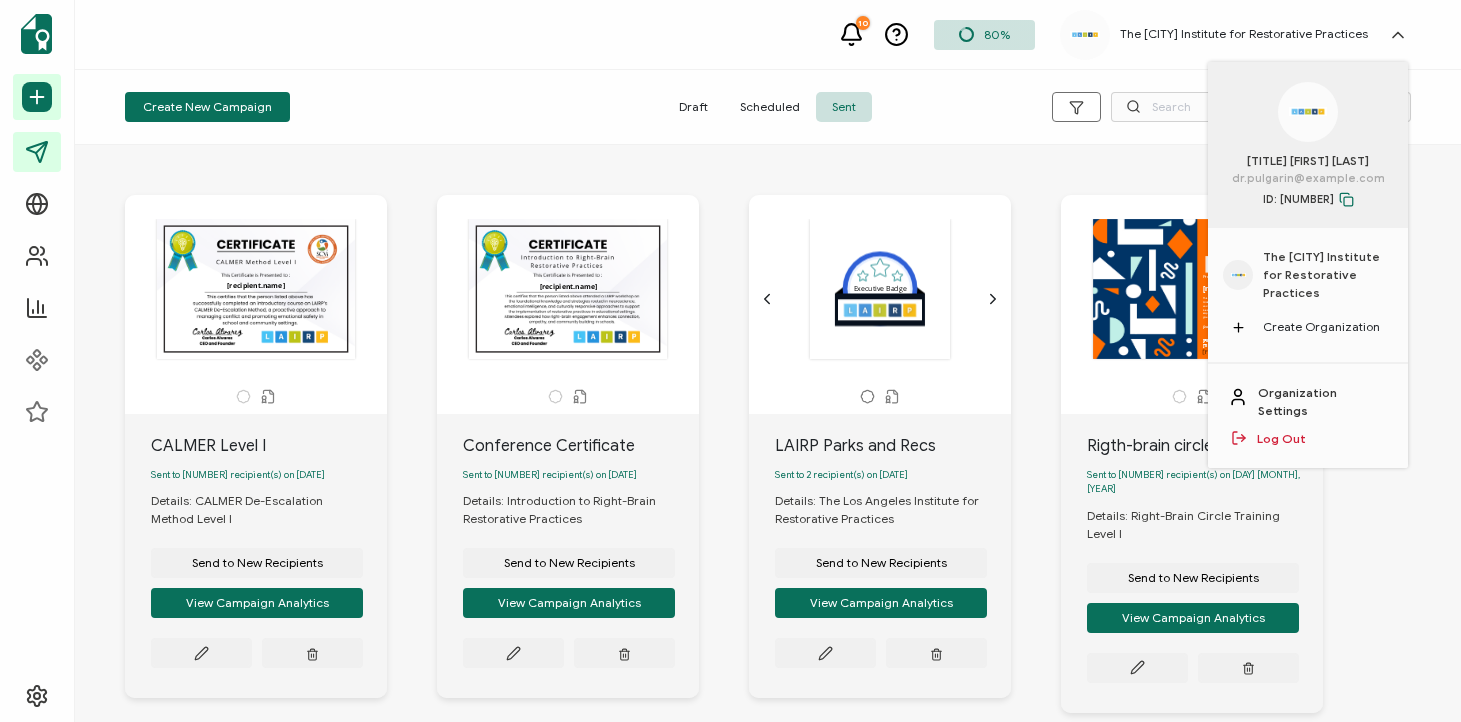 click on "The [CITY] Institute for Restorative Practices" at bounding box center [1328, 275] 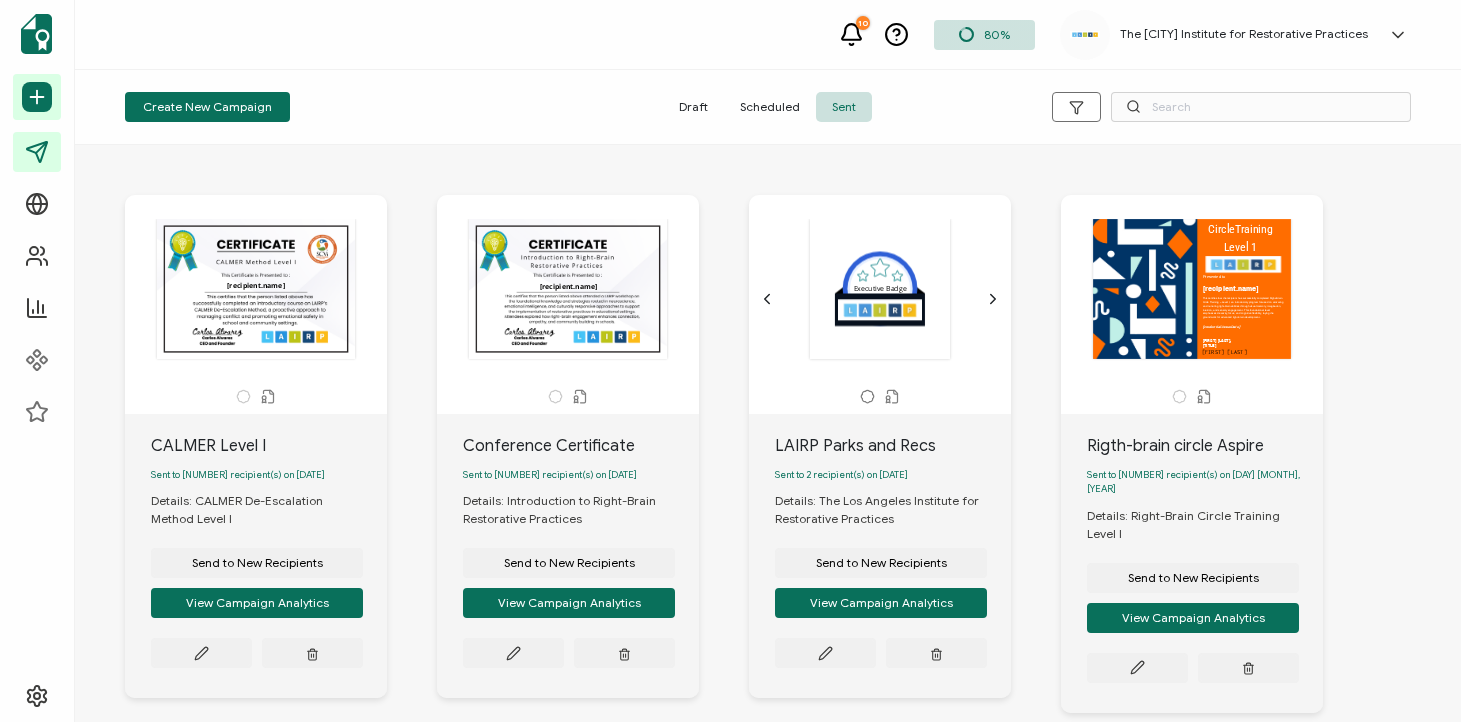 click on "The [CITY] Institute for Restorative Practices" at bounding box center [1244, 34] 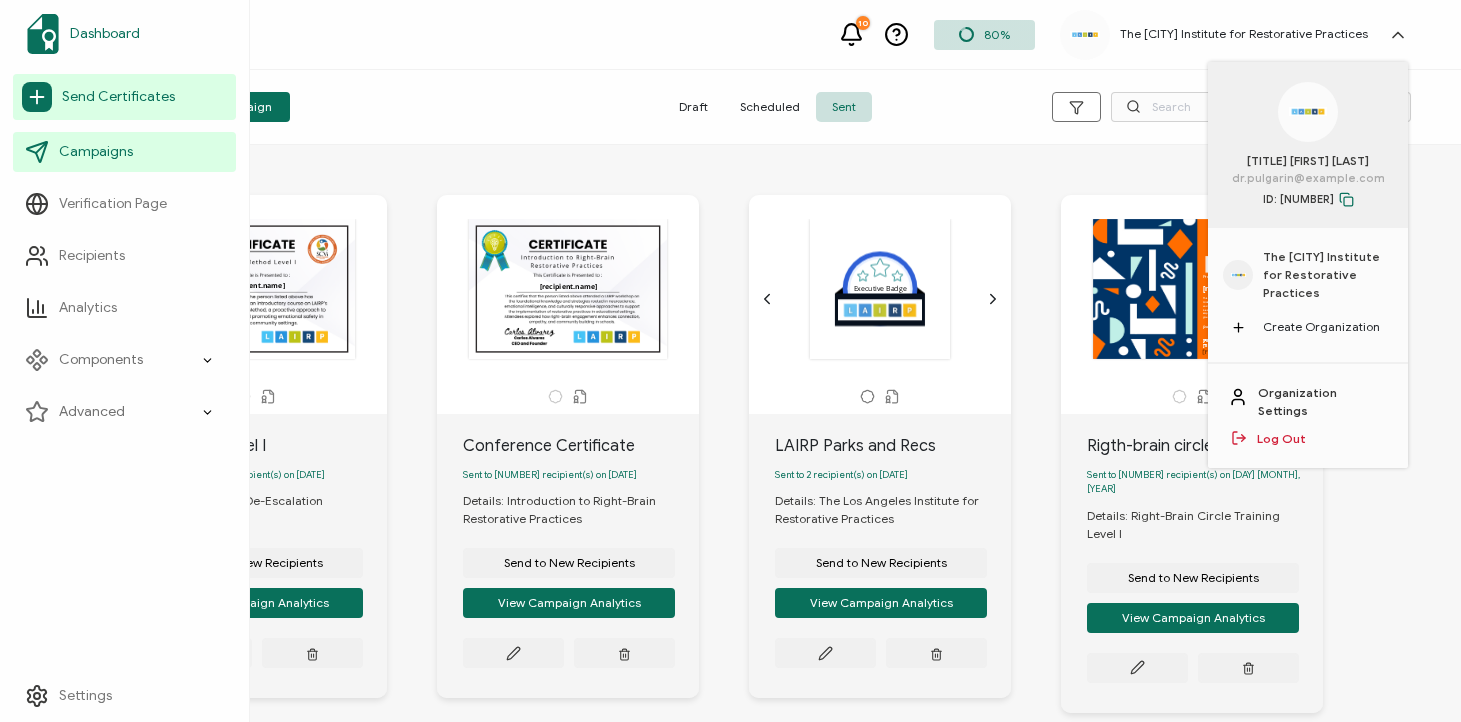click on "Dashboard" at bounding box center (105, 34) 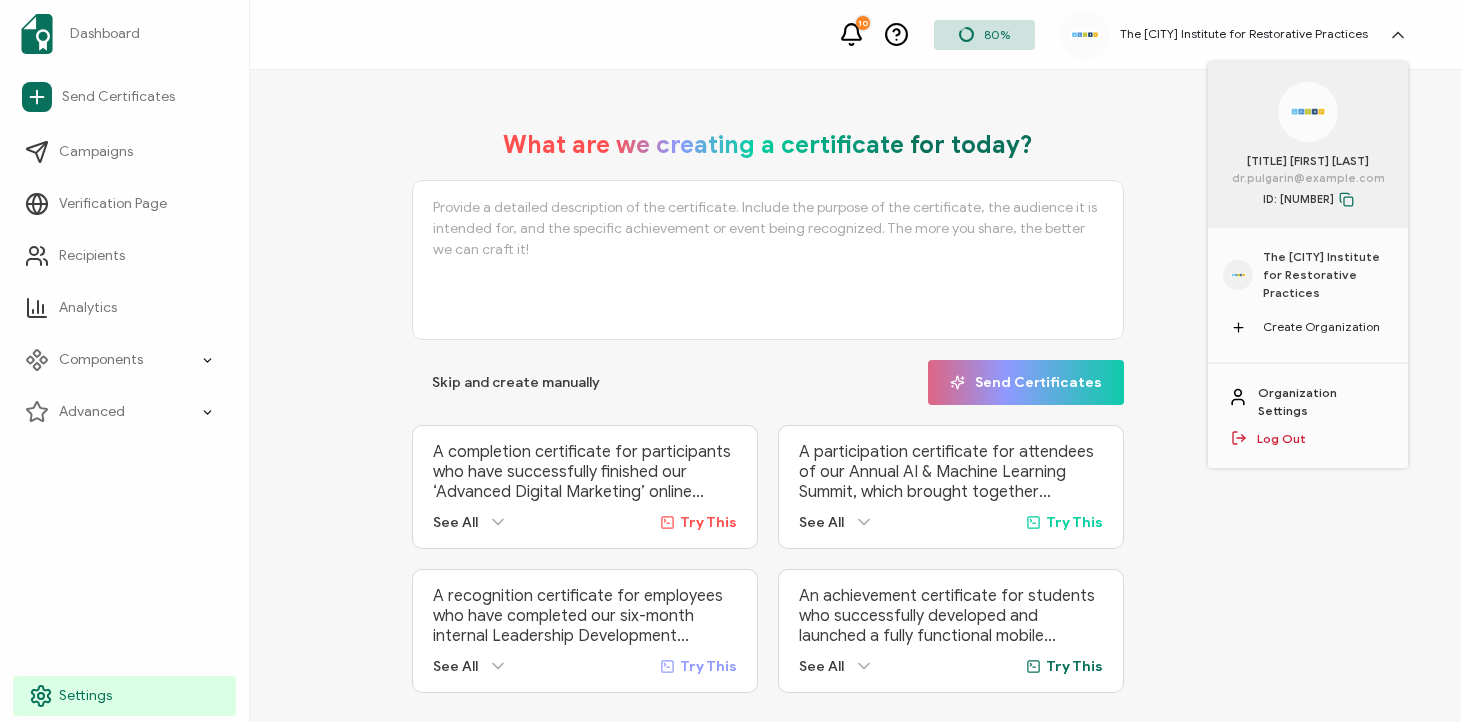 click on "Settings" at bounding box center (124, 696) 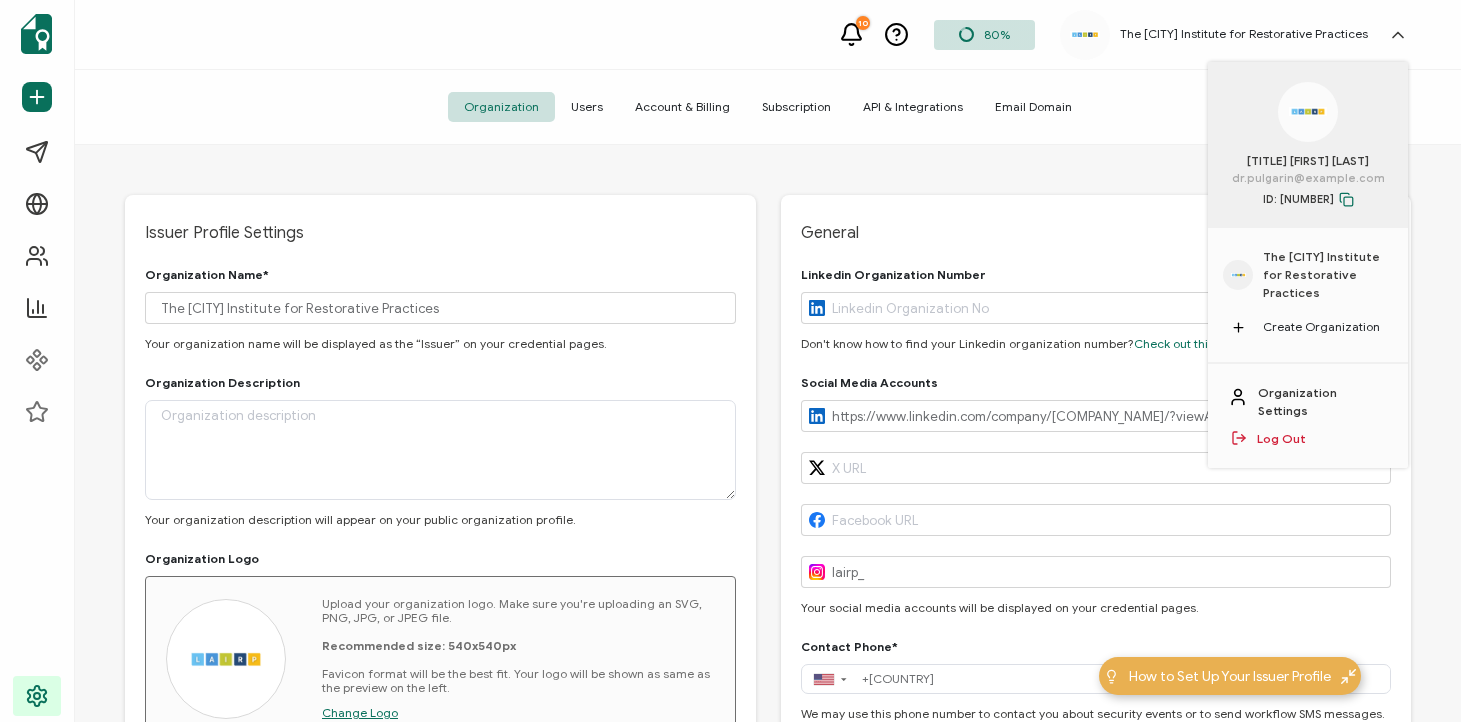 type on "[COUNTRY]" 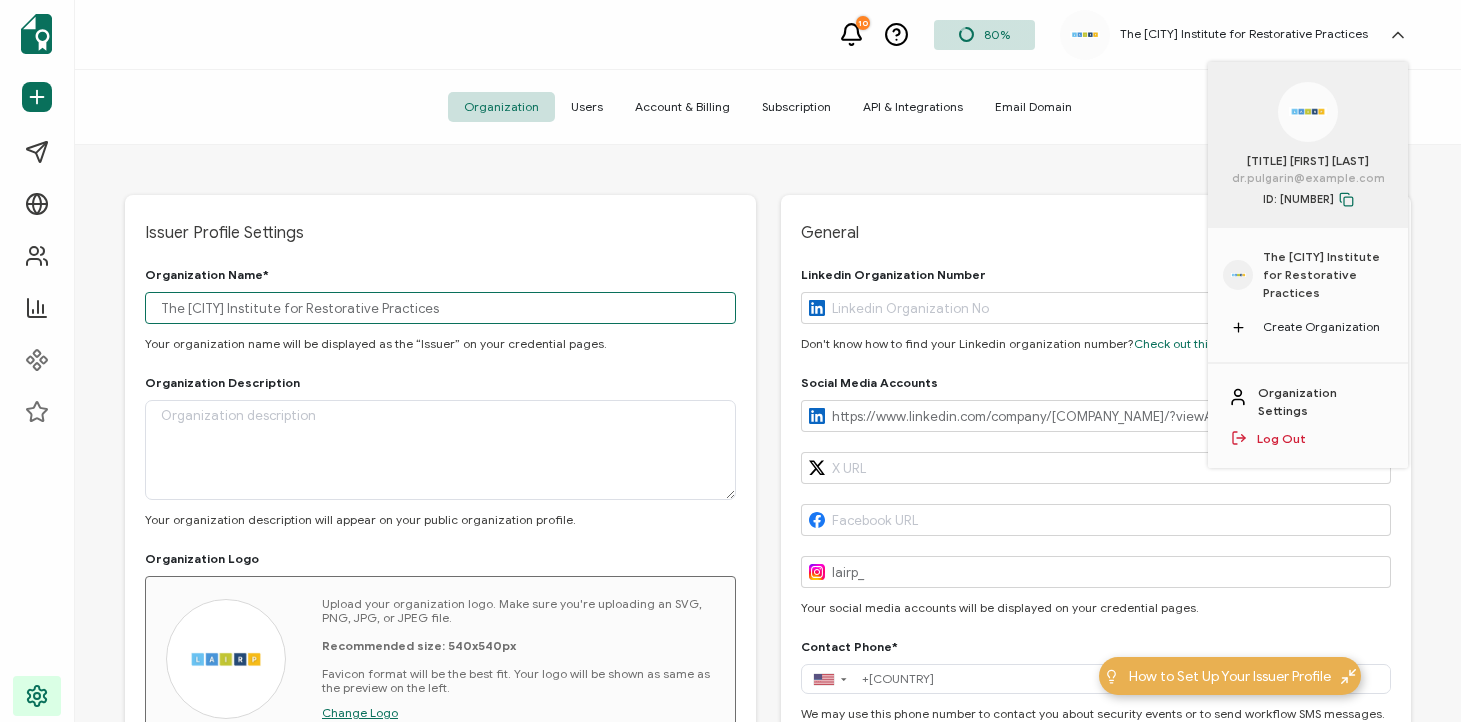 click on "The [CITY] Institute for Restorative Practices" at bounding box center (440, 308) 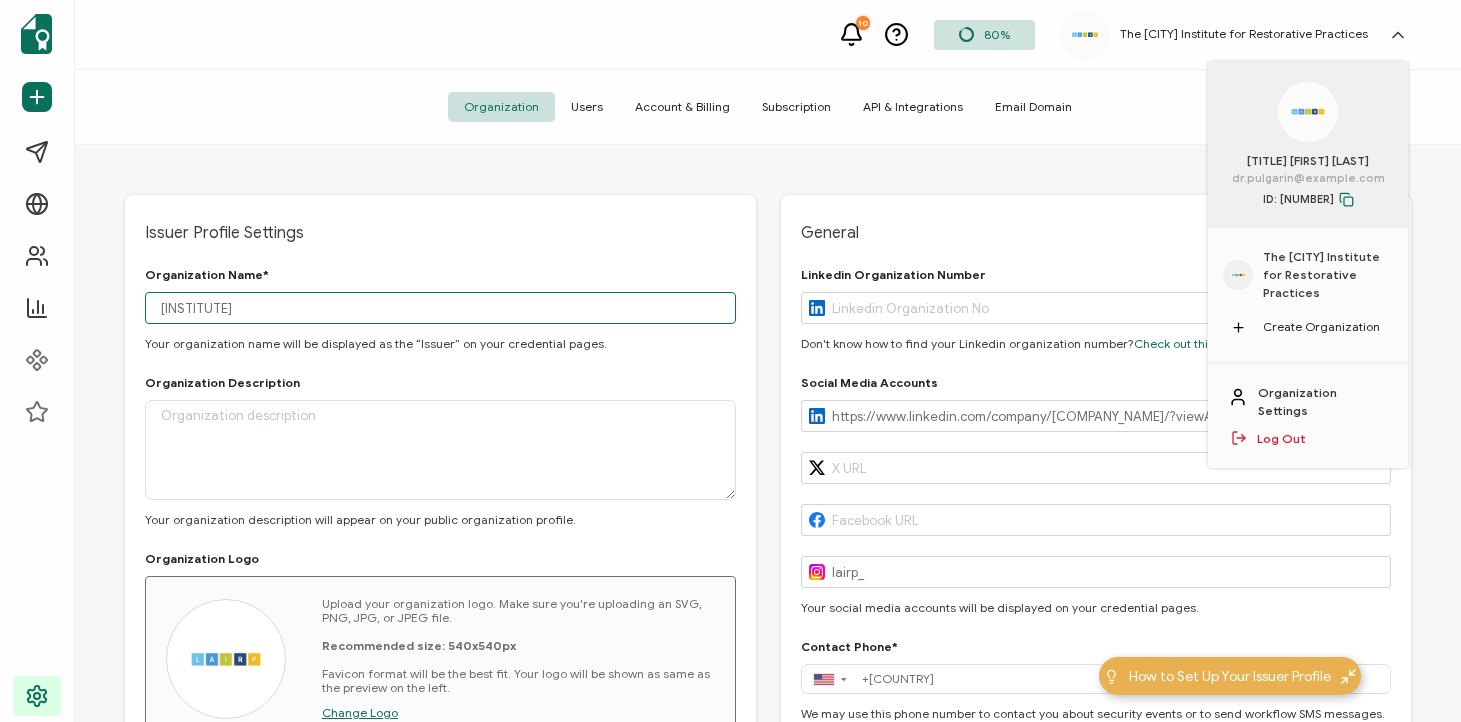 type on "[INSTITUTE]" 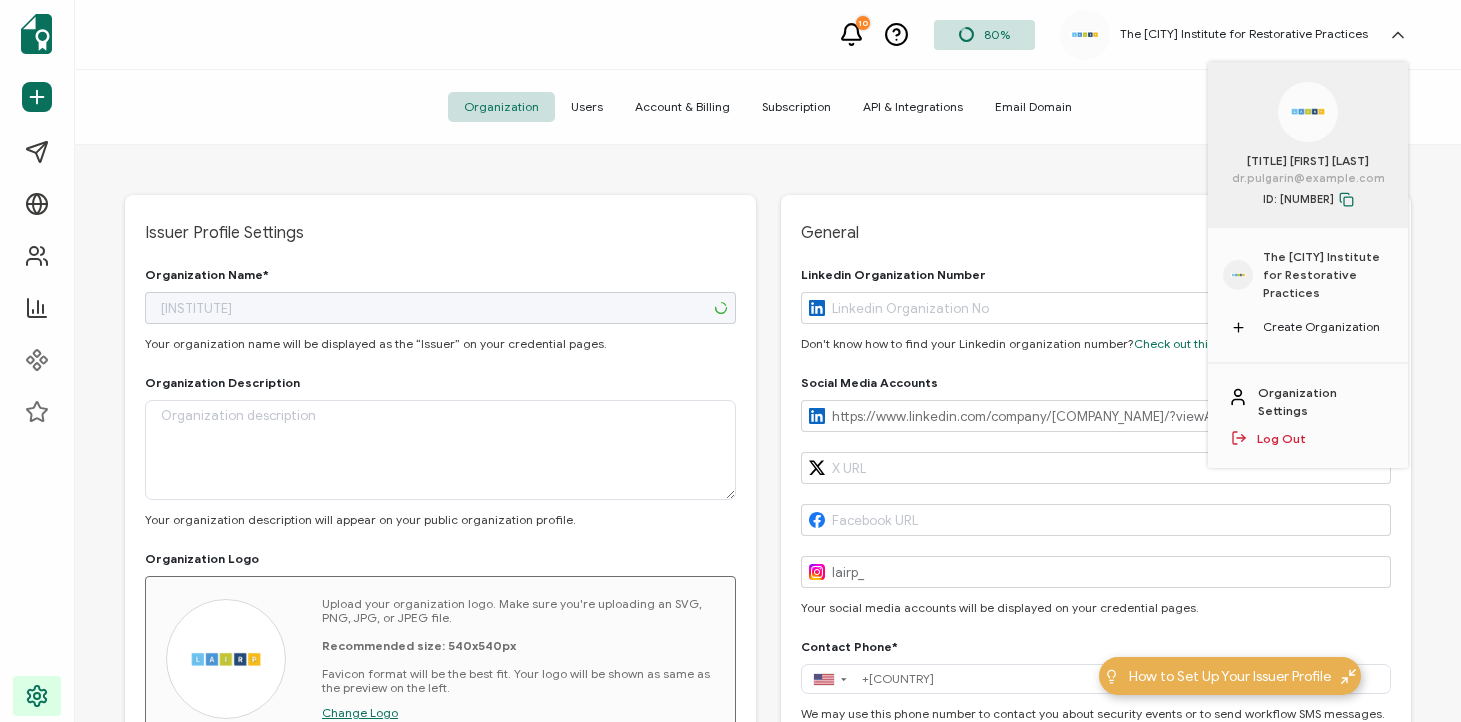 click on "Issuer Profile Settings
Organization Name*
Los Angeles Institute for Restorative Practices
Your organization name will be displayed as the “Issuer” on your credential pages.
Organization Description
Your organization description will appear on your public organization profile.
Organization Logo
Upload your organization logo. Make sure you're uploading an SVG, PNG, JPG, or JPEG file. Recommended size: 540x540px Favicon format will be the best fit. Your logo will be shown as same as the preview on the left.
Change Logo
Organization Cover Image" at bounding box center [440, 779] 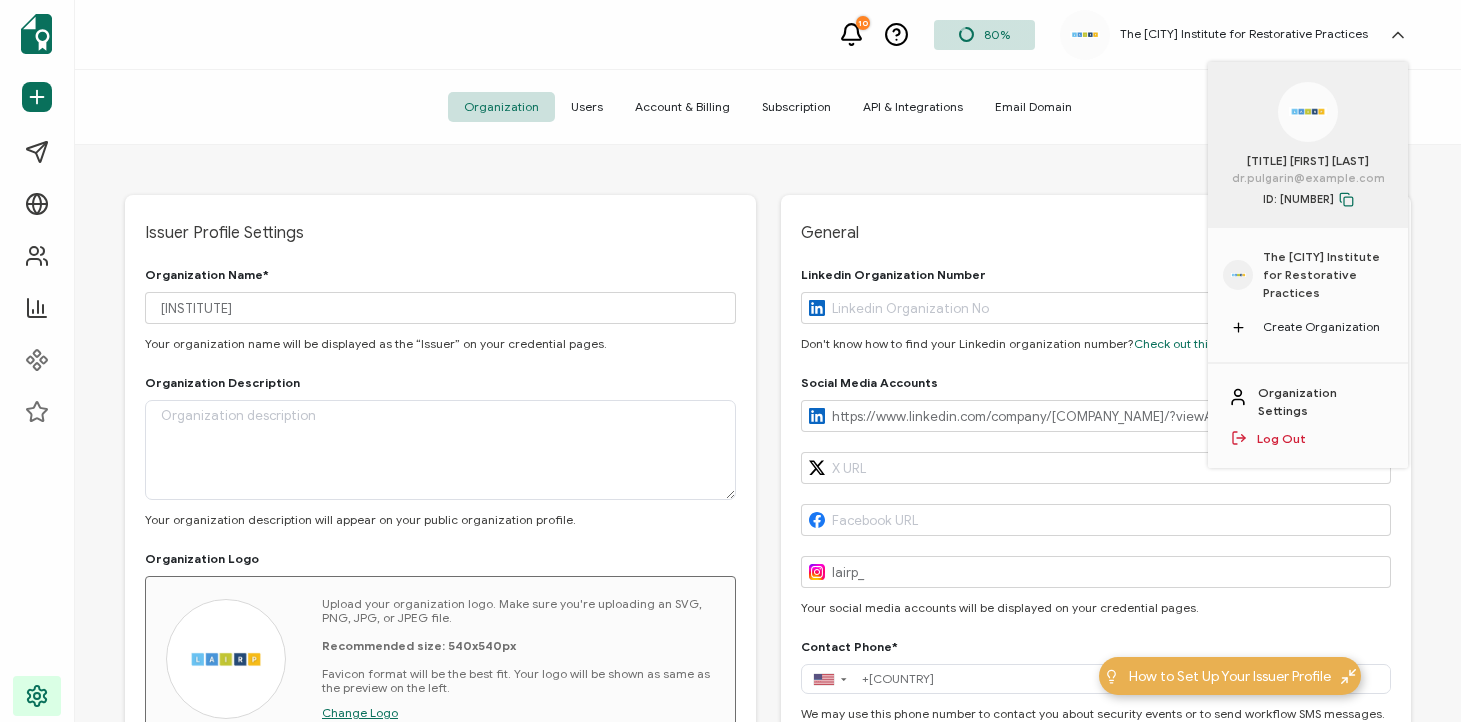 click on "Organization Name*
Los Angeles Institute for Restorative Practices
Your organization name will be displayed as the “Issuer” on your credential pages.
Organization Description
Your organization description will appear on your public organization profile.
Organization Logo
Upload your organization logo. Make sure you're uploading an SVG, PNG, JPG, or JPEG file. Recommended size: 540x540px Favicon format will be the best fit. Your logo will be shown as same as the preview on the left.
Change Logo
Organization Cover Image
lairp.org" at bounding box center (440, 673) 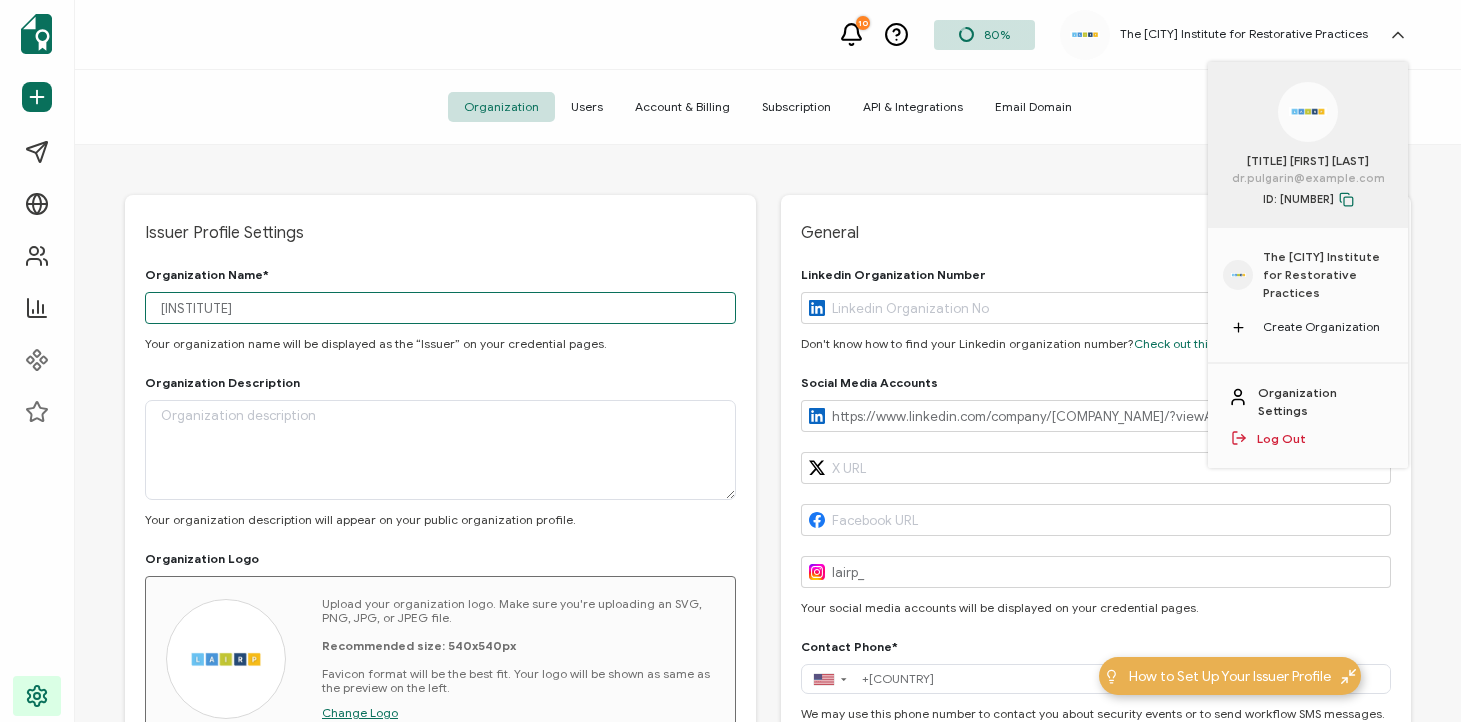 click on "[INSTITUTE]" at bounding box center (440, 308) 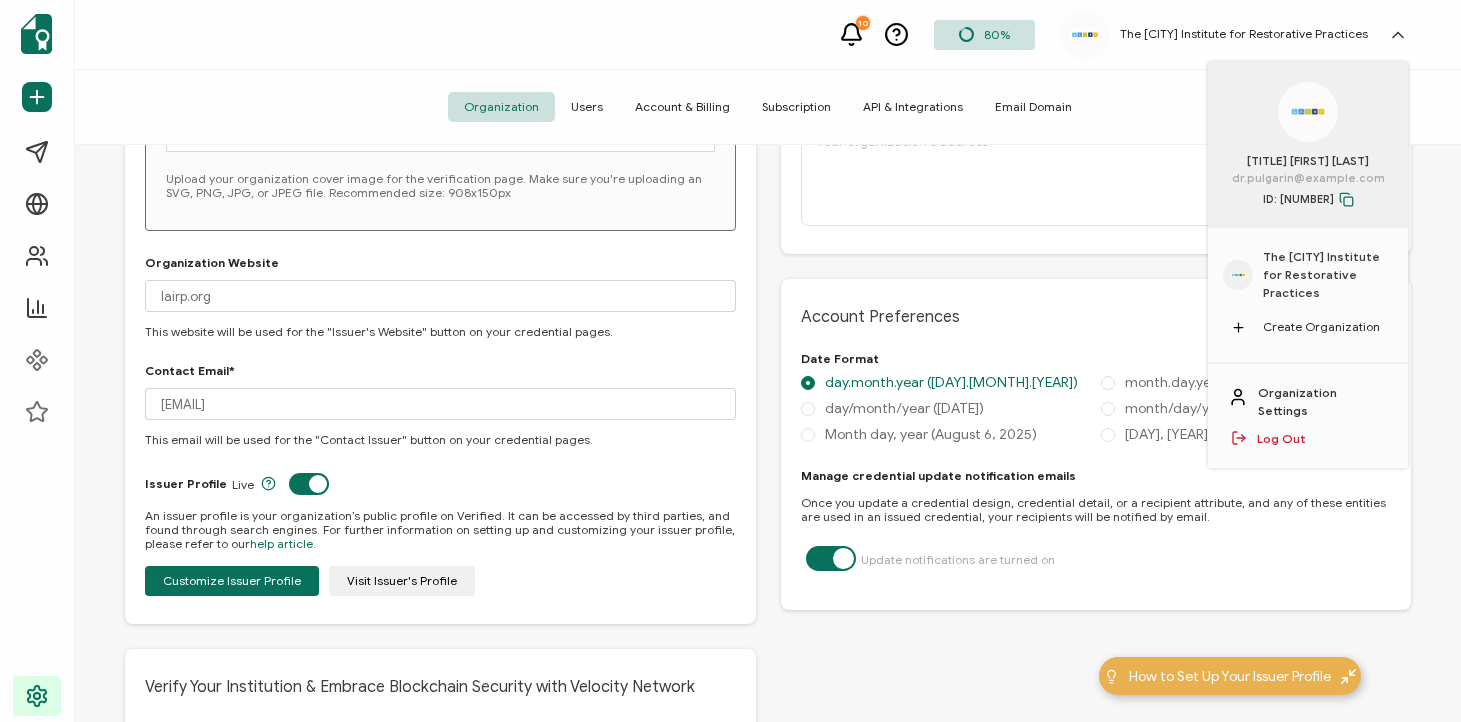 scroll, scrollTop: 738, scrollLeft: 0, axis: vertical 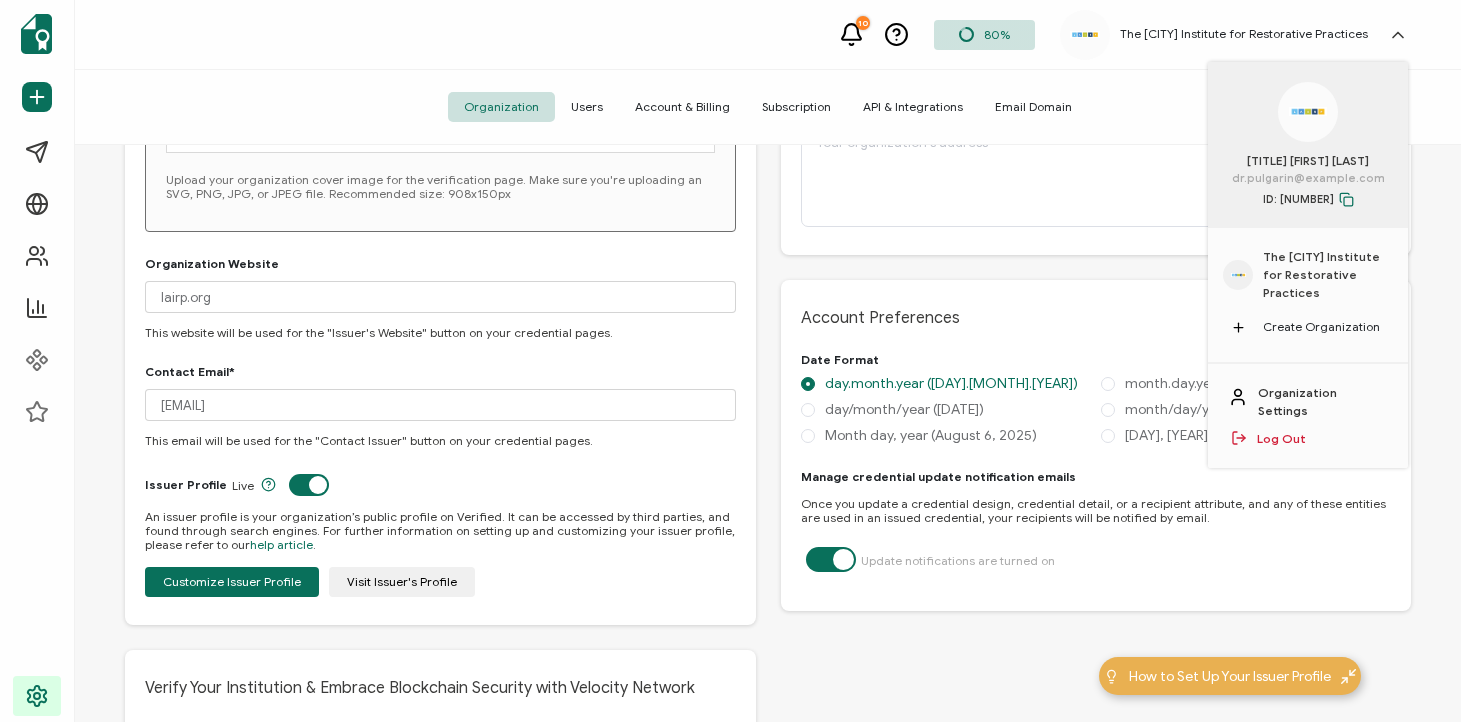 click on "Account Preferences
Date Format
day.month.year (06.08.2025)   month.day.year (08.06.2025)   day/month/year (06/08/2025)   month/day/year (08/06/2025)   Month day, year (August 6, 2025)   Mon day, year (Aug 6, 2025)
Manage credential update notification emails
Once you update a credential design, credential detail, or a recipient attribute, and any of these entities are used in an issued credential, your recipients will be notified by email.
Update notifications are turned on" at bounding box center (1096, 445) 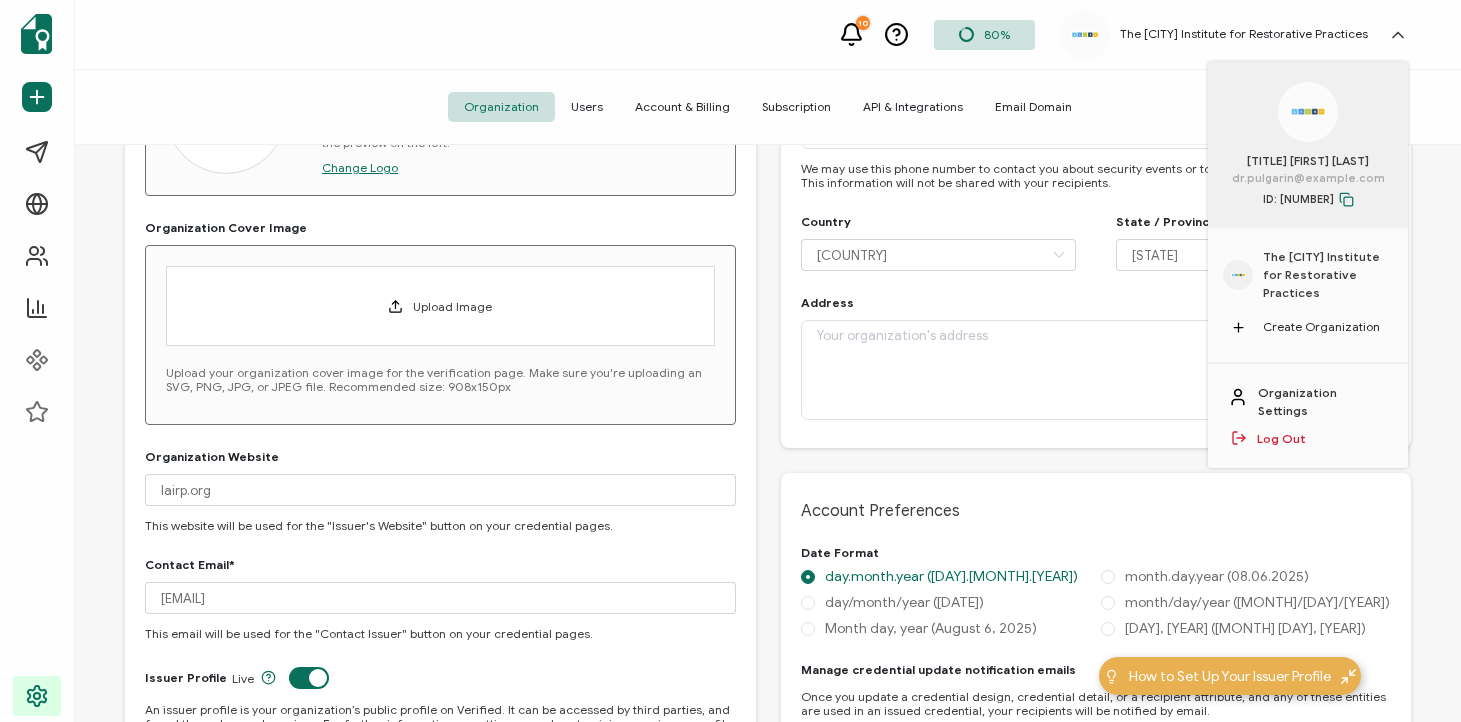scroll, scrollTop: 0, scrollLeft: 0, axis: both 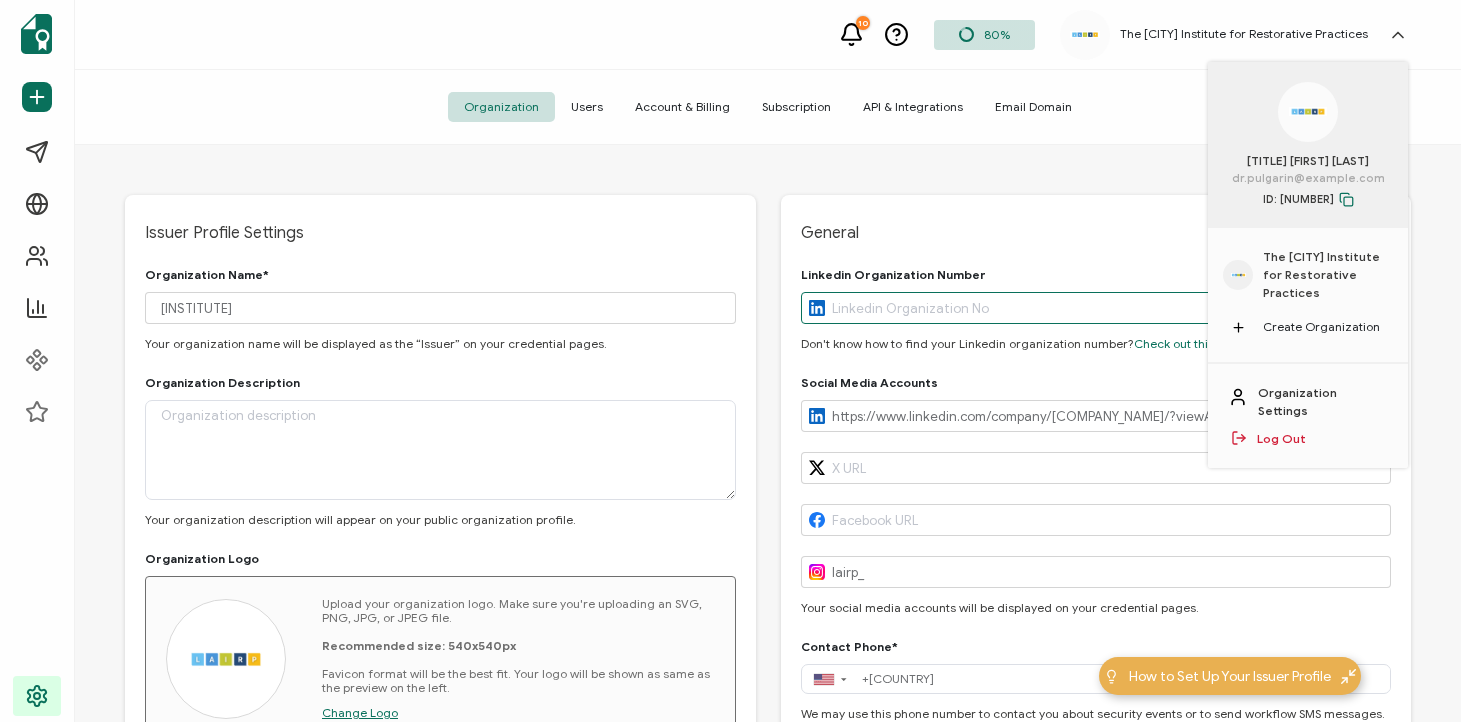click at bounding box center (1096, 308) 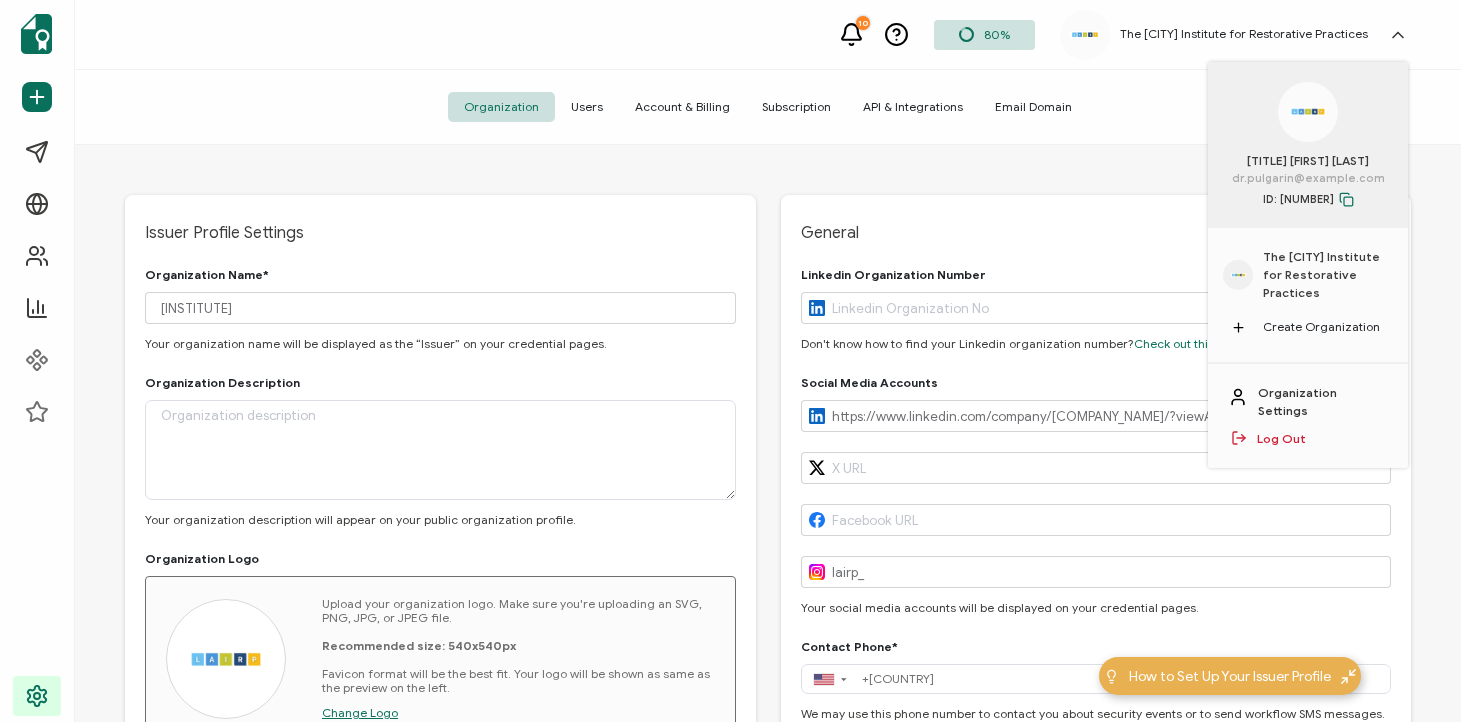 click on "General" at bounding box center (1096, 233) 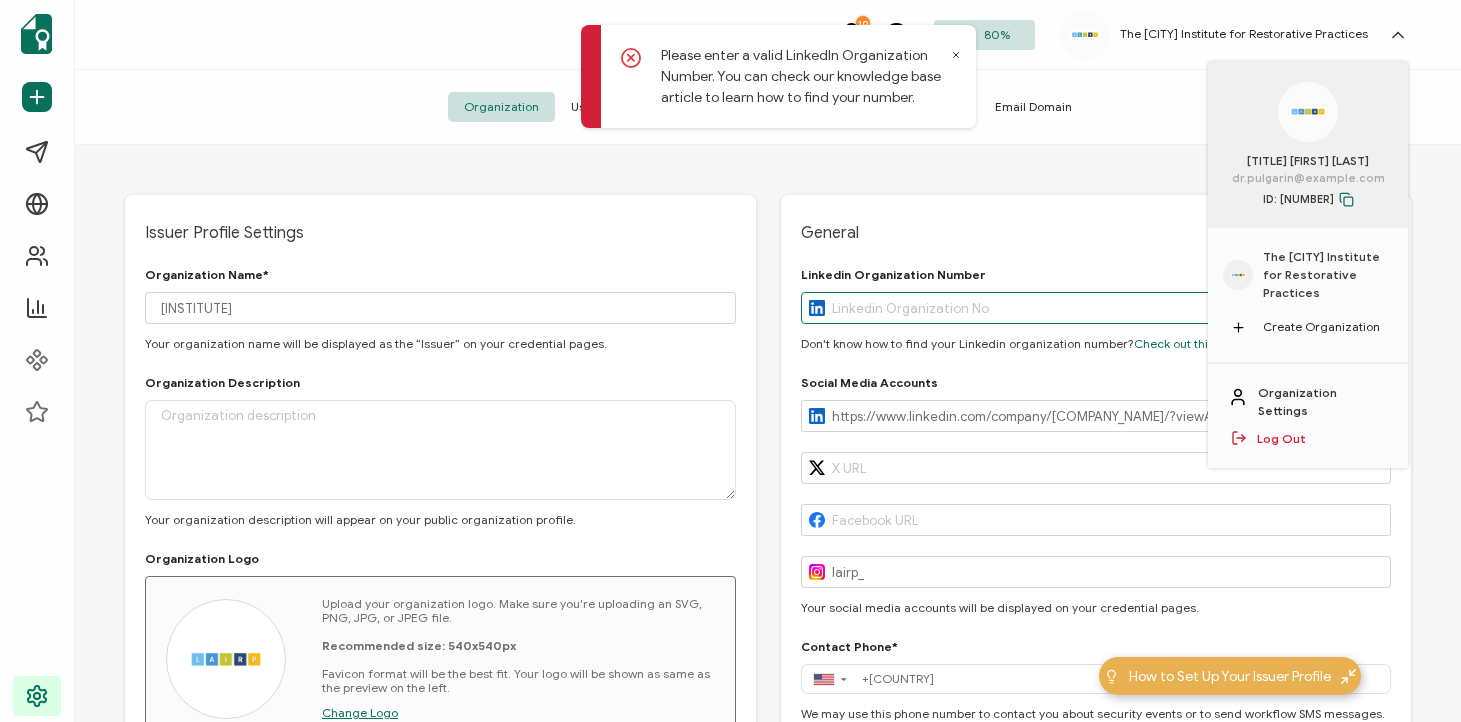 click at bounding box center [1096, 308] 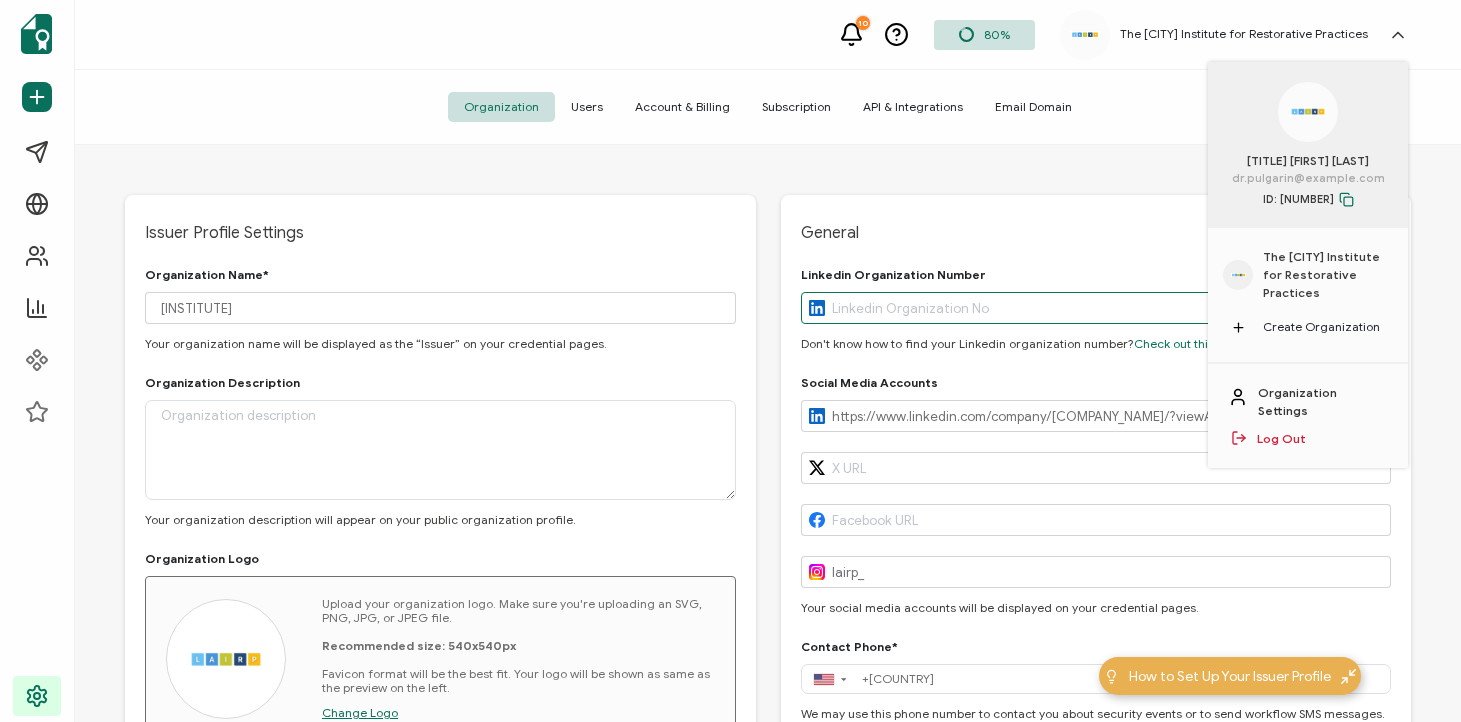 click at bounding box center (1096, 308) 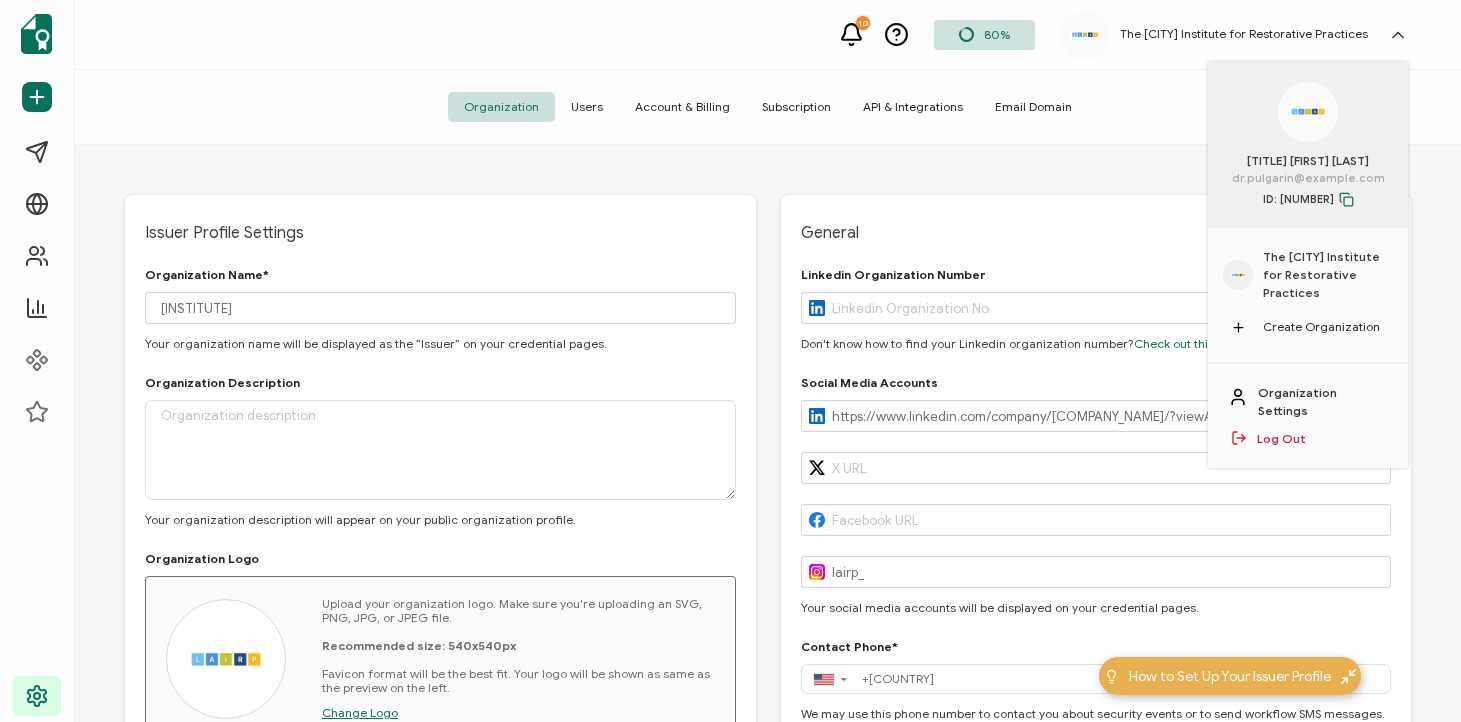 click on "General" at bounding box center [1096, 233] 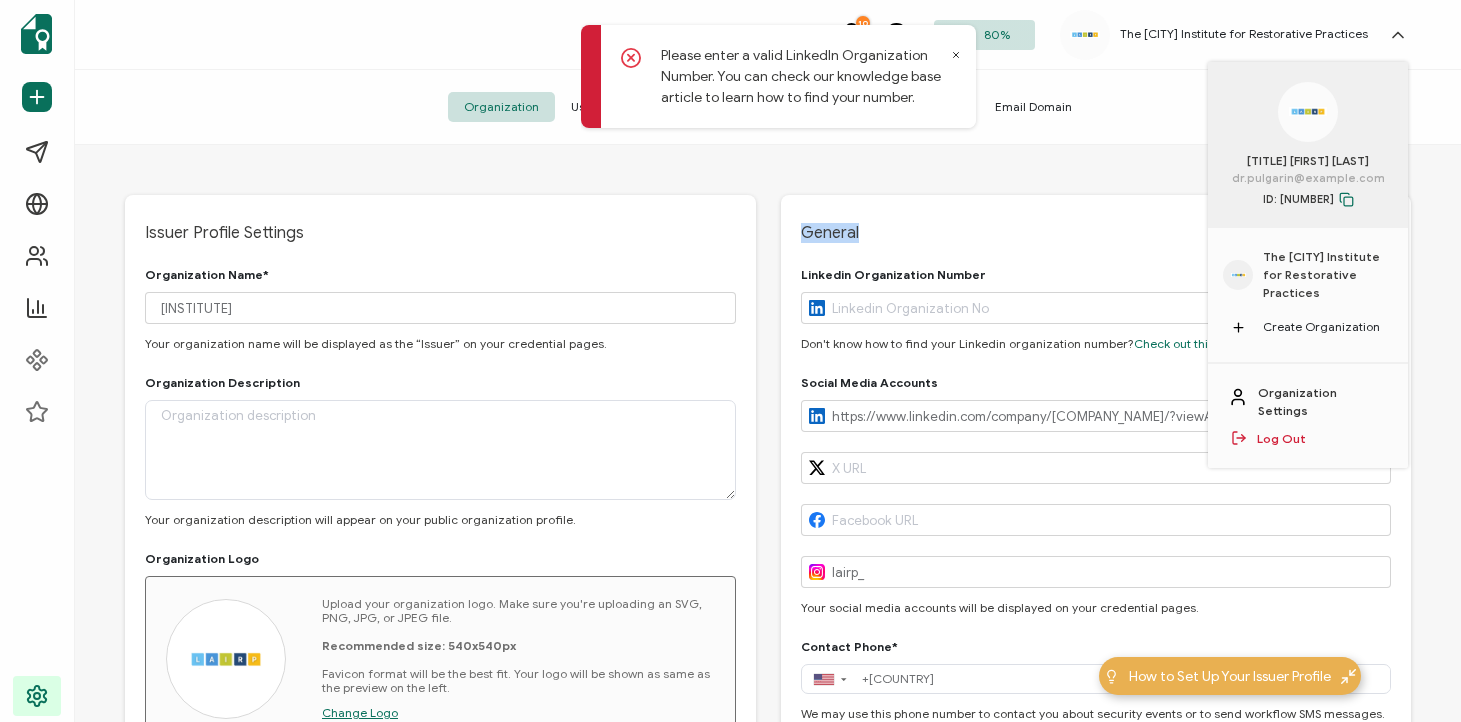 click on "General" at bounding box center (1096, 233) 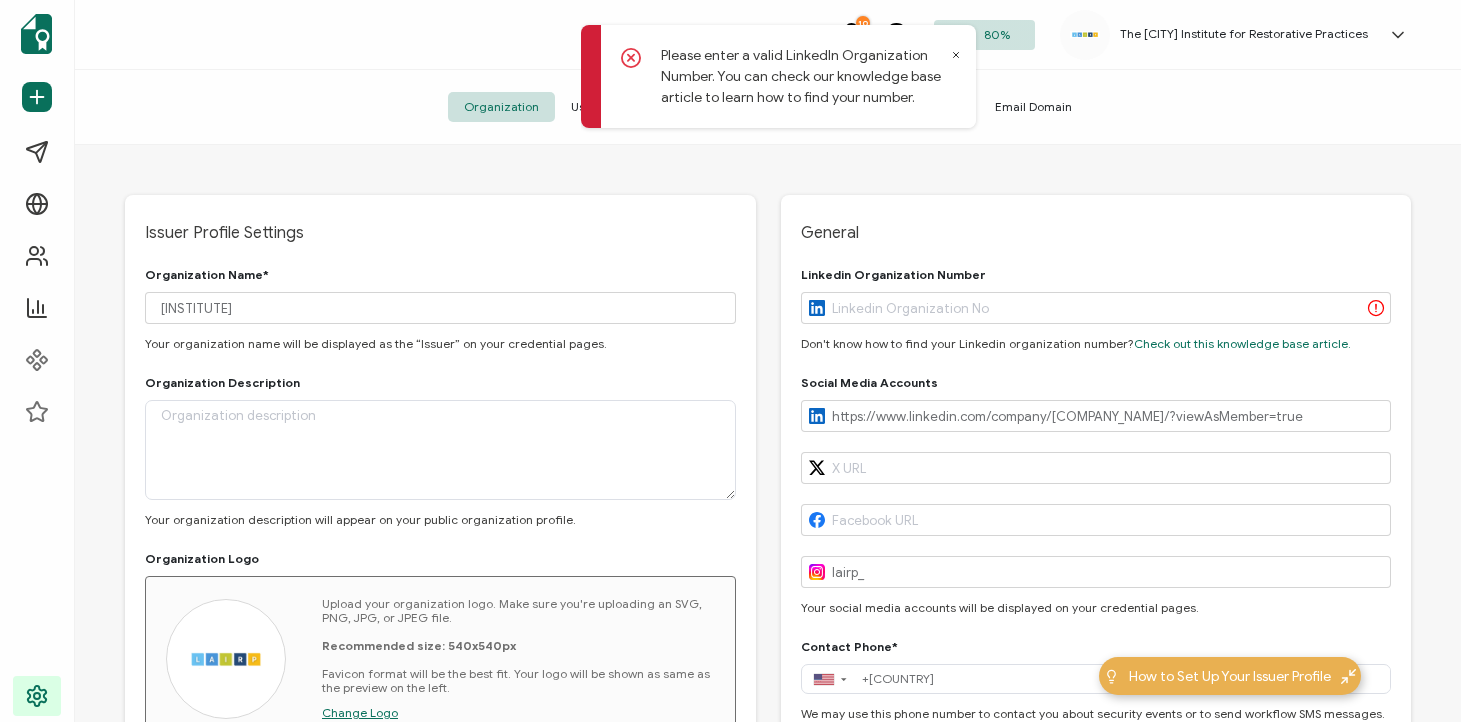 click 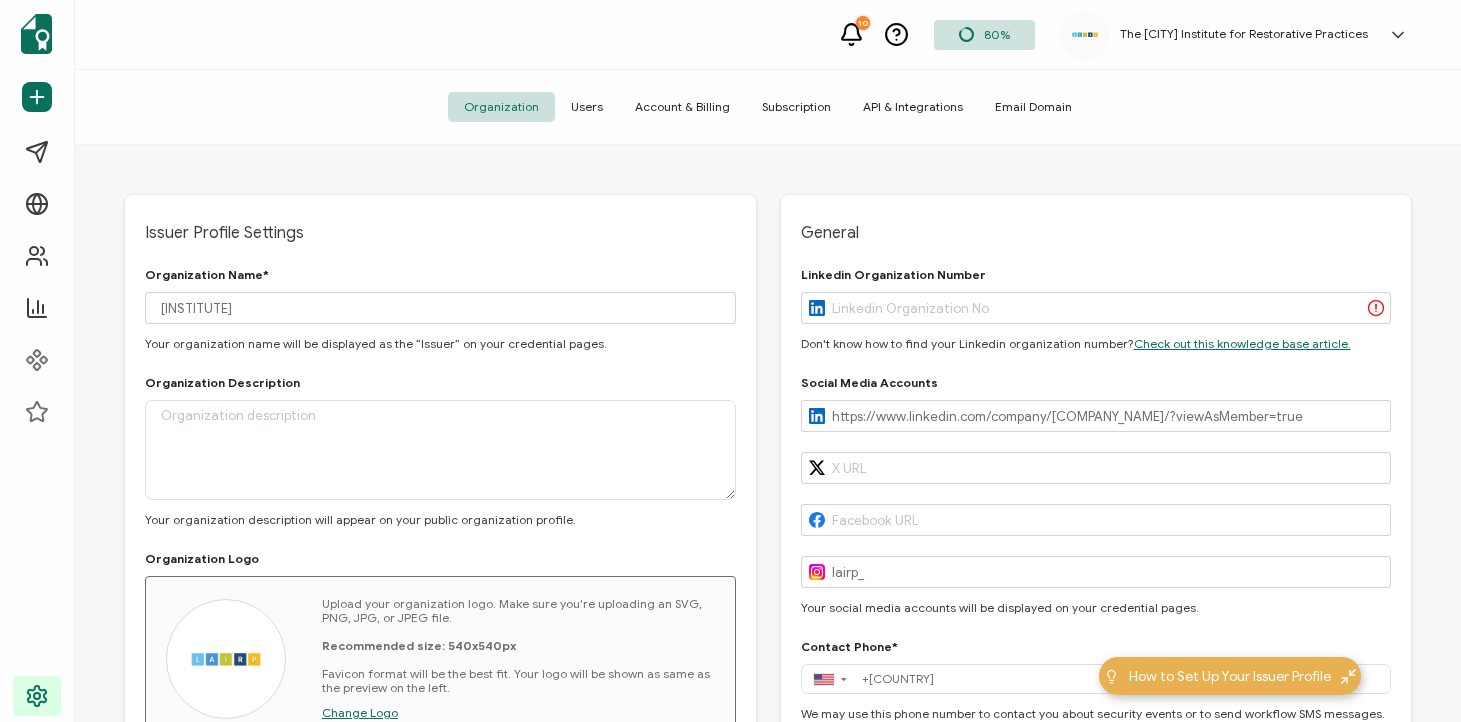 click on "Check out this knowledge base article." at bounding box center (1242, 343) 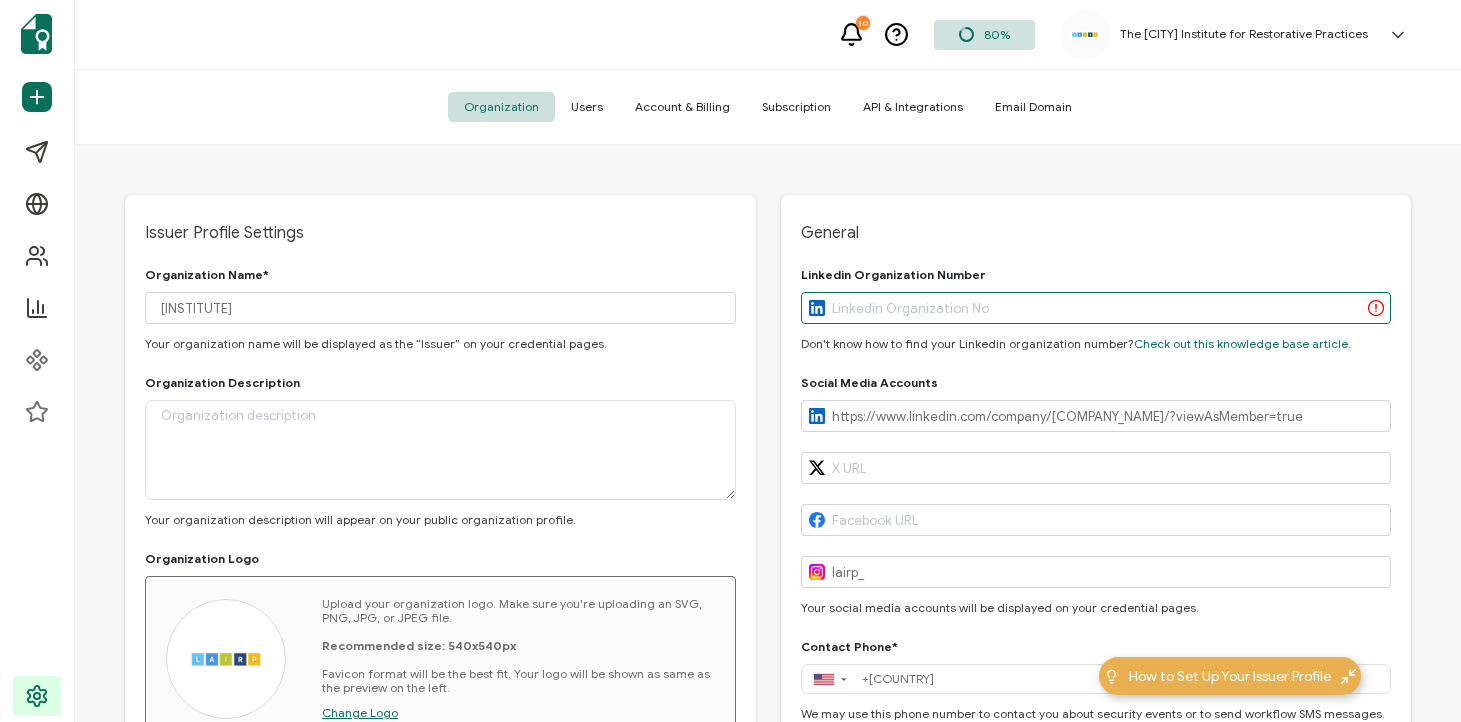 click at bounding box center (1096, 308) 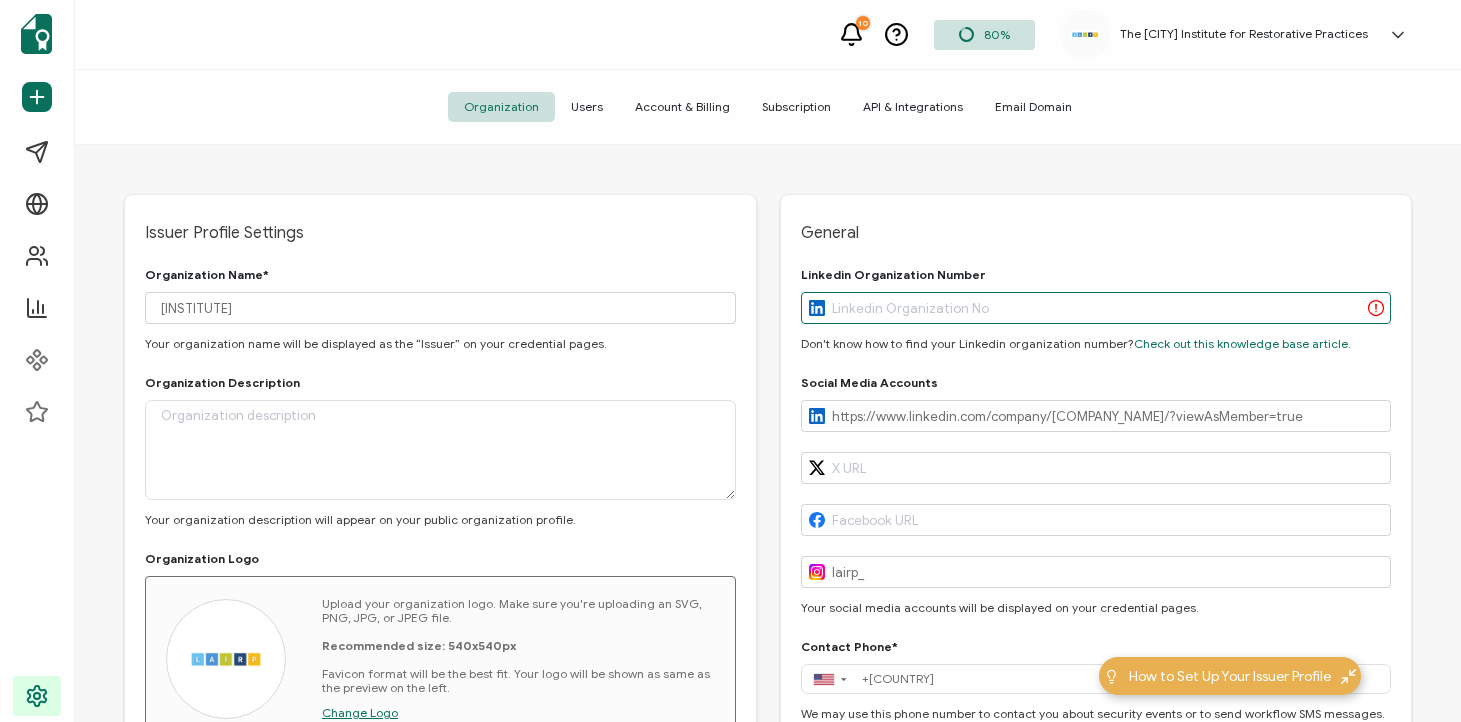 paste on "[NUMBER]" 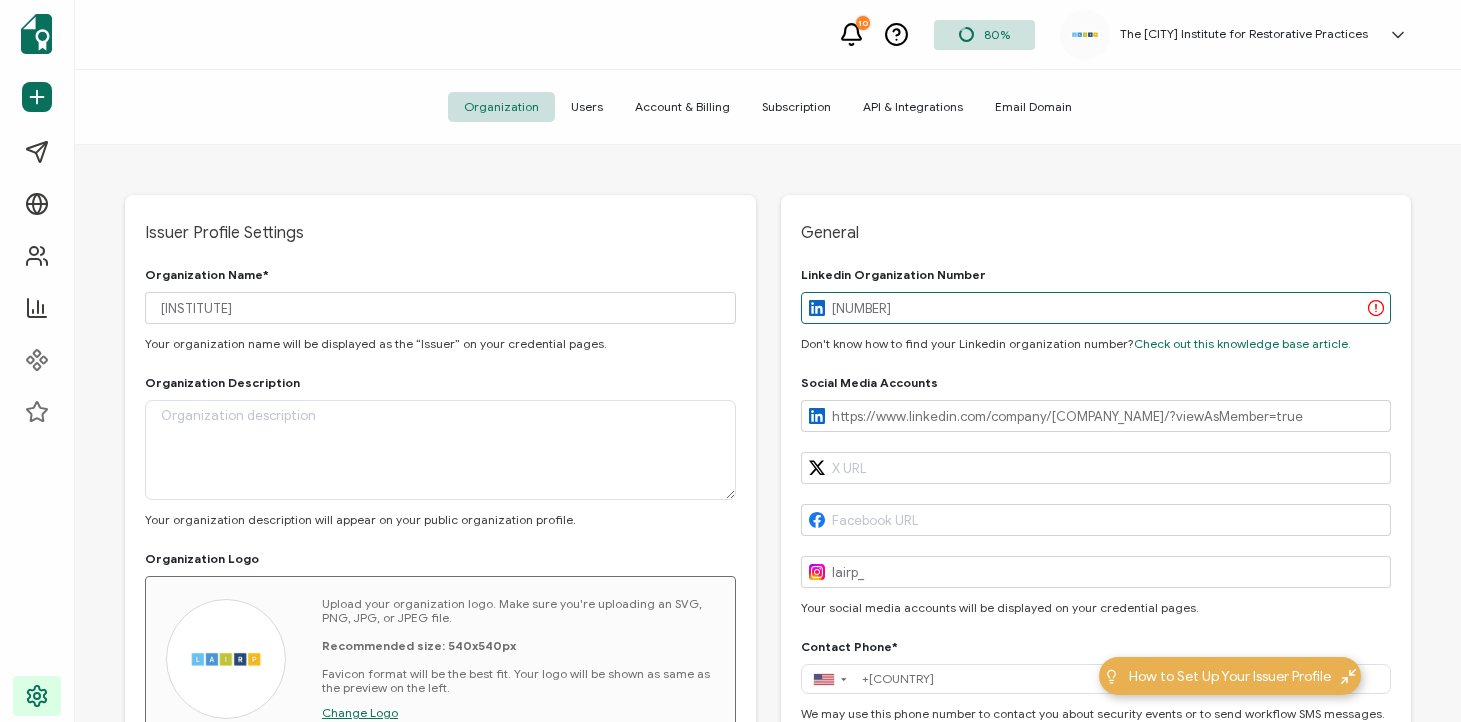 type on "[NUMBER]" 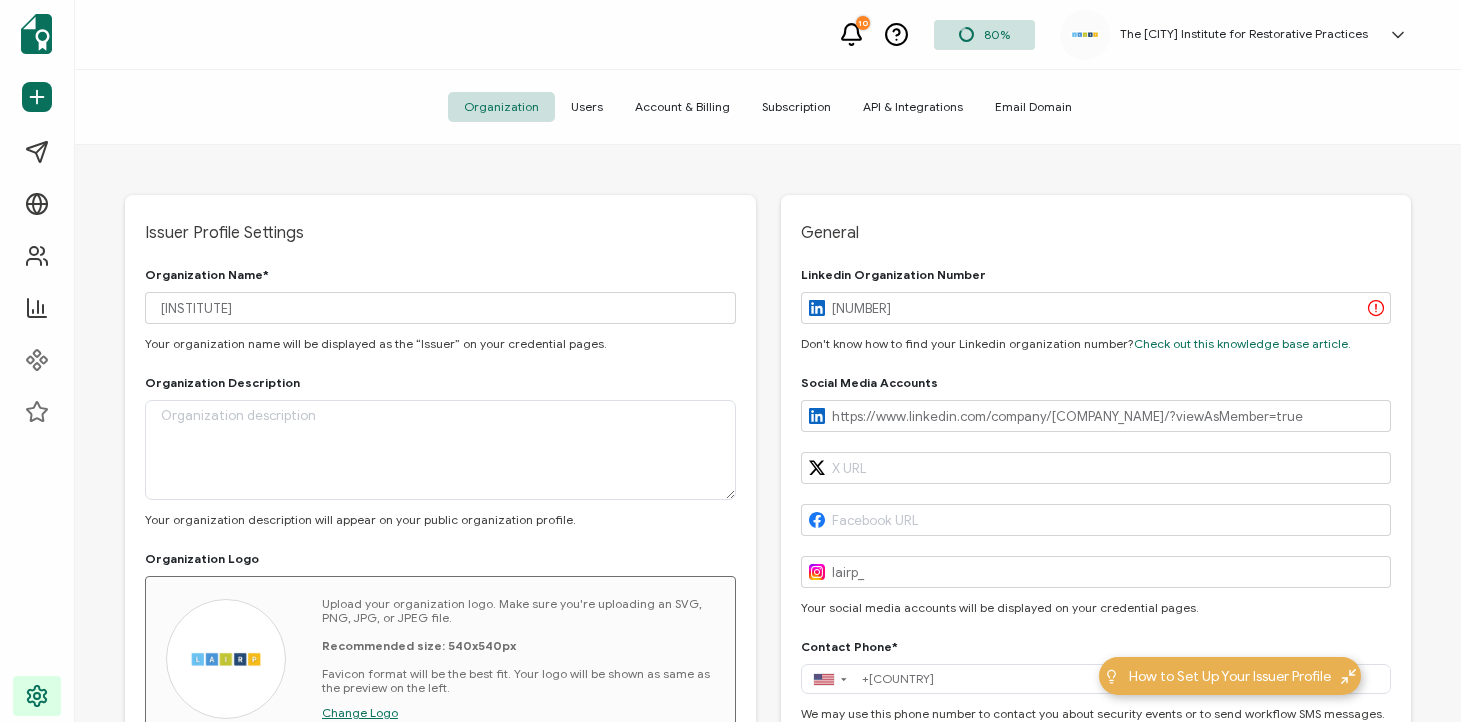 click on "Contact Phone*
▼ Afghanistan
[PHONE]
Albania
[PHONE]
Algeria
[PHONE]
American Samoa
[PHONE]
Andorra
[PHONE]
Angola
[PHONE]
Anguilla
[PHONE]
Antigua and Barbuda" at bounding box center (1096, 594) 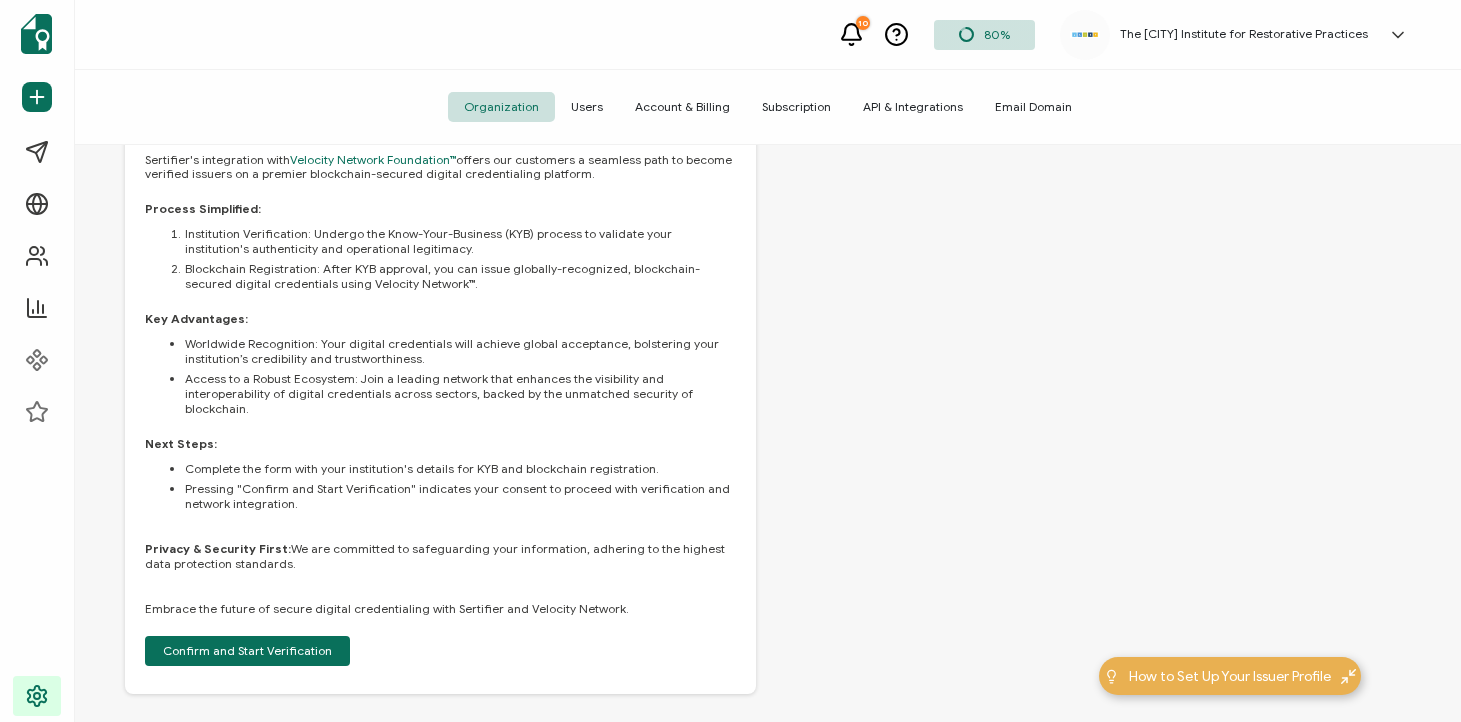 scroll, scrollTop: 0, scrollLeft: 0, axis: both 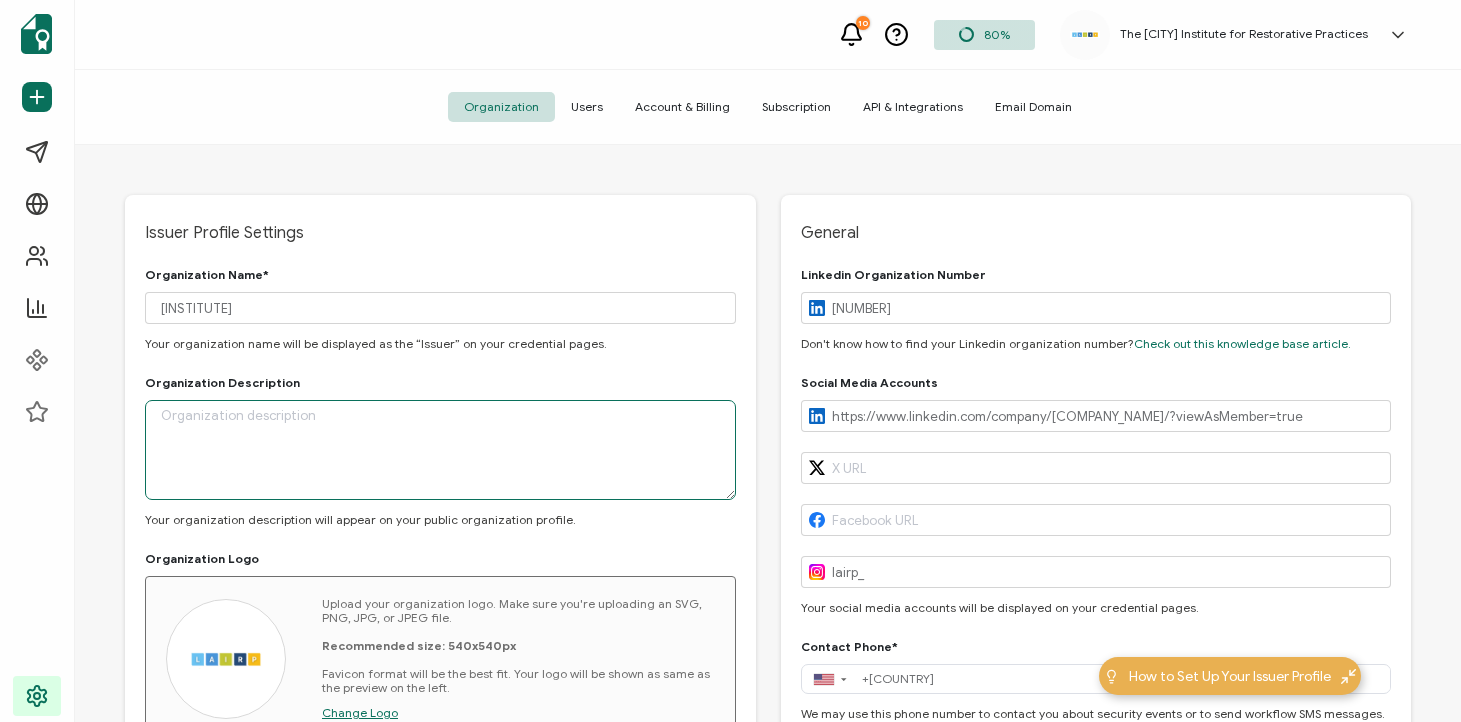 click at bounding box center [440, 450] 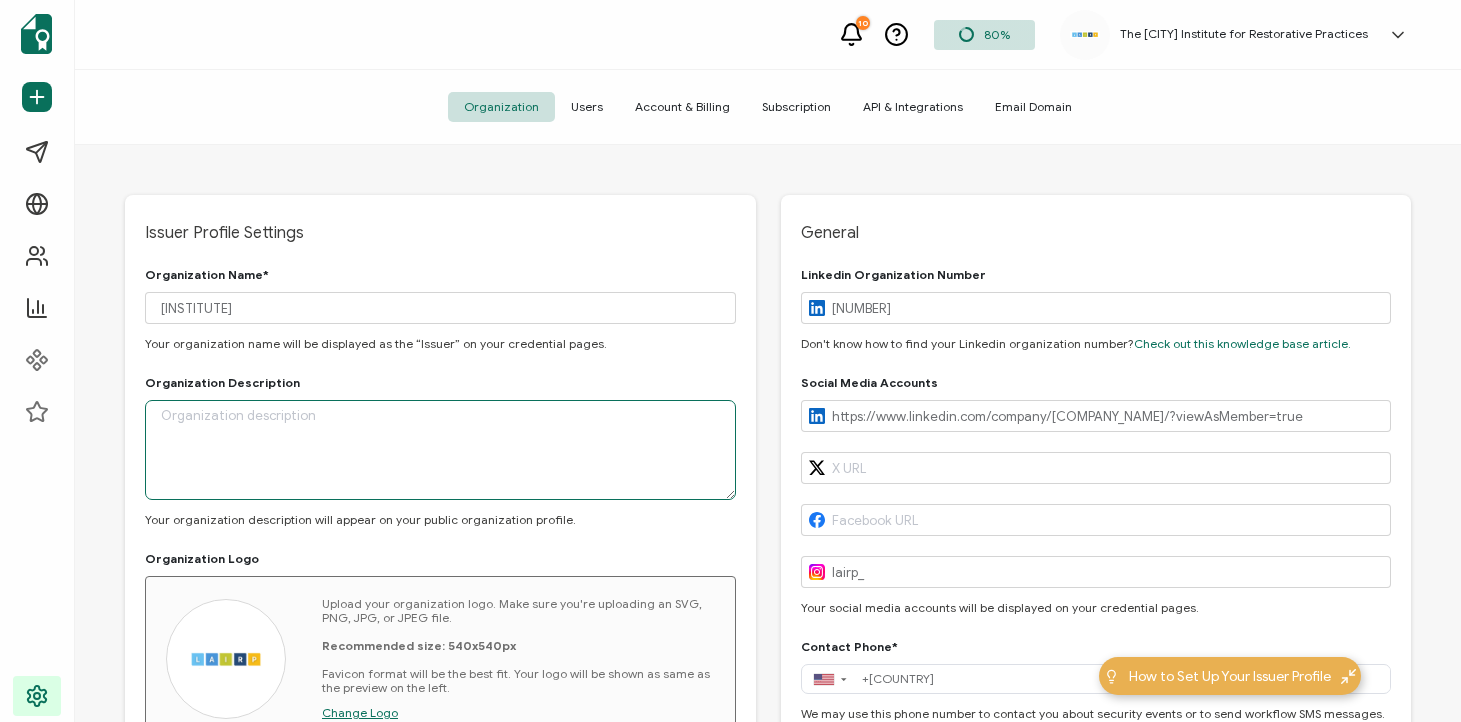 paste on "The [CITY] Institute for Restorative Practices ([ABBREVIATION]) is an organization dedicated to promoting and implementing restorative practices in schools, communities, and organizations. These practices are designed to build relationships, foster a sense of belonging, and address conflicts or harm through dialogue and mutual understanding. Fostering more supportive and sustainable environments in both educational and community settings allows those in the organization to thrive." 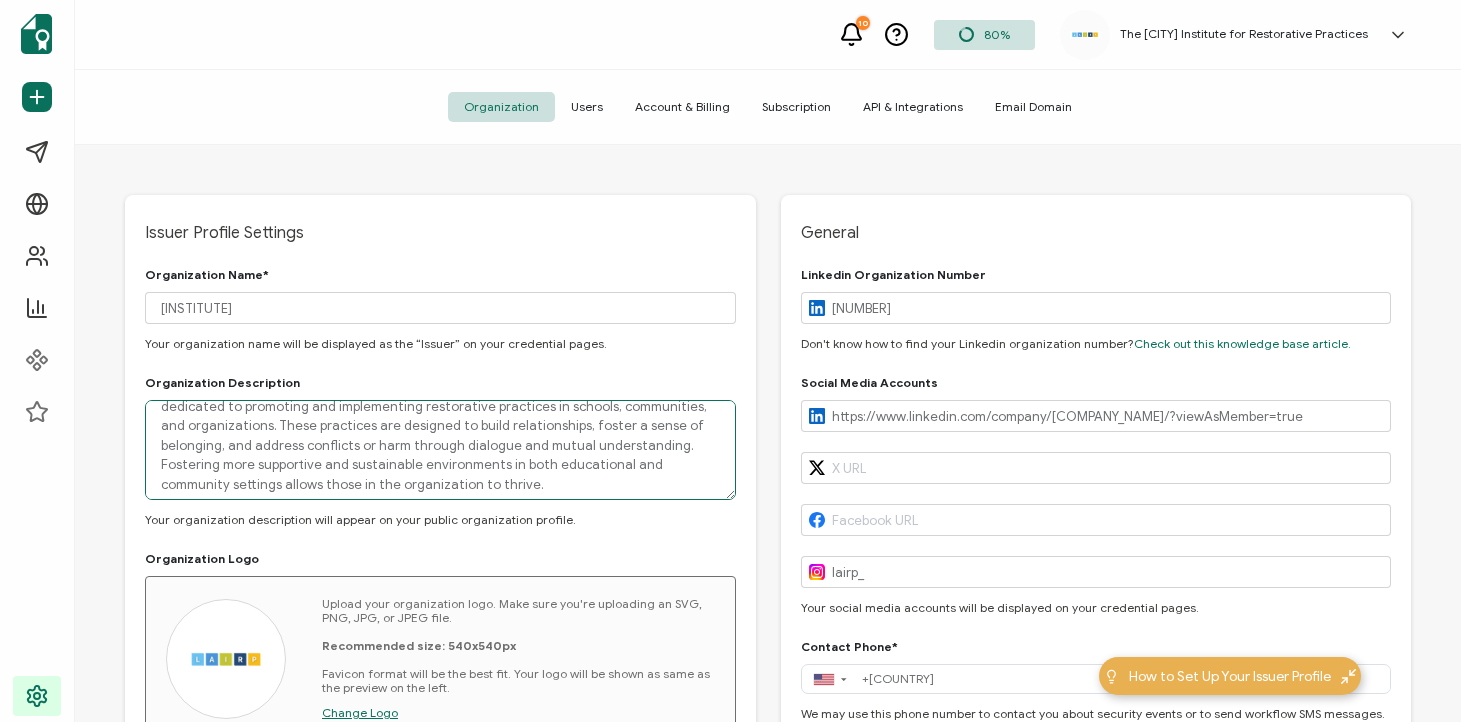 scroll, scrollTop: 0, scrollLeft: 0, axis: both 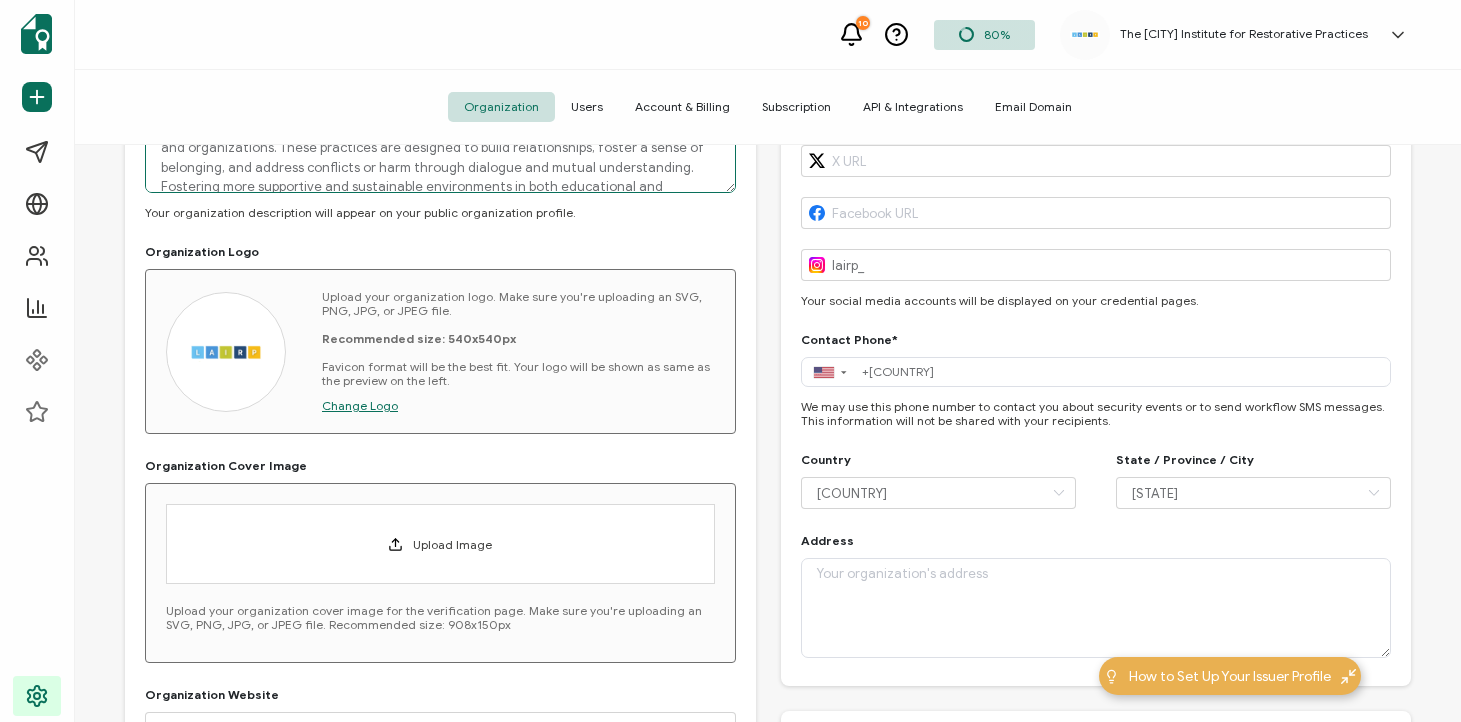 type on "The [CITY] Institute for Restorative Practices ([ABBREVIATION]) is an organization dedicated to promoting and implementing restorative practices in schools, communities, and organizations. These practices are designed to build relationships, foster a sense of belonging, and address conflicts or harm through dialogue and mutual understanding. Fostering more supportive and sustainable environments in both educational and community settings allows those in the organization to thrive." 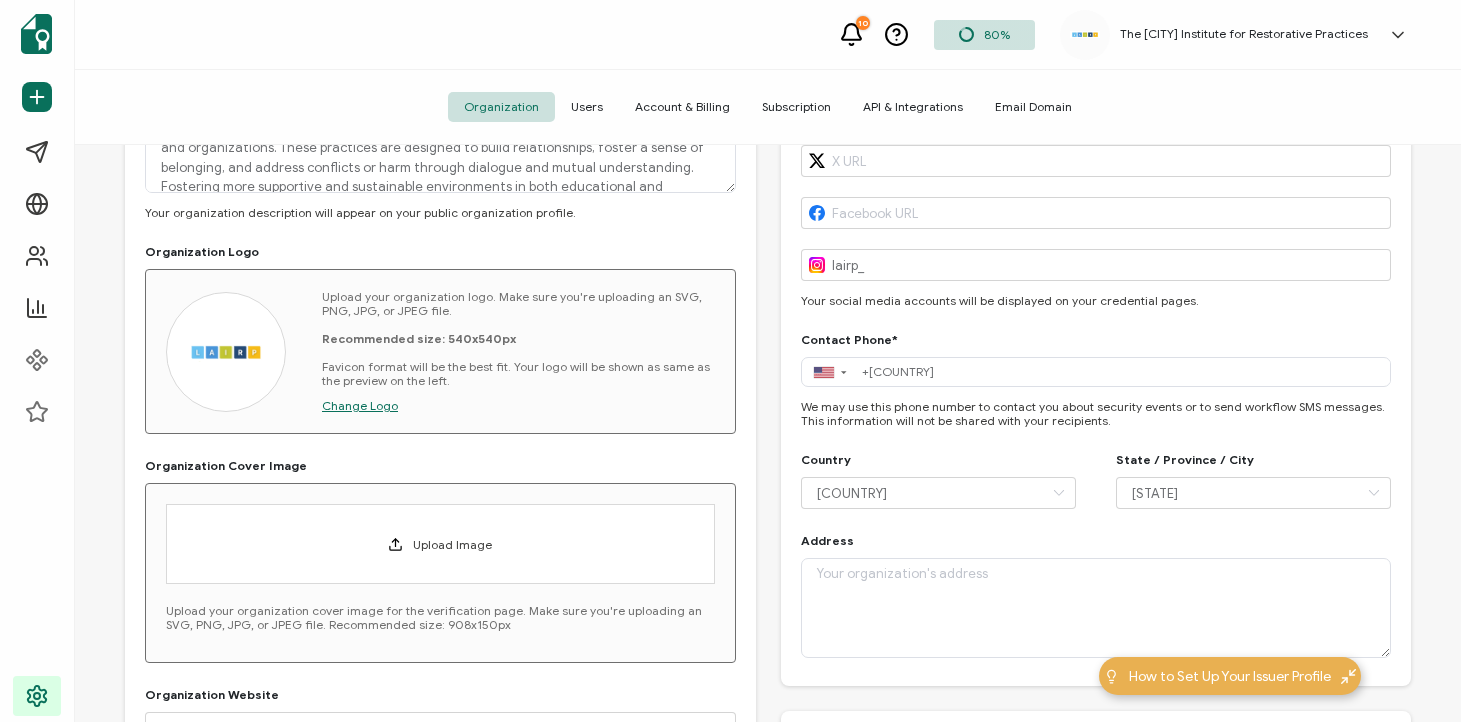 click on "Upload Image" at bounding box center (452, 544) 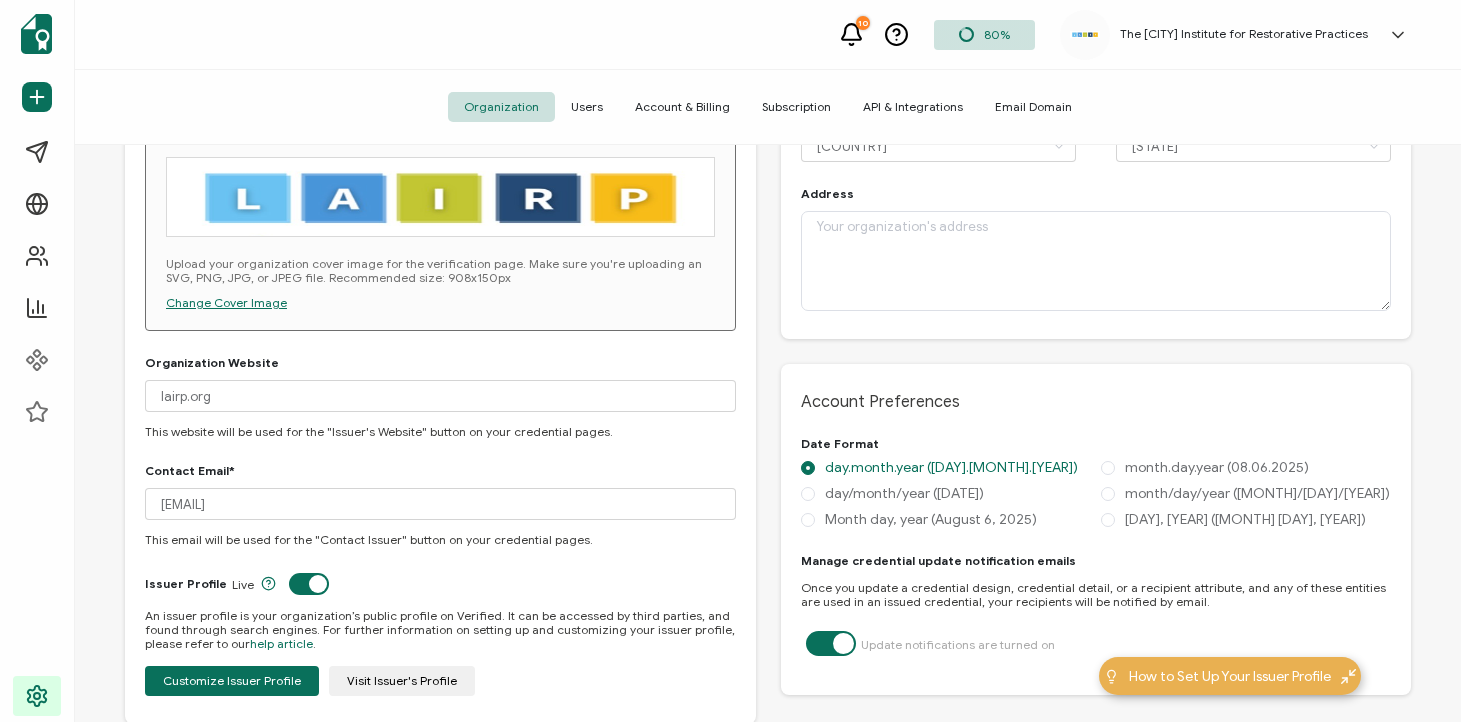 scroll, scrollTop: 402, scrollLeft: 0, axis: vertical 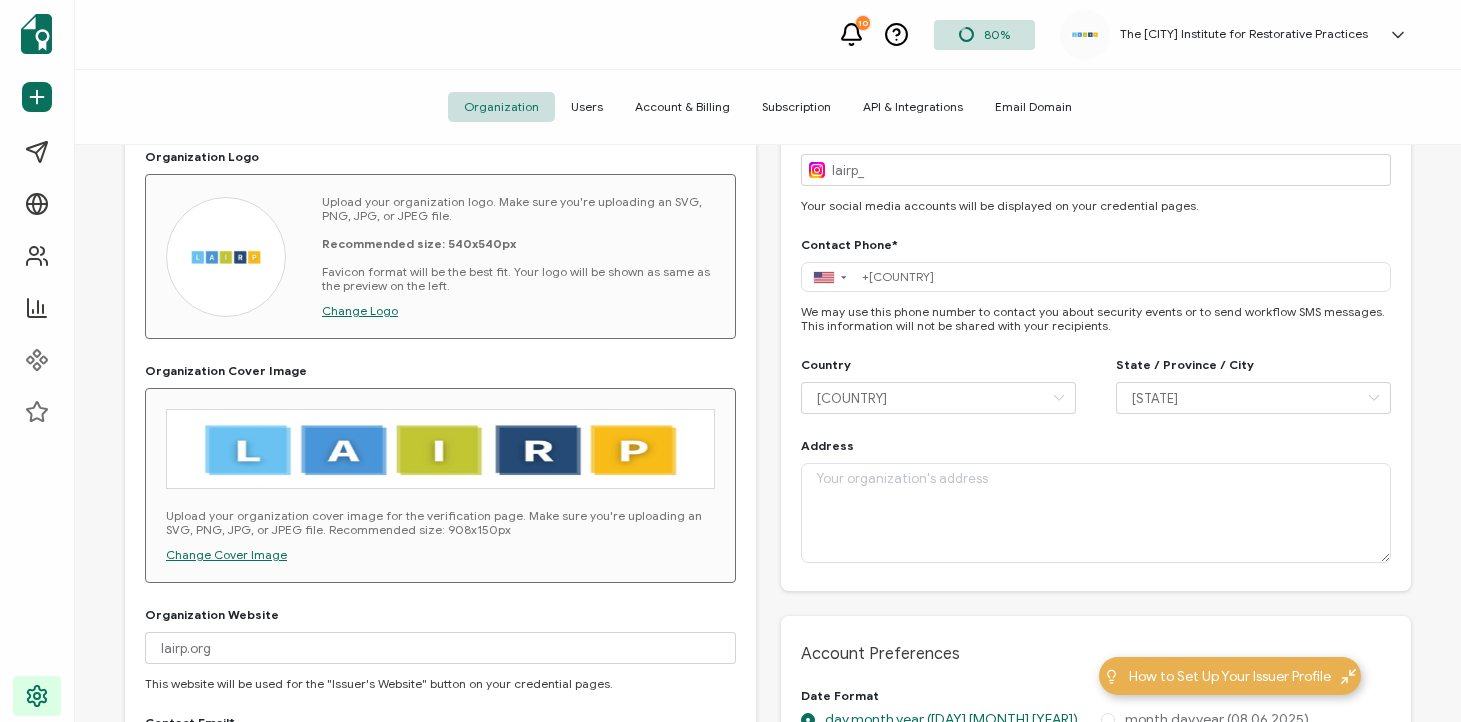 click on "Upload your organization cover image for the verification page. Make sure you're uploading an SVG, PNG, JPG, or JPEG file. Recommended size: 908x150px
Change Cover Image" at bounding box center [440, 485] 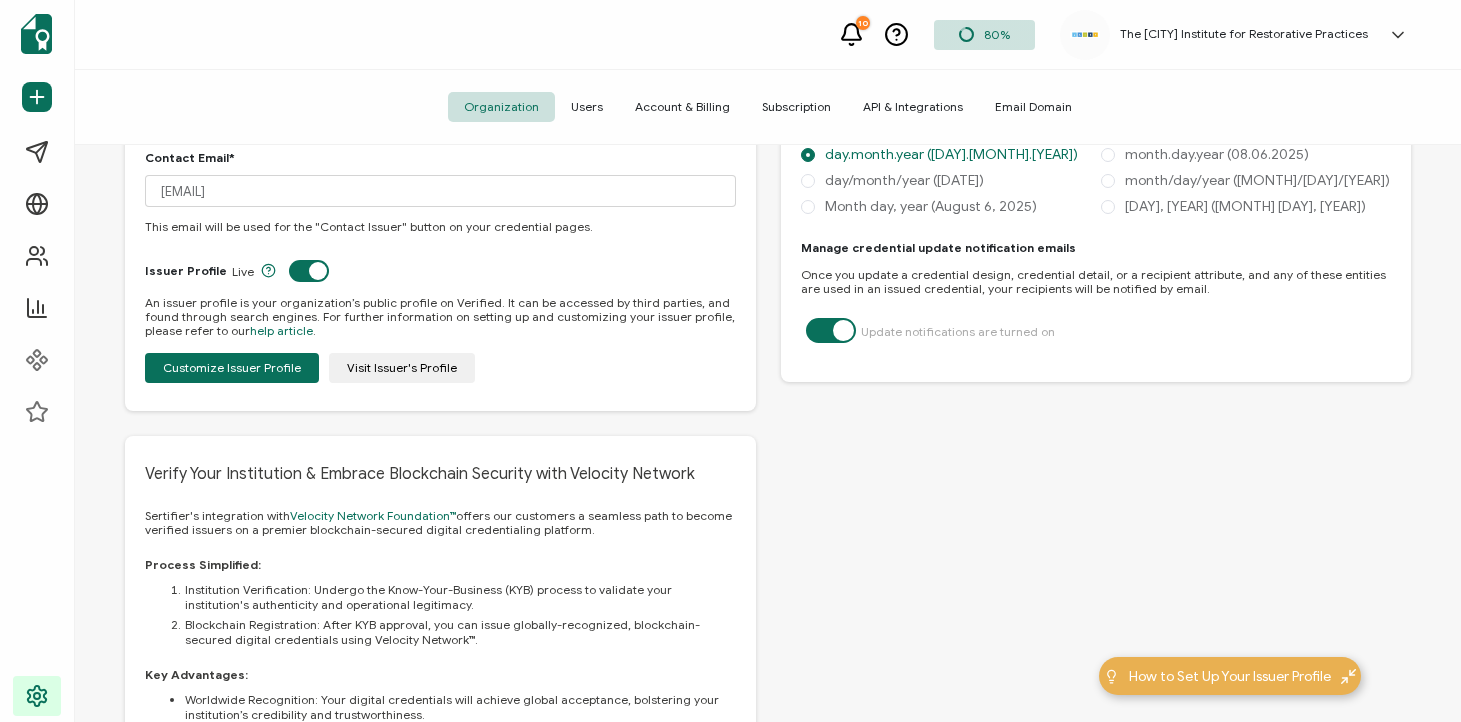 scroll, scrollTop: 294, scrollLeft: 0, axis: vertical 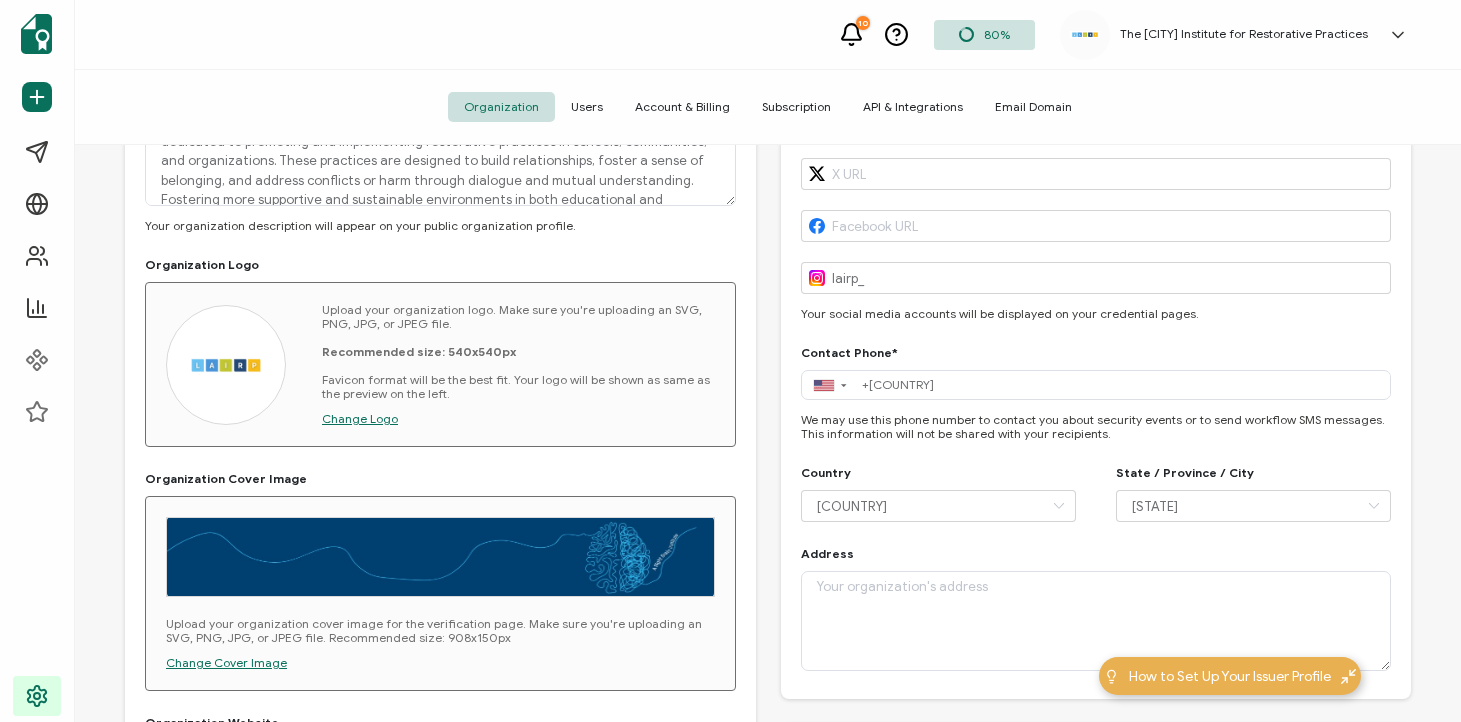click on "Users" at bounding box center (587, 107) 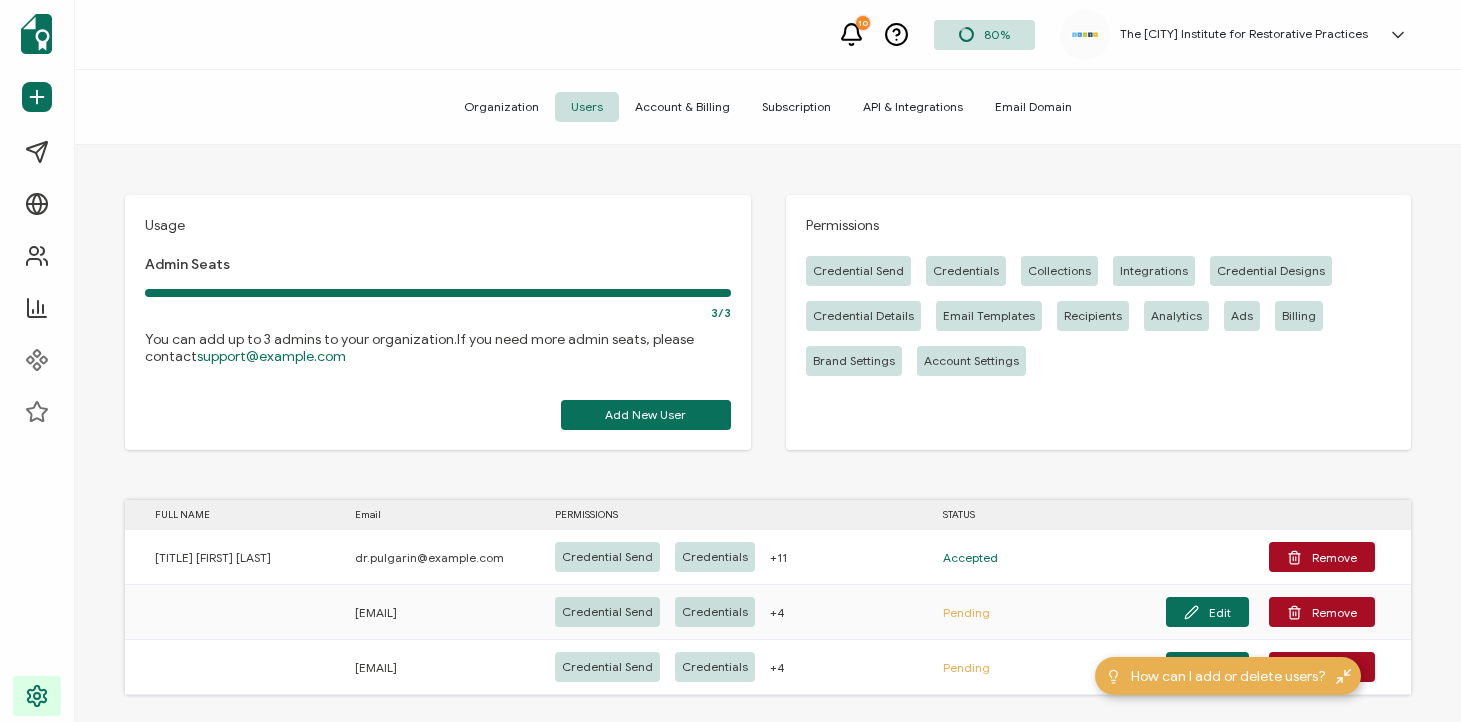 click on "Account & Billing" at bounding box center (682, 107) 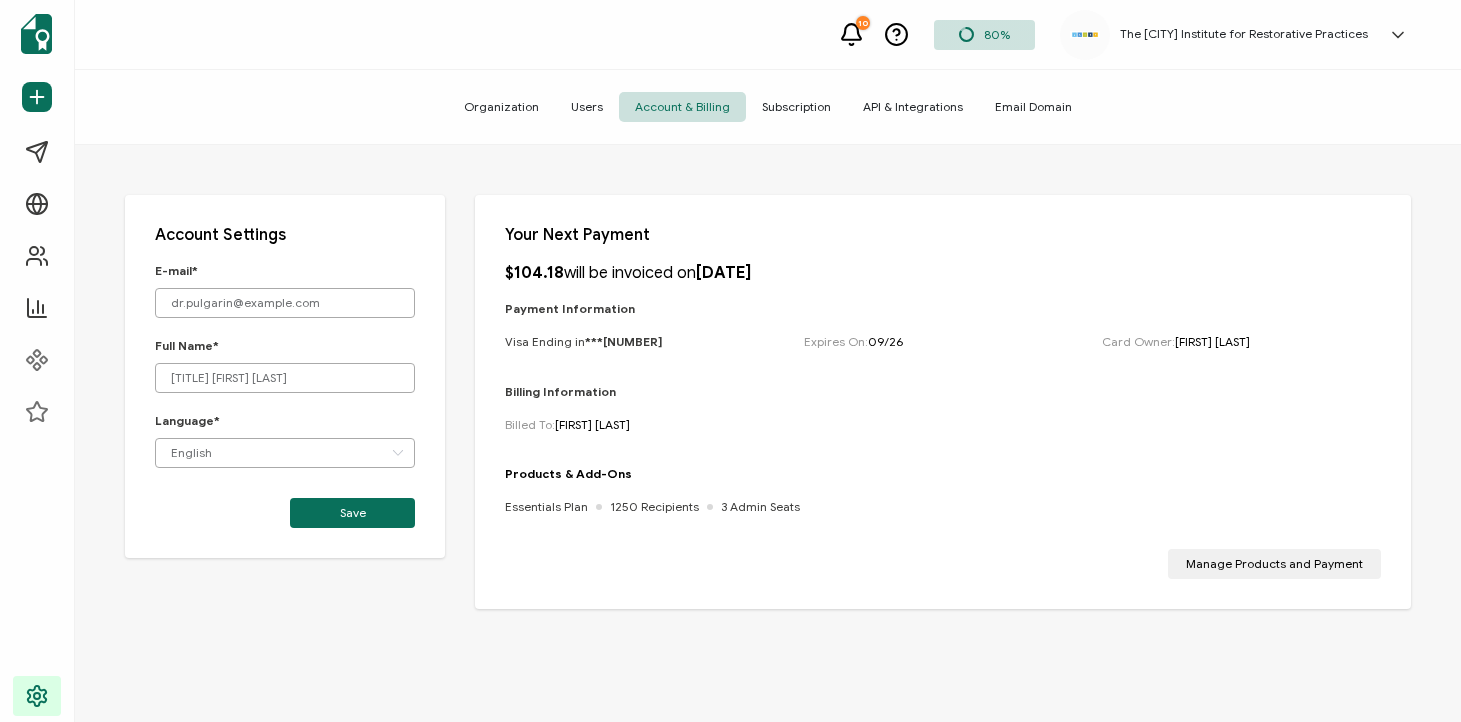 click on "Subscription" at bounding box center (796, 107) 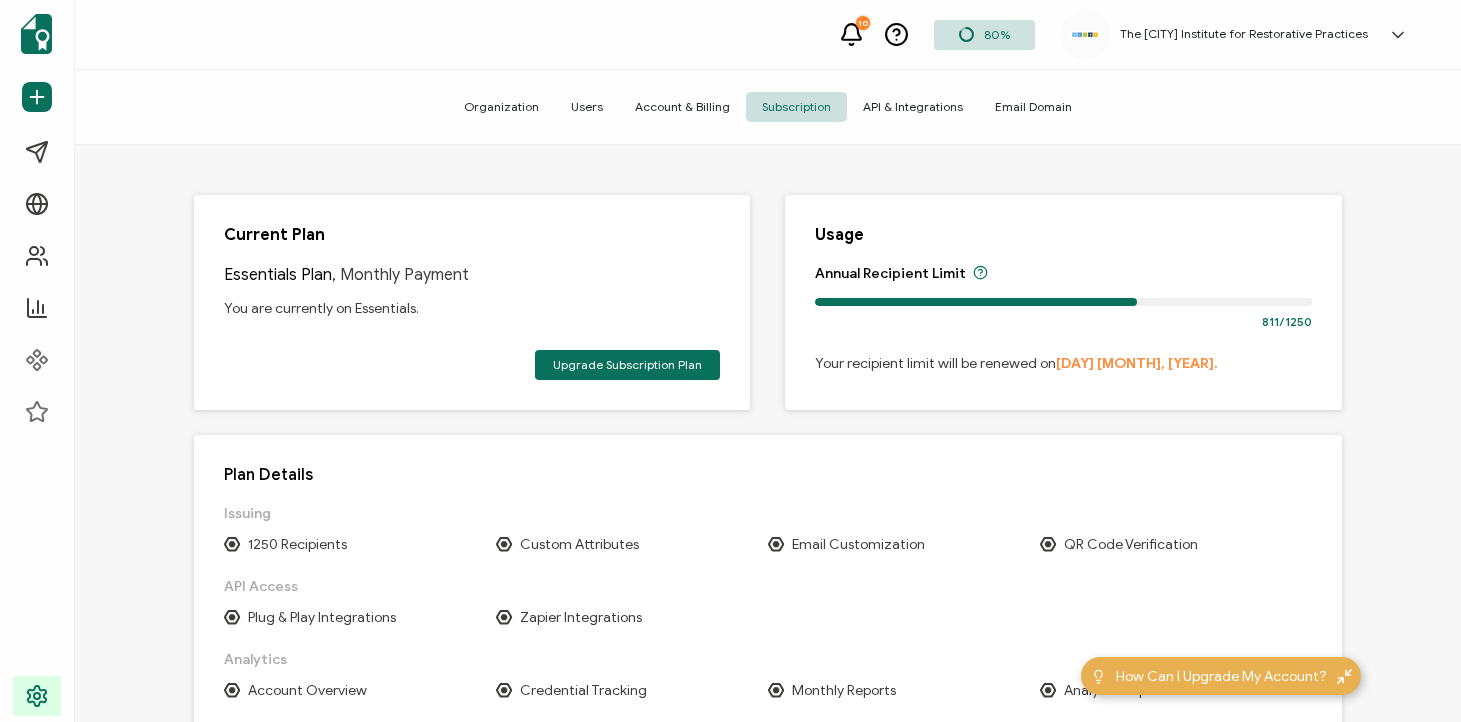 click on "API & Integrations" at bounding box center (913, 107) 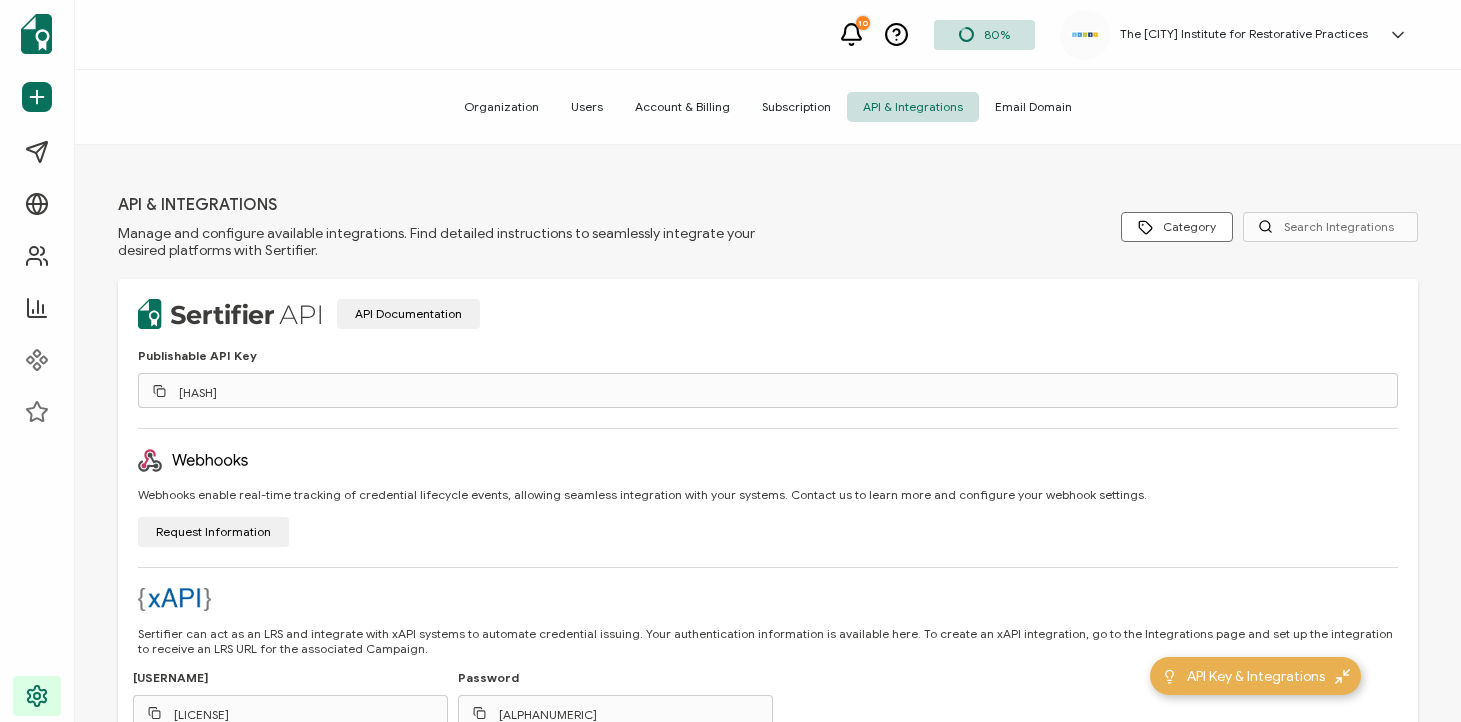 scroll, scrollTop: 145, scrollLeft: 0, axis: vertical 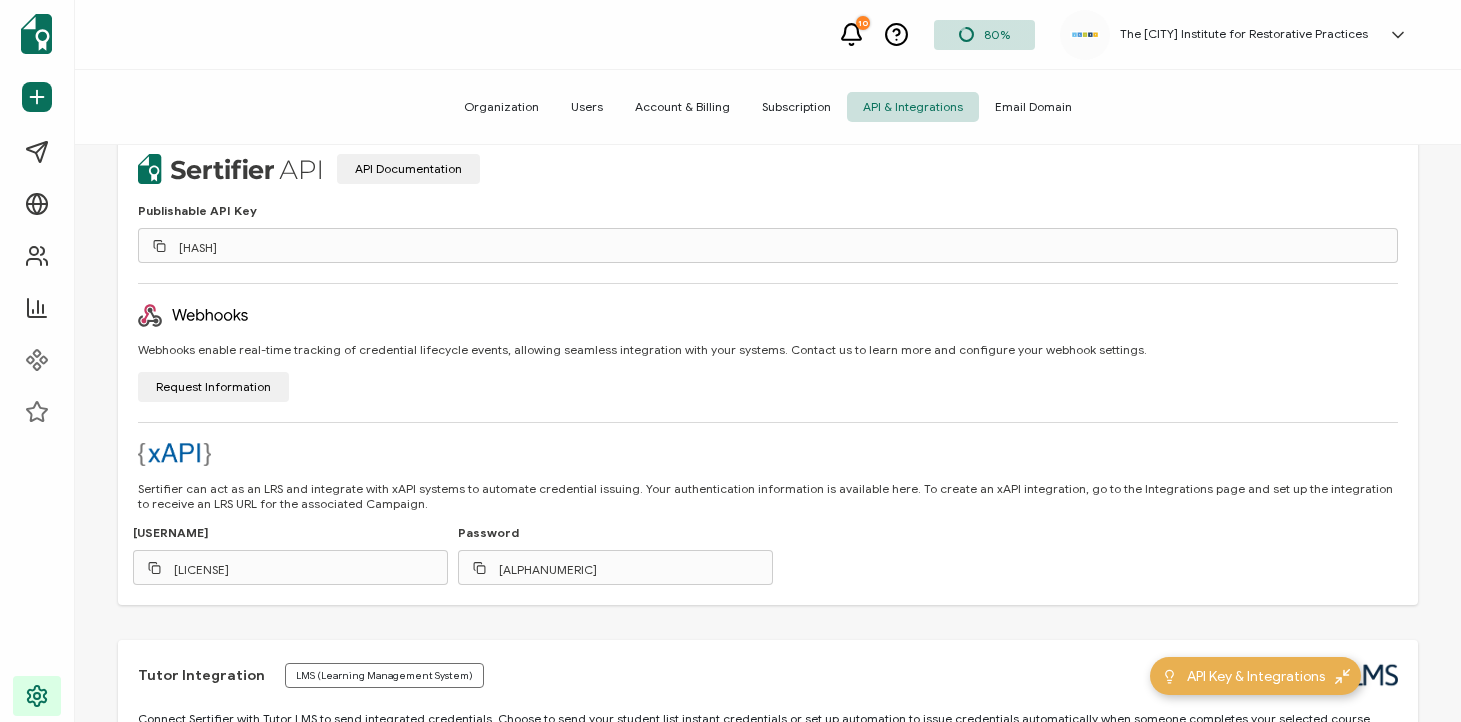 click on "Email Domain" at bounding box center (1033, 107) 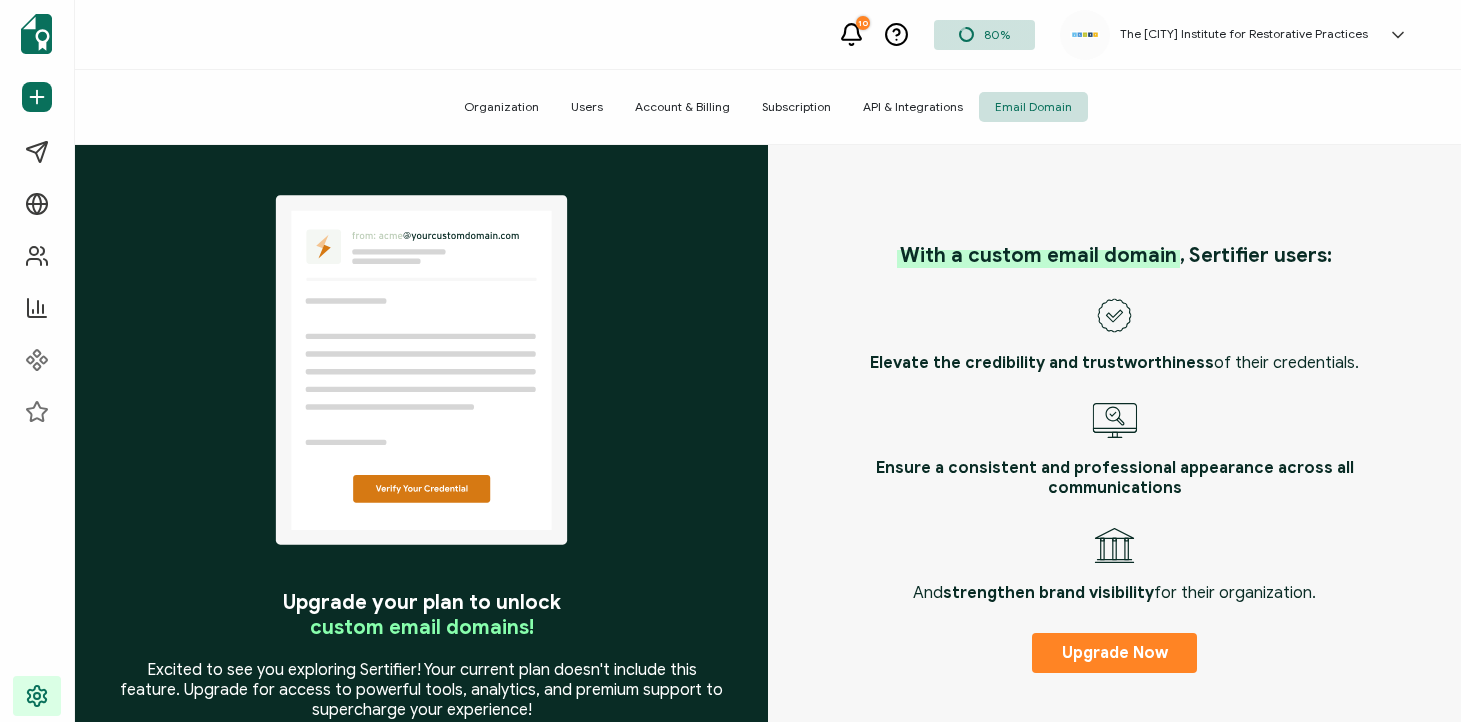 click on "Organization" at bounding box center [501, 107] 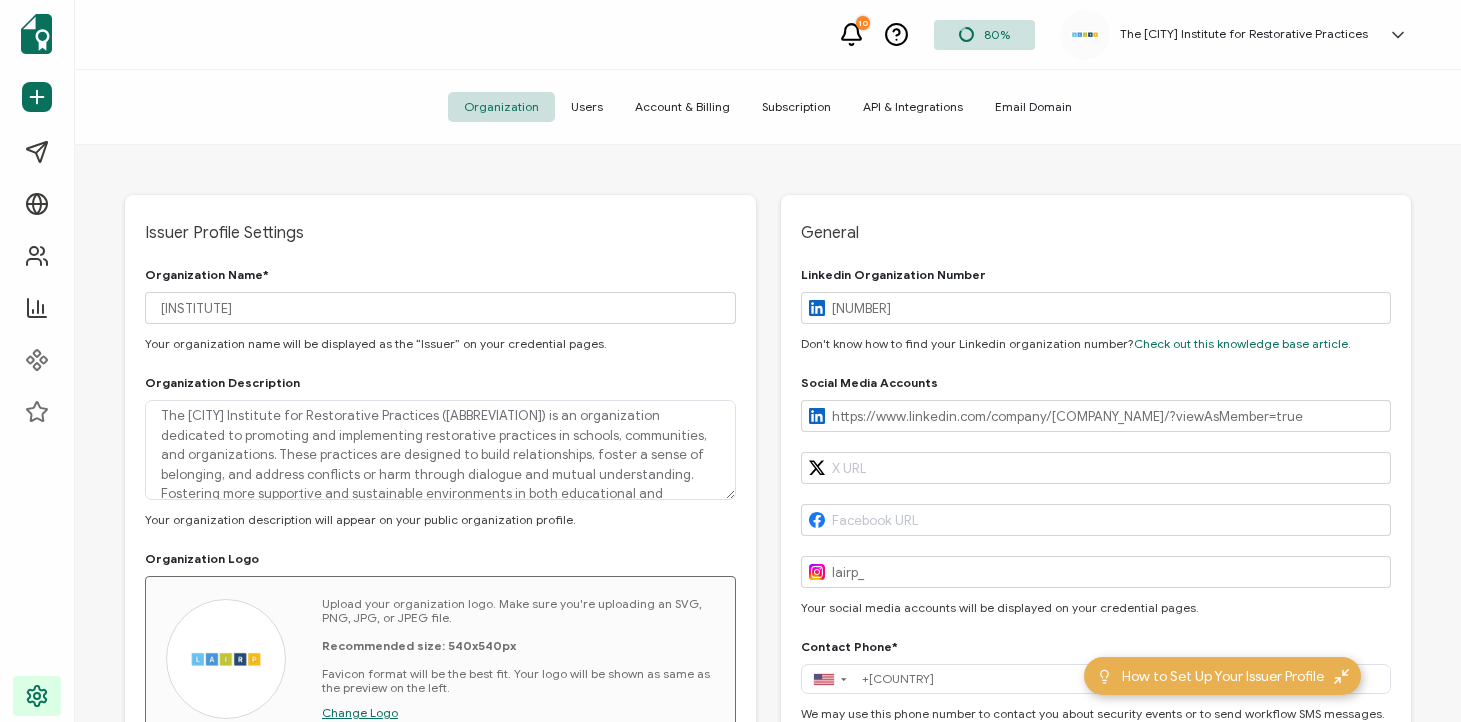 type on "[COUNTRY]" 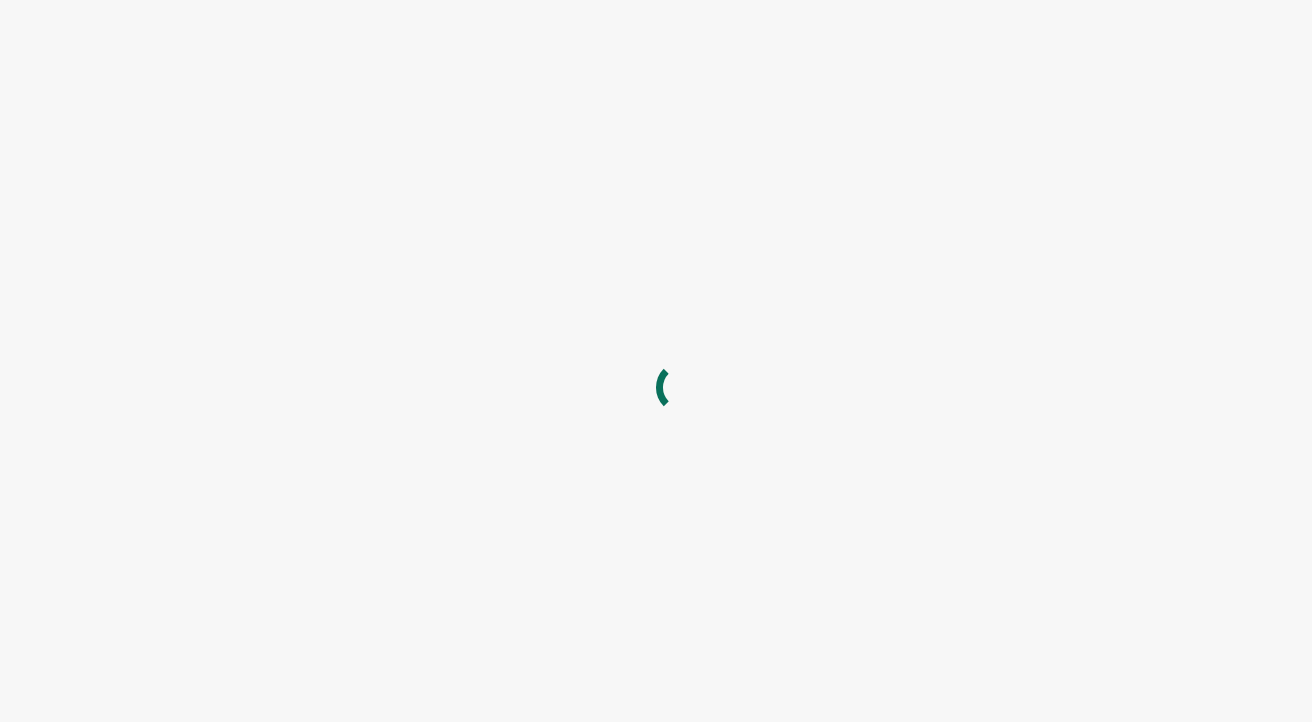 scroll, scrollTop: 0, scrollLeft: 0, axis: both 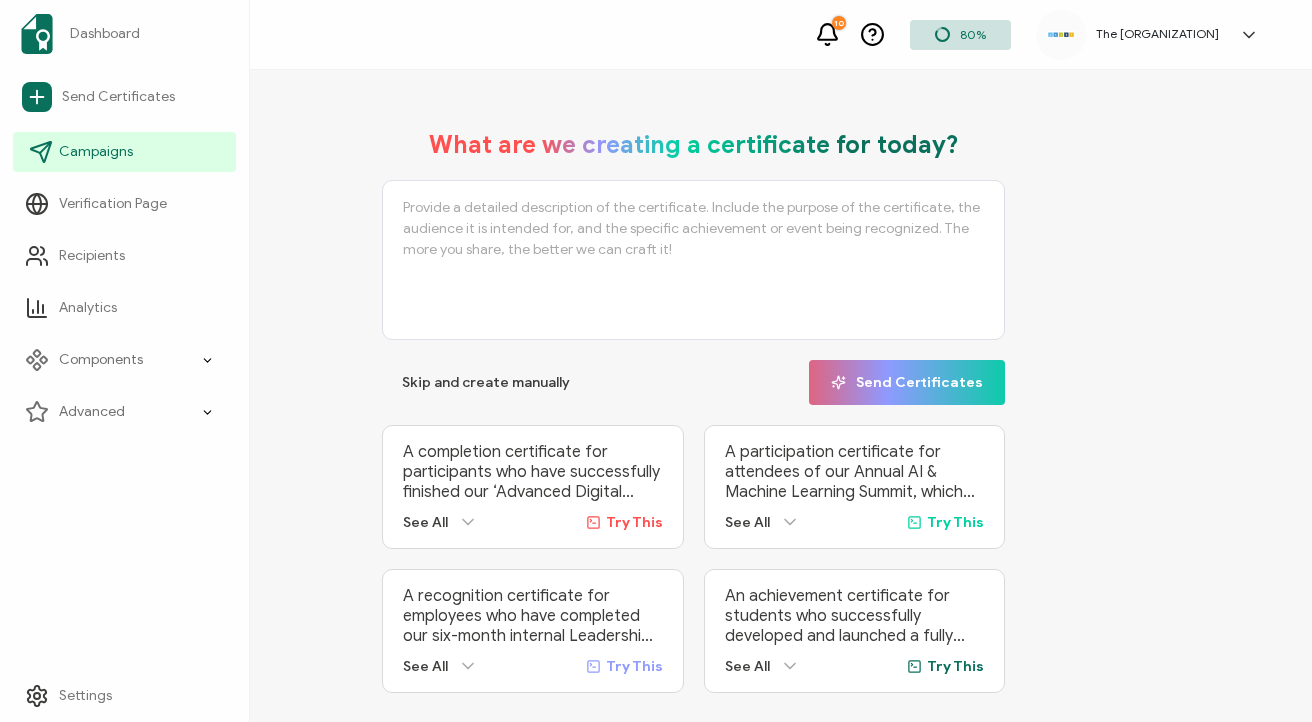 click on "Campaigns" at bounding box center [96, 152] 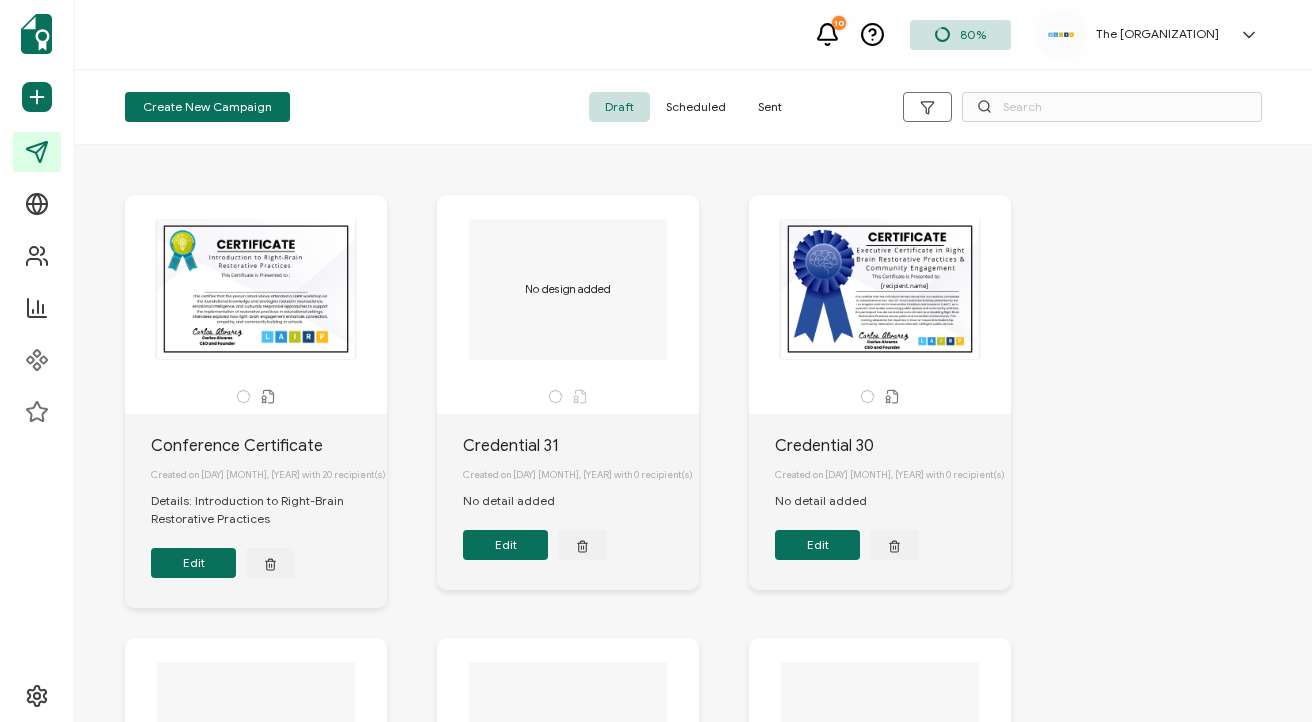 click on "[recipient.name]" at bounding box center (880, 289) 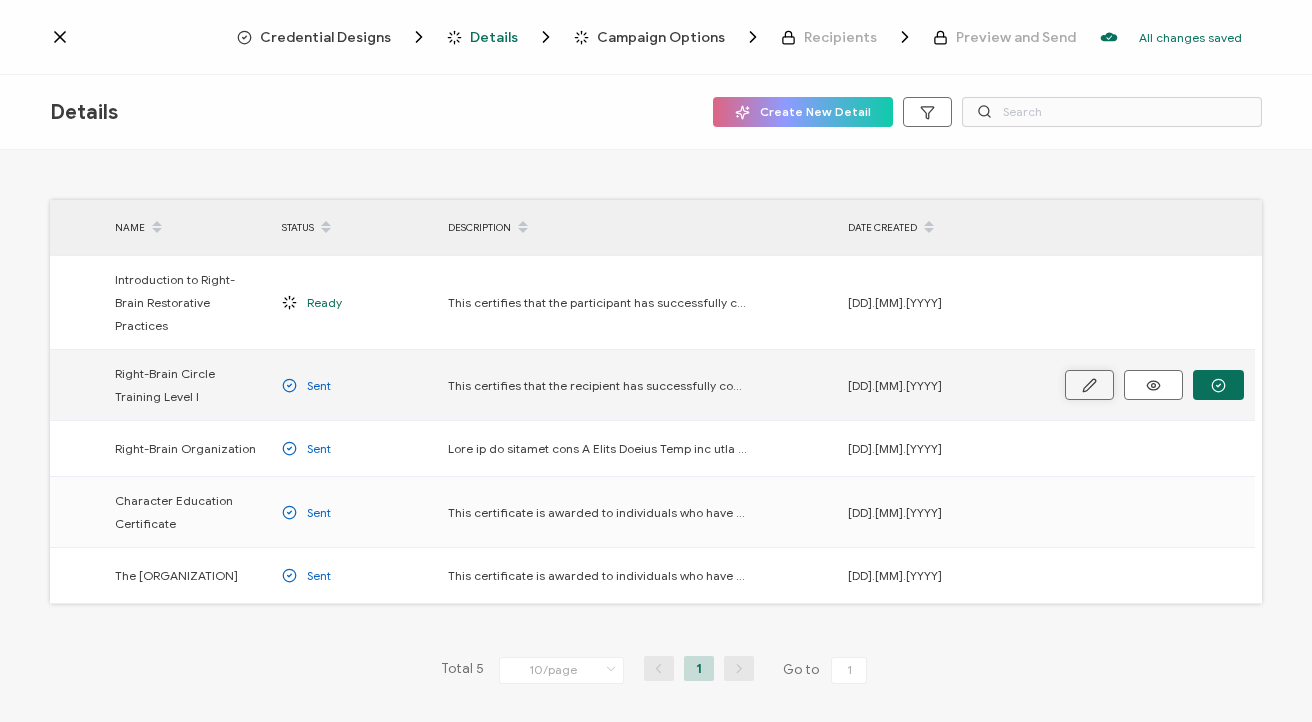 click at bounding box center [1089, 385] 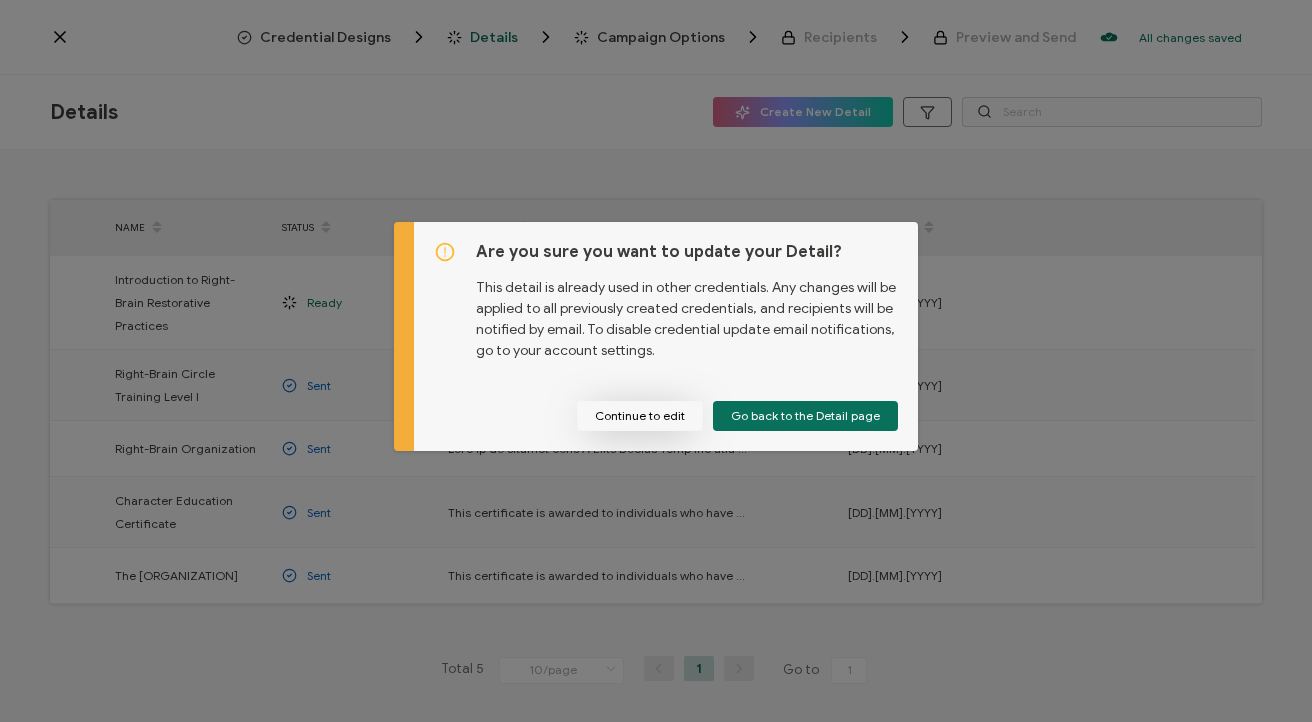 click on "Continue to edit" at bounding box center [640, 416] 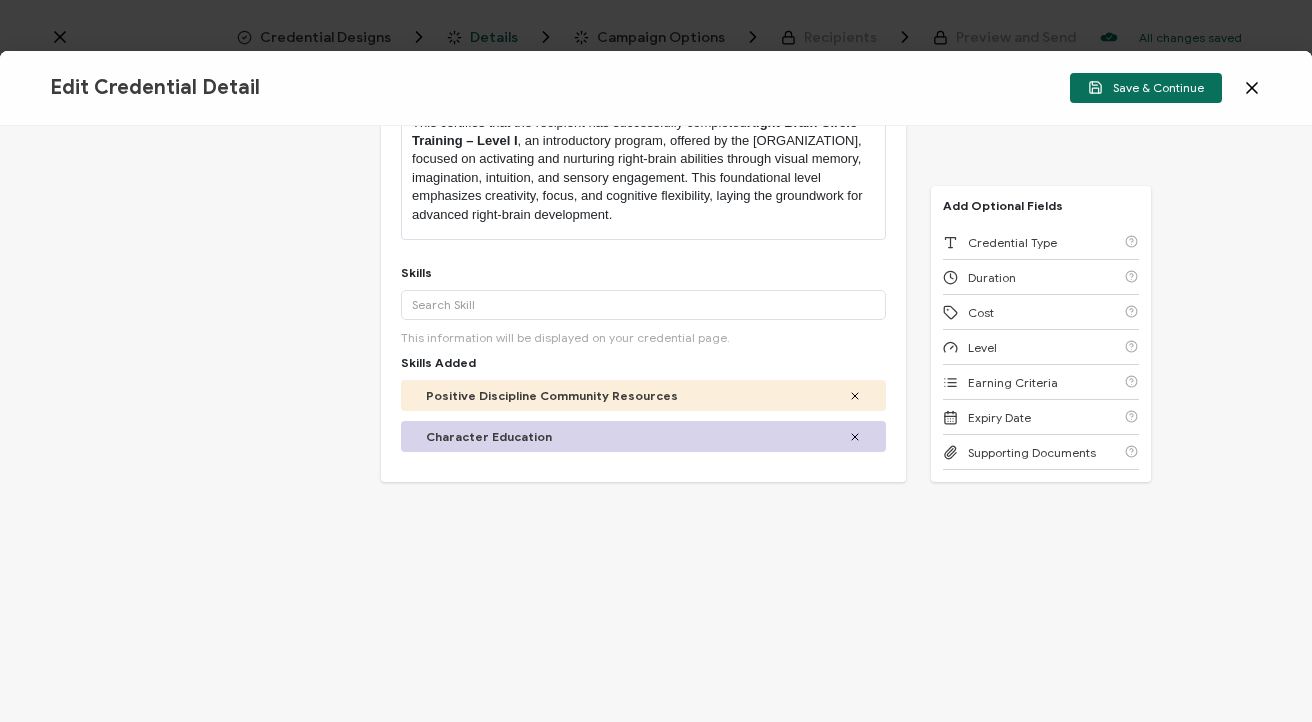 scroll, scrollTop: 0, scrollLeft: 0, axis: both 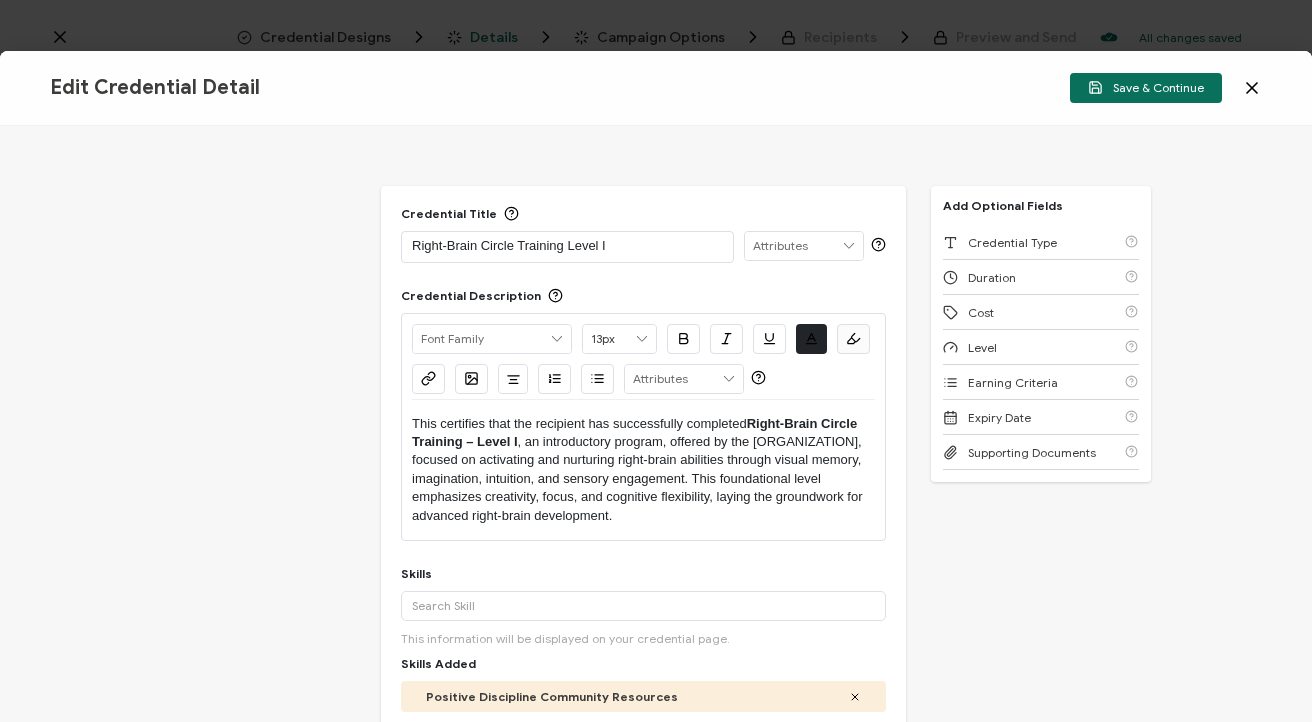 click on "Save & Continue" at bounding box center (1060, 88) 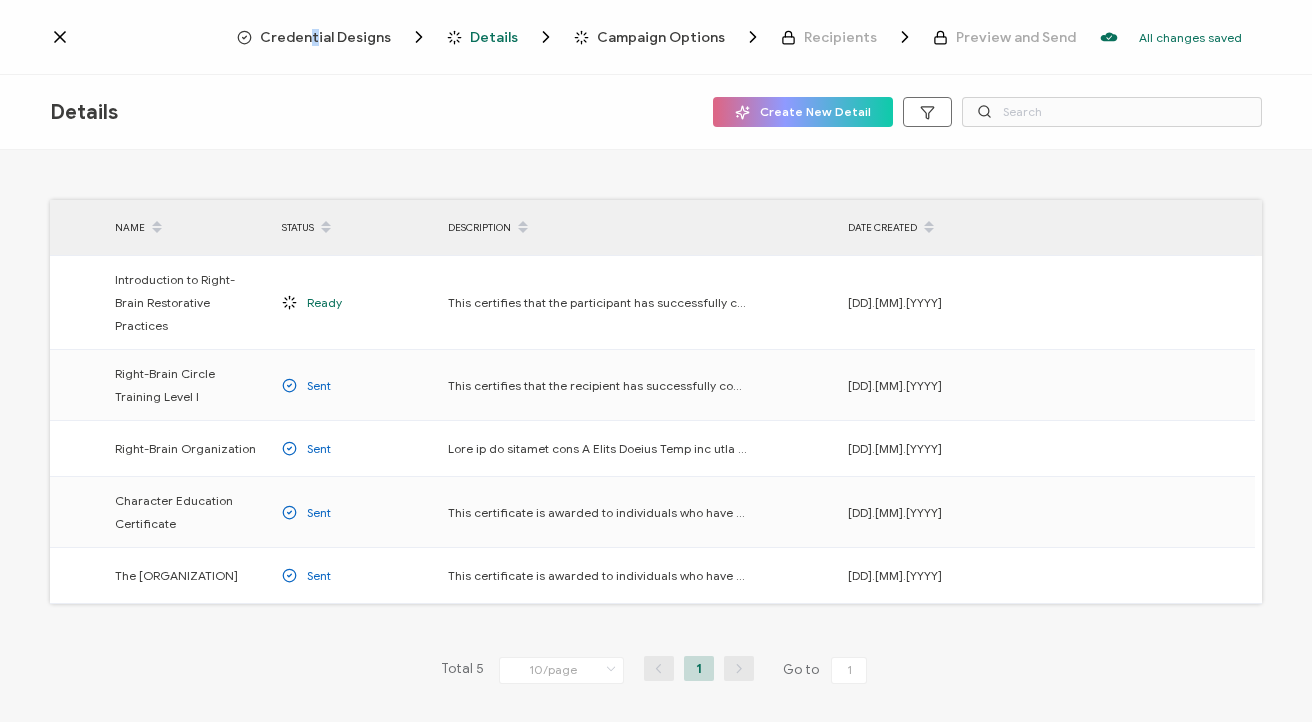 click on "Credential Designs" at bounding box center [325, 37] 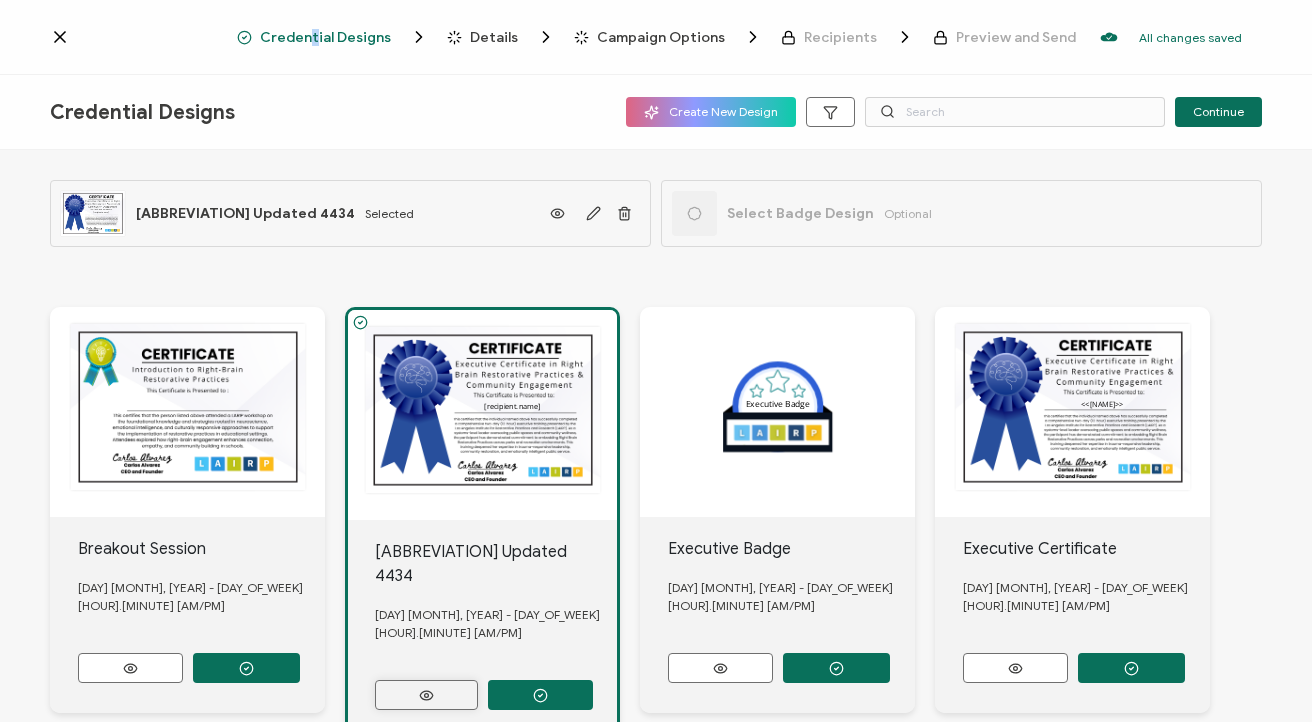click 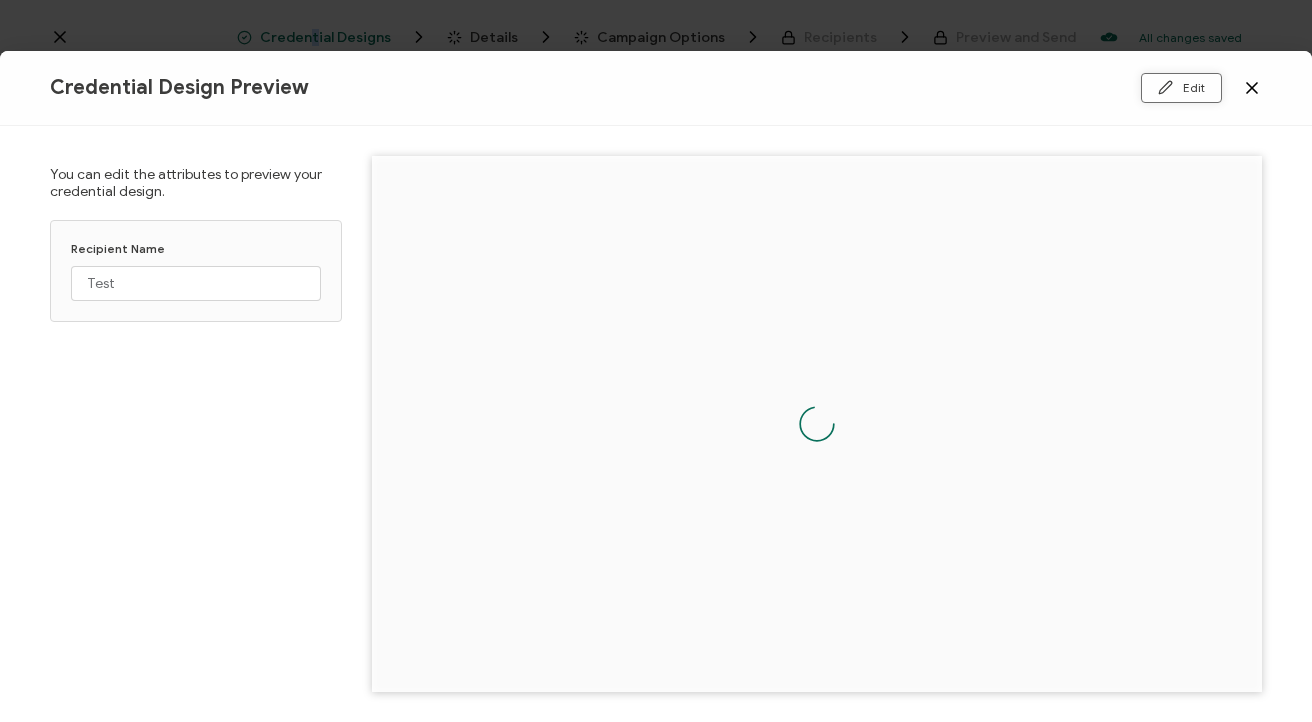 click on "Edit" at bounding box center (1181, 88) 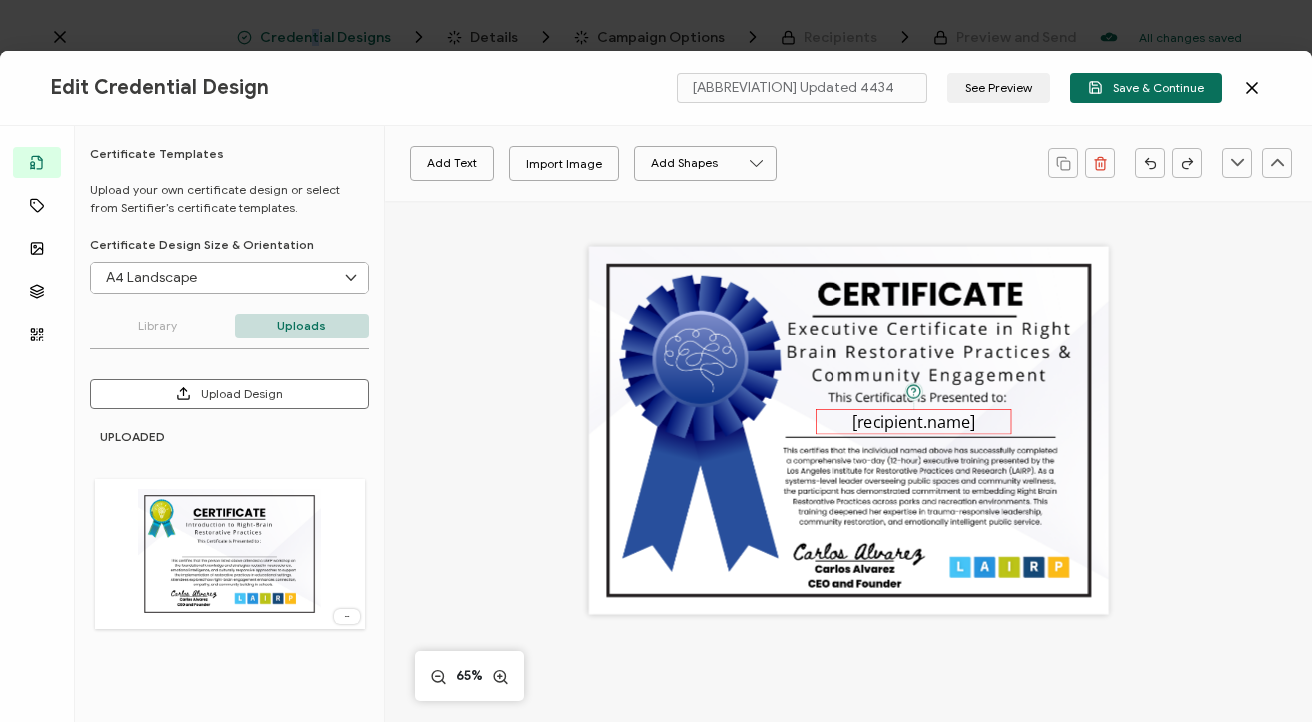 click on "[recipient.name]" at bounding box center [914, 421] 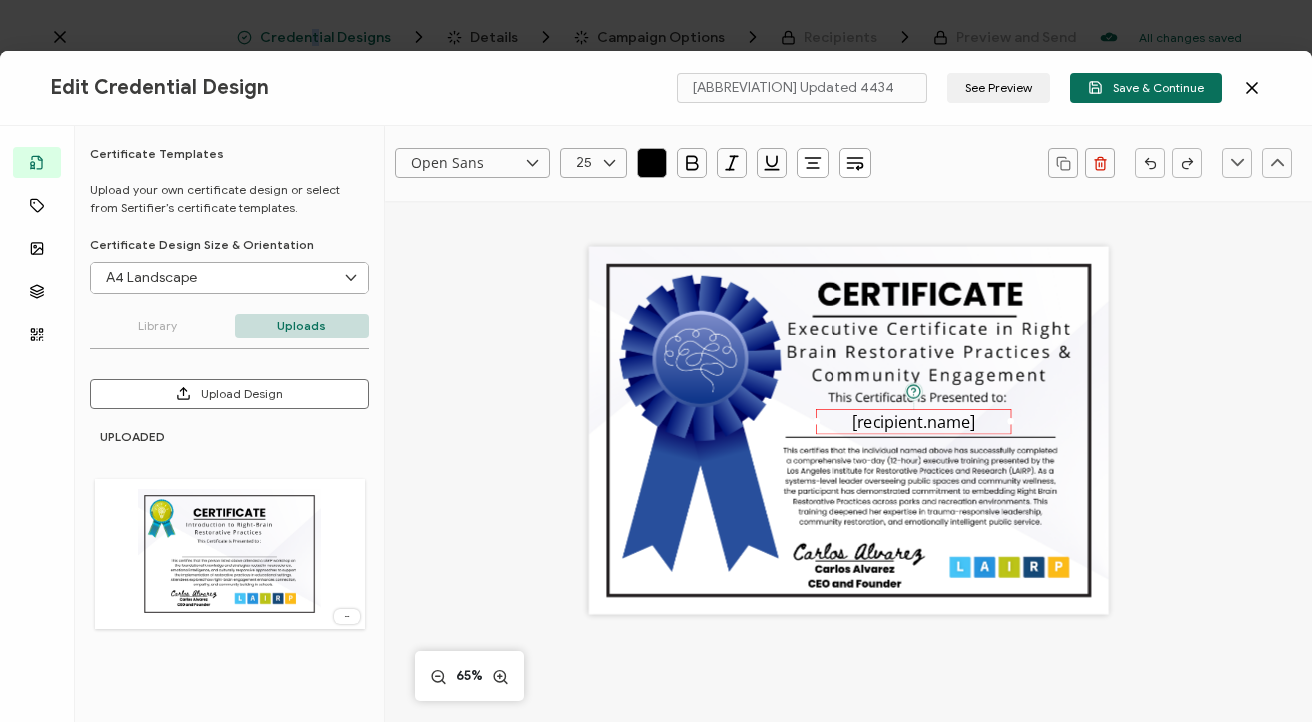 click on "[recipient.name]" at bounding box center [914, 421] 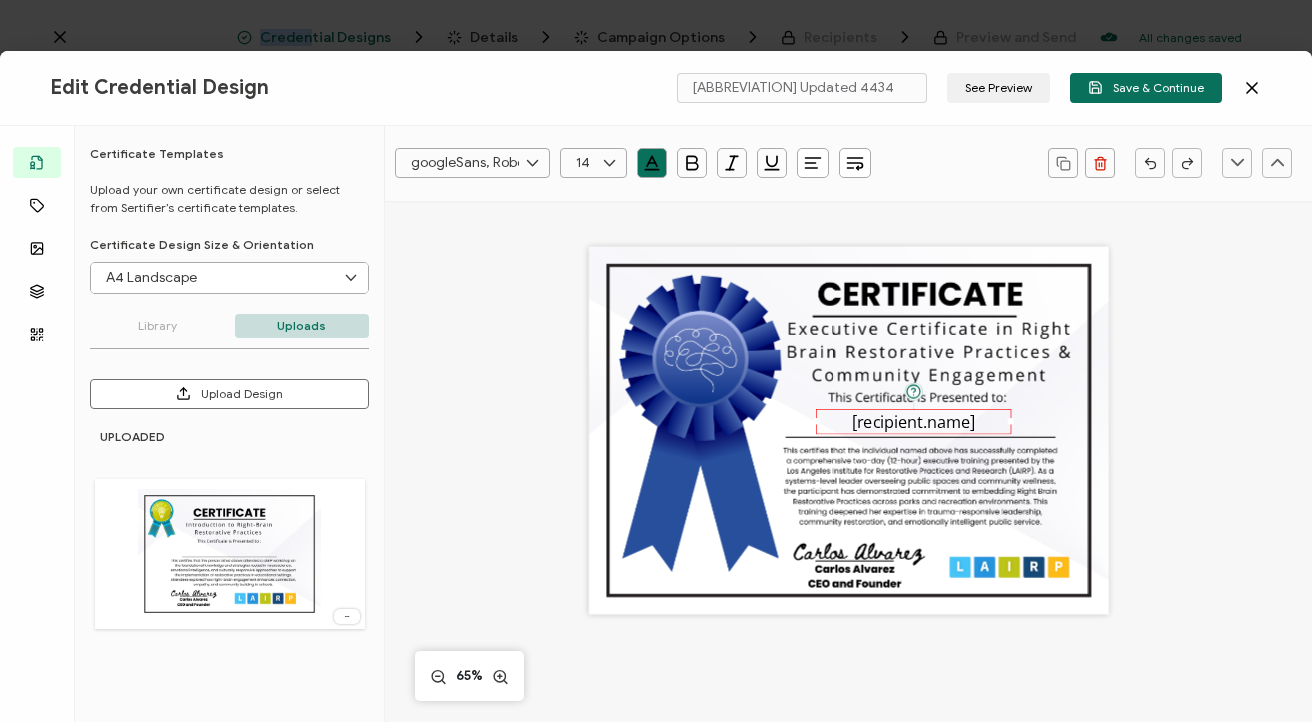click on "googleSans, Roboto, sans-serif Alright Sans Amita Archivo Black Arial Arimo Blinker Caveat Charm Charmonman Cinzel EB Garamond Farro Fira Sans Gelasio Gilroy Great Vibes Grenze Hanken Grotesk Inconsolata Josefin Sans Kolektif House Kufam Lato Libre Caslon Text Lora Lugrasimo Markazi Text Merienda Merriweather Montserrat Muli Noto Sans Noto Serif Nunito Open Sans Open Sans Condensed Orbitron Oswald Playfair Display Poppins PT Sans PT Sans Narrow PT Serif Quicksand Raleway Red Hat Display Roboto Roboto Condensed Roboto Slab Rubik Slabo 27px Source Sans Pro Spartan Tajawal Titillium Web Ubuntu UnifrakturCook UnifrakturMaguntia Work Sans   14 0 1 2 3 4 5 6 7 8 9 10 11 12 13 14 15 16 17 18 19 20 21 22 23 24 25 26 27 28 29 30 31 32 33 34 35 36 37 38 39 40 41 42 43 44 45 46 47 48 49 50 51 52 53 54 55 56 57 58 59 60 61 62 63 64 65 66 67 68 69 70 71 72 73 74 75 76 77 78 79 80 81 82 83 84 85 86 87 88 89 90 91 92 93 94 95 96 97 98 99" at bounding box center [848, 589] 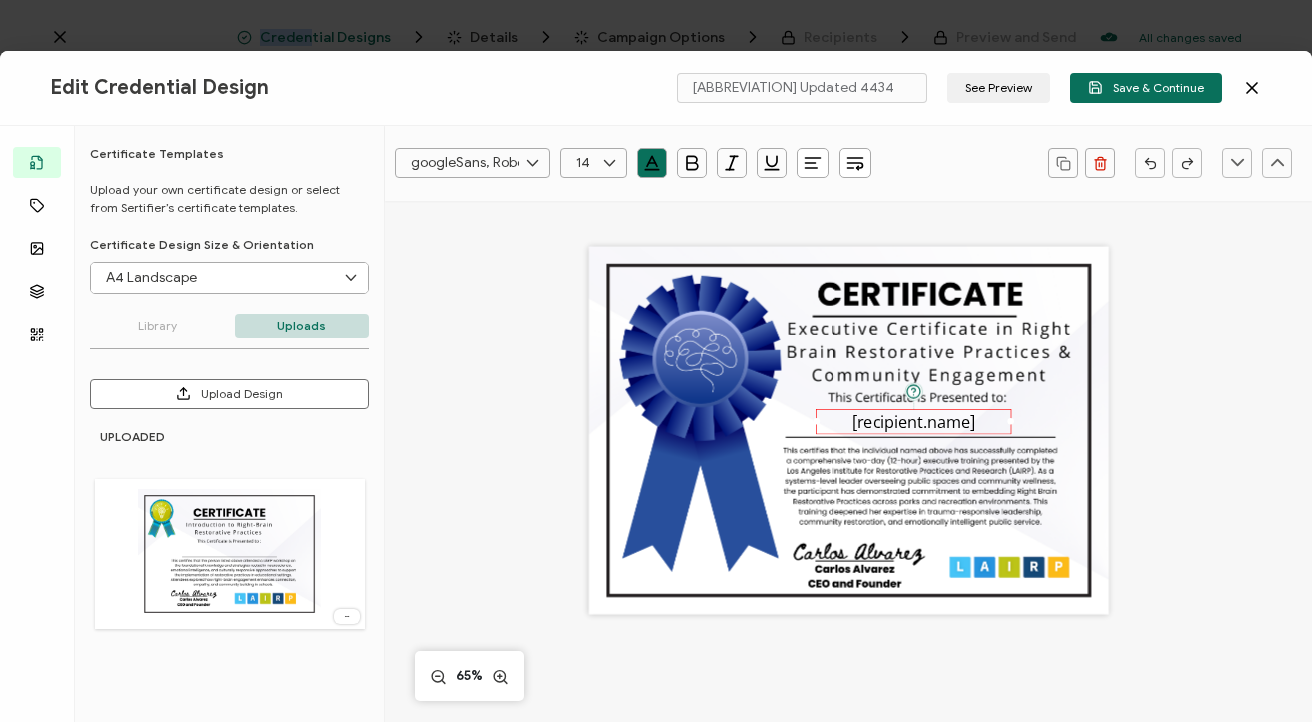 click on "googleSans, Roboto, sans-serif Alright Sans Amita Archivo Black Arial Arimo Blinker Caveat Charm Charmonman Cinzel EB Garamond Farro Fira Sans Gelasio Gilroy Great Vibes Grenze Hanken Grotesk Inconsolata Josefin Sans Kolektif House Kufam Lato Libre Caslon Text Lora Lugrasimo Markazi Text Merienda Merriweather Montserrat Muli Noto Sans Noto Serif Nunito Open Sans Open Sans Condensed Orbitron Oswald Playfair Display Poppins PT Sans PT Sans Narrow PT Serif Quicksand Raleway Red Hat Display Roboto Roboto Condensed Roboto Slab Rubik Slabo 27px Source Sans Pro Spartan Tajawal Titillium Web Ubuntu UnifrakturCook UnifrakturMaguntia Work Sans   14 0 1 2 3 4 5 6 7 8 9 10 11 12 13 14 15 16 17 18 19 20 21 22 23 24 25 26 27 28 29 30 31 32 33 34 35 36 37 38 39 40 41 42 43 44 45 46 47 48 49 50 51 52 53 54 55 56 57 58 59 60 61 62 63 64 65 66 67 68 69 70 71 72 73 74 75 76 77 78 79 80 81 82 83 84 85 86 87 88 89 90 91 92 93 94 95 96 97 98 99" at bounding box center (848, 589) 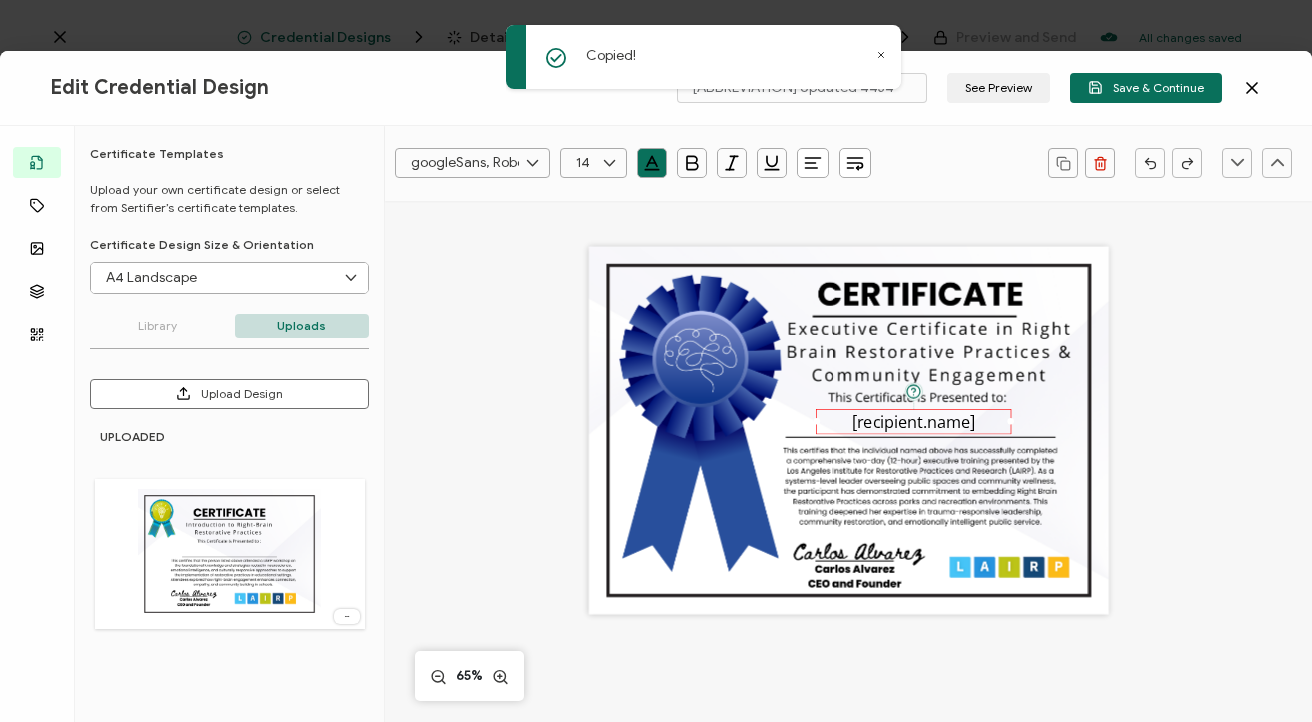 click 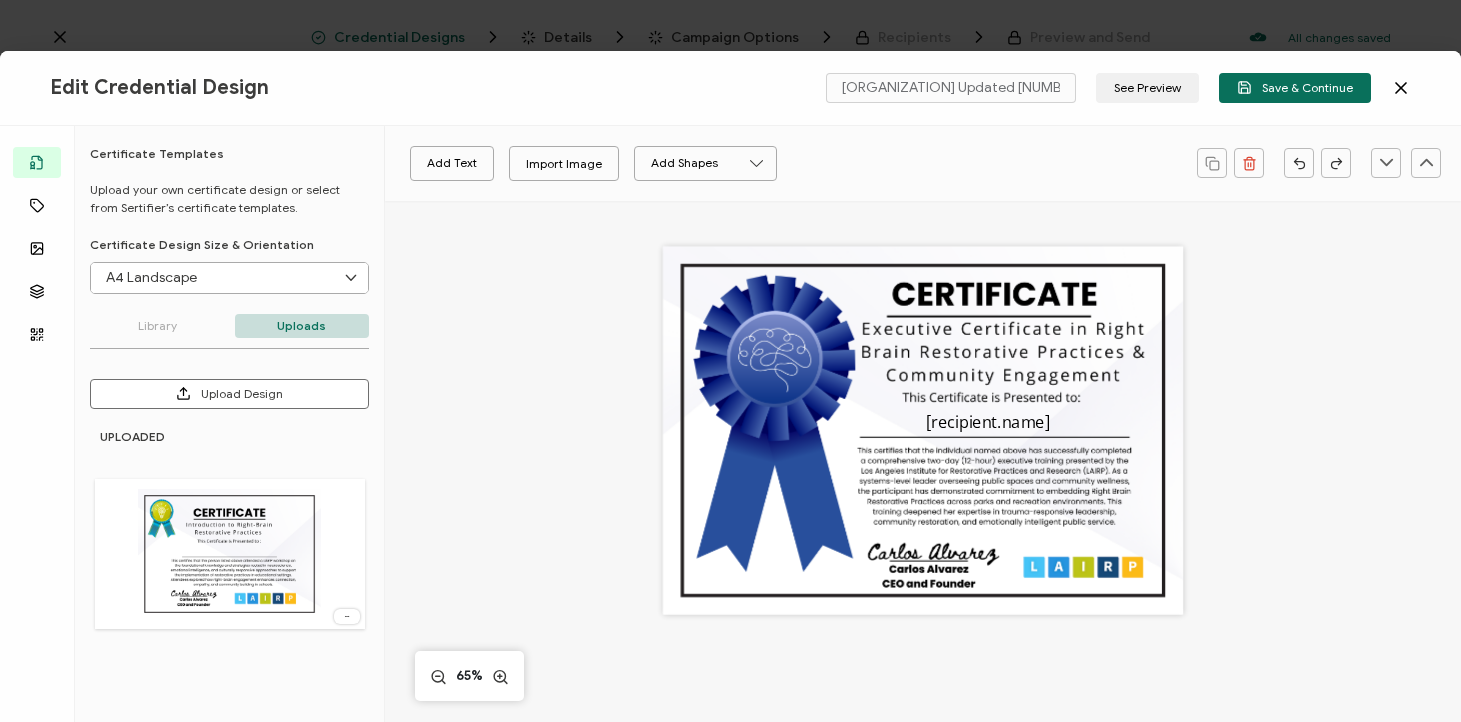 scroll, scrollTop: 0, scrollLeft: 0, axis: both 